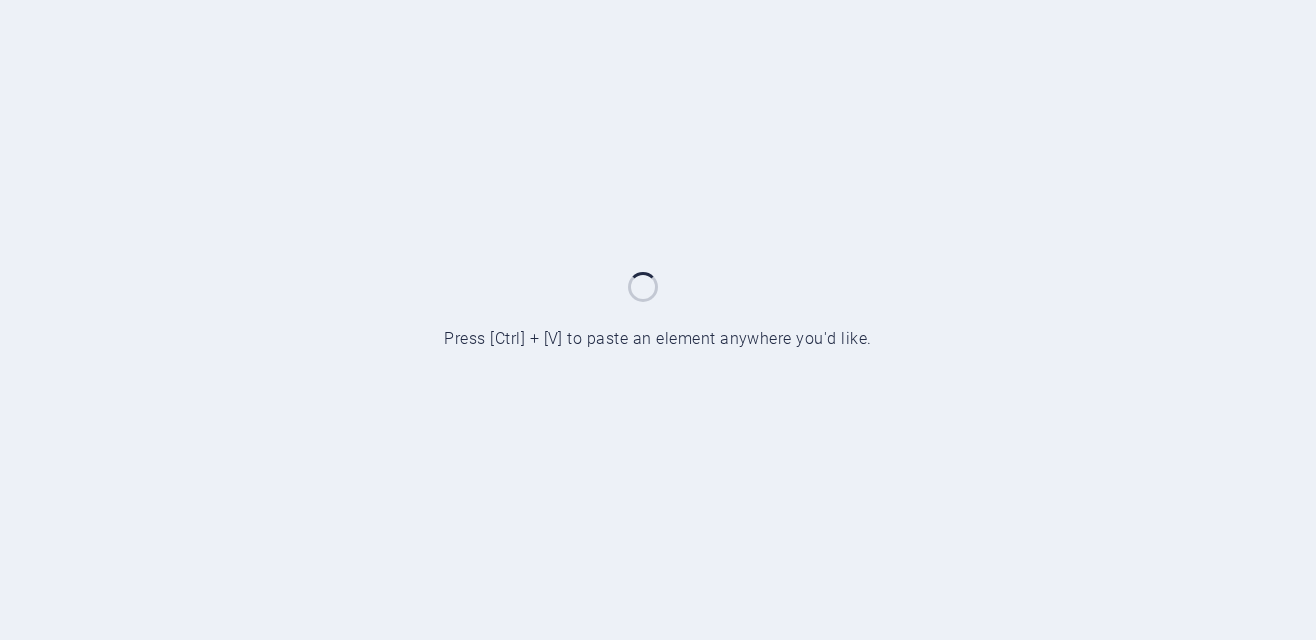 scroll, scrollTop: 0, scrollLeft: 0, axis: both 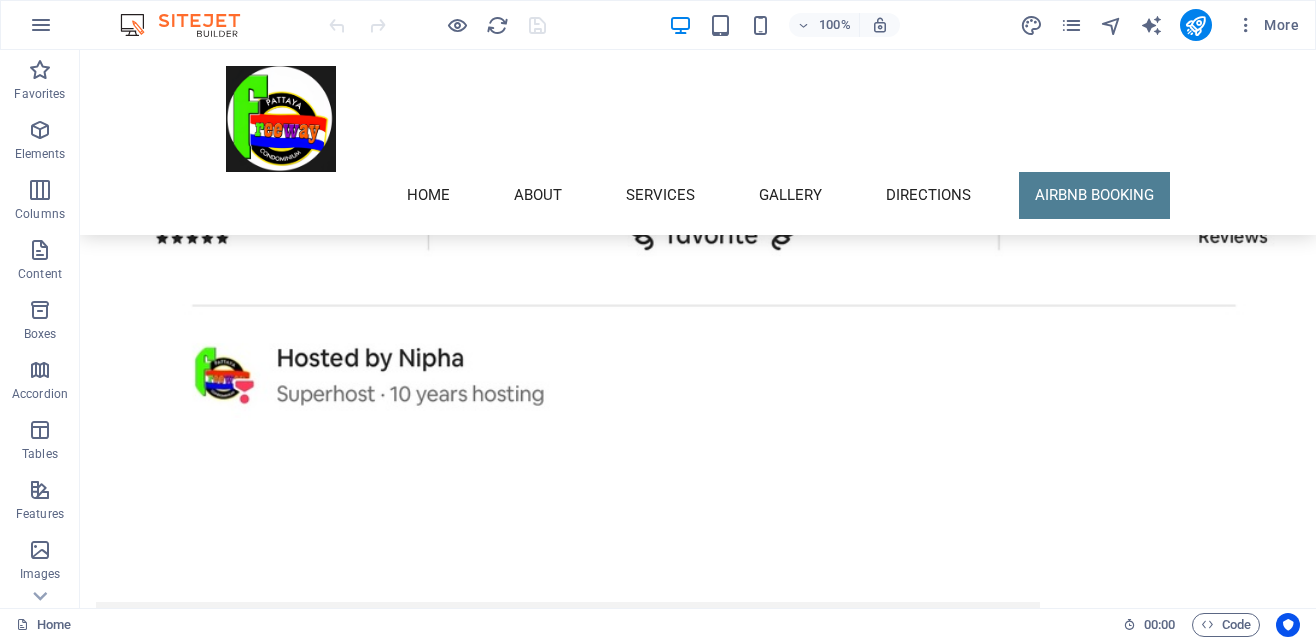 click on "Freewayapartment@gmail.com                                         Legal Notice  |  Privacy" at bounding box center [371, 10097] 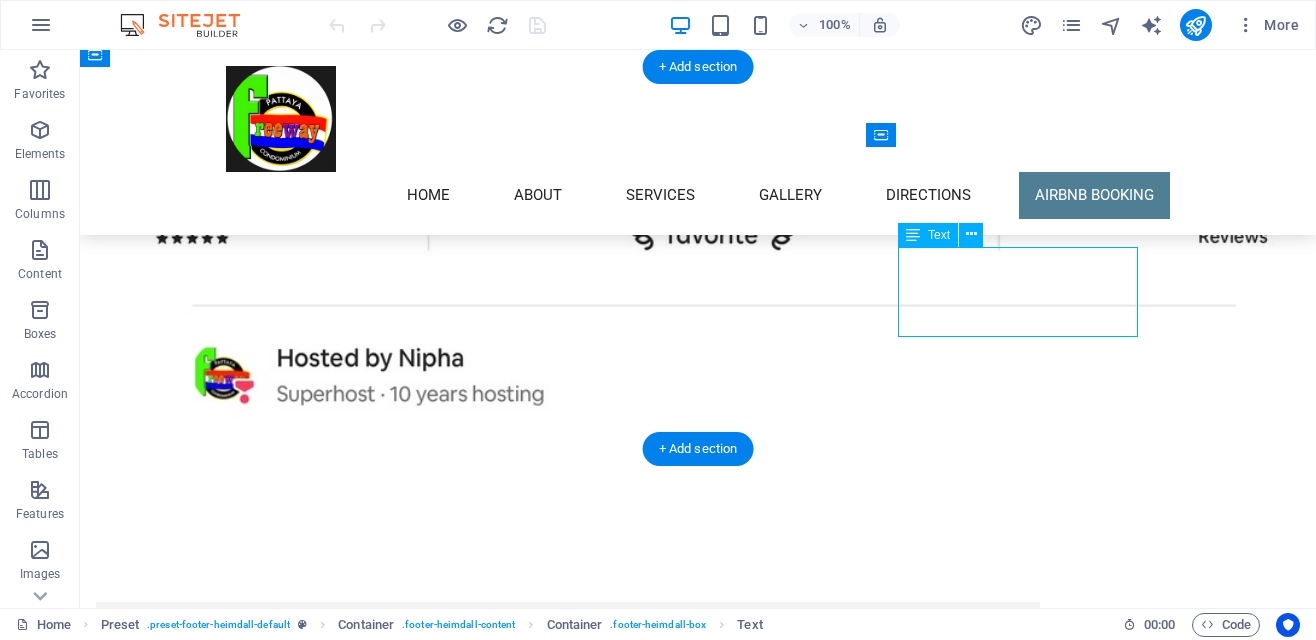 click on "Freewayapartment@gmail.com                                         Legal Notice  |  Privacy" at bounding box center [371, 10097] 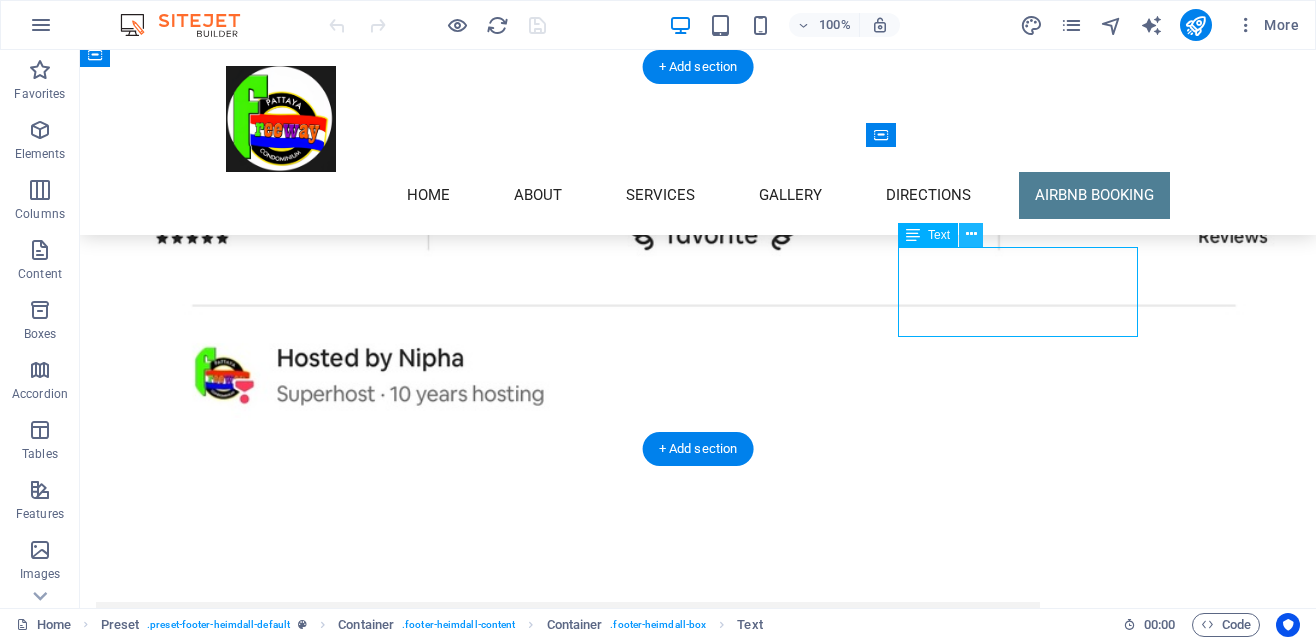 click at bounding box center [971, 234] 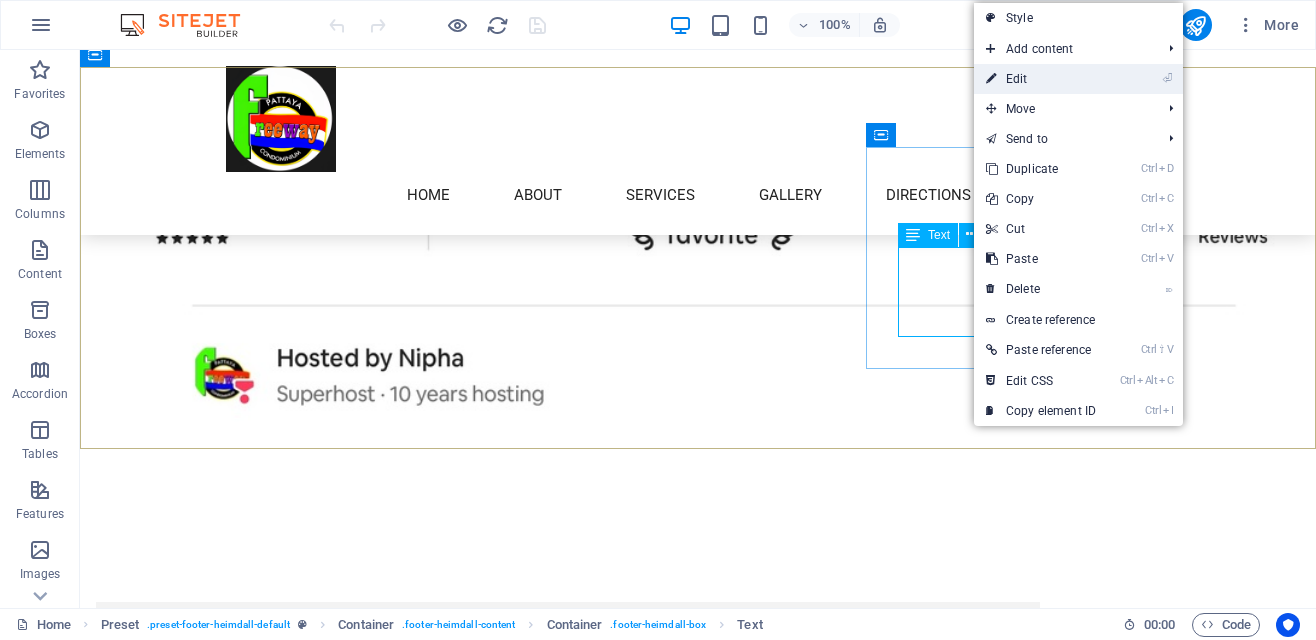 click on "⏎  Edit" at bounding box center [1041, 79] 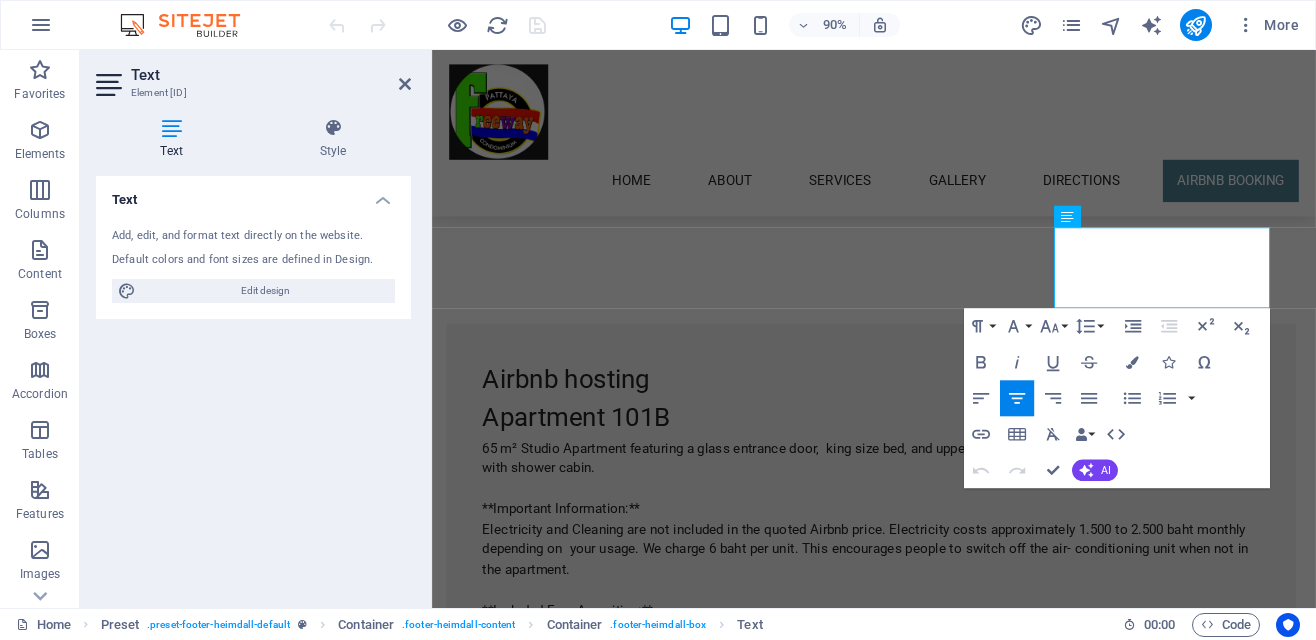 scroll, scrollTop: 7824, scrollLeft: 0, axis: vertical 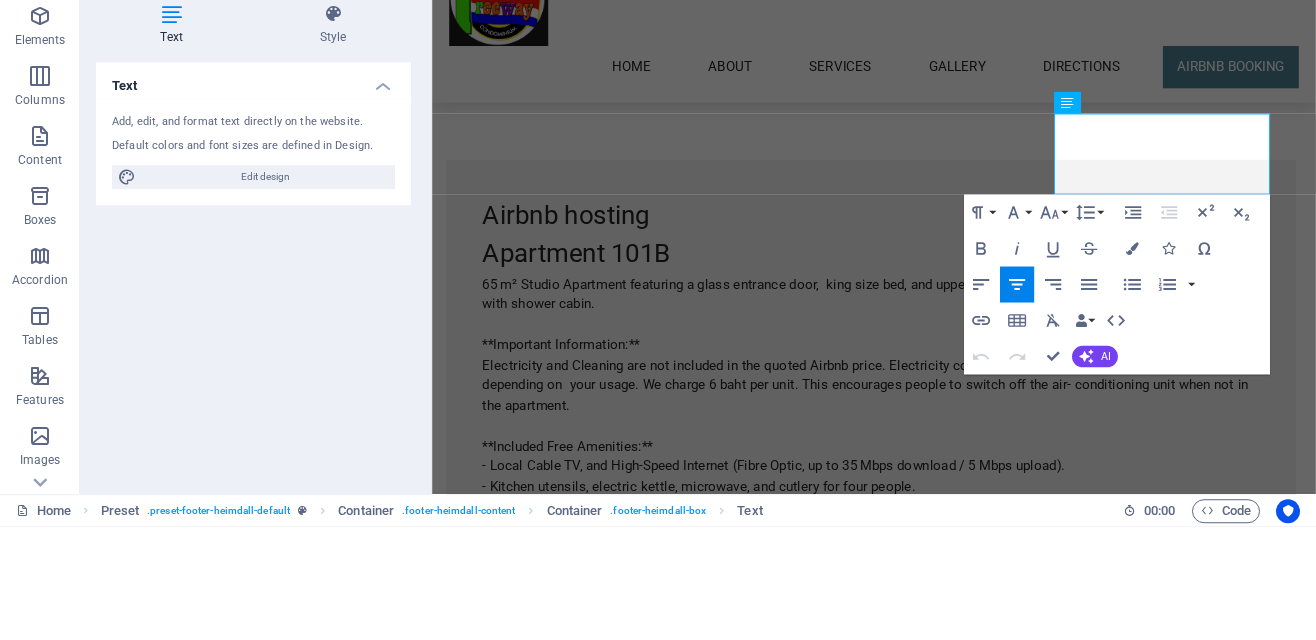 click on "Freewayapartment@gmail.com" at bounding box center [723, 9089] 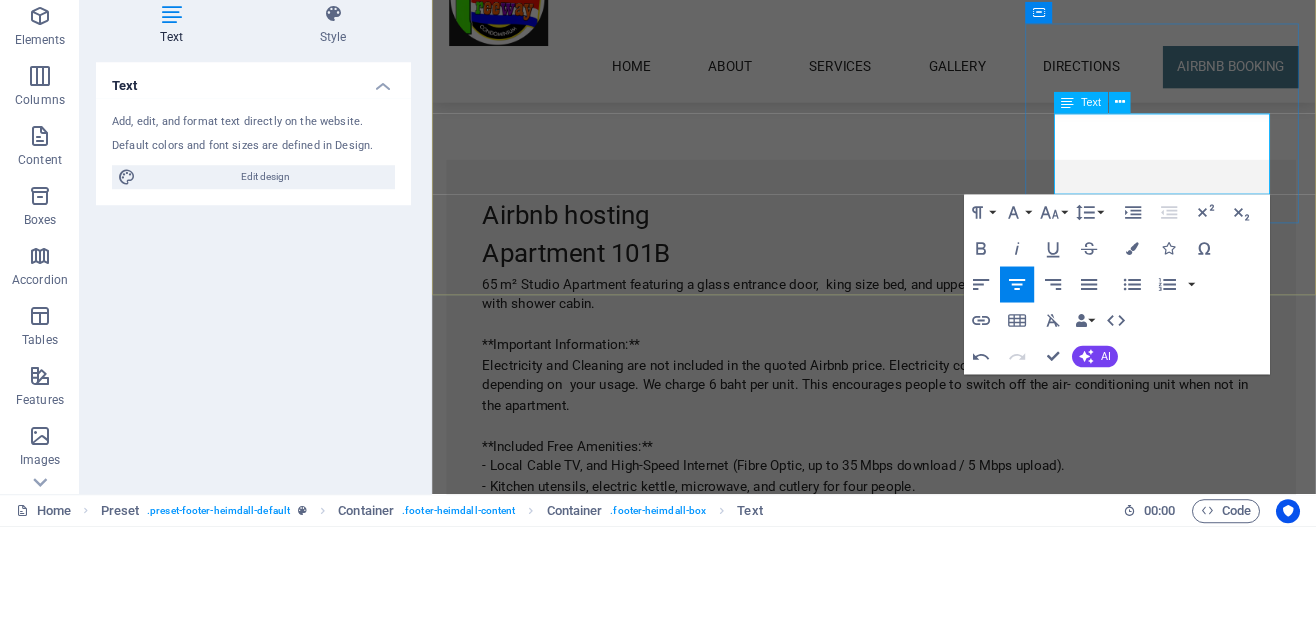 type 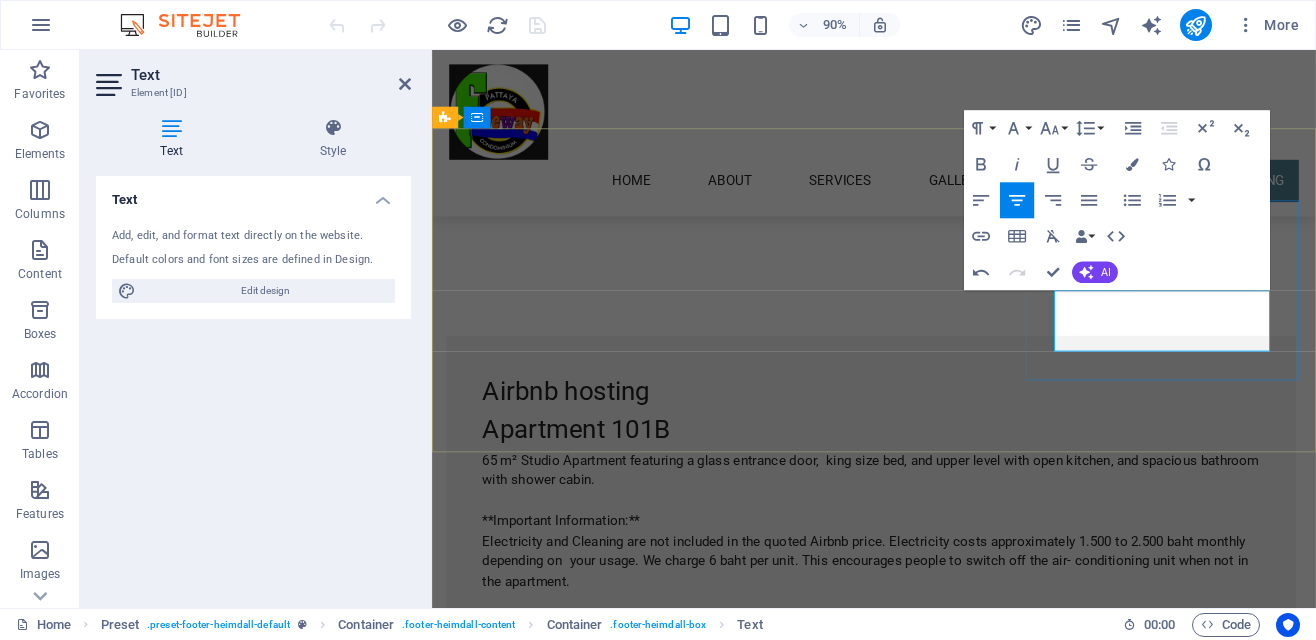 scroll, scrollTop: 7756, scrollLeft: 0, axis: vertical 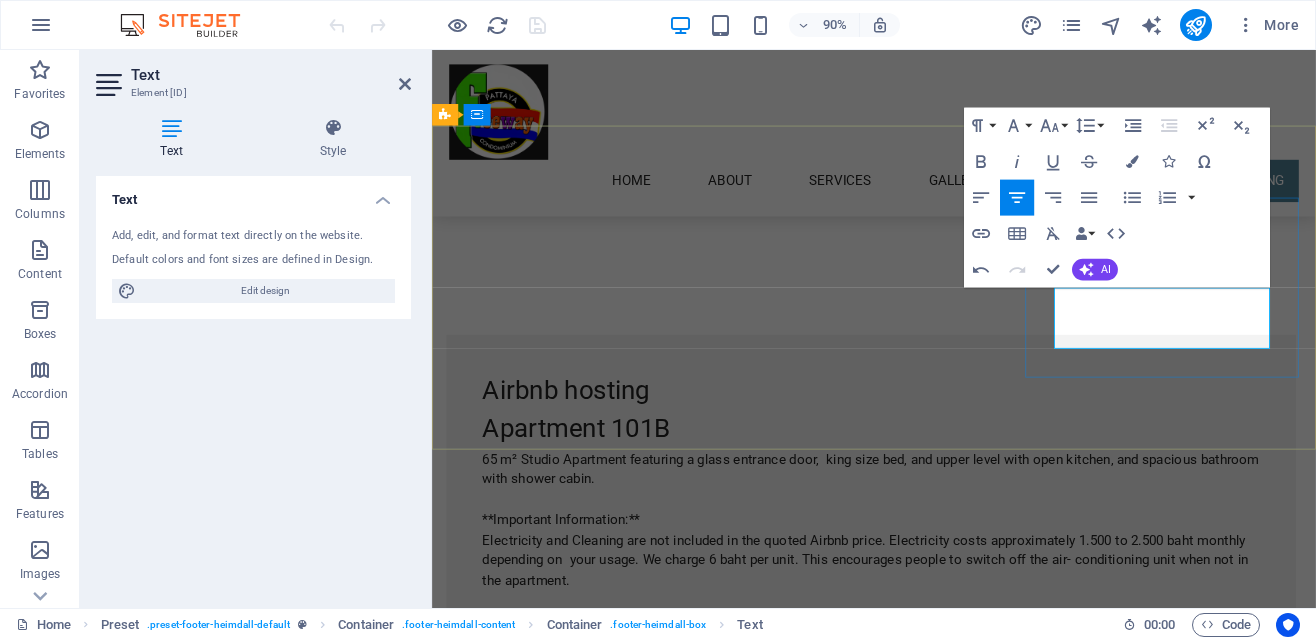 click on "Skip to main content
144/76 M10 Phratamnak 1 Alley  ,  20150   Pattaya  +66831160906 freewayapartment@gmail.com Home About Services Gallery  Directions Airbnb Booking Freeway Apartments-Chivit Sai We provide you with a holiday apartment in Pattaya Thailand.  Learn more About us Our apartments are very spacious, ranging from approximately 65 sqm to 115 sqm. All are luxury studio types located in the Freeway Apartment building. It's conveniently situated on Pratumnak Hill, just about 75 meters from the main road, against the Buddha Hill. The location is also perfectly close to Pattaya's vibrant nightlife, stunning scenery, and the Jomtien and Cosy beaches—all within a 5-minute drive. **The Space** The studio-style apartment spans 115 m² and includes a Jacuzzi corner. It features an open kitchen block, a fixed king-size bed, air conditioning, and is fully furnished. The bathroom is generously sized and includes a spacious shower cabin. **Very Important:** **Note:** **Other Things to Note** Feature 1 Monday" at bounding box center (923, 1094) 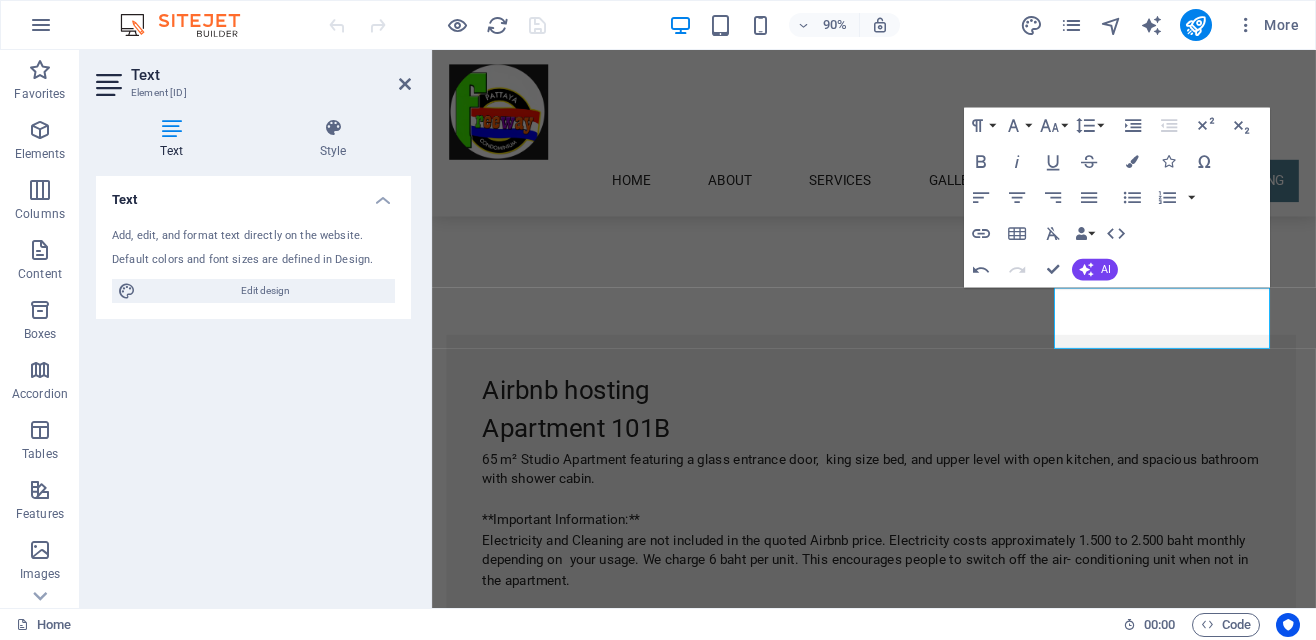 click on "Address 144/76 M10 Phratamnak 1 Alley  Pattaya    20150 Phone Call us now: +66831160906 Send Email  Legal Notice  |  Privacy" at bounding box center (923, 8911) 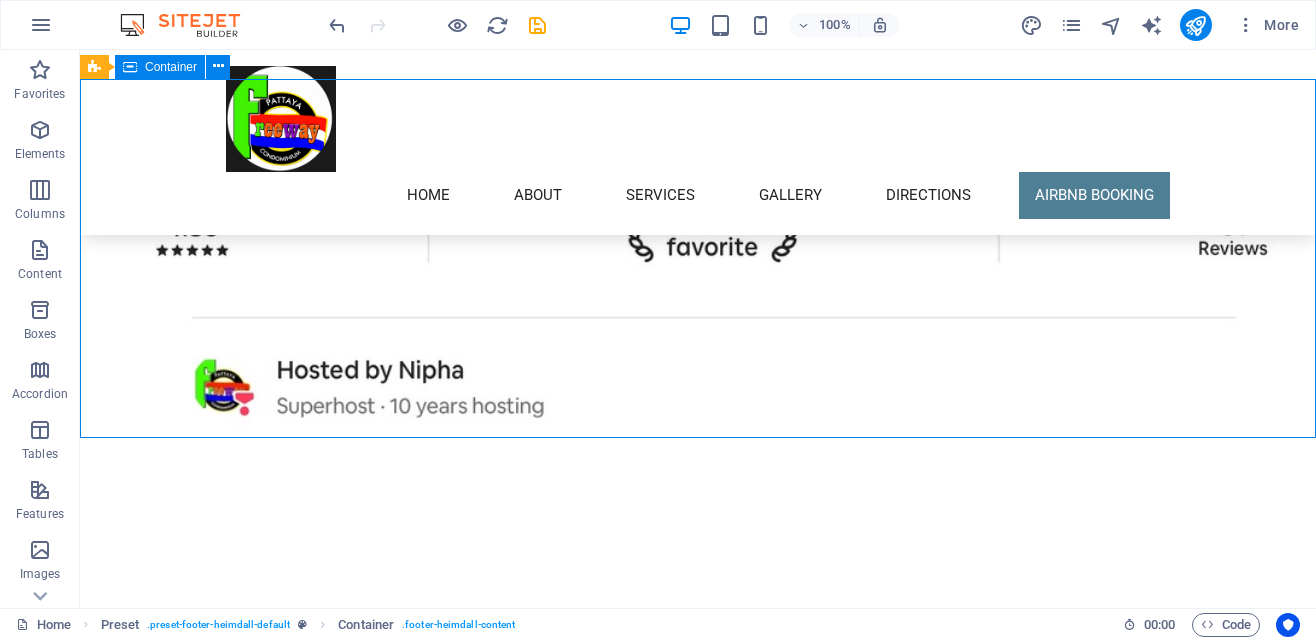 click on "Address 144/76 M10 Phratamnak 1 Alley  Pattaya    20150 Phone Call us now: +66831160906 Send Email  Legal Notice  |  Privacy" at bounding box center (698, 9726) 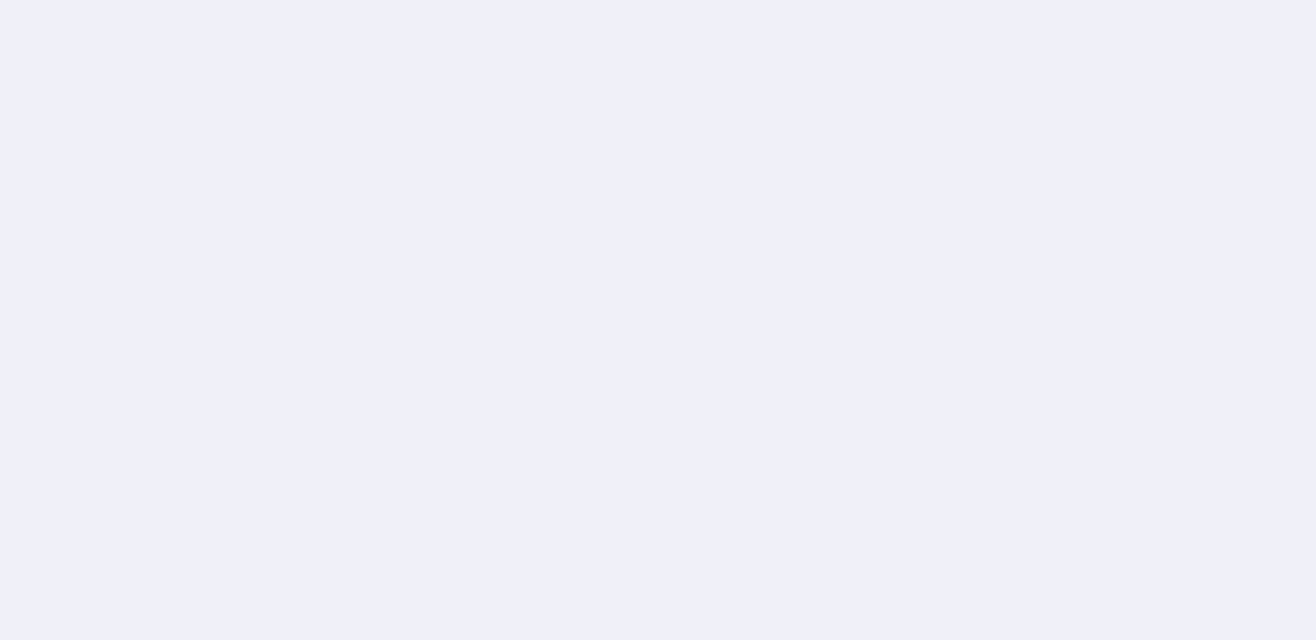 scroll, scrollTop: 0, scrollLeft: 0, axis: both 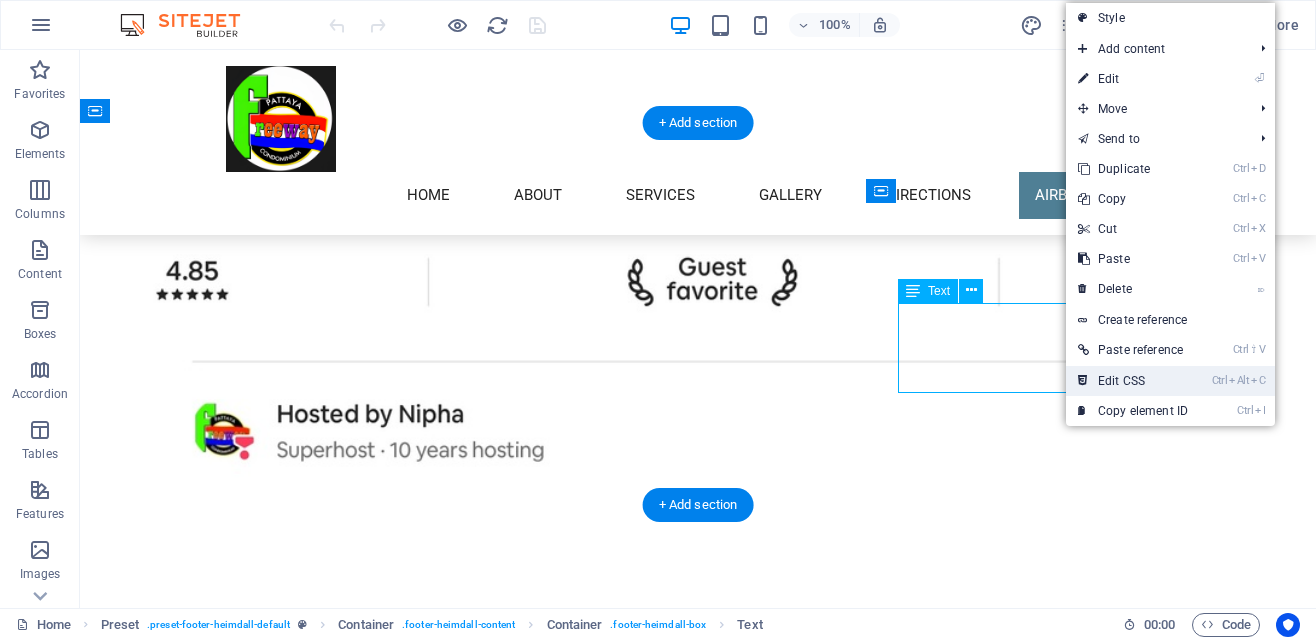 click on "Ctrl Alt C  Edit CSS" at bounding box center [1133, 381] 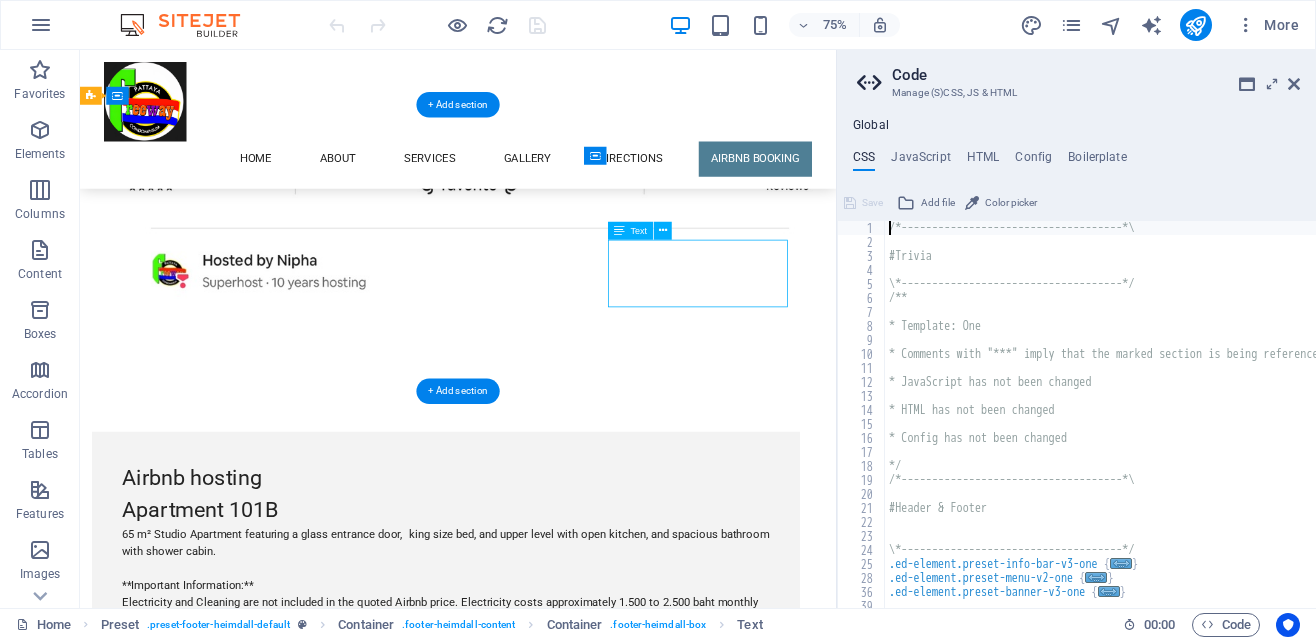 scroll, scrollTop: 7879, scrollLeft: 0, axis: vertical 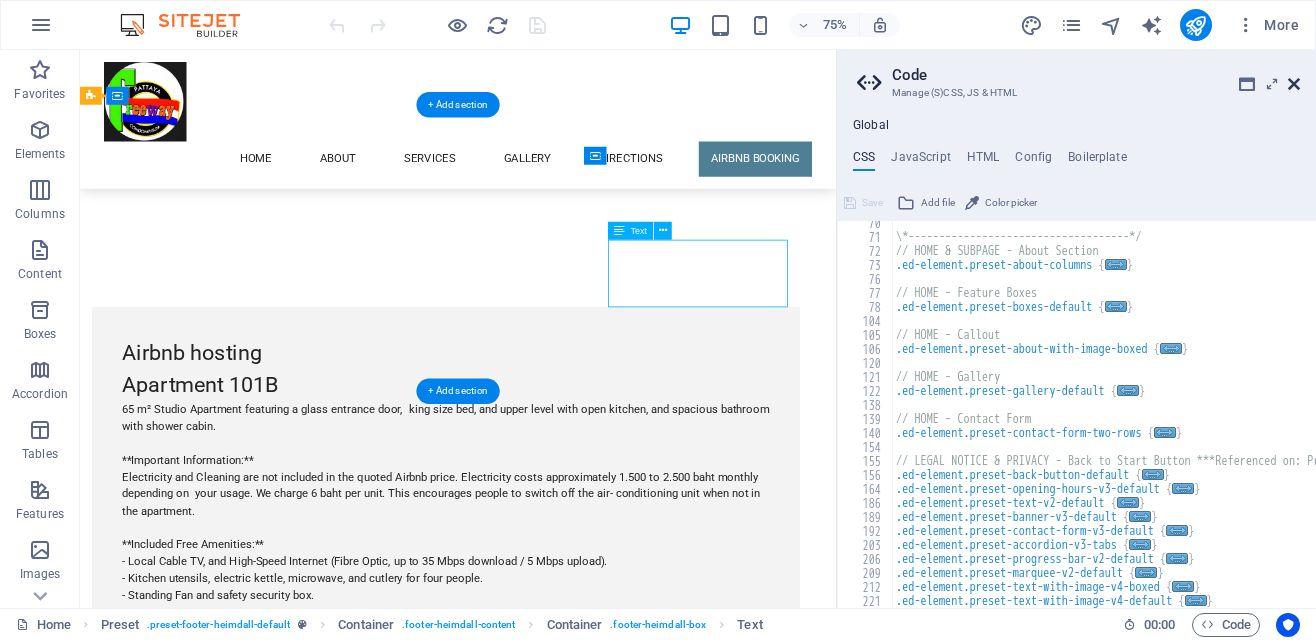 click at bounding box center [1294, 84] 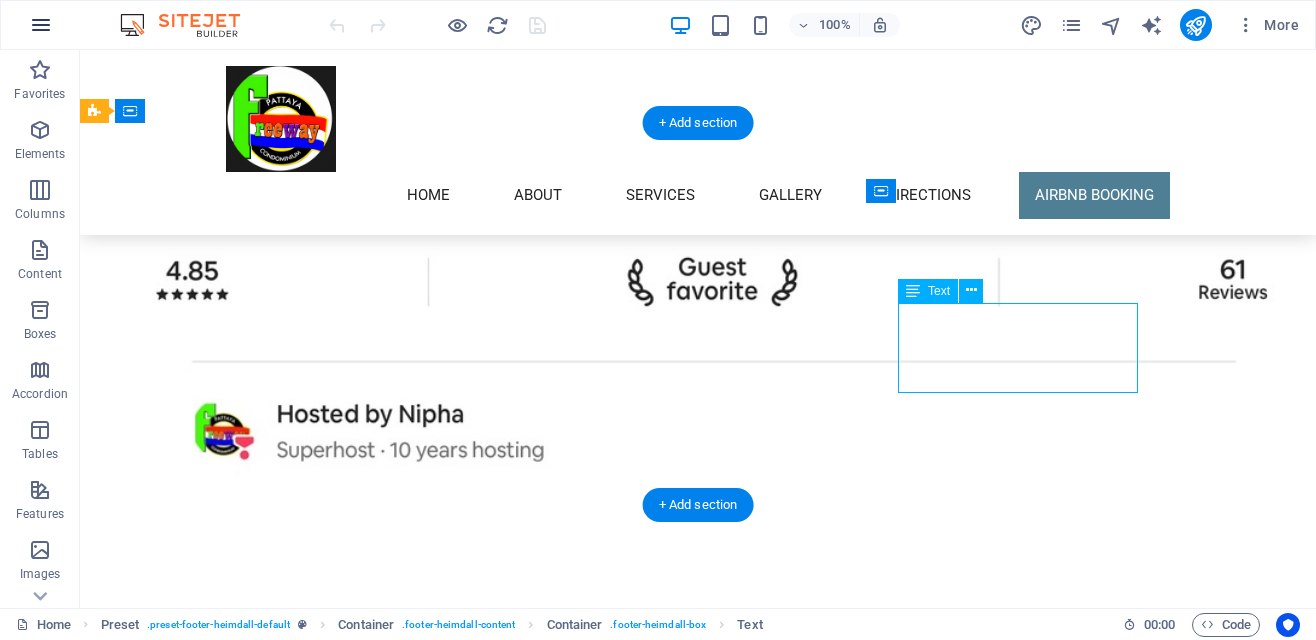 click at bounding box center (41, 25) 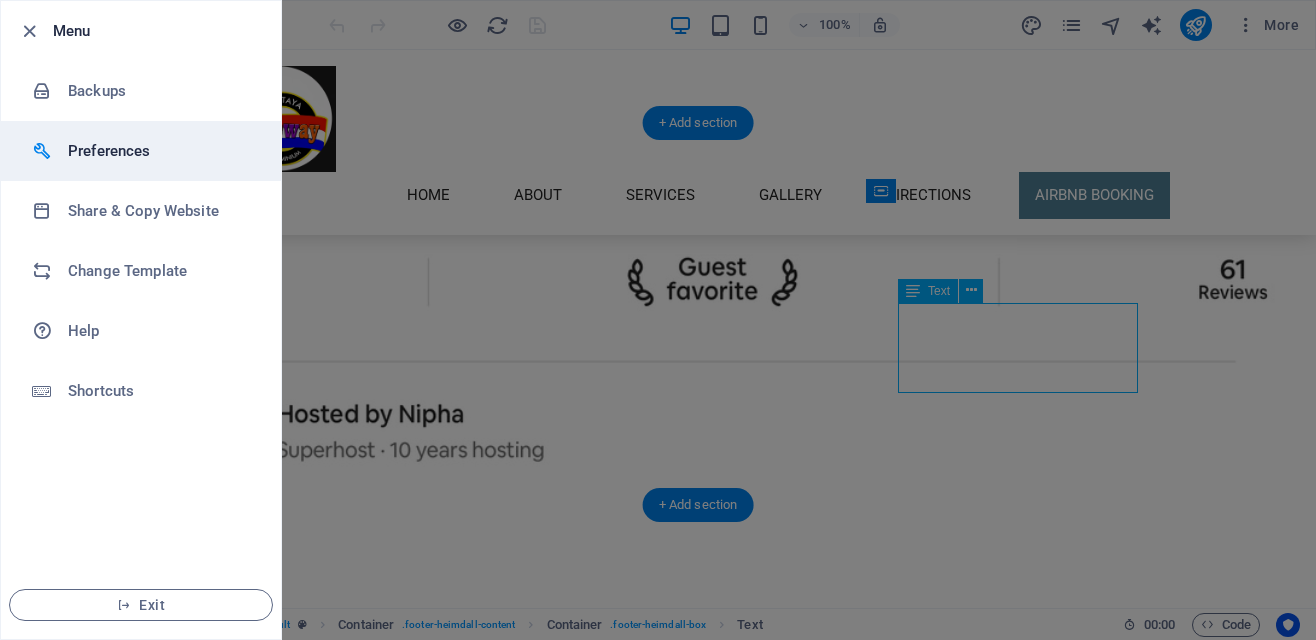 click on "Preferences" at bounding box center (160, 151) 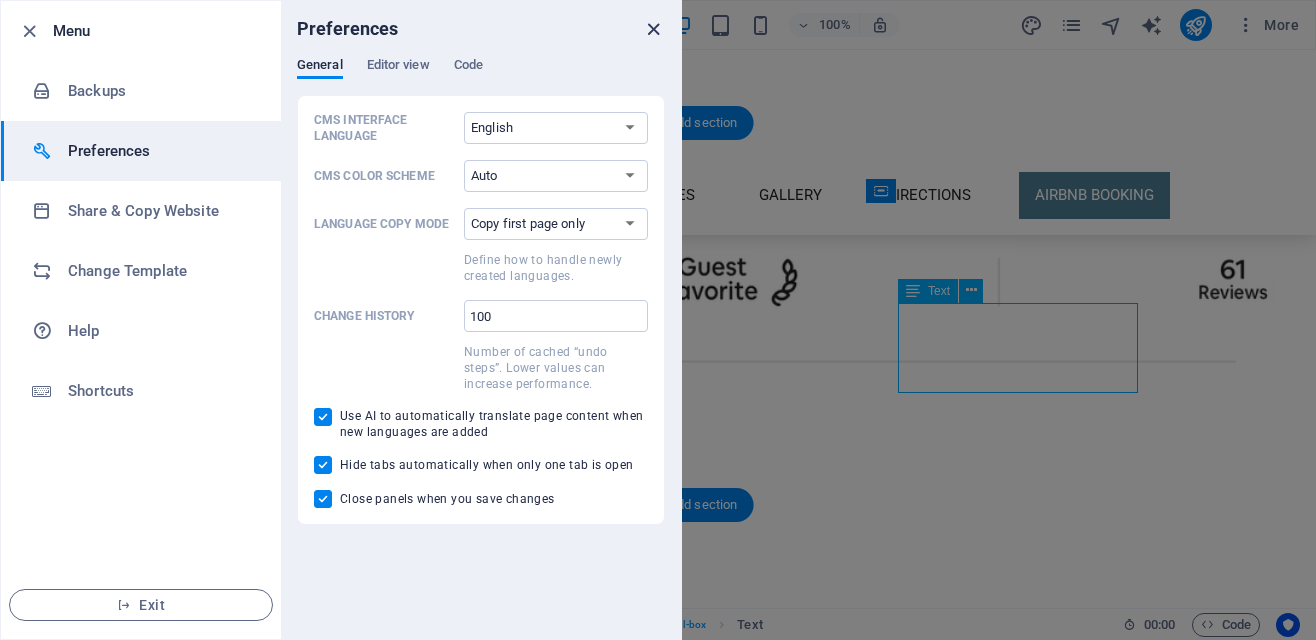 click at bounding box center [653, 29] 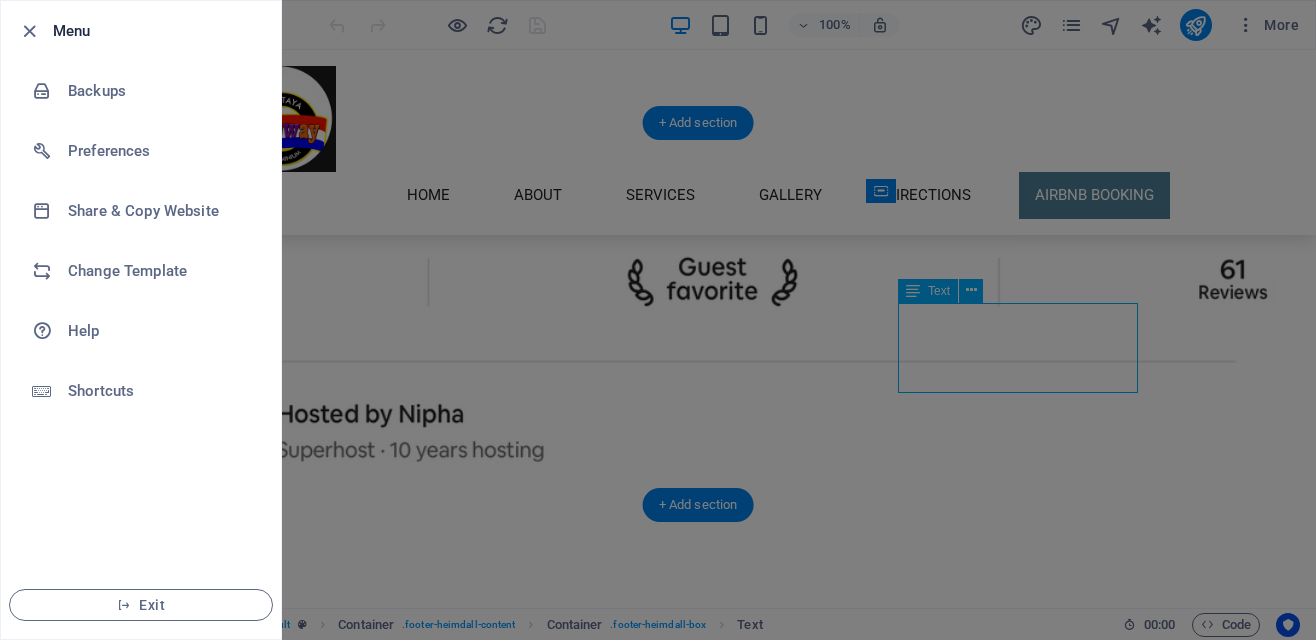 click at bounding box center (658, 320) 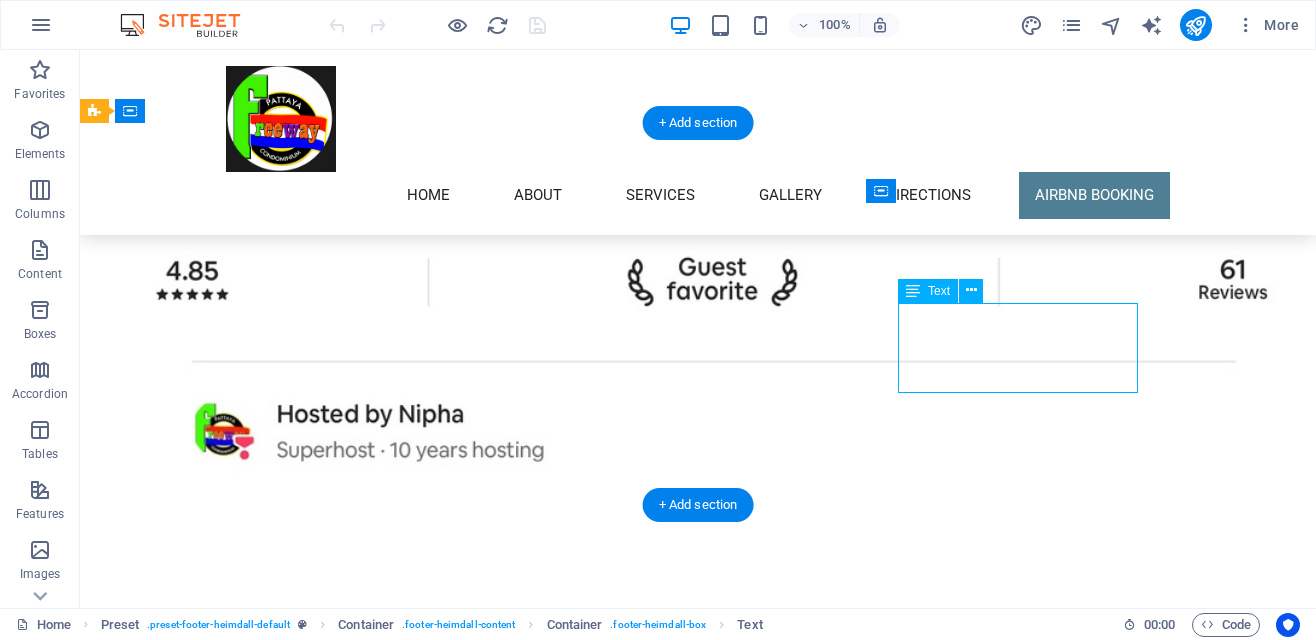 click at bounding box center [913, 291] 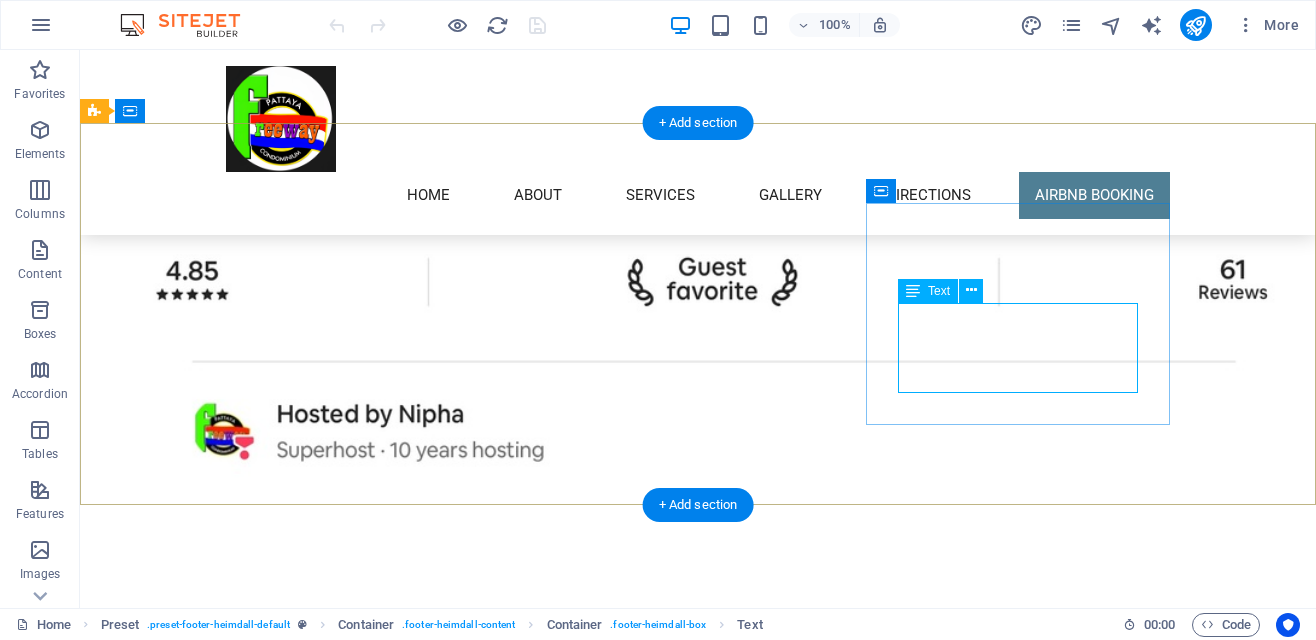 click at bounding box center [881, 191] 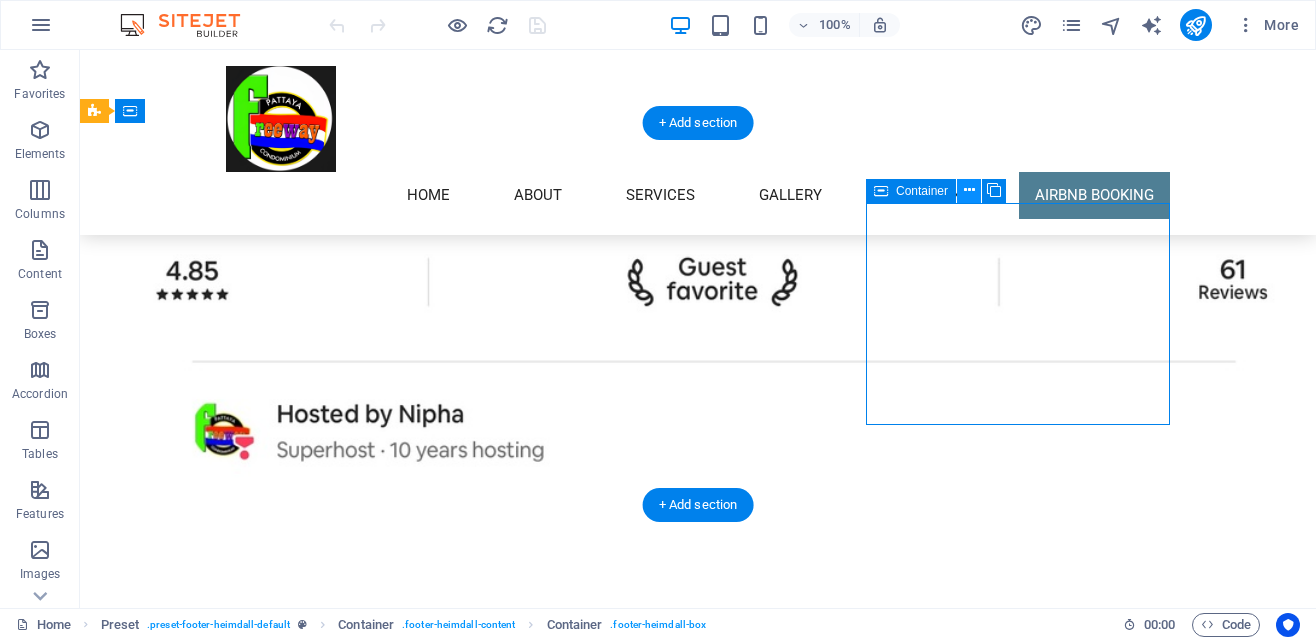 click at bounding box center [969, 190] 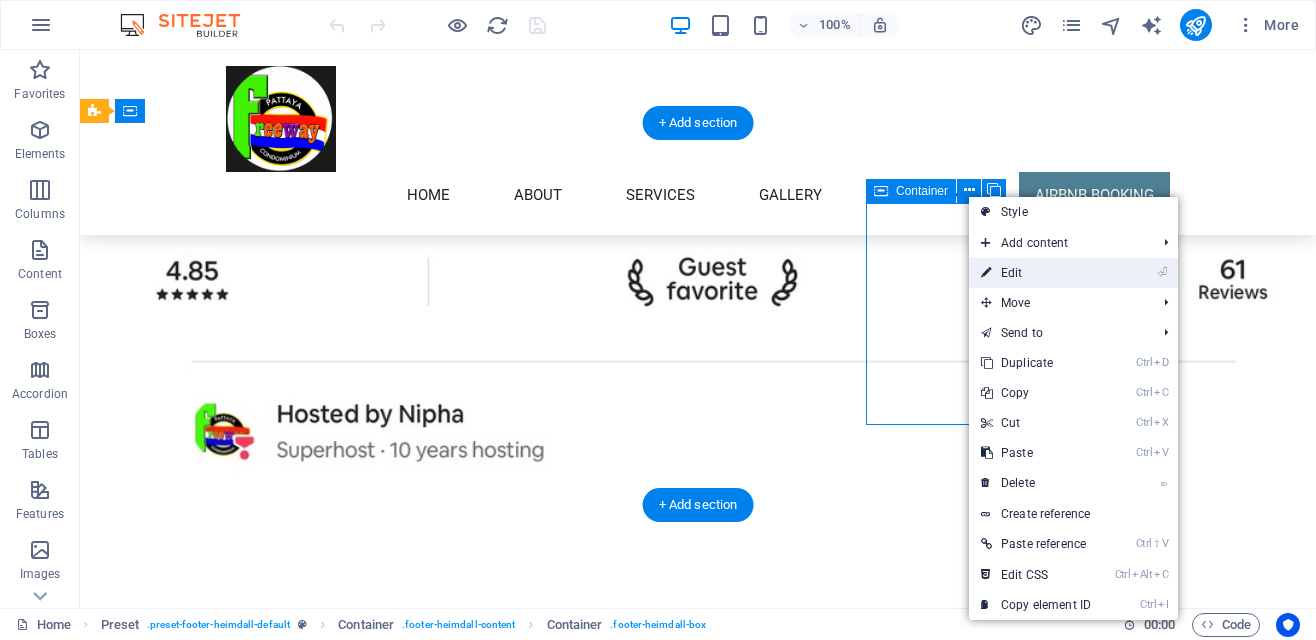 click on "⏎  Edit" at bounding box center [1036, 273] 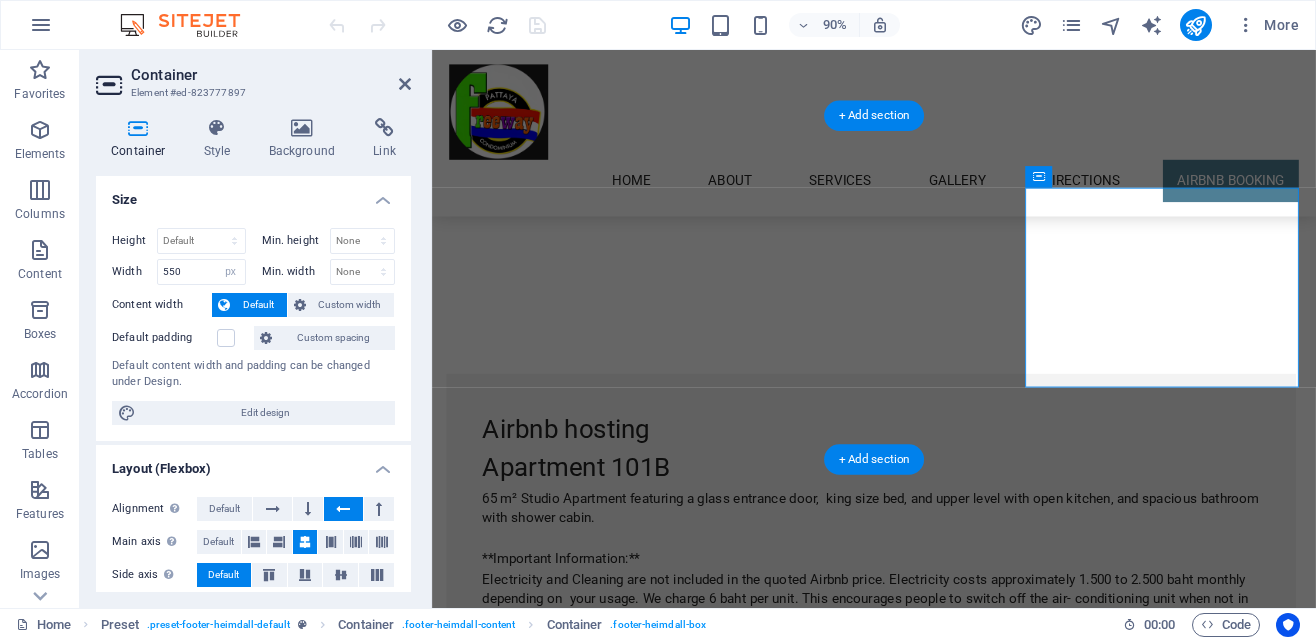 scroll, scrollTop: 7768, scrollLeft: 0, axis: vertical 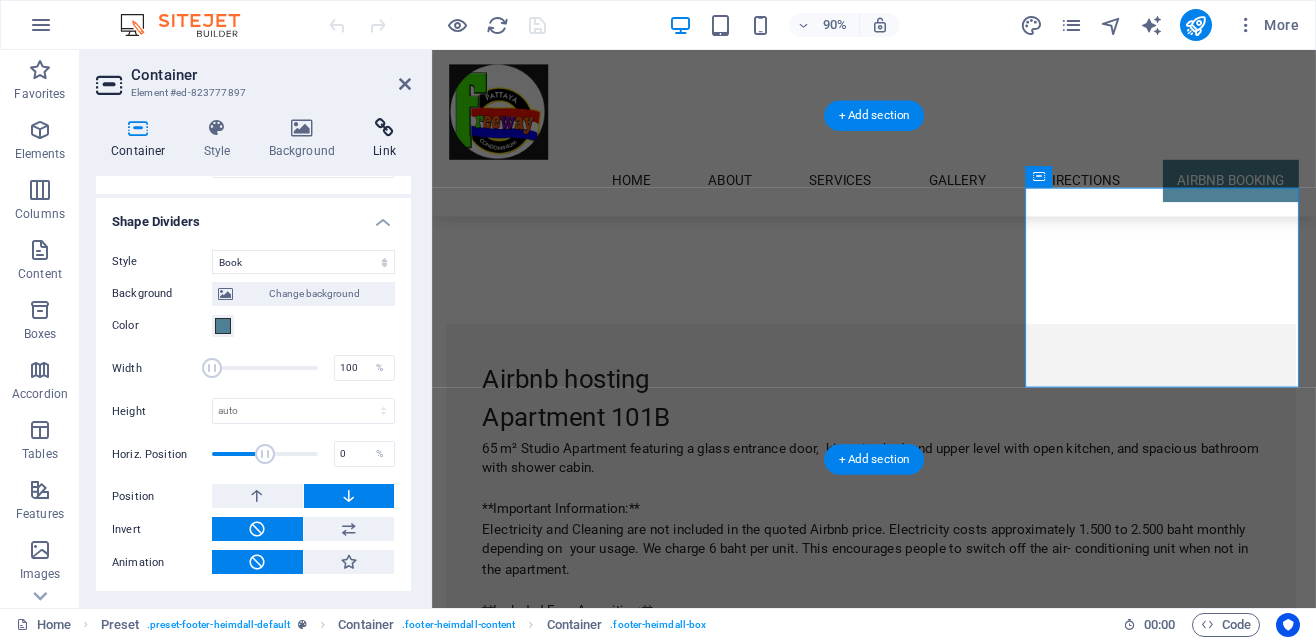 click at bounding box center (384, 128) 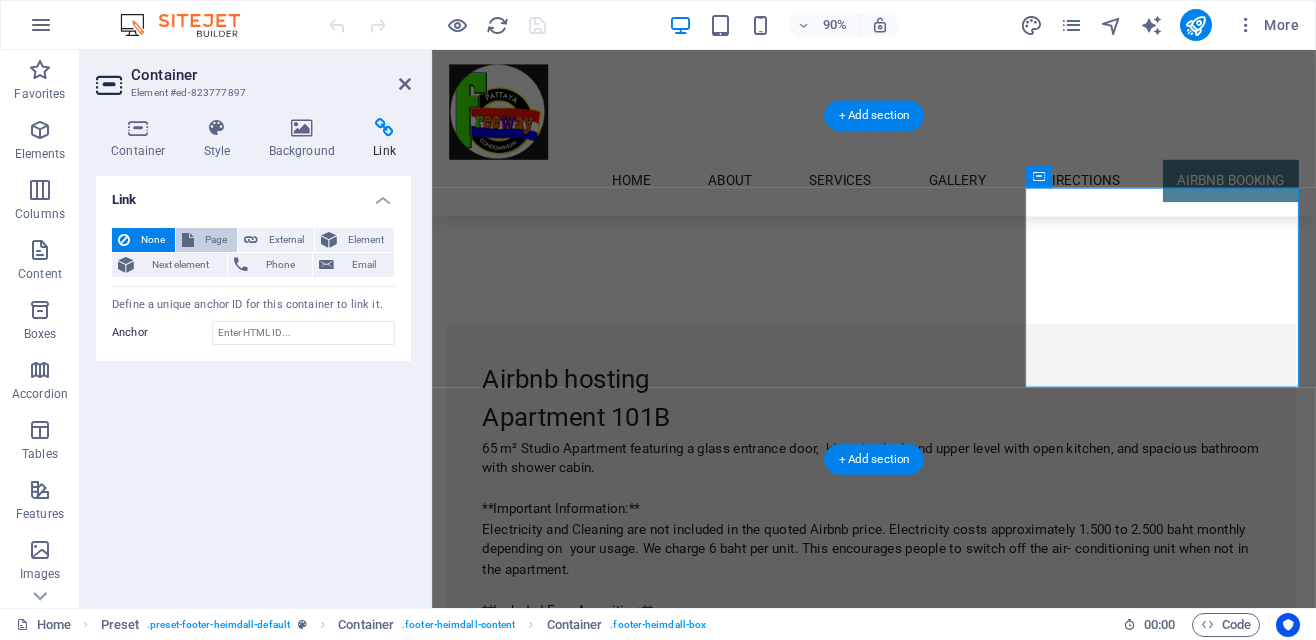 click on "Page" at bounding box center [215, 240] 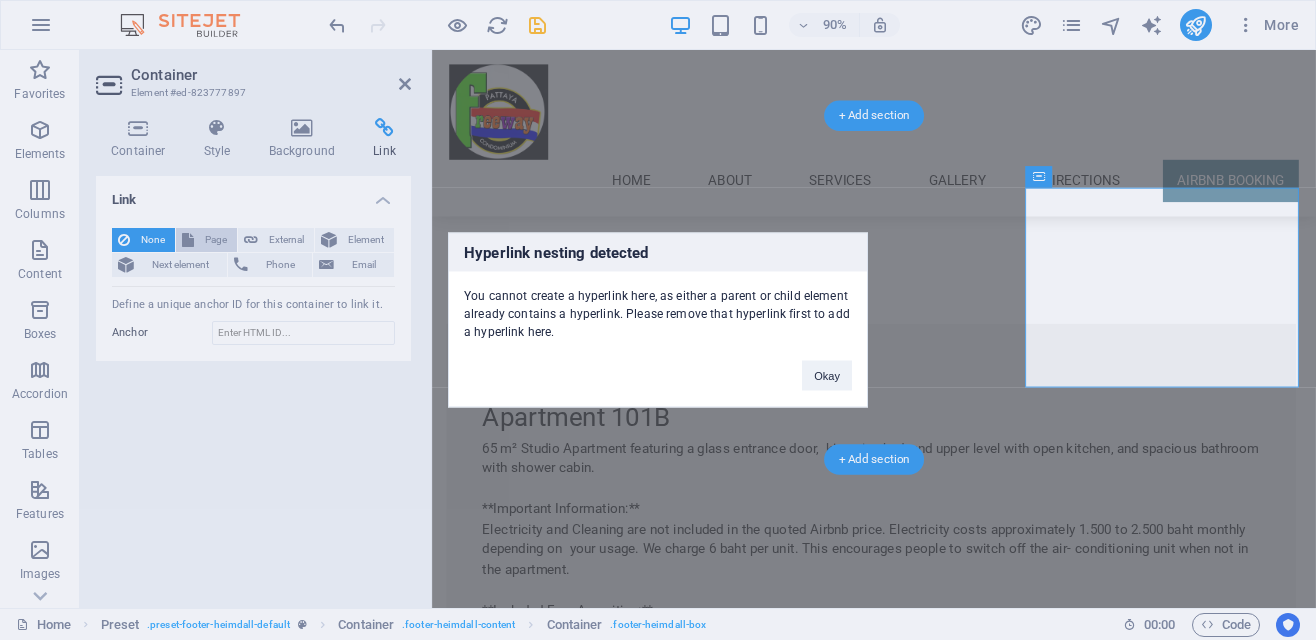 click on "Okay" at bounding box center (827, 376) 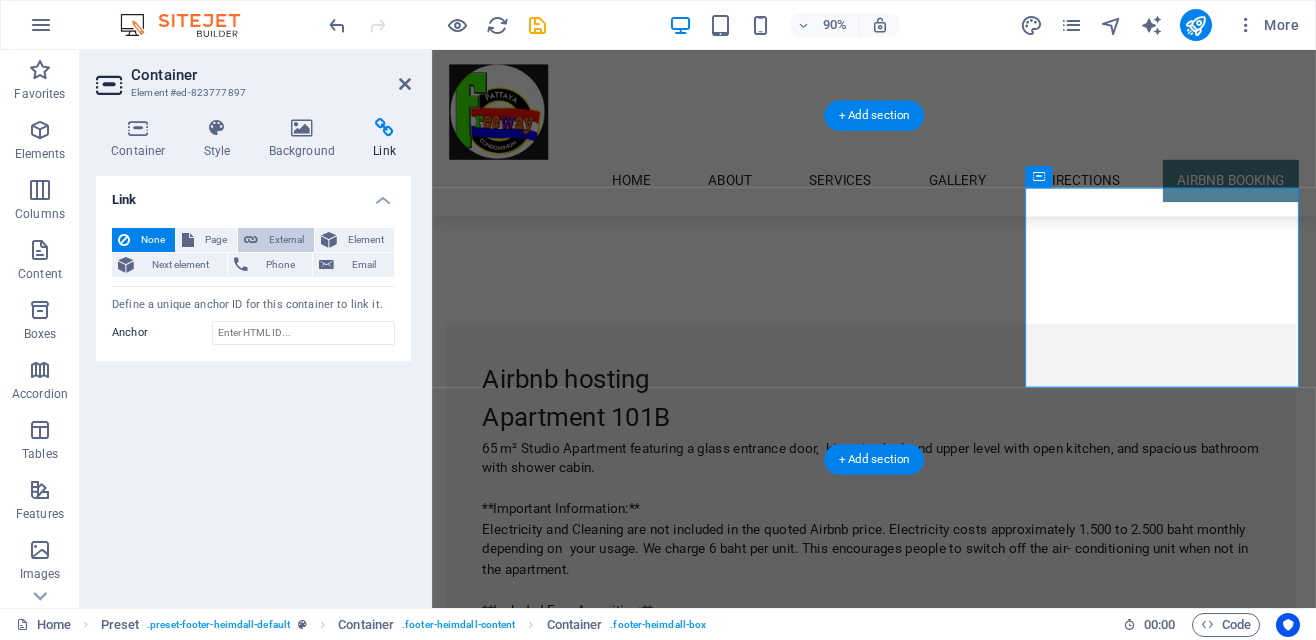 click on "External" at bounding box center [286, 240] 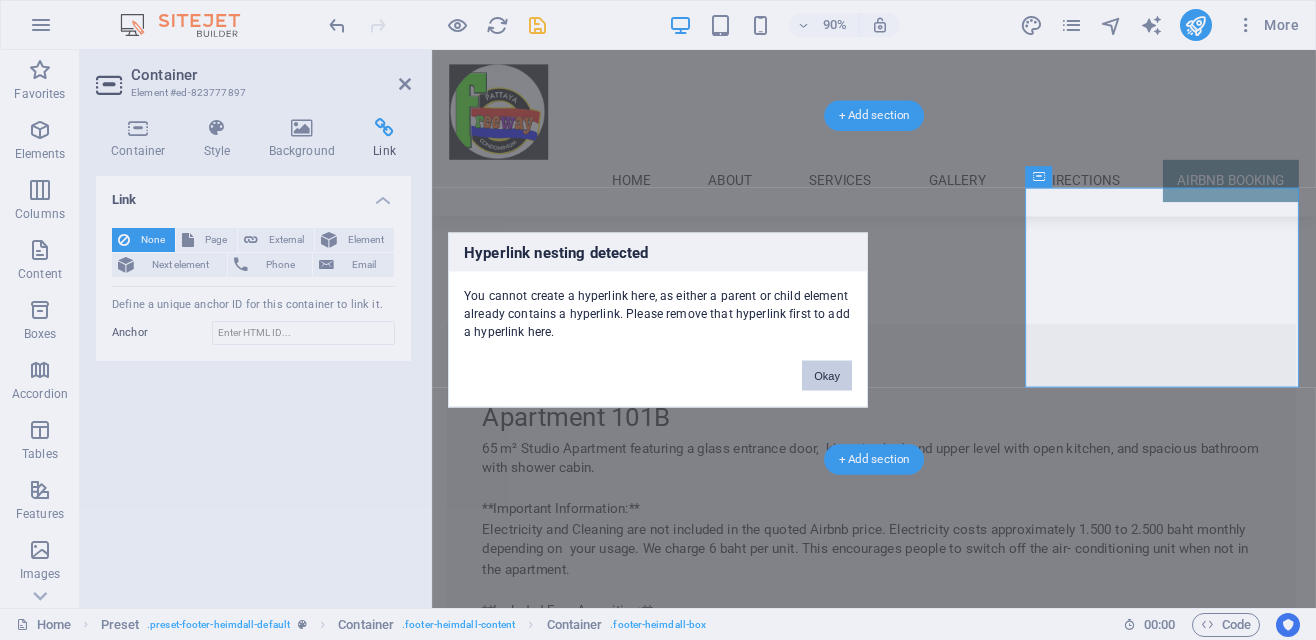 click on "Okay" at bounding box center (827, 376) 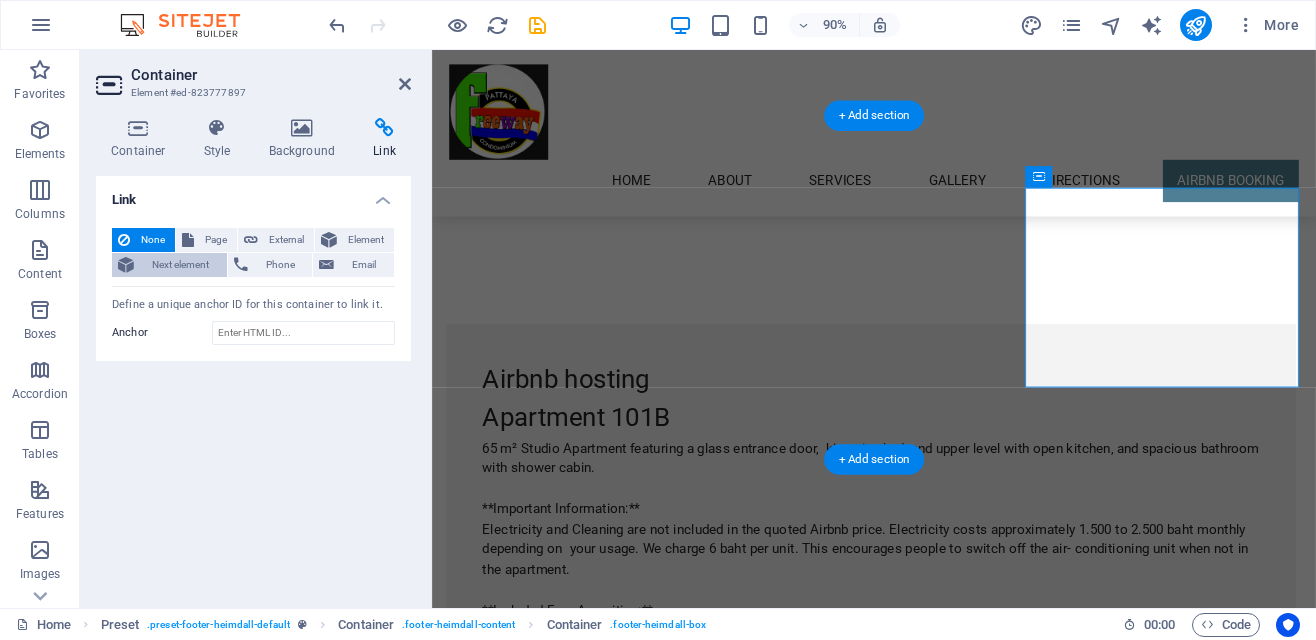 click on "Next element" at bounding box center [180, 265] 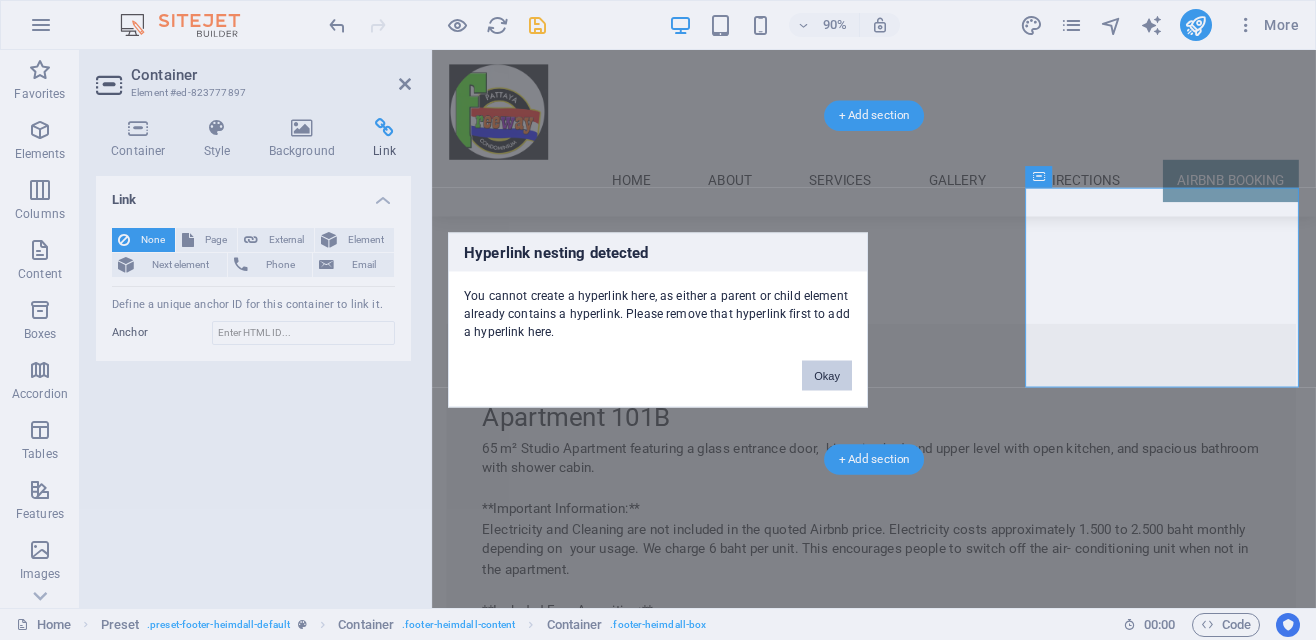 click on "Okay" at bounding box center (827, 376) 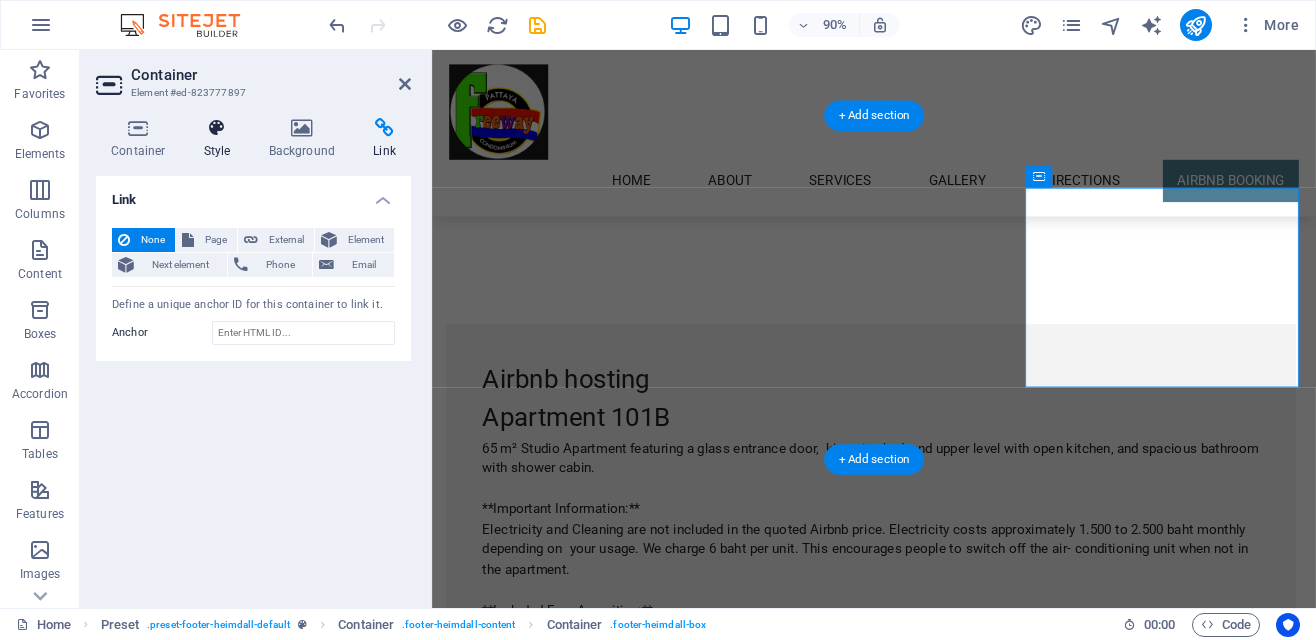 click at bounding box center (217, 128) 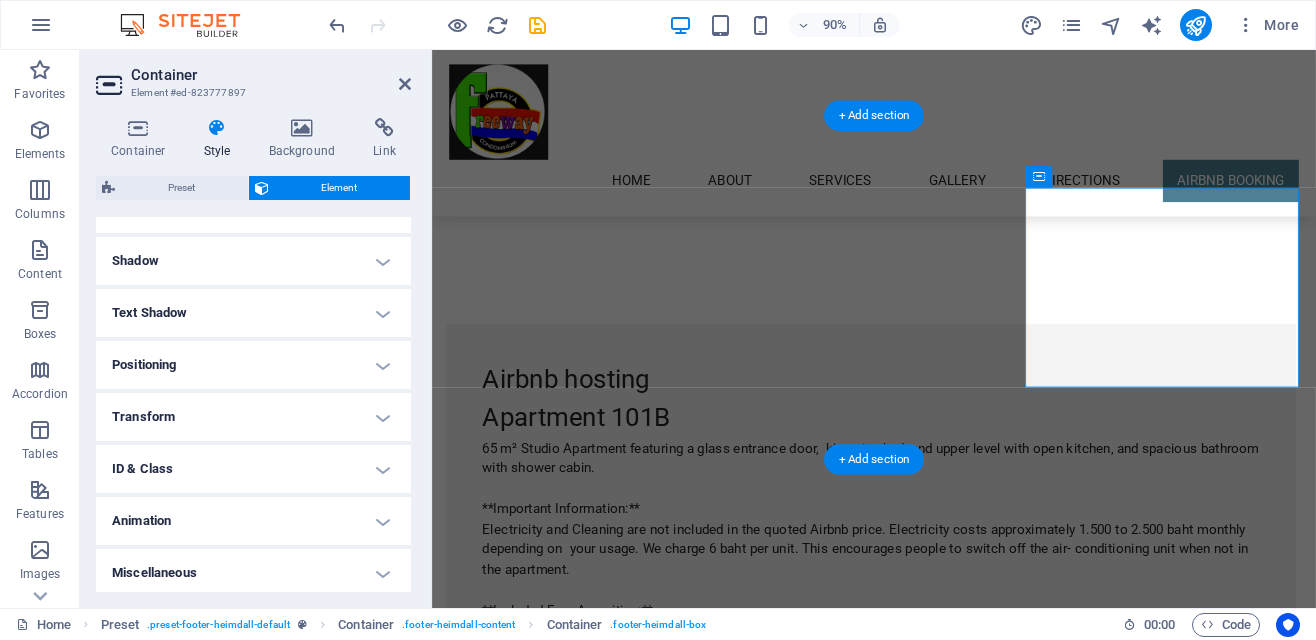 scroll, scrollTop: 483, scrollLeft: 0, axis: vertical 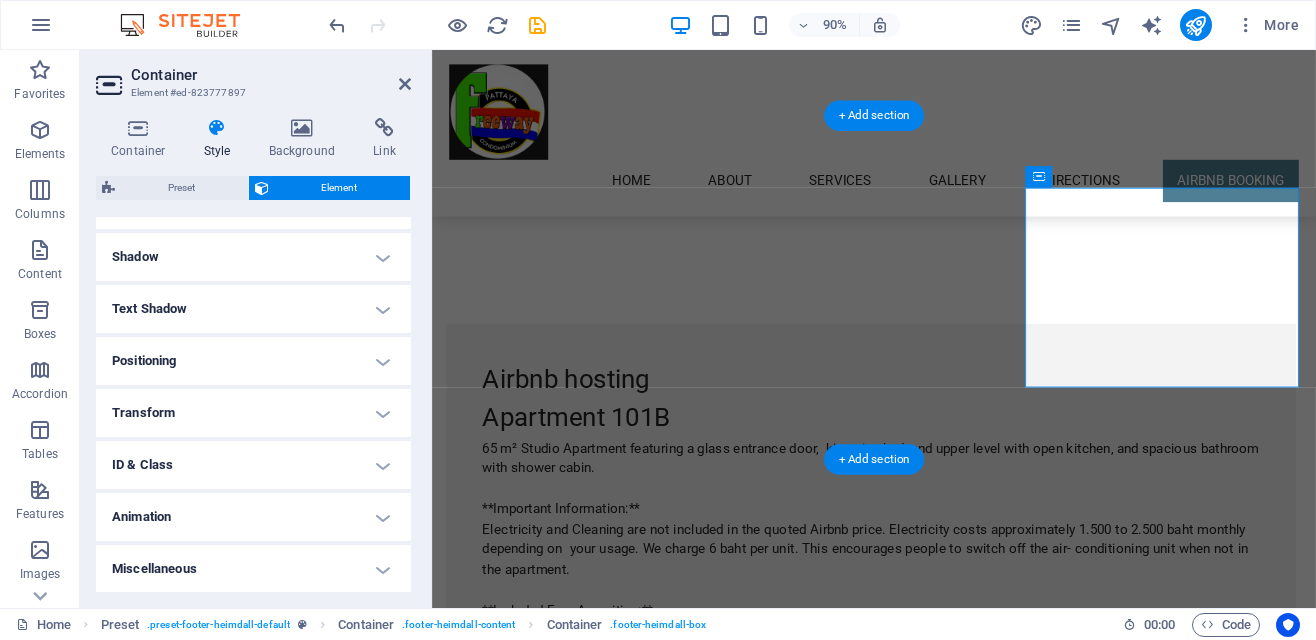 click on "Freewayapartment@gmail.com                                         Legal Notice  |  Privacy" at bounding box center (723, 9281) 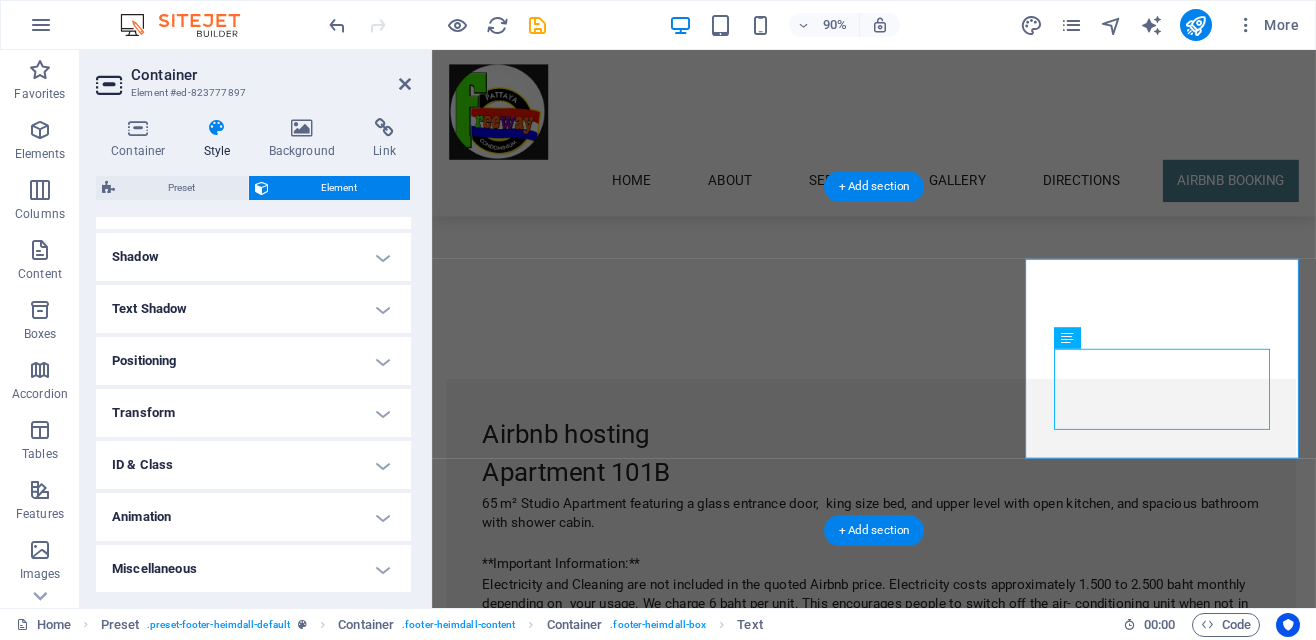 scroll, scrollTop: 7713, scrollLeft: 0, axis: vertical 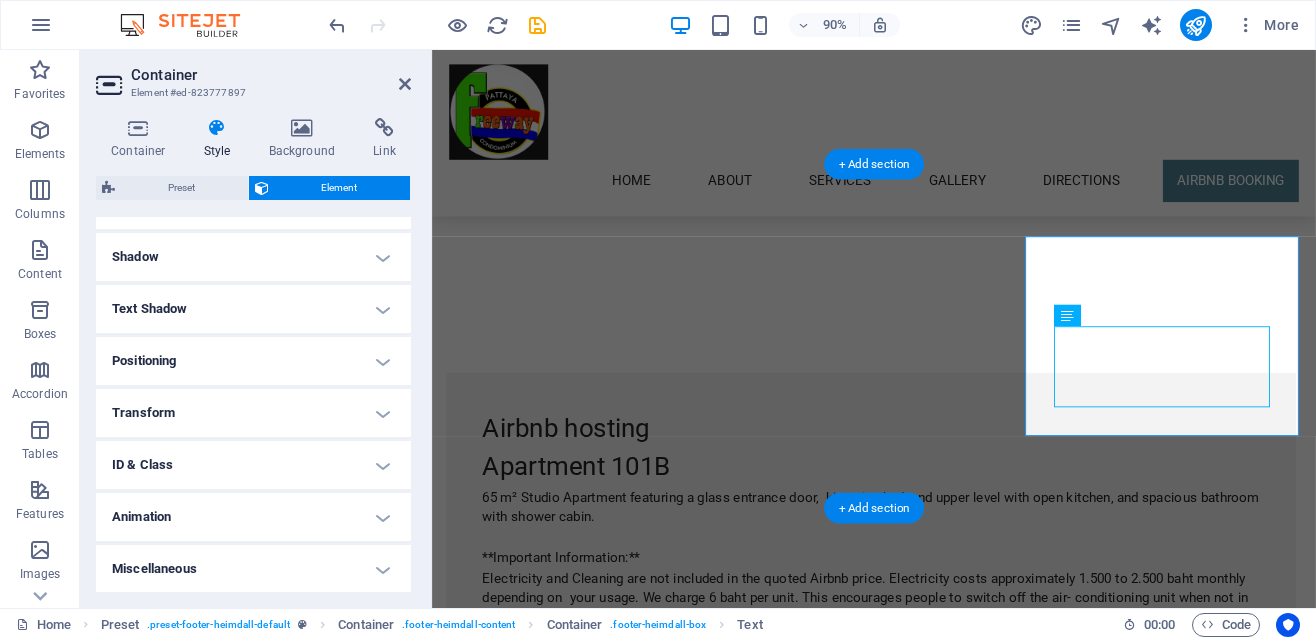 click at bounding box center (1067, 316) 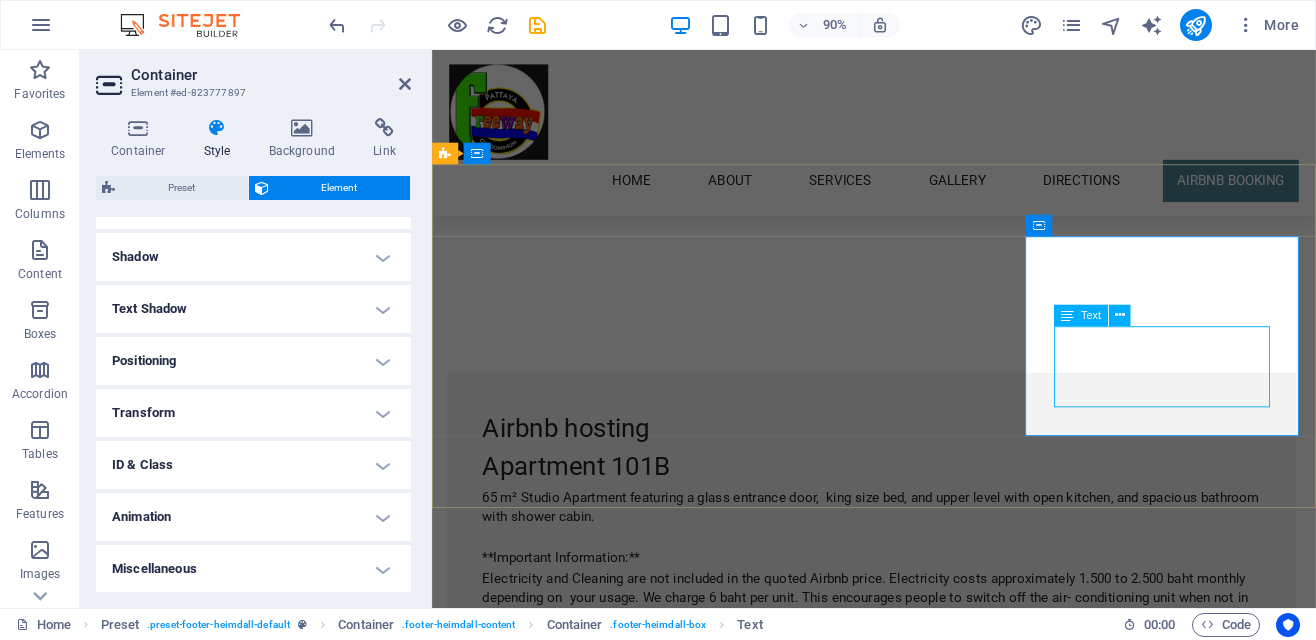 click on "Text" at bounding box center (1091, 315) 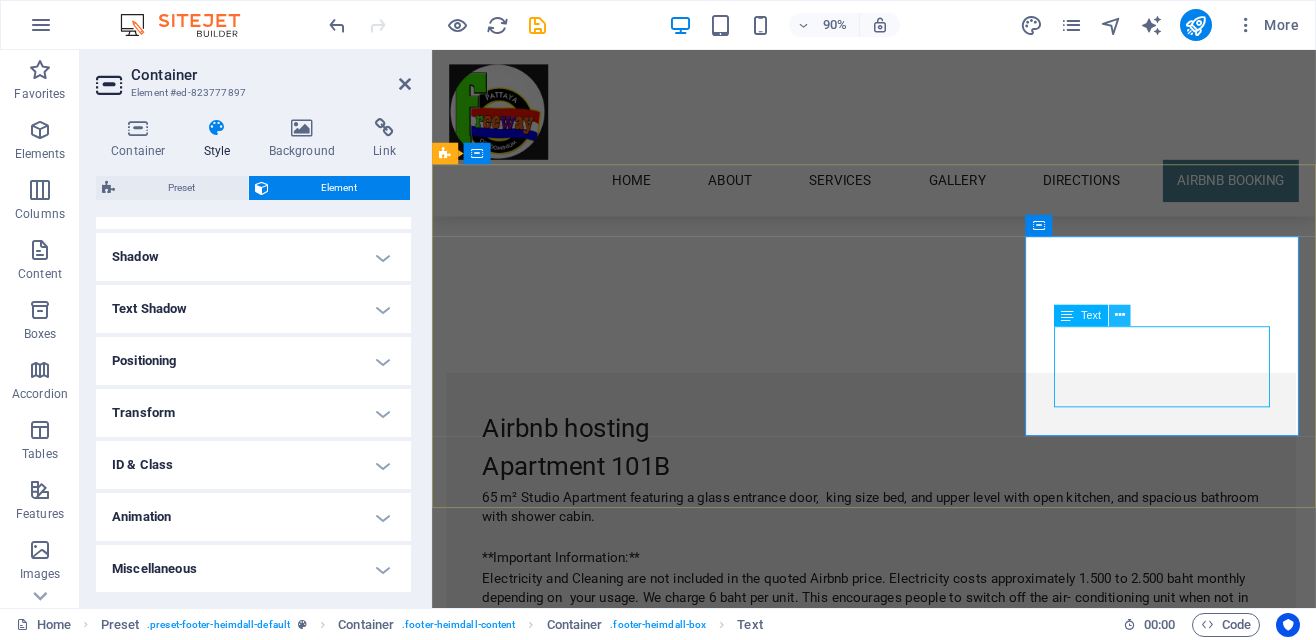 click at bounding box center (1120, 315) 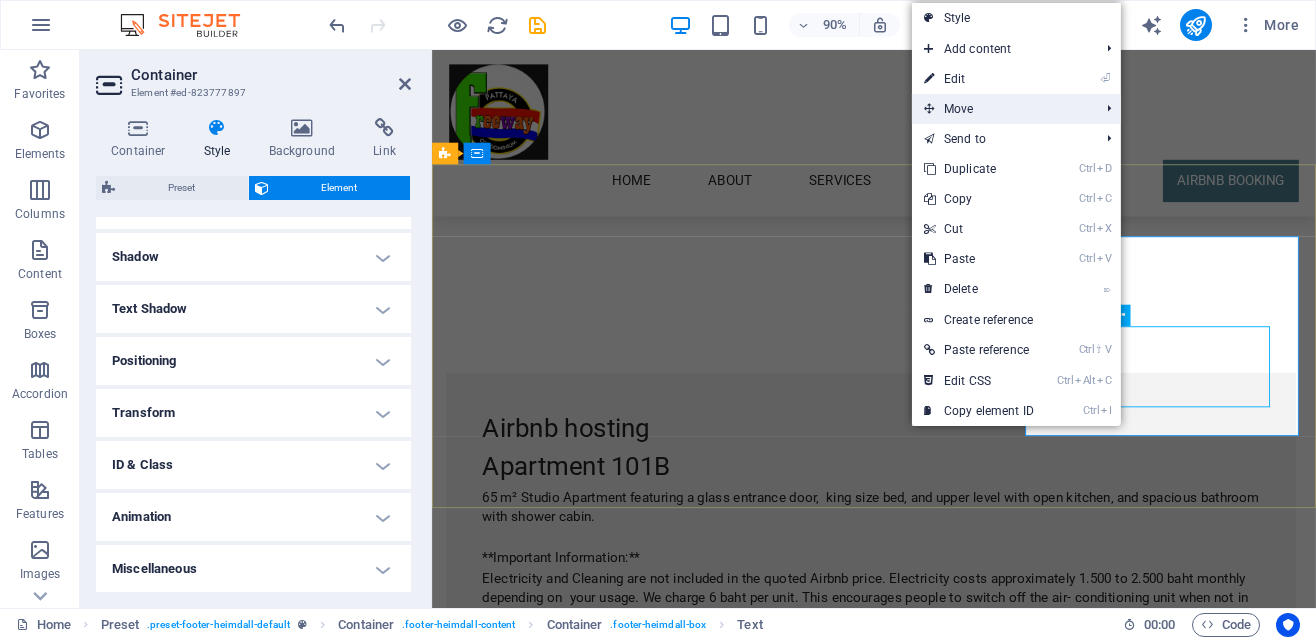 click on "Move" at bounding box center (1001, 109) 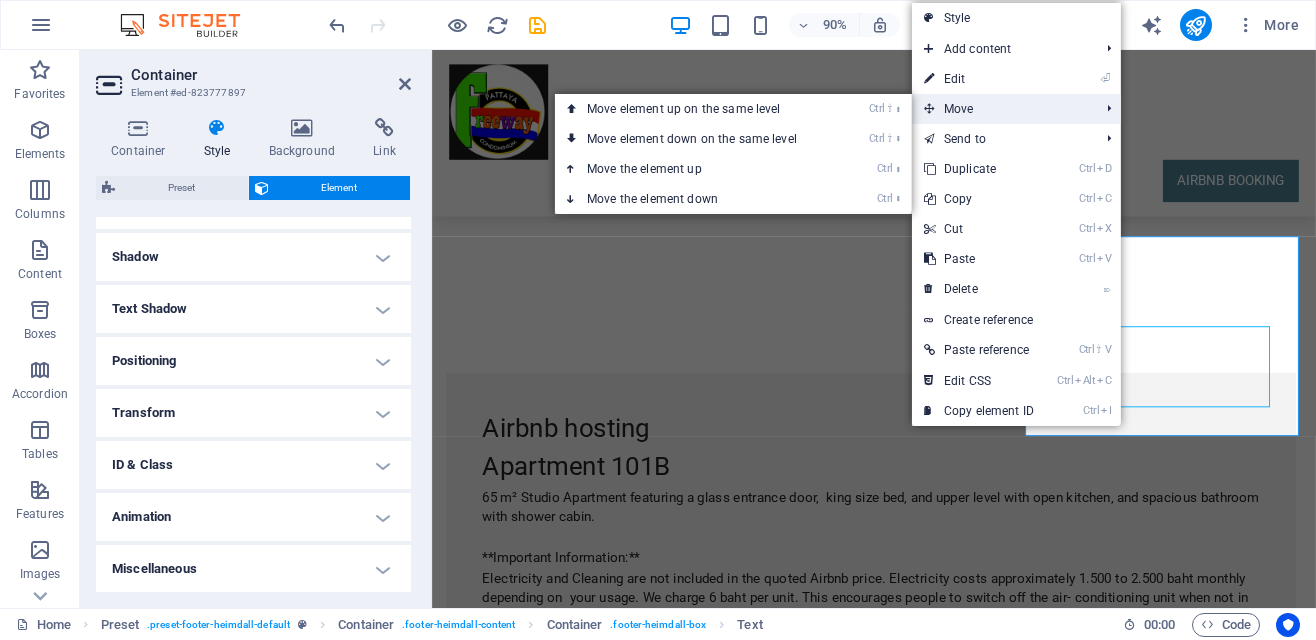 click on "Move" at bounding box center (1001, 109) 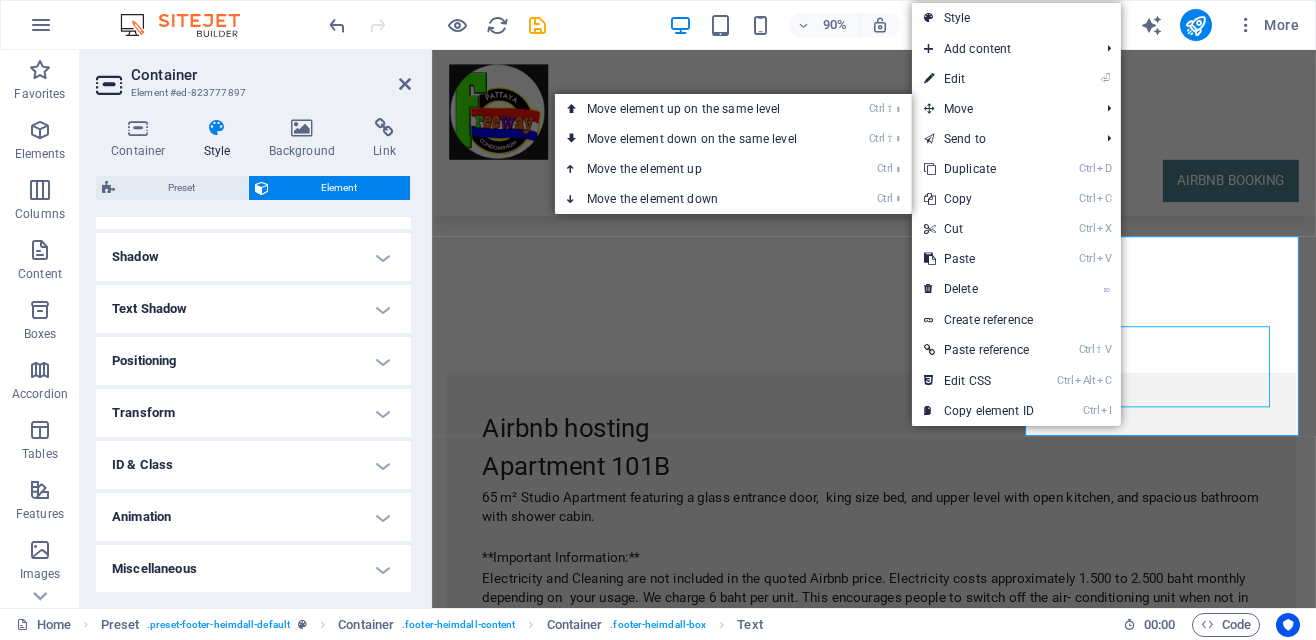 click on "Freewayapartment@gmail.com                                         Legal Notice  |  Privacy" at bounding box center [723, 9336] 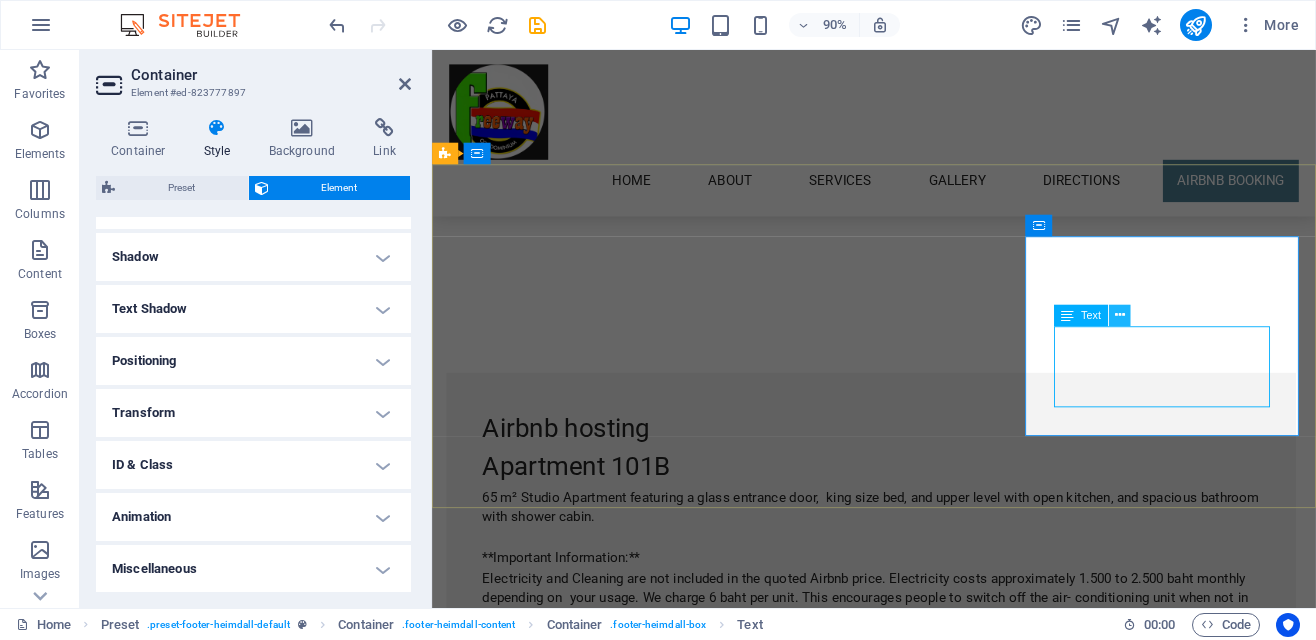 click at bounding box center [1120, 315] 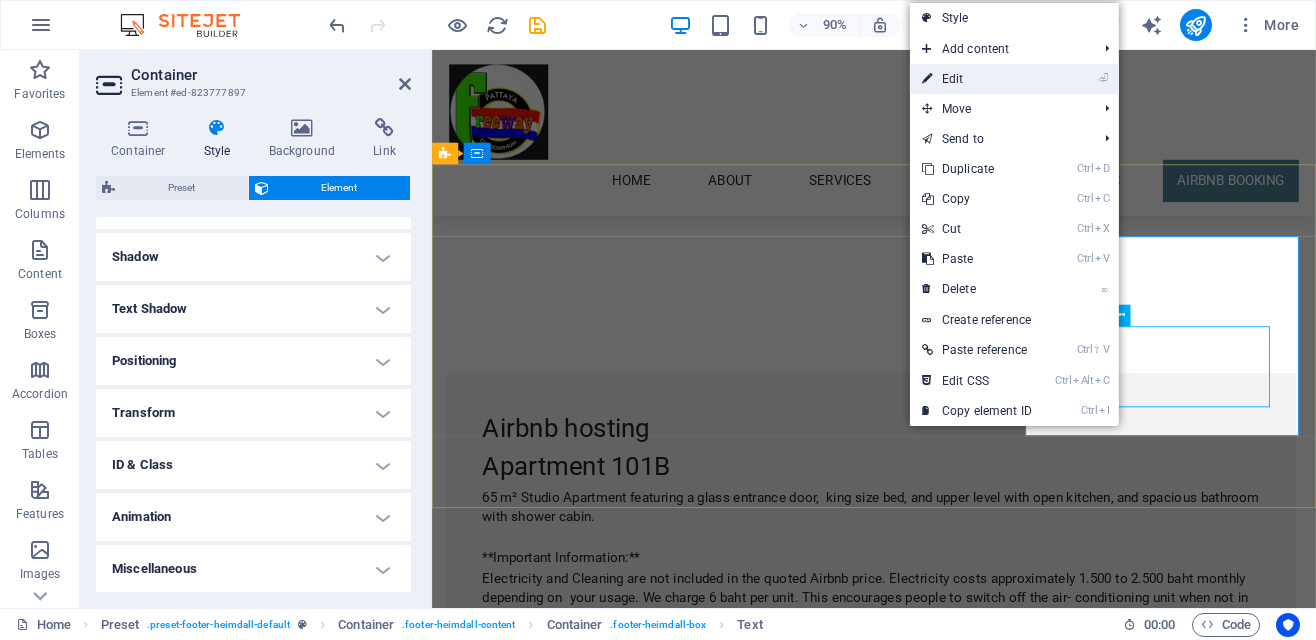 click on "⏎  Edit" at bounding box center (977, 79) 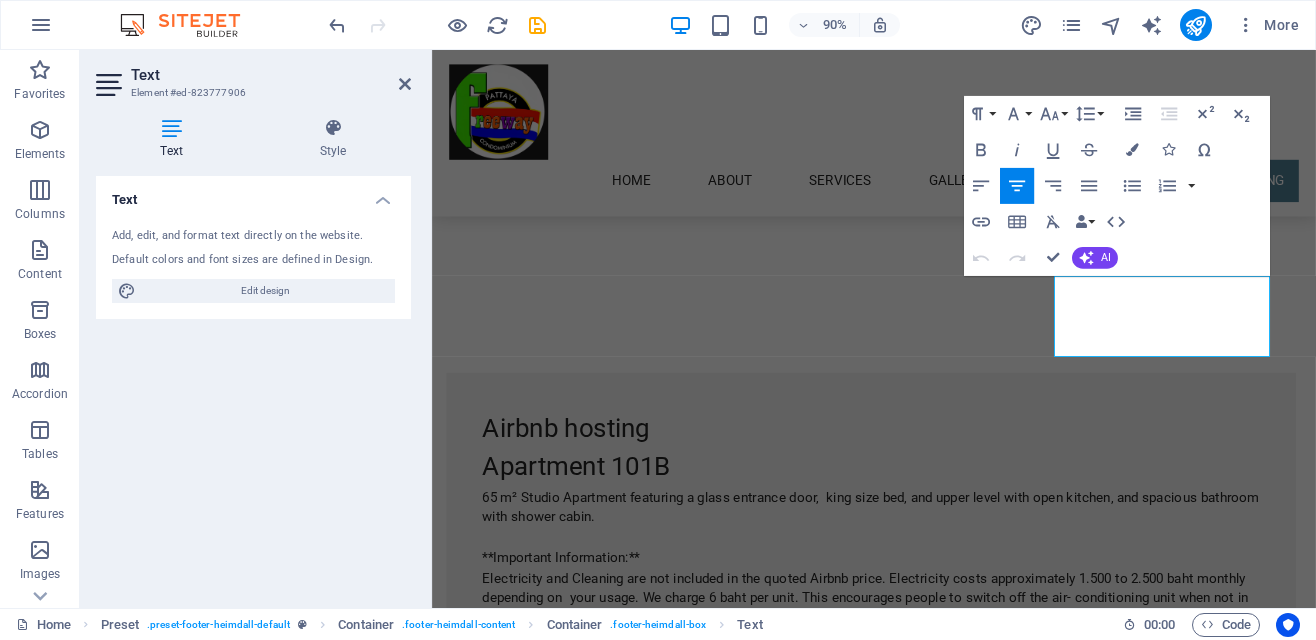 scroll, scrollTop: 7769, scrollLeft: 0, axis: vertical 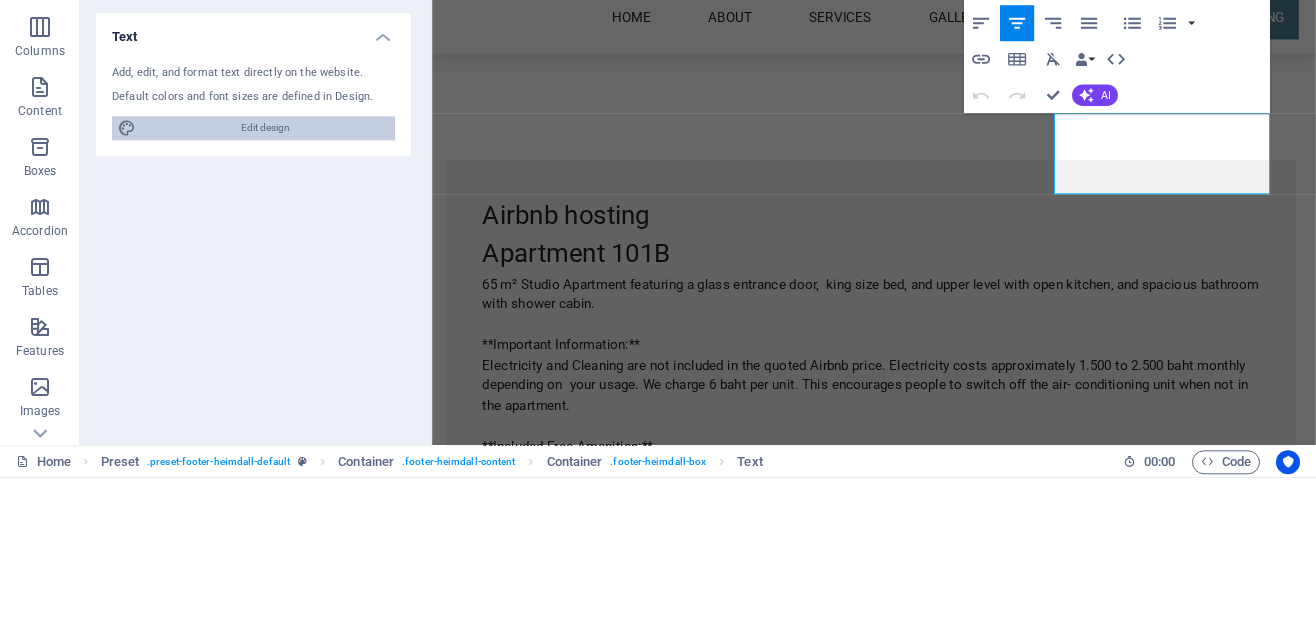 click on "Edit design" at bounding box center [265, 291] 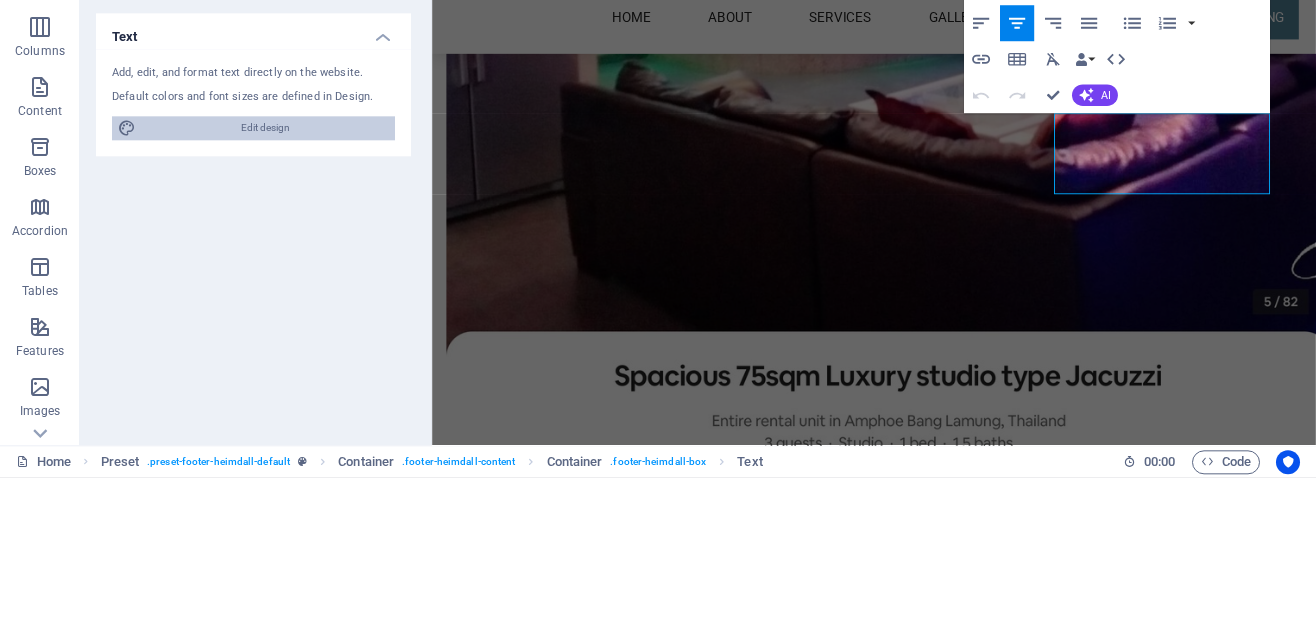 select on "px" 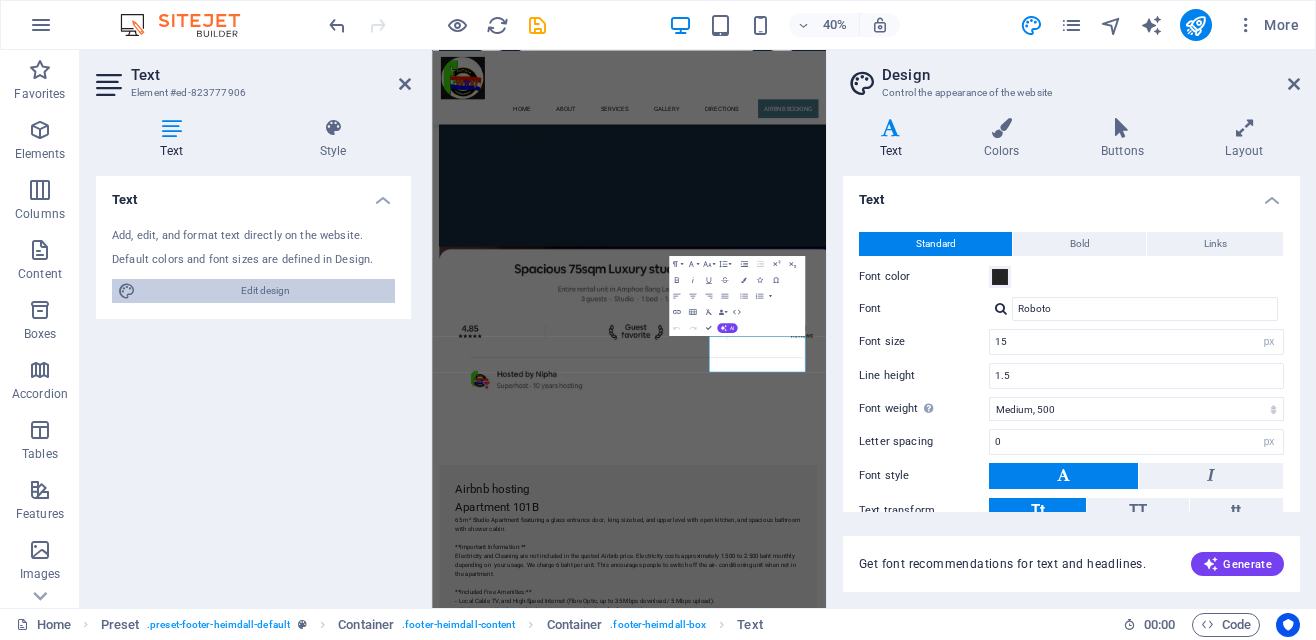 scroll, scrollTop: 8004, scrollLeft: 0, axis: vertical 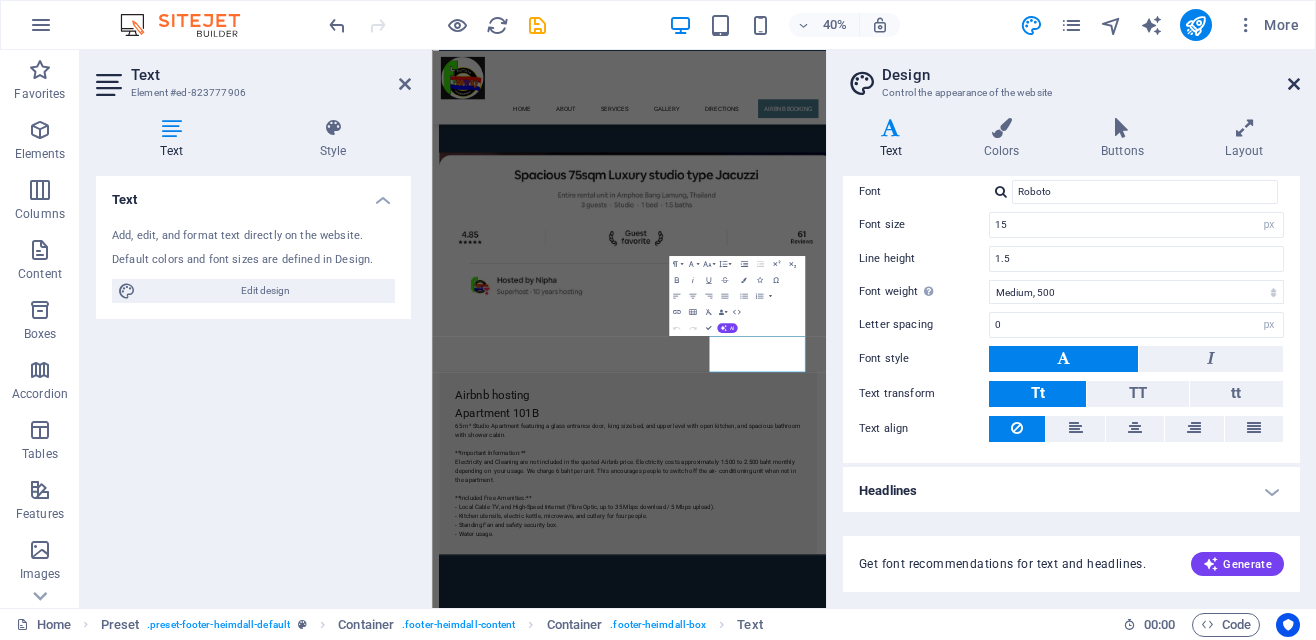 click at bounding box center (1294, 84) 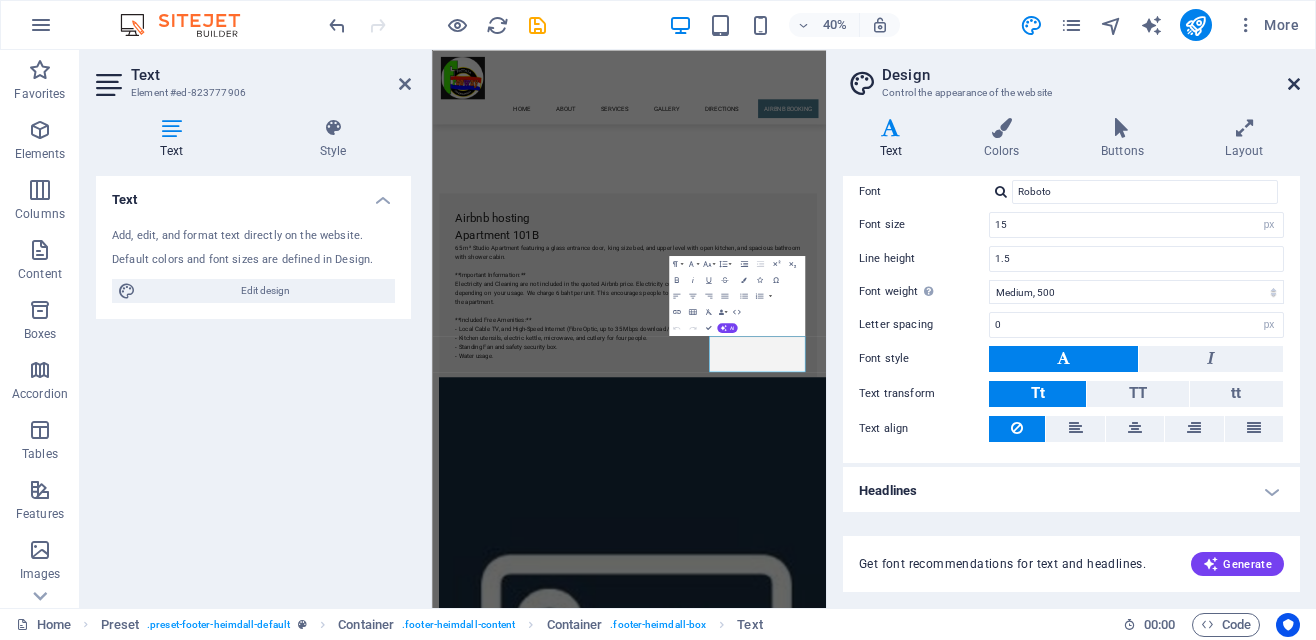 scroll, scrollTop: 7769, scrollLeft: 0, axis: vertical 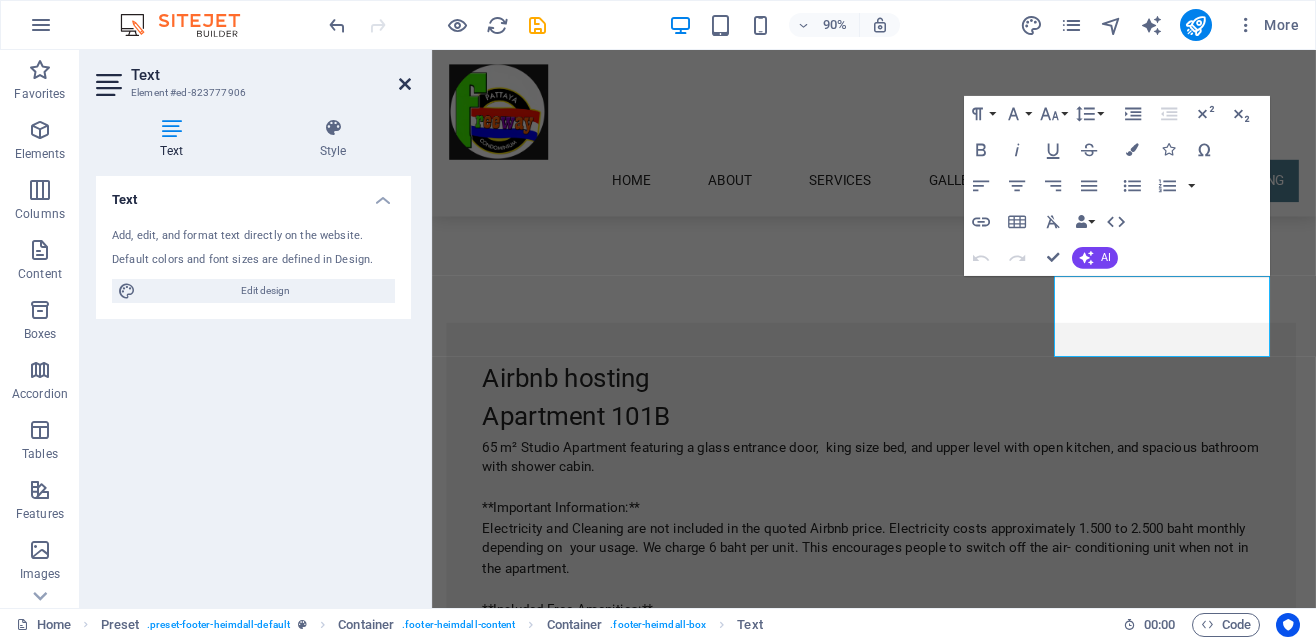 click at bounding box center [405, 84] 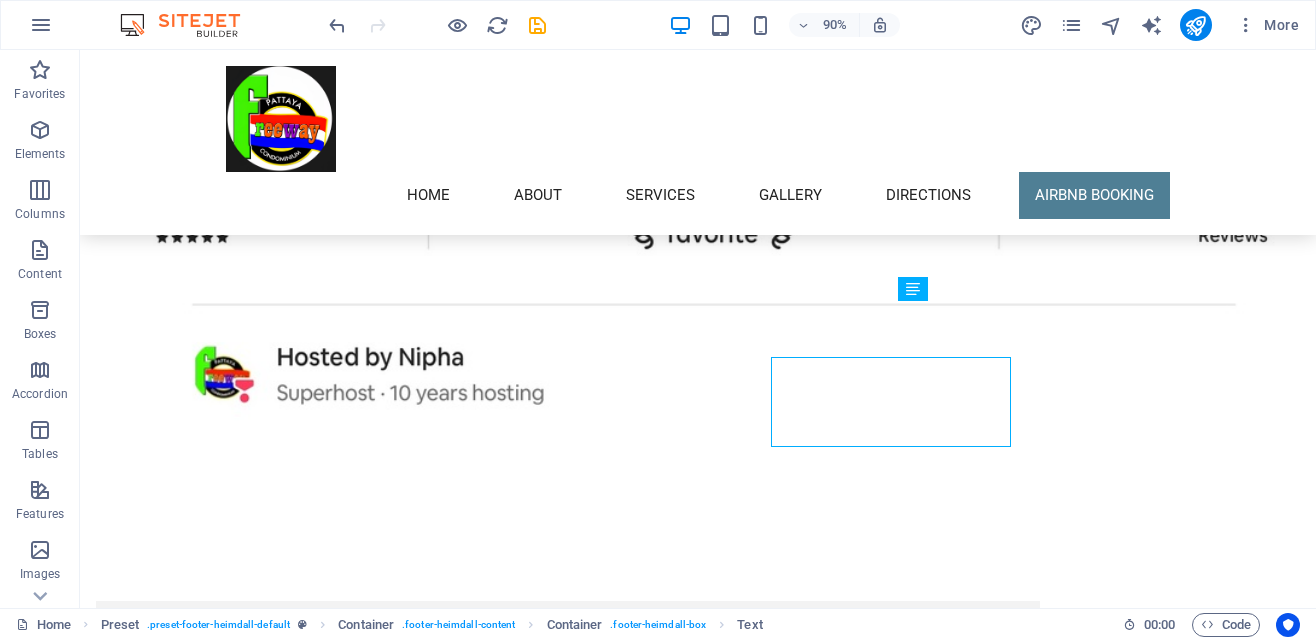 scroll, scrollTop: 7713, scrollLeft: 0, axis: vertical 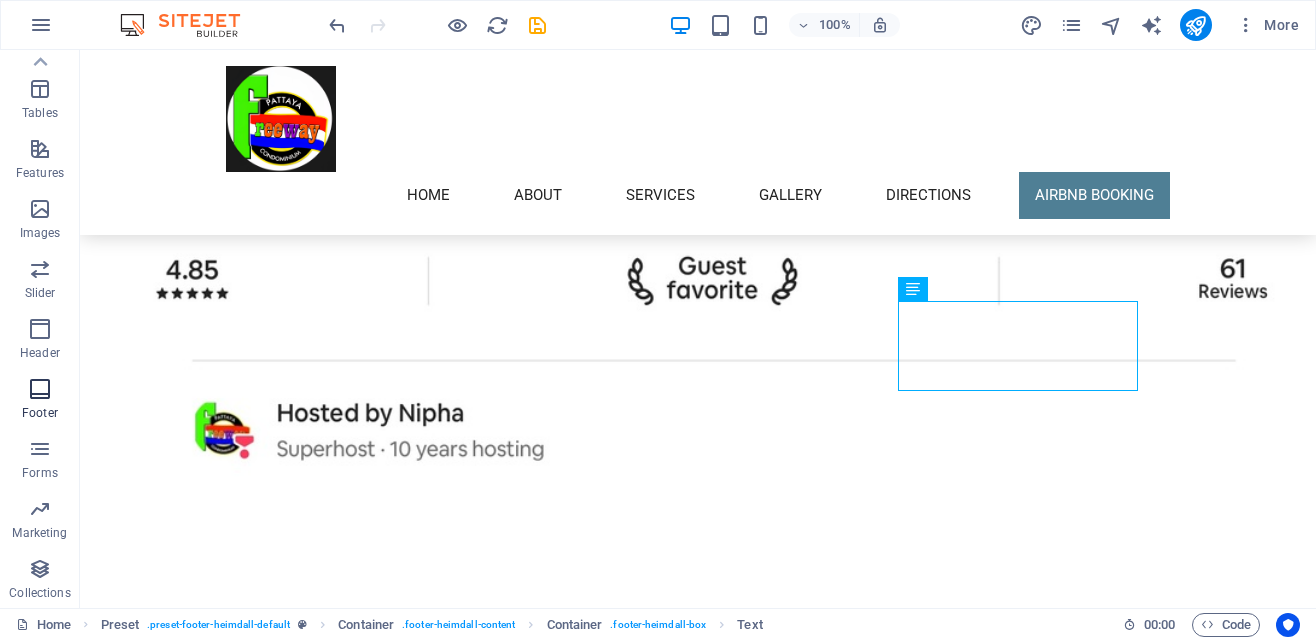 click at bounding box center (40, 389) 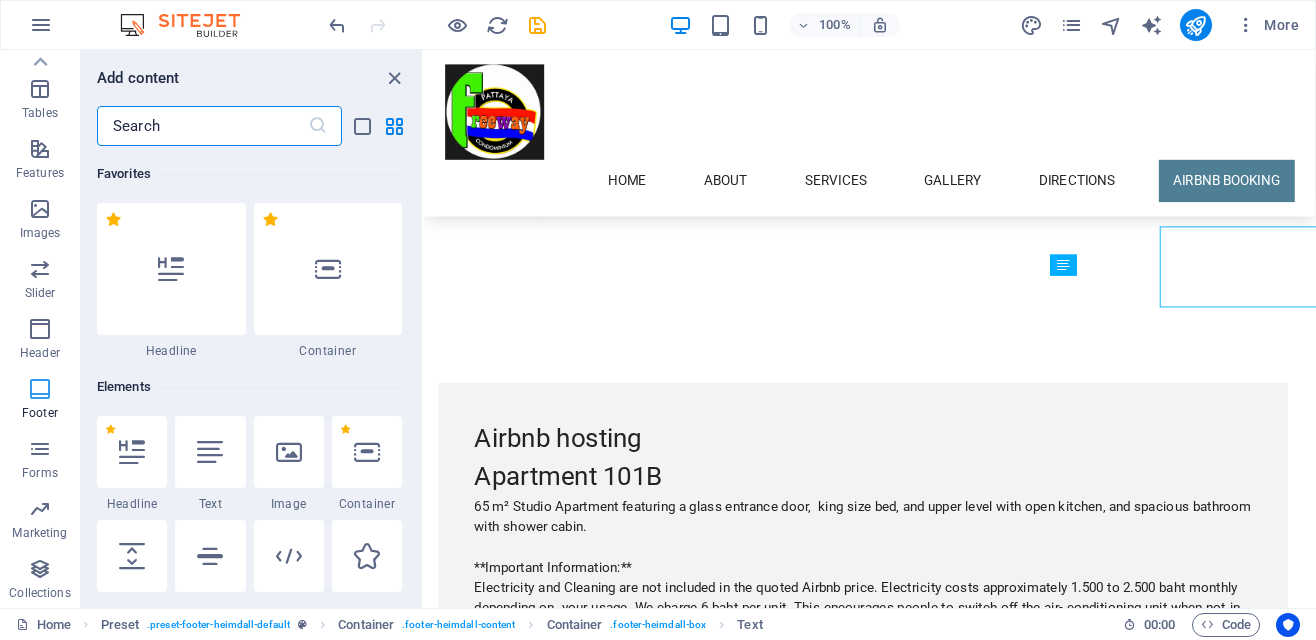 scroll, scrollTop: 7769, scrollLeft: 0, axis: vertical 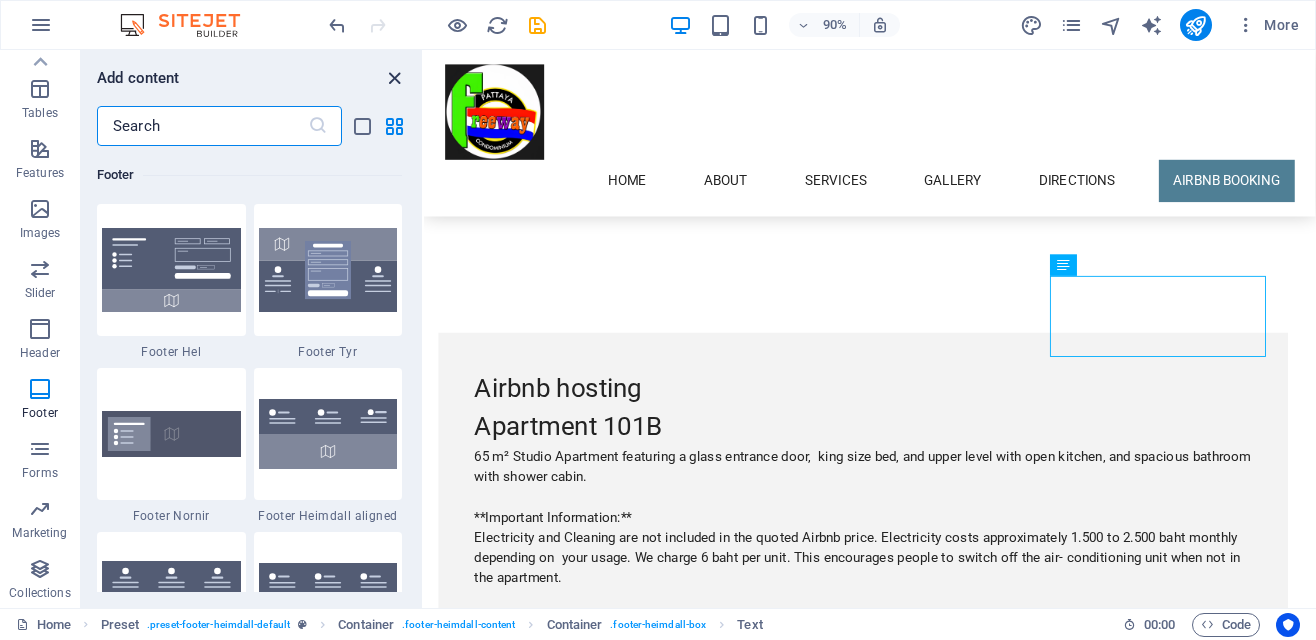 click at bounding box center [394, 78] 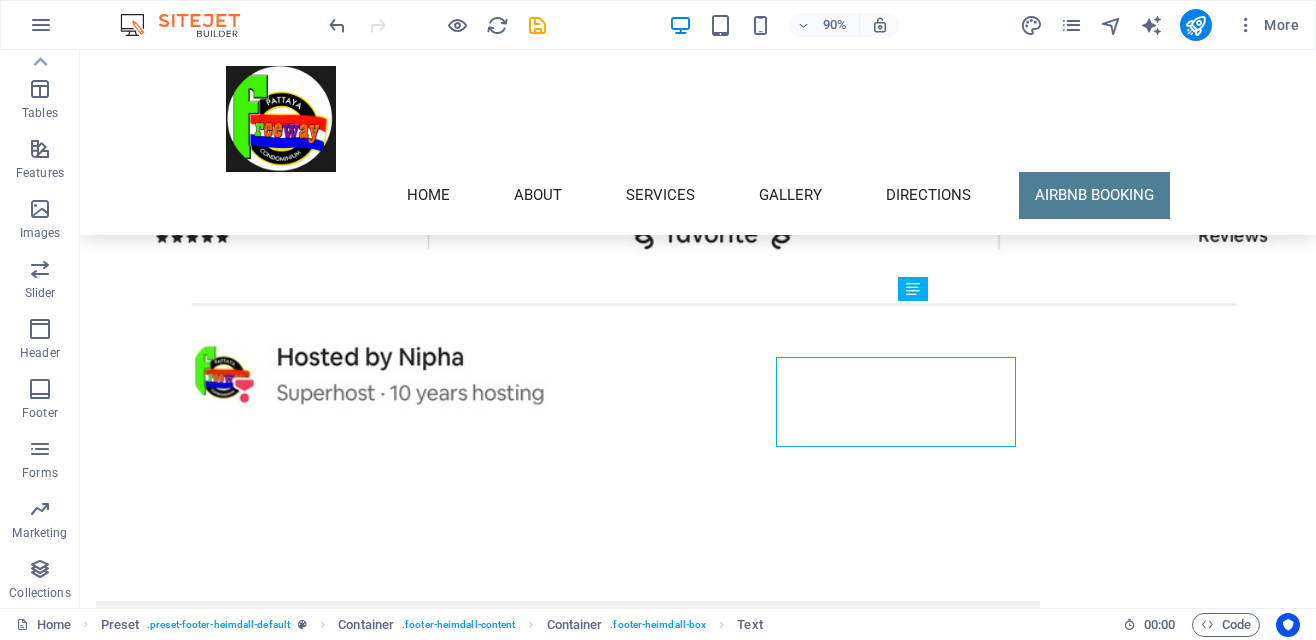 scroll, scrollTop: 7713, scrollLeft: 0, axis: vertical 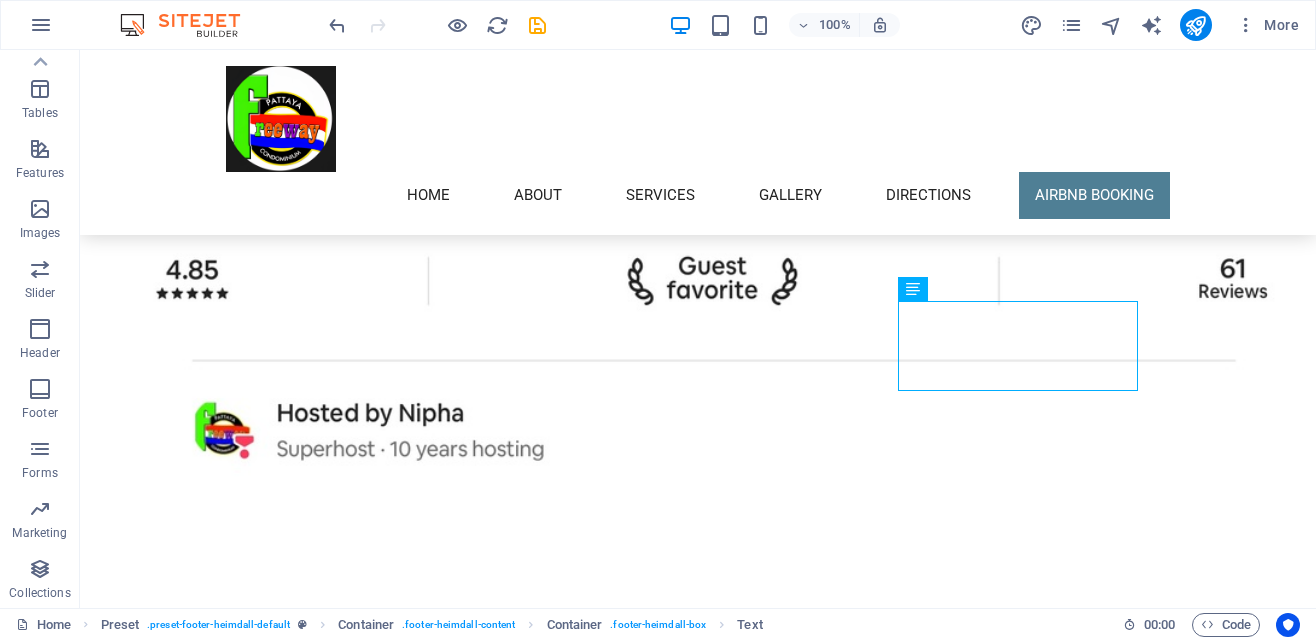click on "Freewayapartment@gmail.com                                         Legal Notice  |  Privacy" at bounding box center (371, 10152) 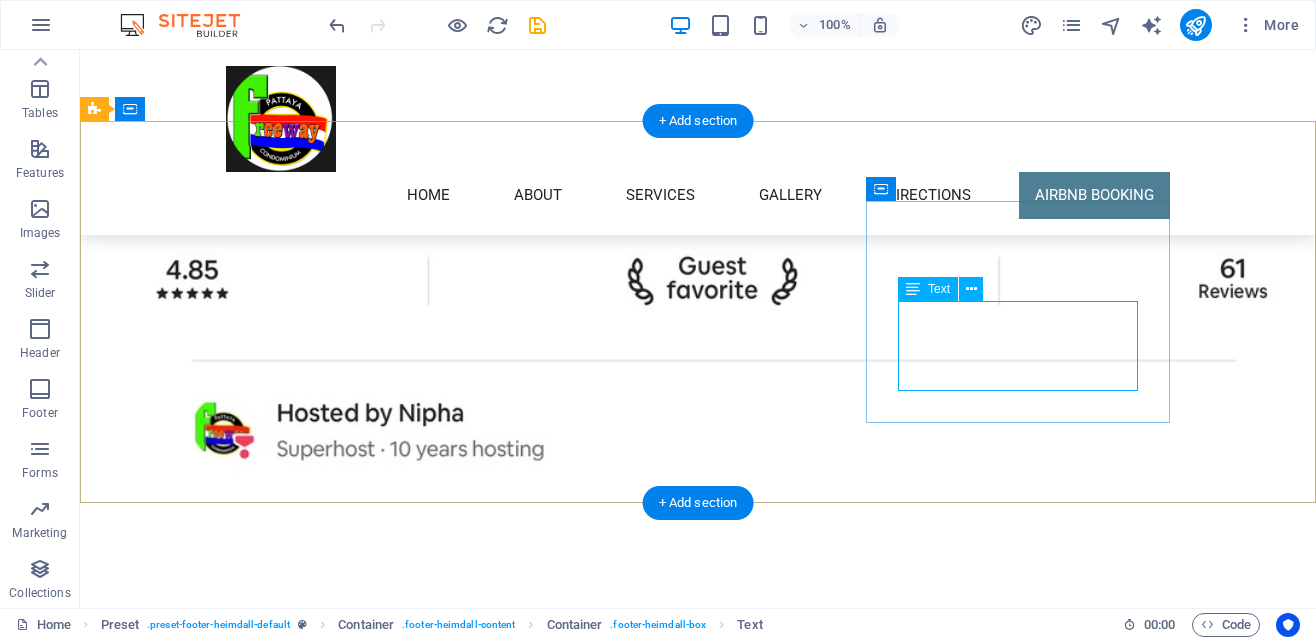 click on "Freewayapartment@gmail.com                                         Legal Notice  |  Privacy" at bounding box center (371, 10152) 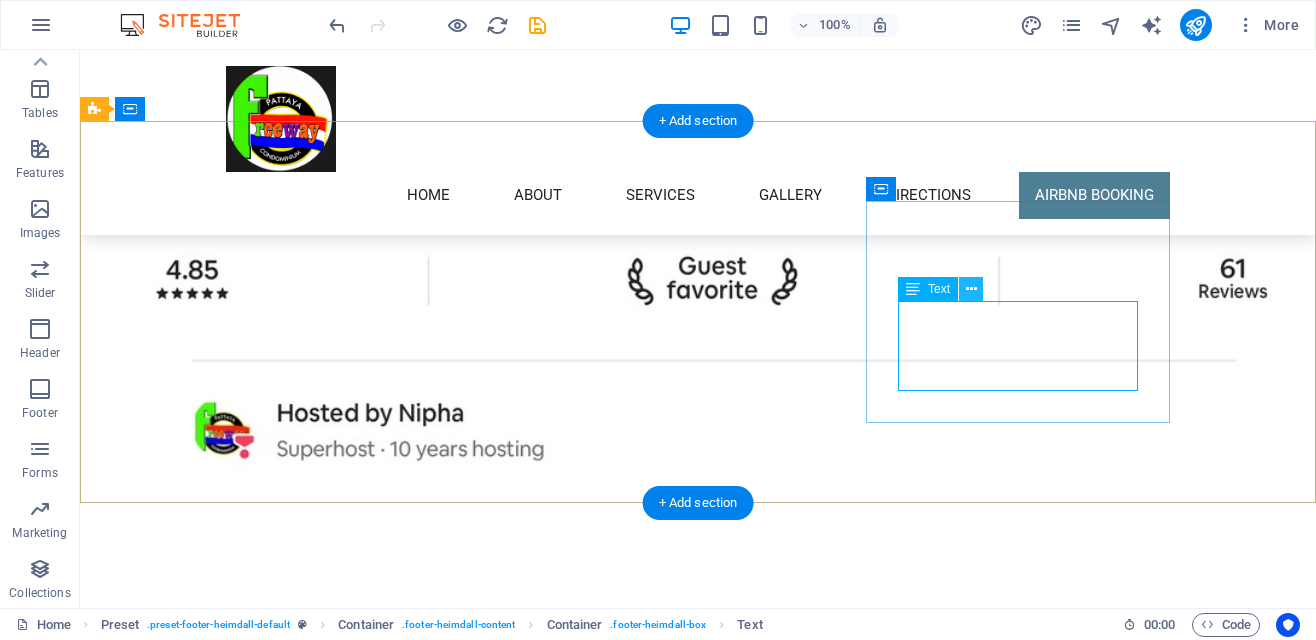 click at bounding box center [971, 289] 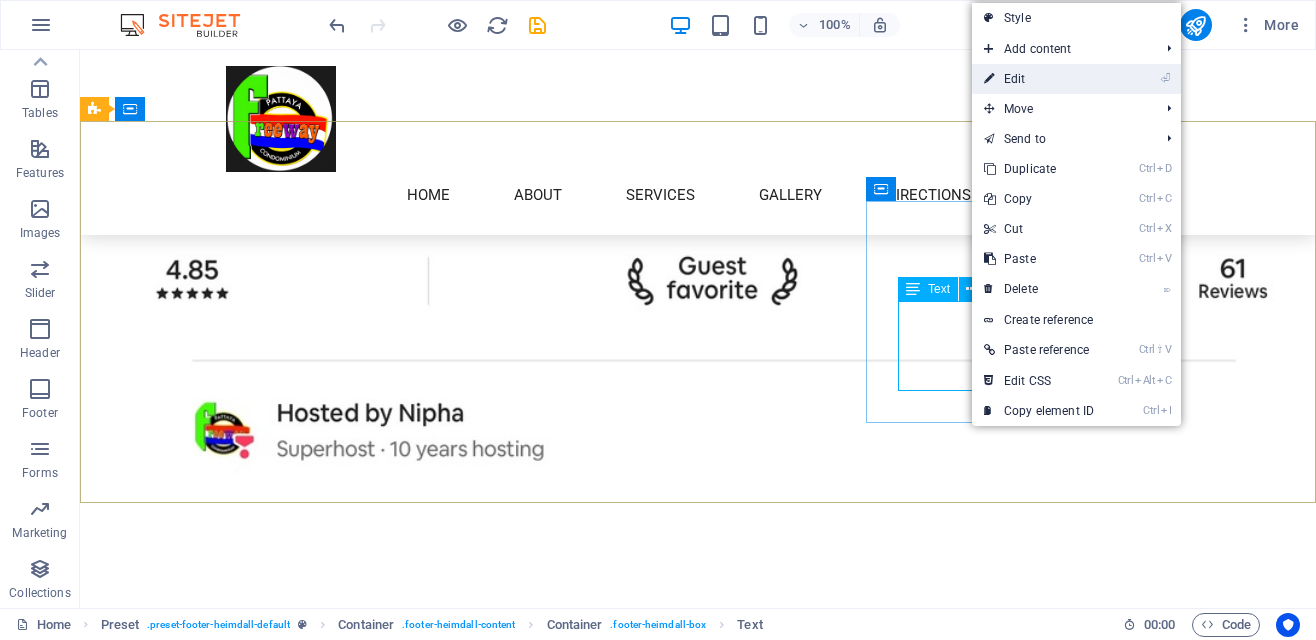 click on "⏎  Edit" at bounding box center [1039, 79] 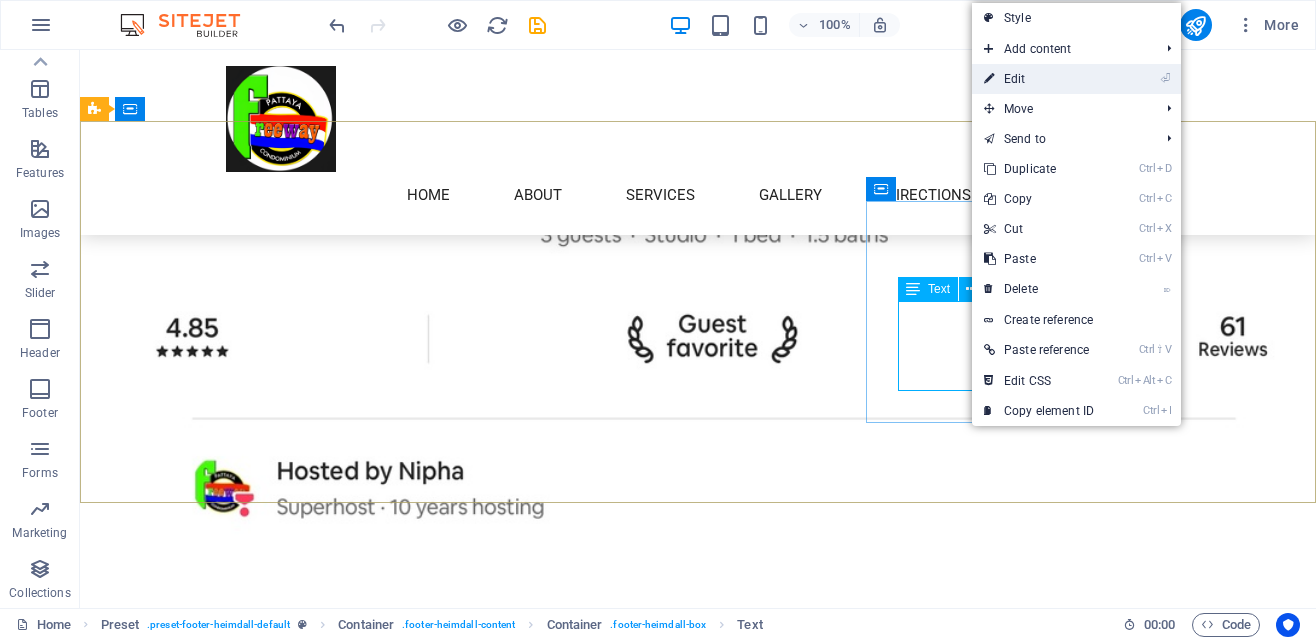 scroll, scrollTop: 7769, scrollLeft: 0, axis: vertical 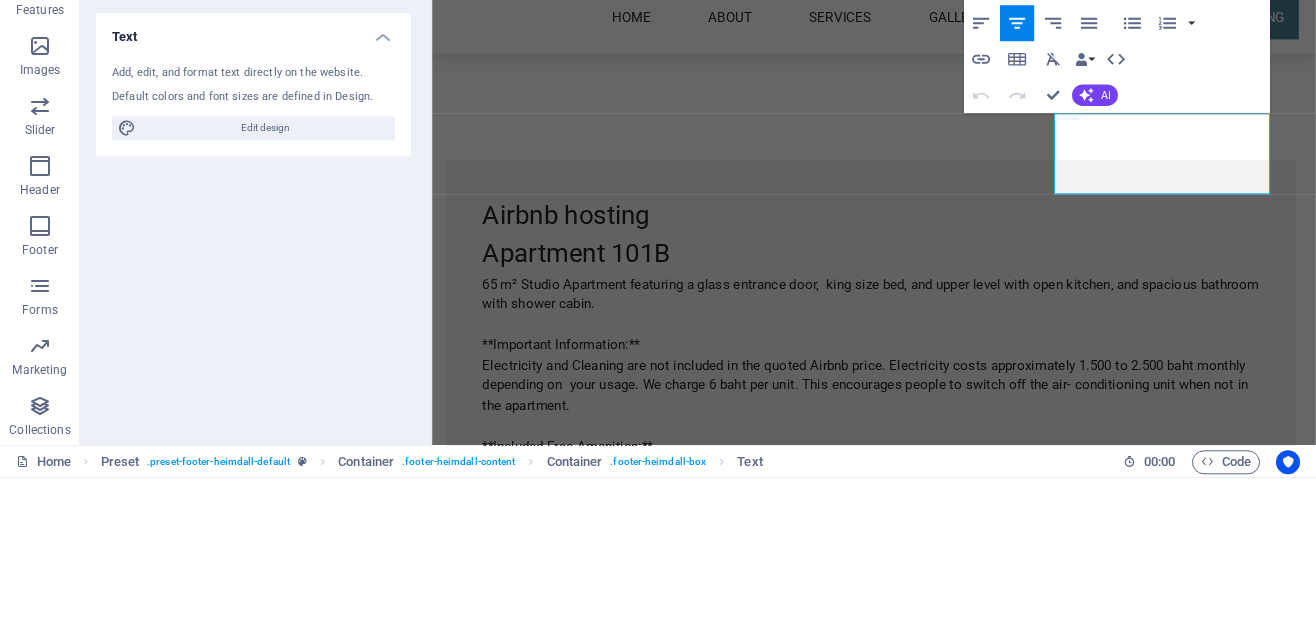 click at bounding box center [723, 9118] 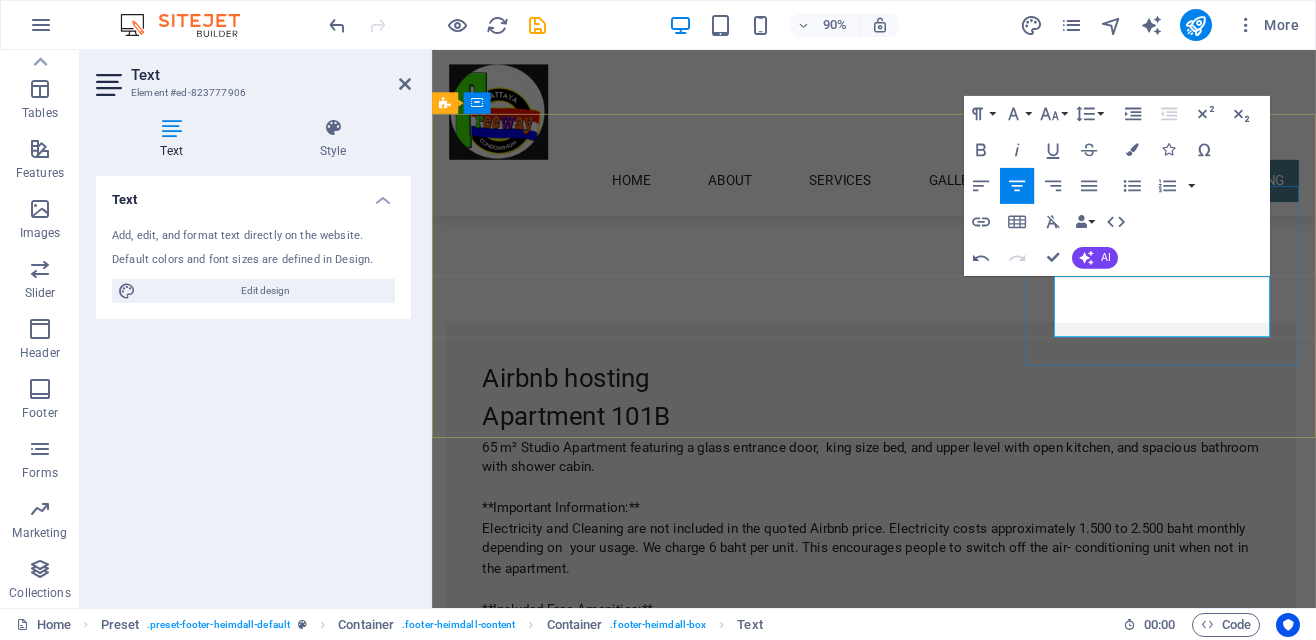 click on "Freewayapartment@gmail.com" at bounding box center [723, 9257] 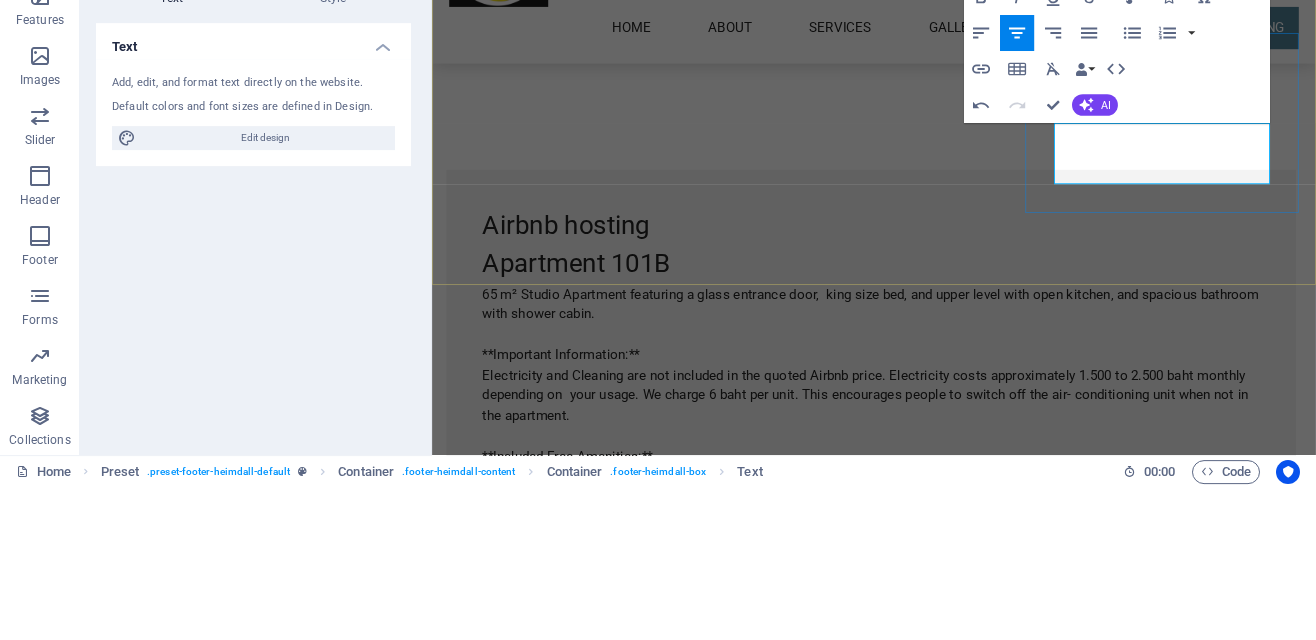 type 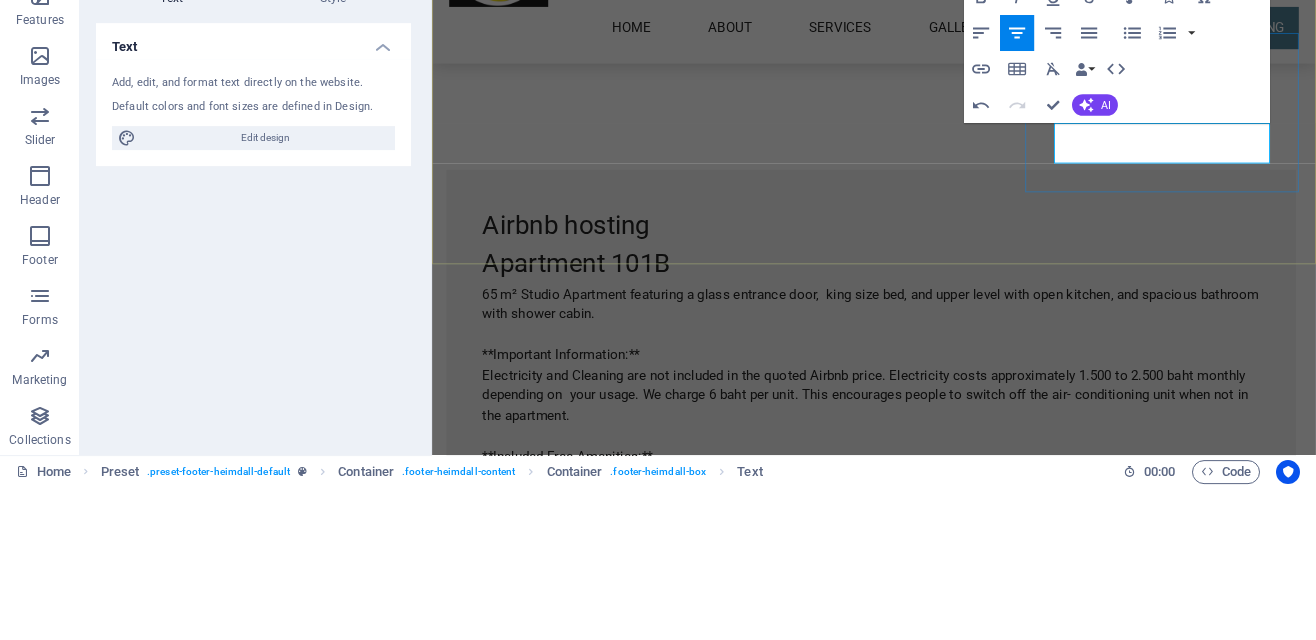 click on "Legal Notice  |  Privacy" at bounding box center (723, 9128) 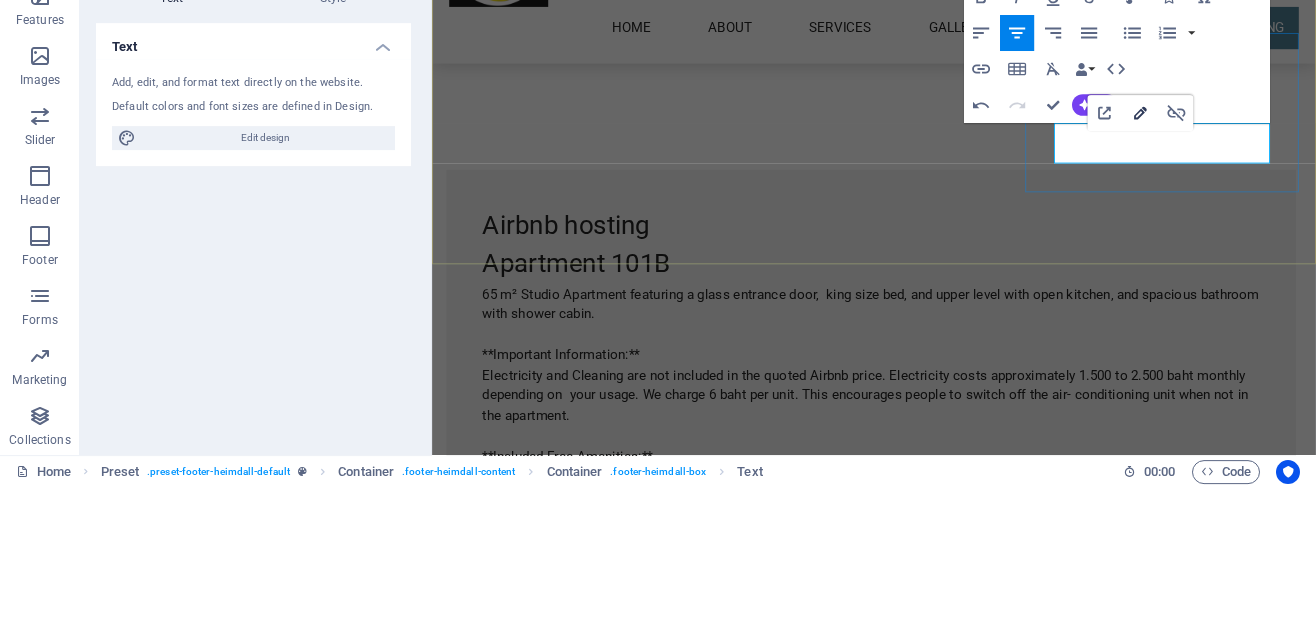 click 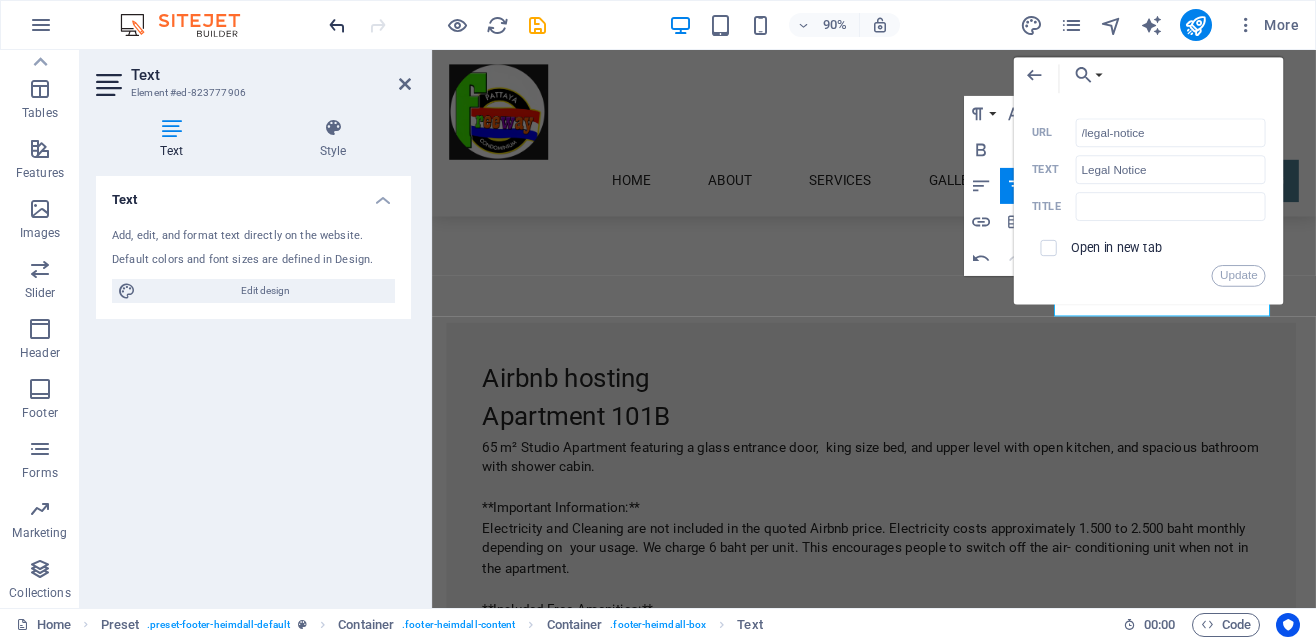 click at bounding box center (337, 25) 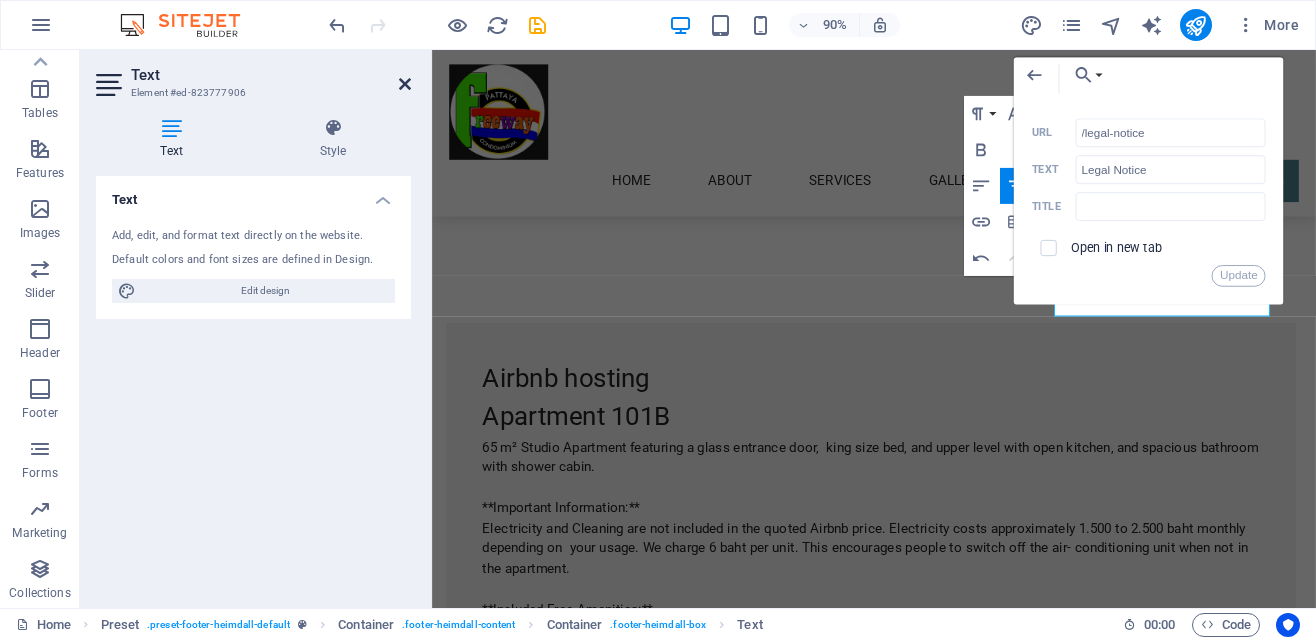 click at bounding box center (405, 84) 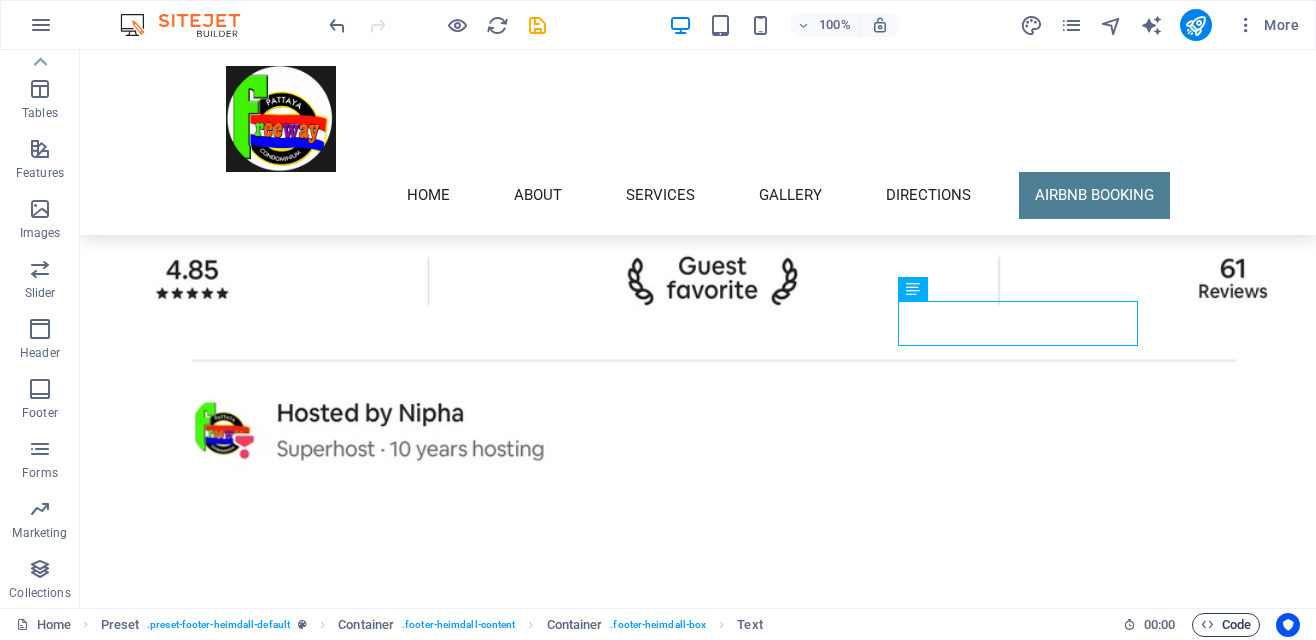 click on "Code" at bounding box center (1226, 625) 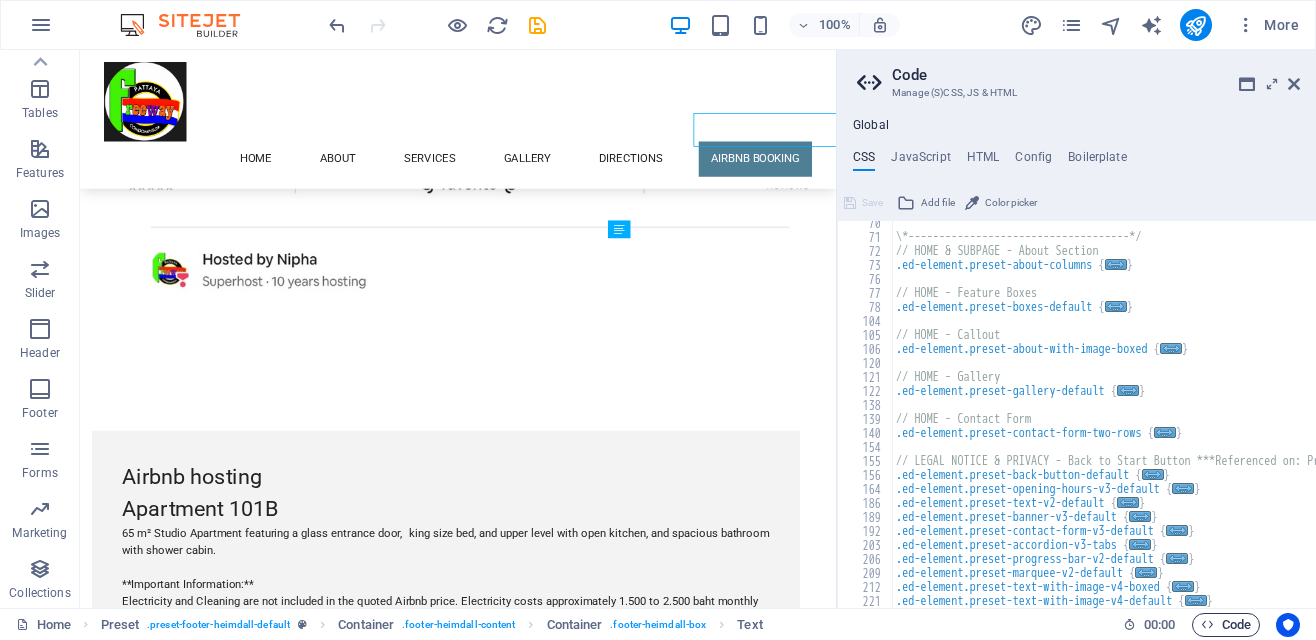 scroll, scrollTop: 7880, scrollLeft: 0, axis: vertical 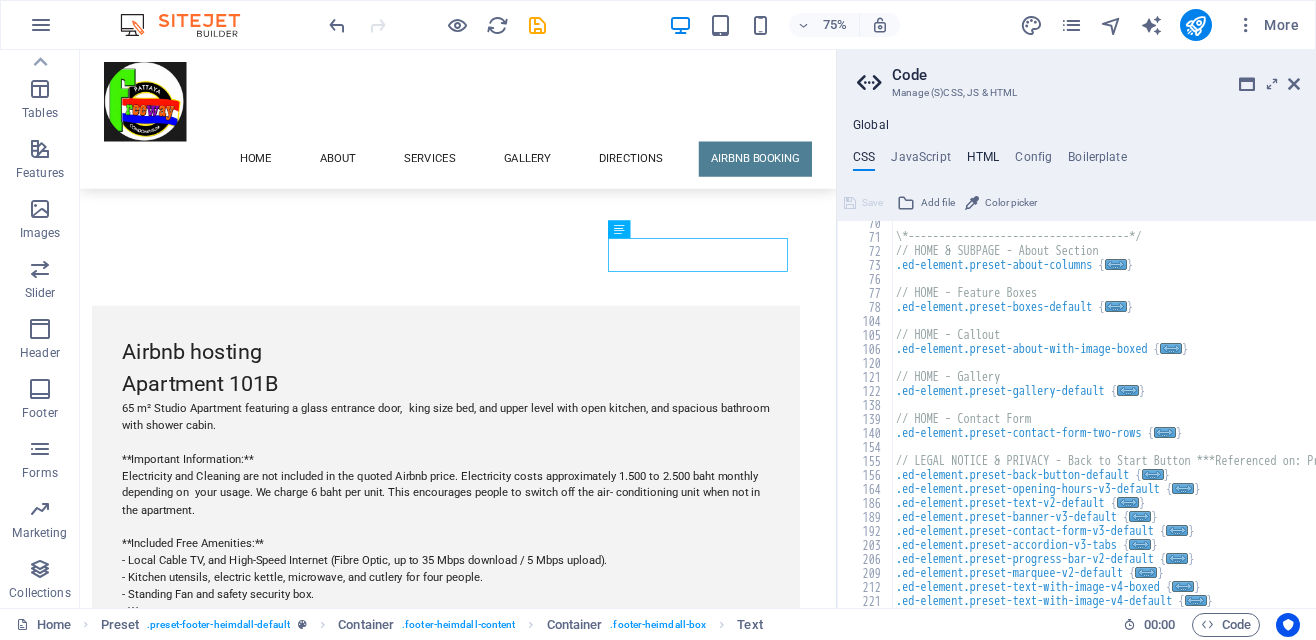 click on "HTML" at bounding box center [983, 161] 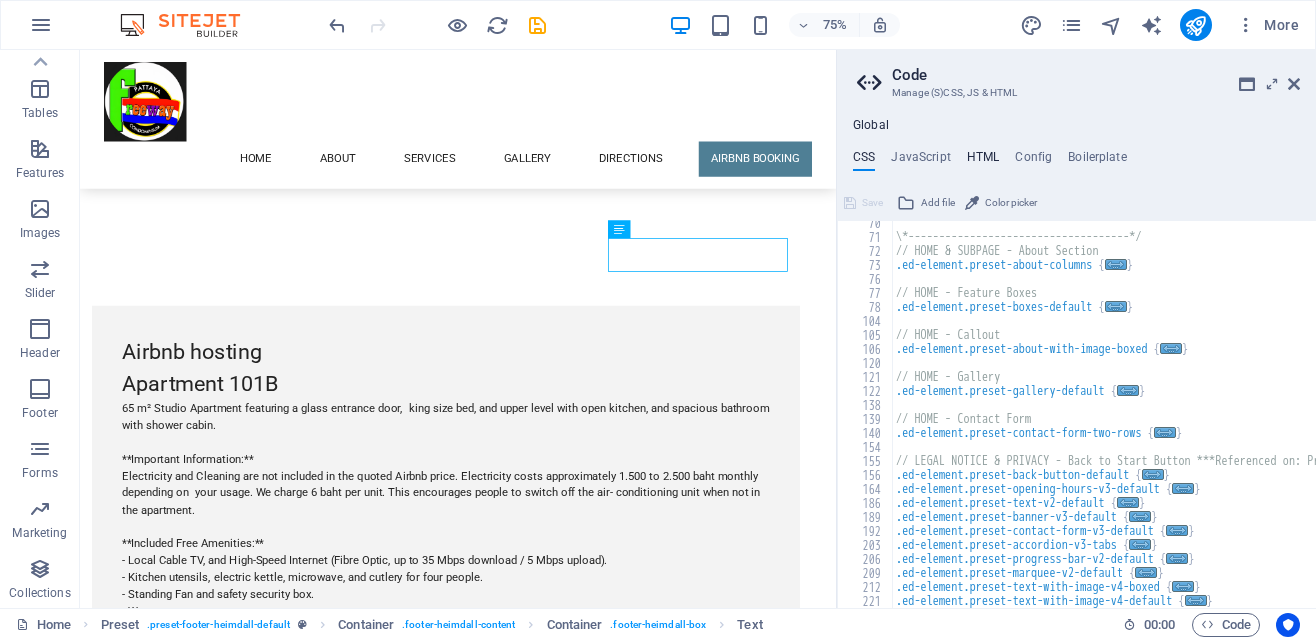 type on "<a href="#main-content" class="wv-link-content button">Skip to main content</a>" 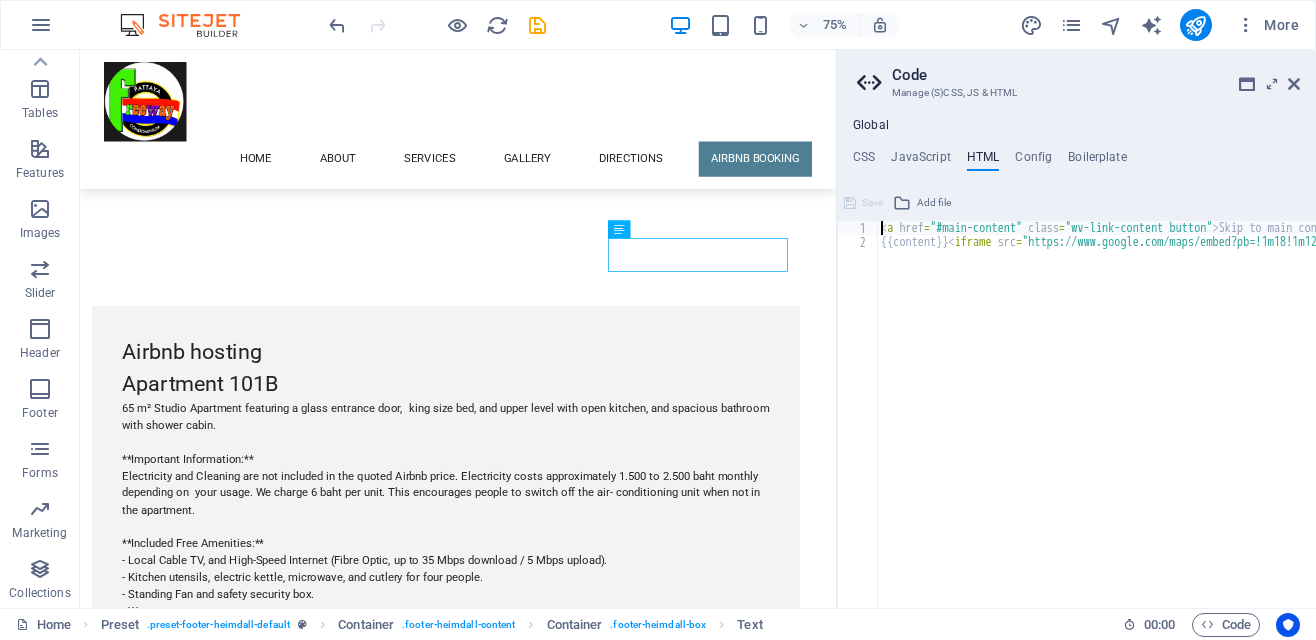 scroll, scrollTop: 0, scrollLeft: 0, axis: both 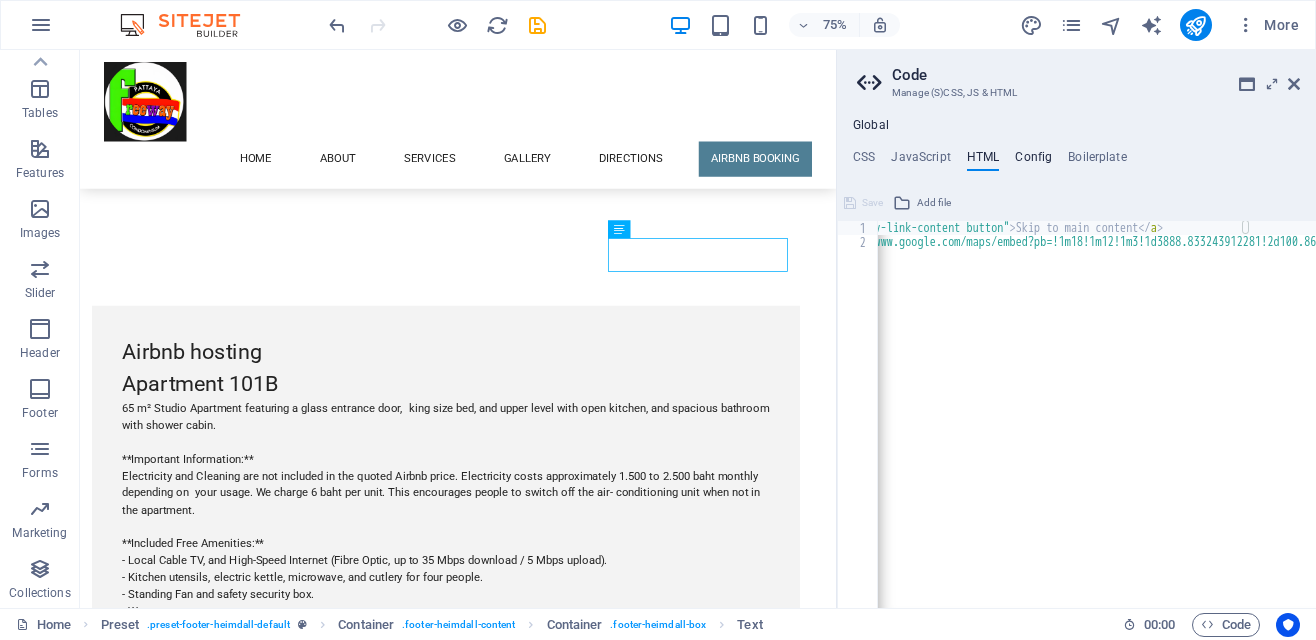 click on "Config" at bounding box center (1033, 161) 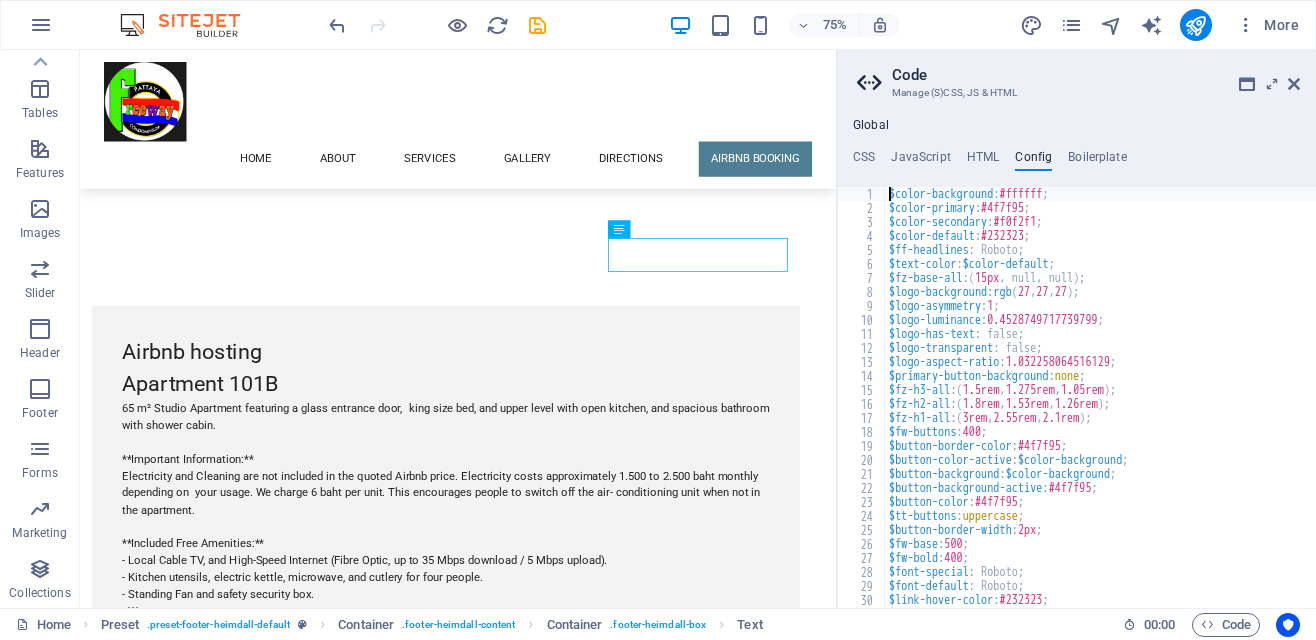 scroll, scrollTop: 0, scrollLeft: 0, axis: both 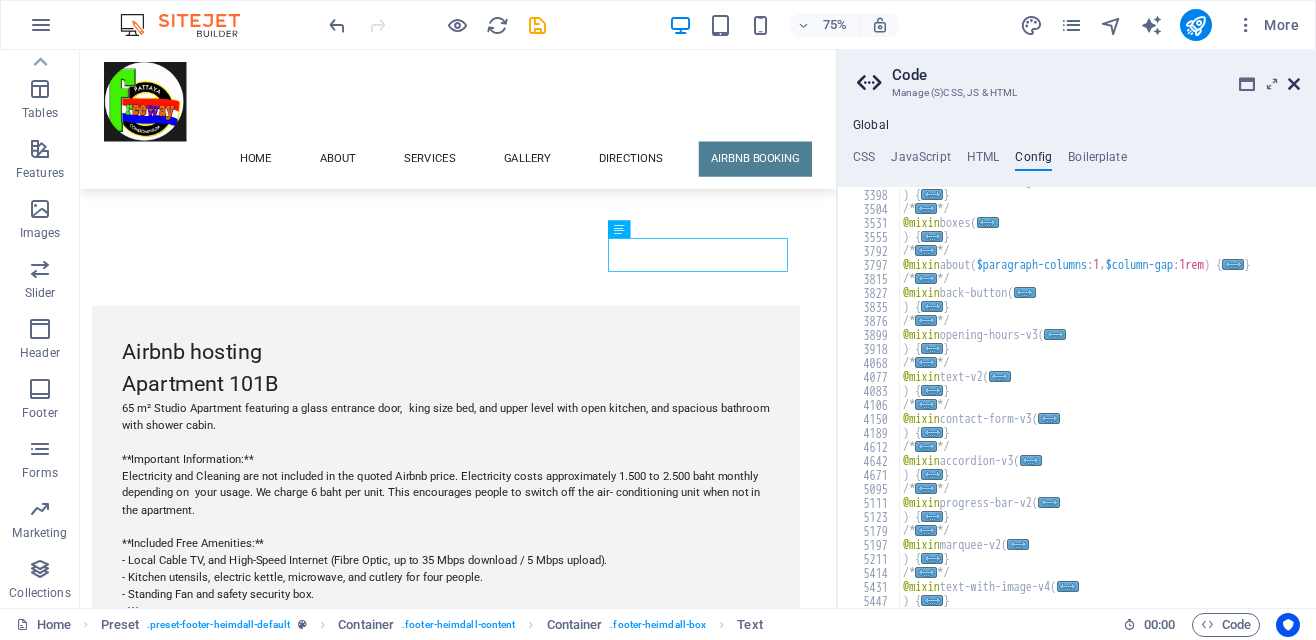 click at bounding box center (1294, 84) 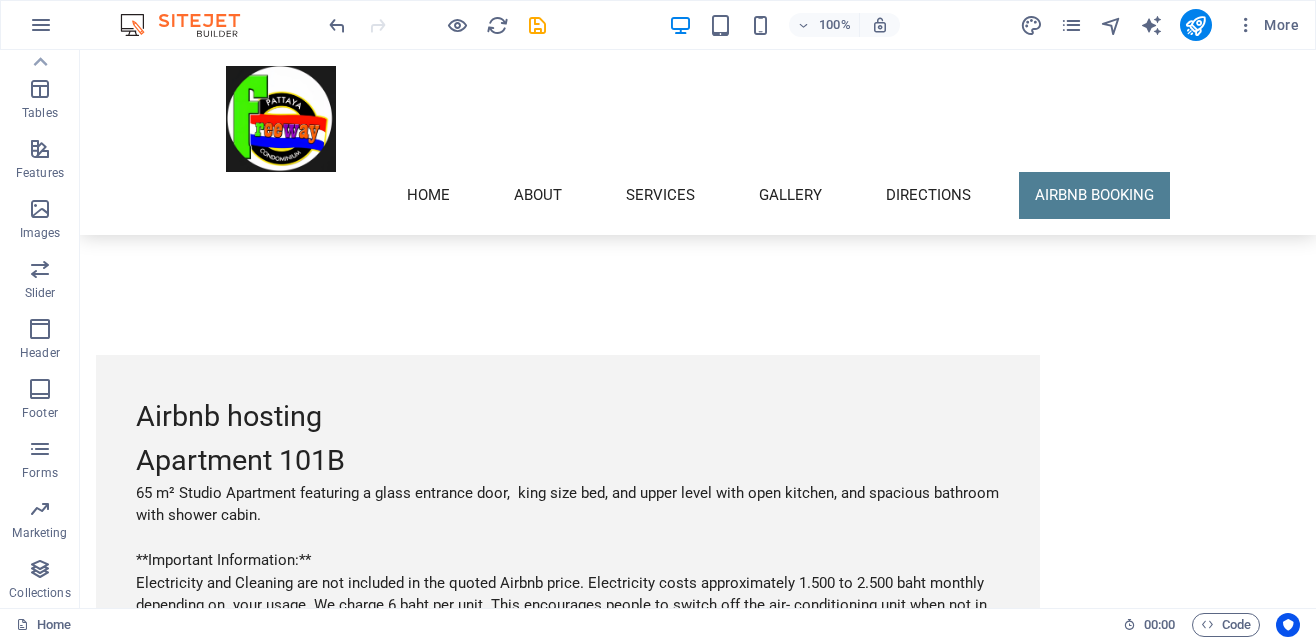scroll, scrollTop: 8043, scrollLeft: 0, axis: vertical 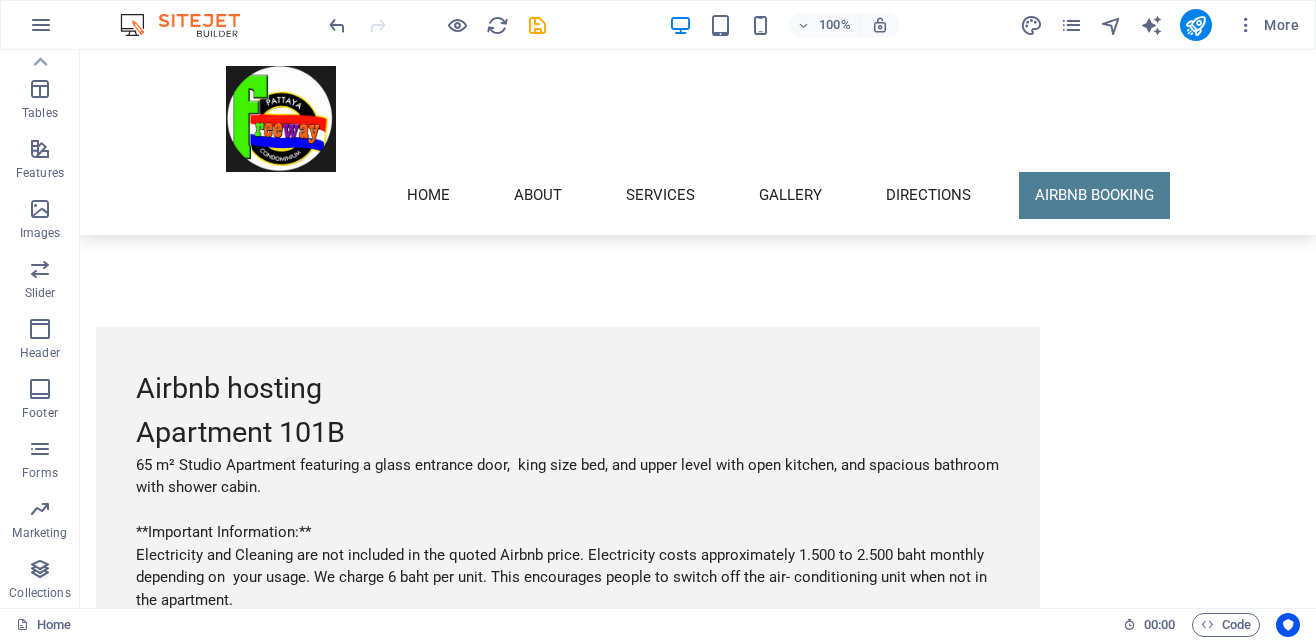 click on "Skip to main content
144/76 M10 Phratamnak 1 Alley  ,  20150   Pattaya  +66831160906 freewayapartment@gmail.com Home About Services Gallery  Directions Airbnb Booking Freeway Apartments-Chivit Sai We provide you with a holiday apartment in Pattaya Thailand.  Learn more About us Our apartments are very spacious, ranging from approximately 65 sqm to 115 sqm. All are luxury studio types located in the Freeway Apartment building. It's conveniently situated on Pratumnak Hill, just about 75 meters from the main road, against the Buddha Hill. The location is also perfectly close to Pattaya's vibrant nightlife, stunning scenery, and the Jomtien and Cosy beaches—all within a 5-minute drive. **The Space** The studio-style apartment spans 115 m² and includes a Jacuzzi corner. It features an open kitchen block, a fixed king-size bed, air conditioning, and is fully furnished. The bathroom is generously sized and includes a spacious shower cabin. **Very Important:** **Note:** **Other Things to Note** Feature 1 Monday" at bounding box center (698, 1204) 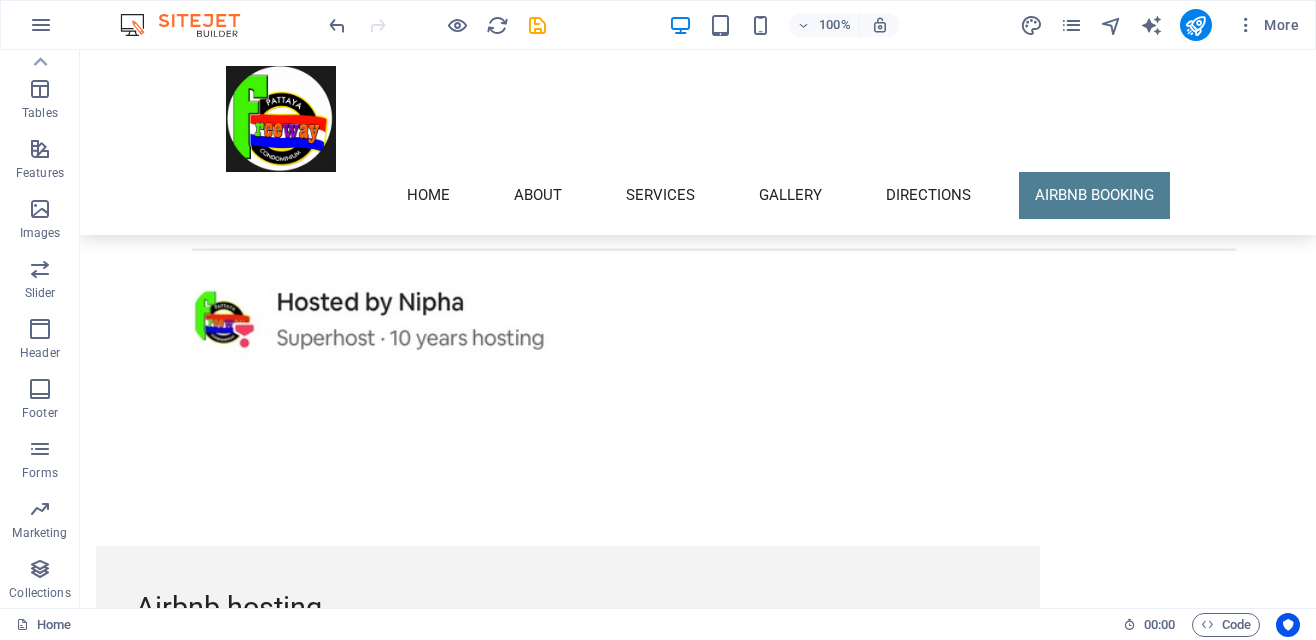 scroll, scrollTop: 7771, scrollLeft: 0, axis: vertical 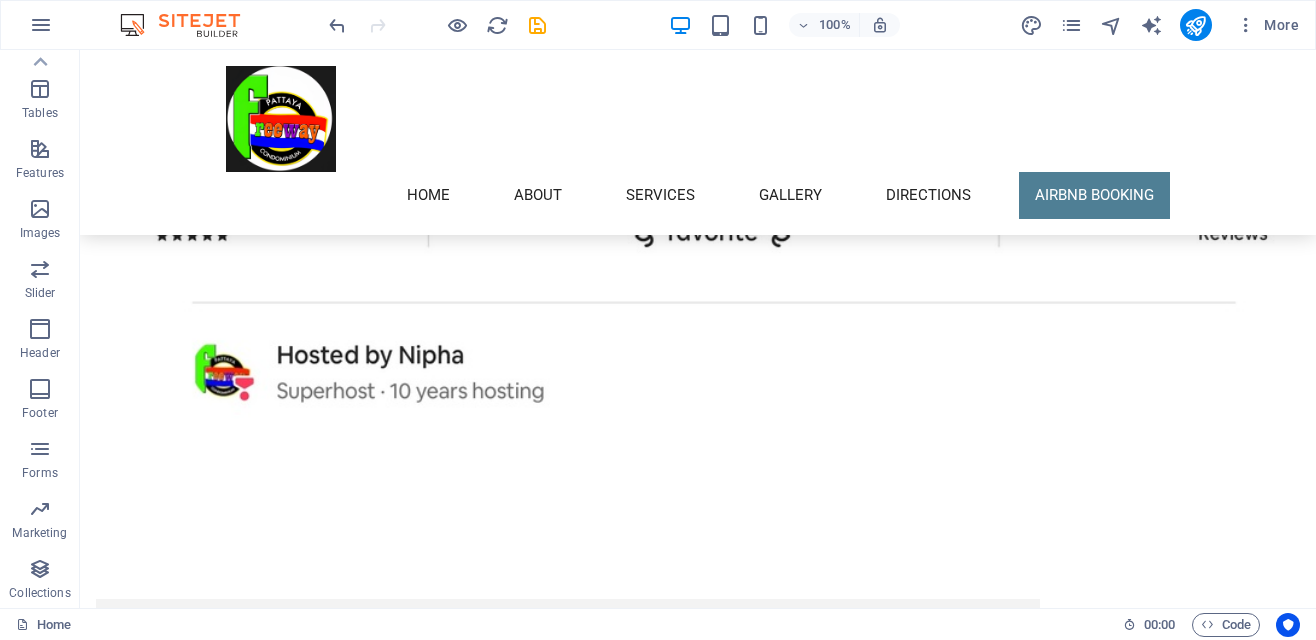 click on "Legal Notice  |  Privacy" at bounding box center [371, 10082] 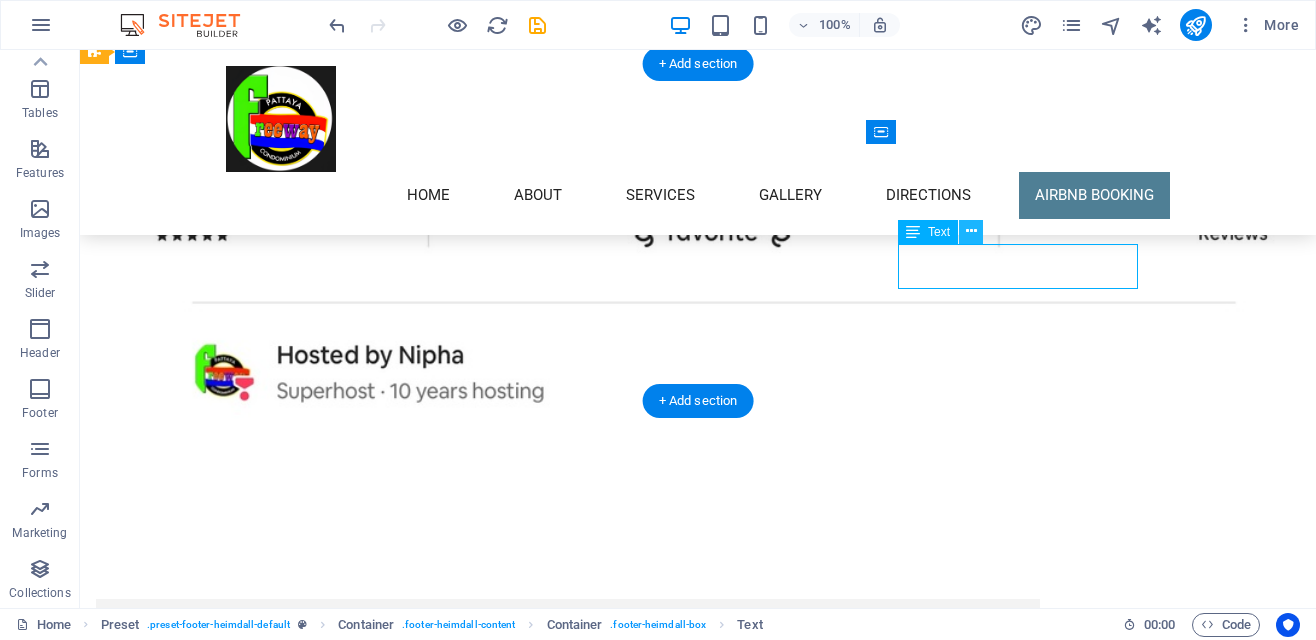 click at bounding box center (971, 231) 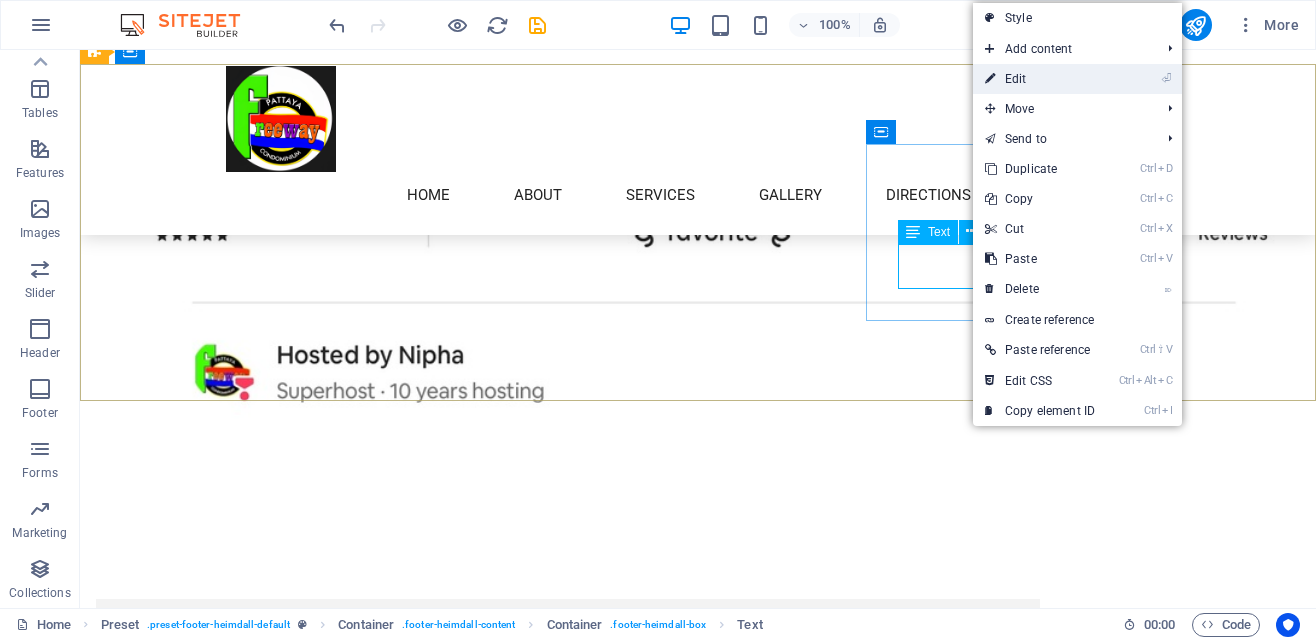 click on "⏎  Edit" at bounding box center [1040, 79] 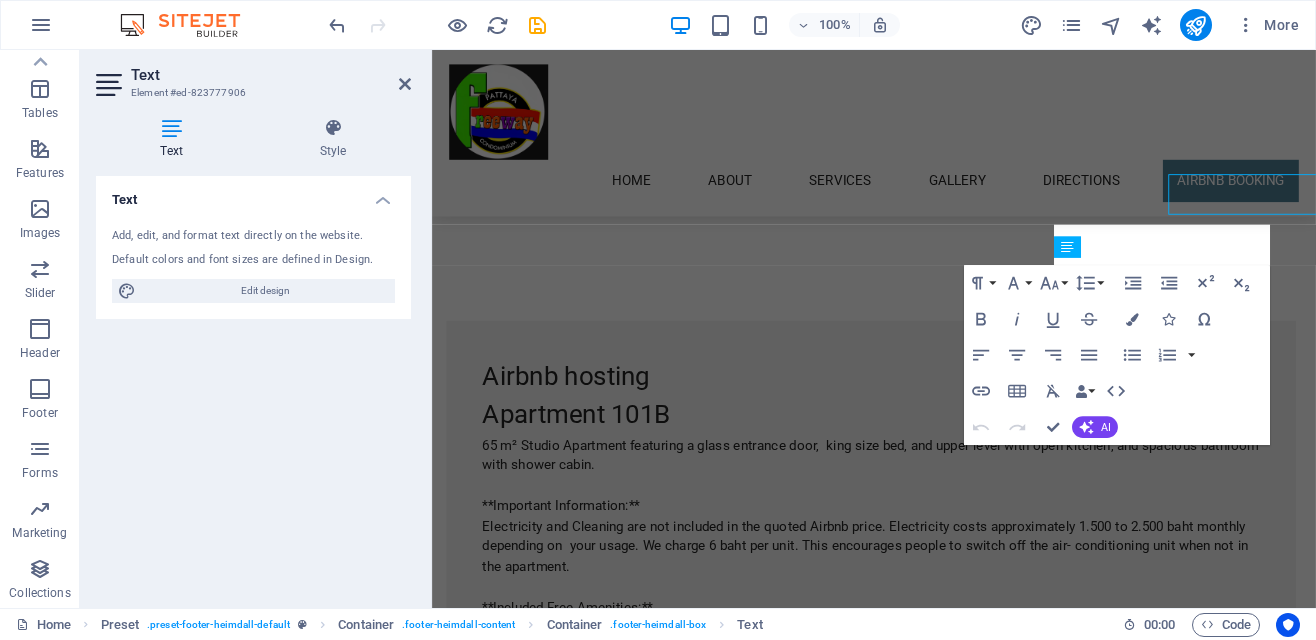 scroll, scrollTop: 7826, scrollLeft: 0, axis: vertical 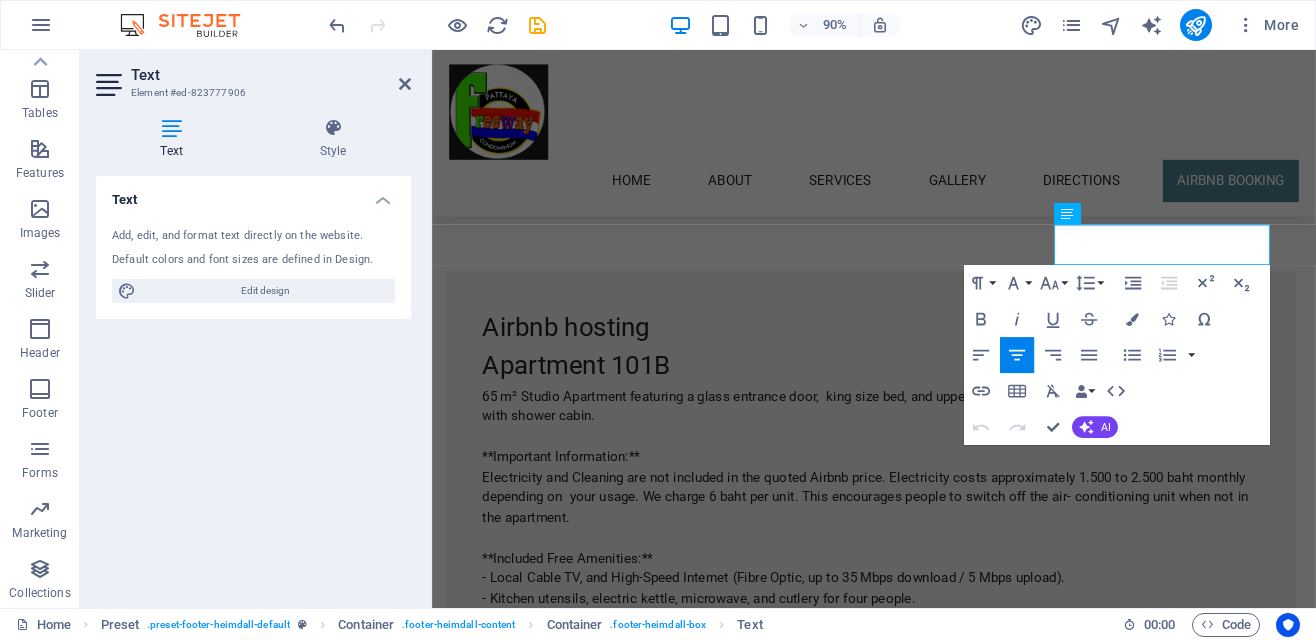 click on "Text" at bounding box center (175, 139) 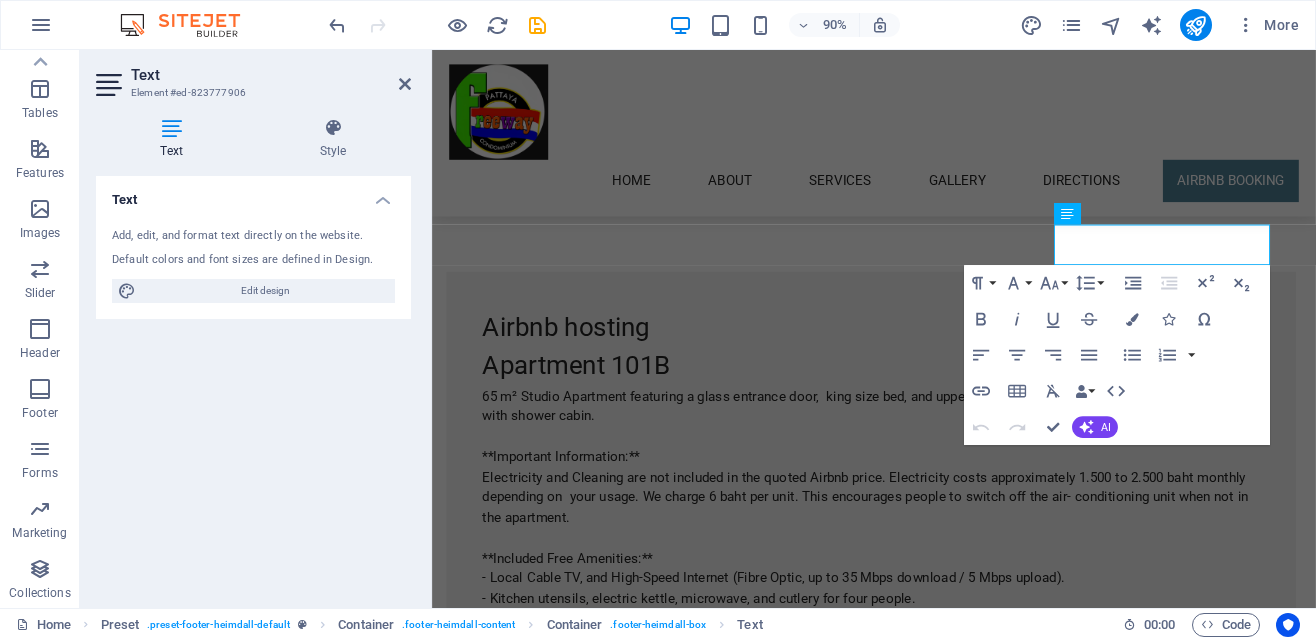 click on "Text" at bounding box center (175, 139) 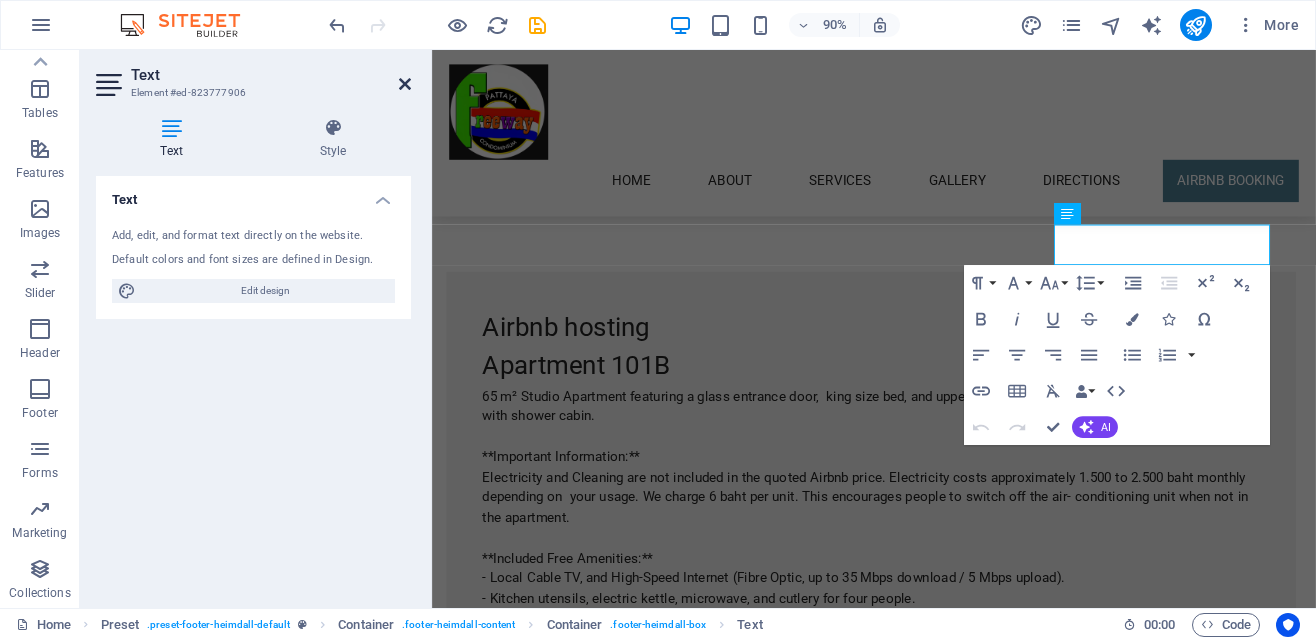 click at bounding box center (405, 84) 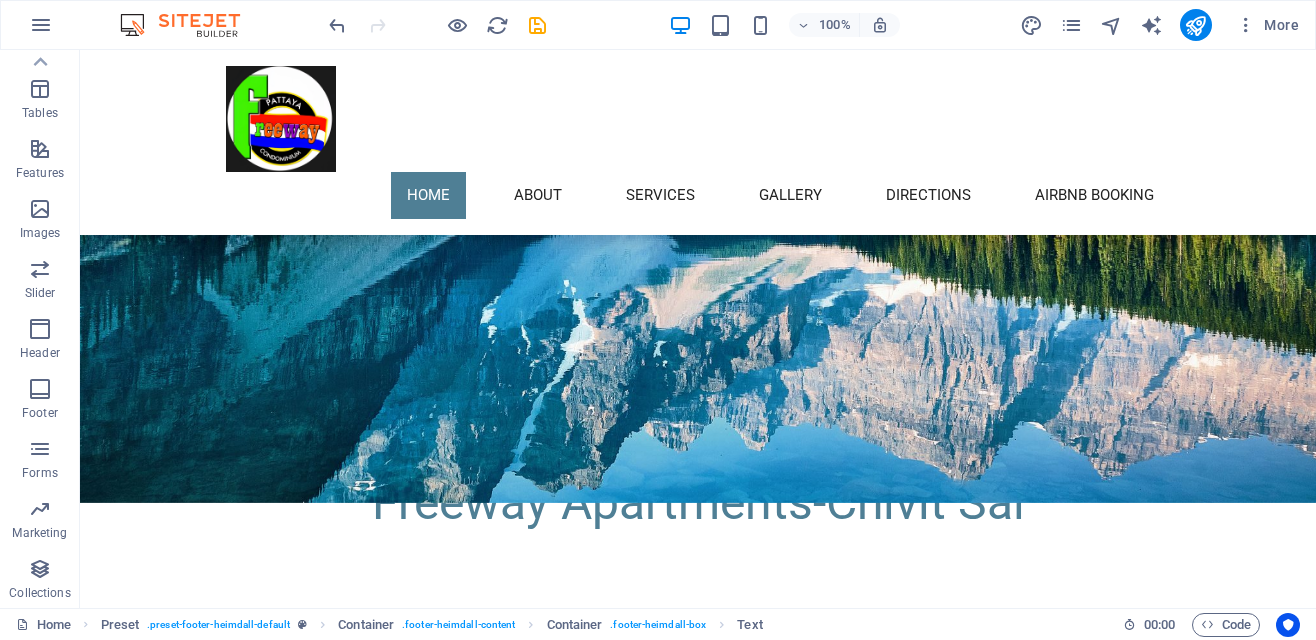 scroll, scrollTop: 0, scrollLeft: 0, axis: both 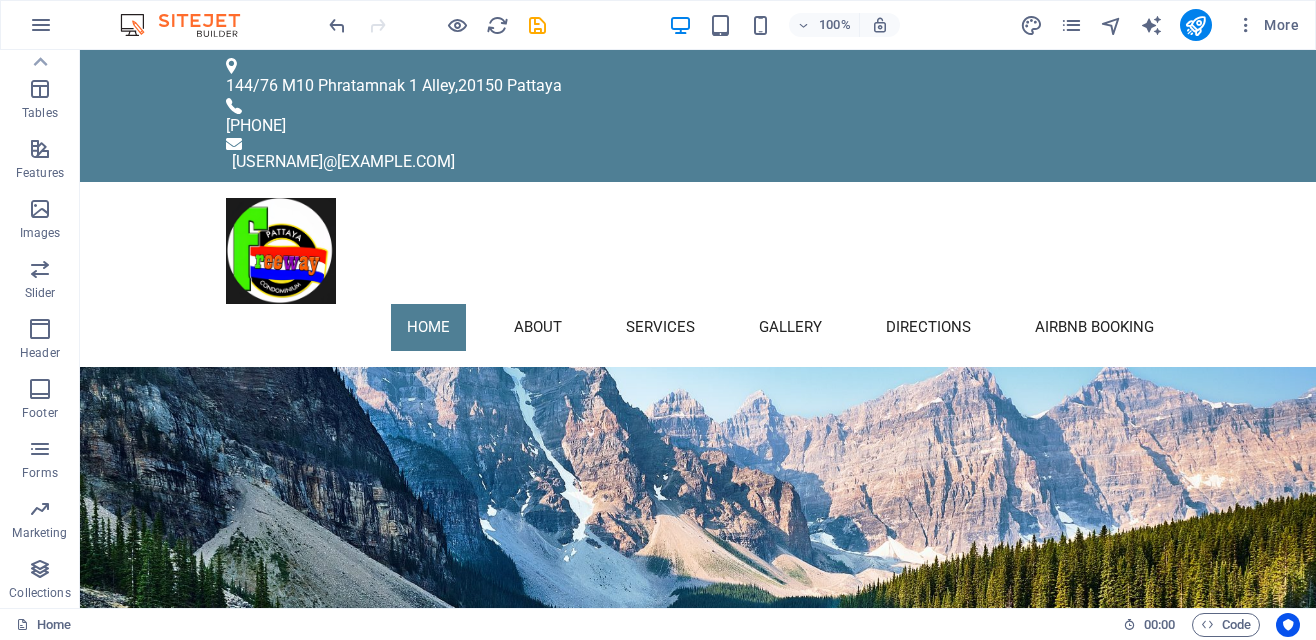 click on "[USERNAME]@[EXAMPLE.COM]" at bounding box center (701, 162) 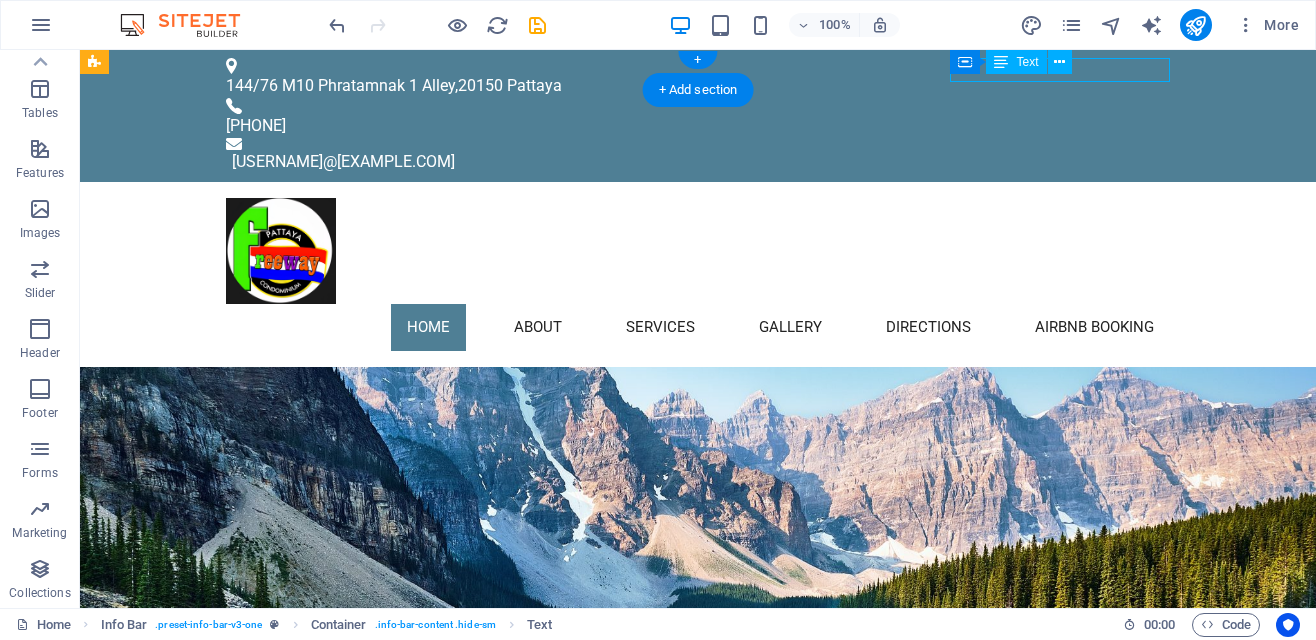click at bounding box center (1001, 62) 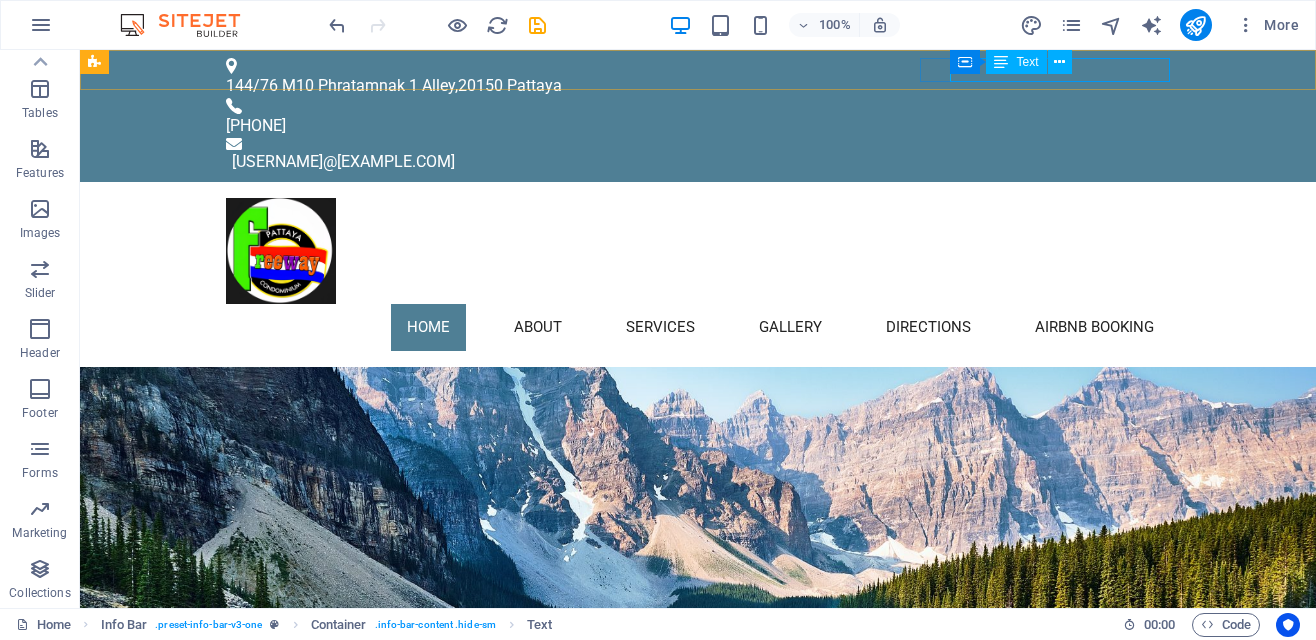 click on "Container" at bounding box center (0, 0) 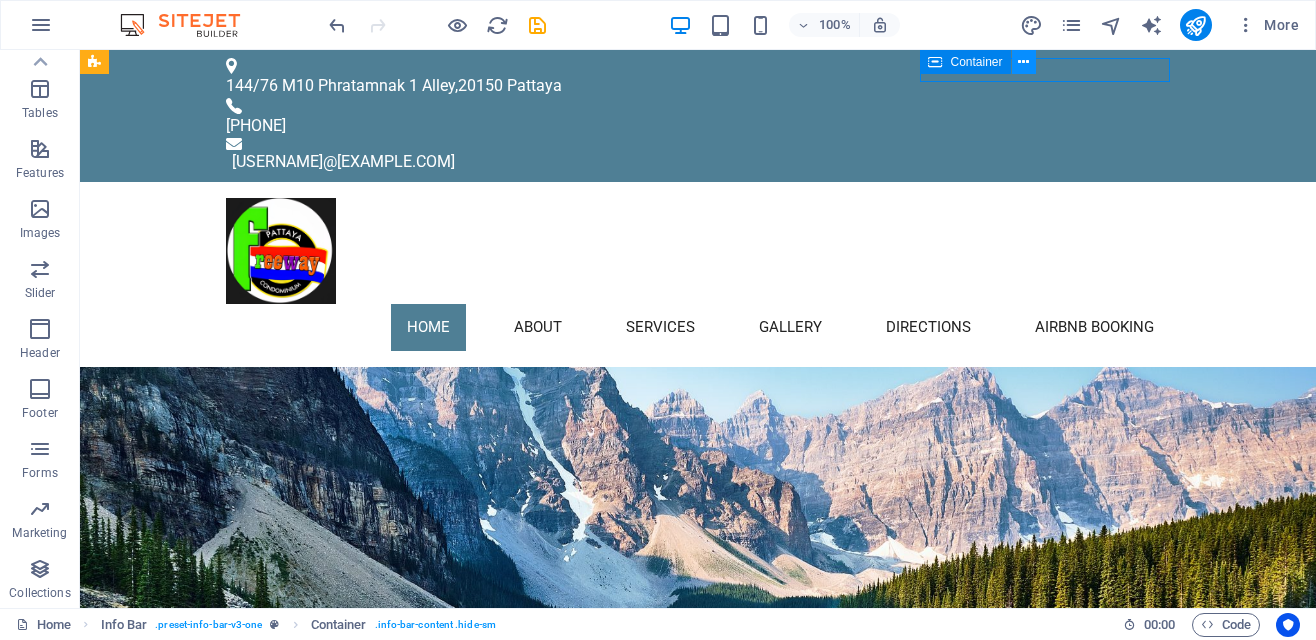 click at bounding box center (1023, 62) 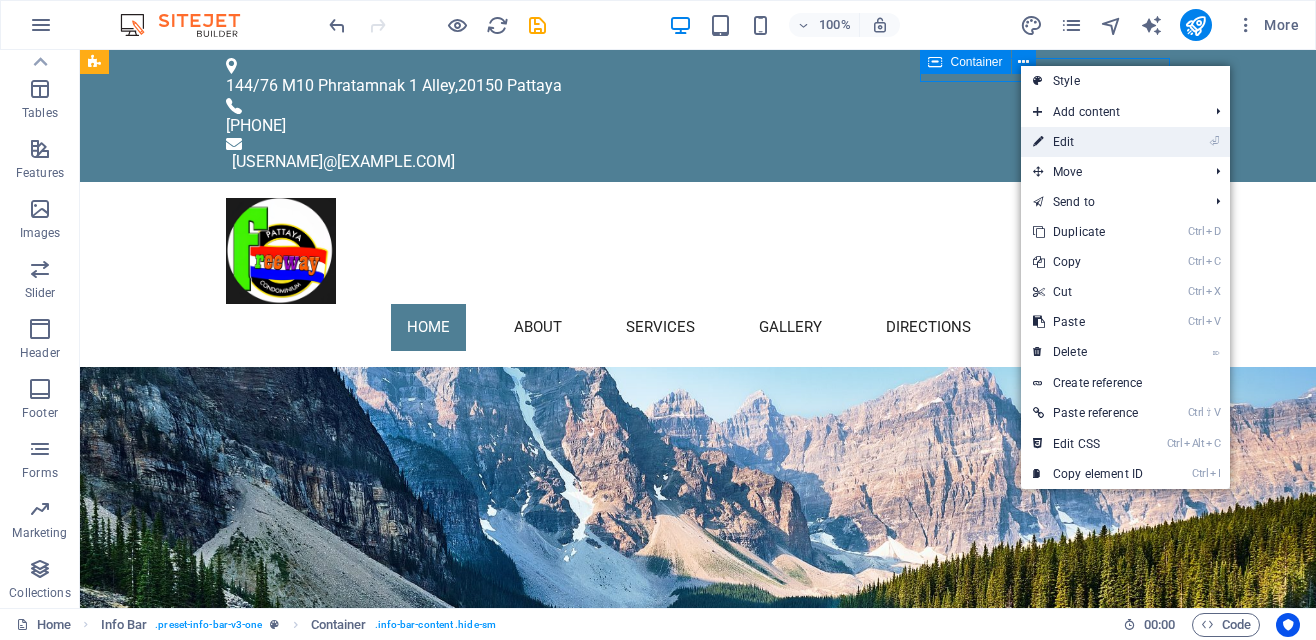 click on "⏎  Edit" at bounding box center (1088, 142) 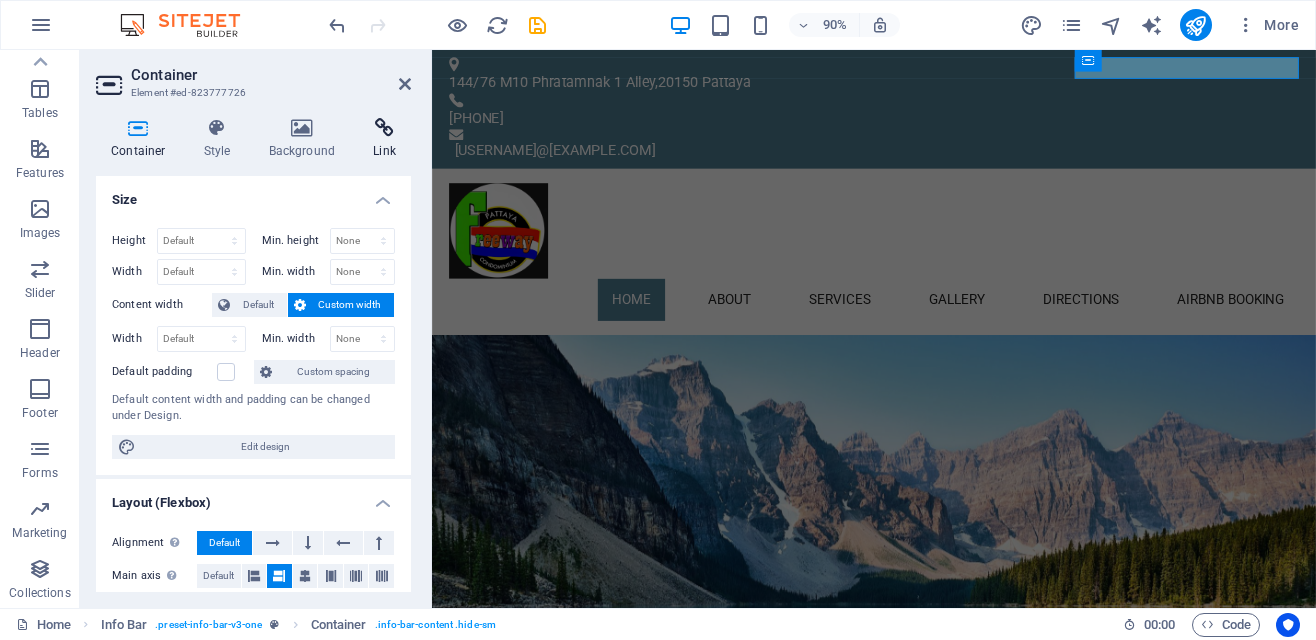 click at bounding box center [384, 128] 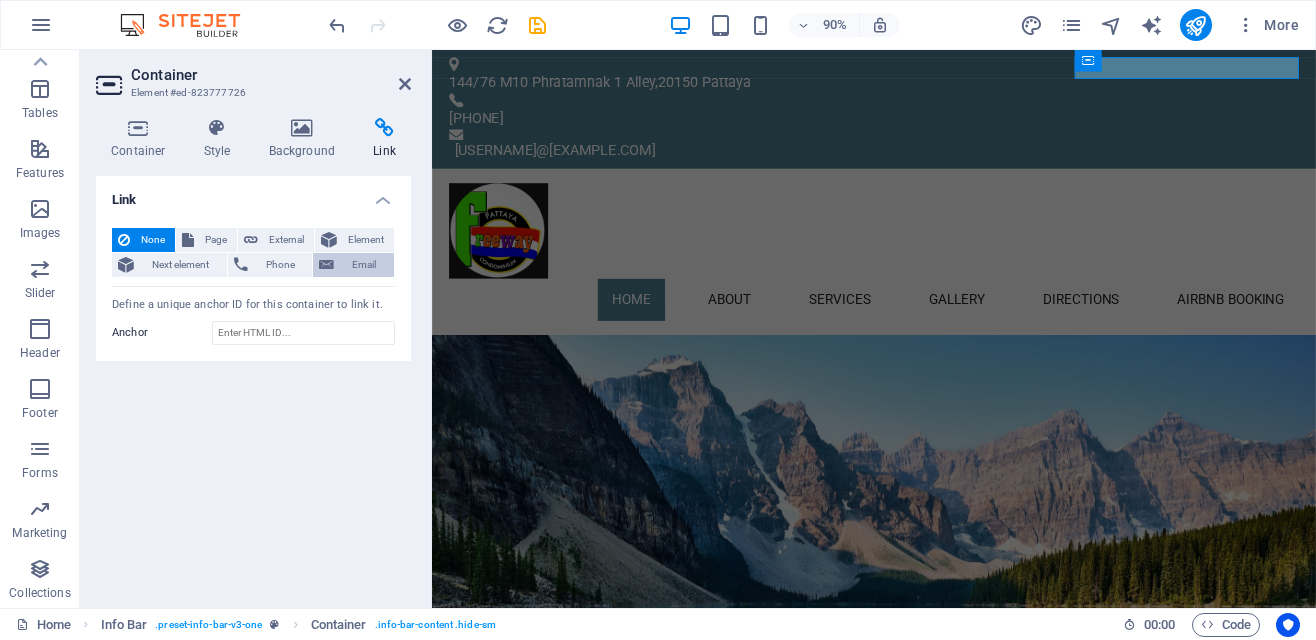 click on "Email" at bounding box center (364, 265) 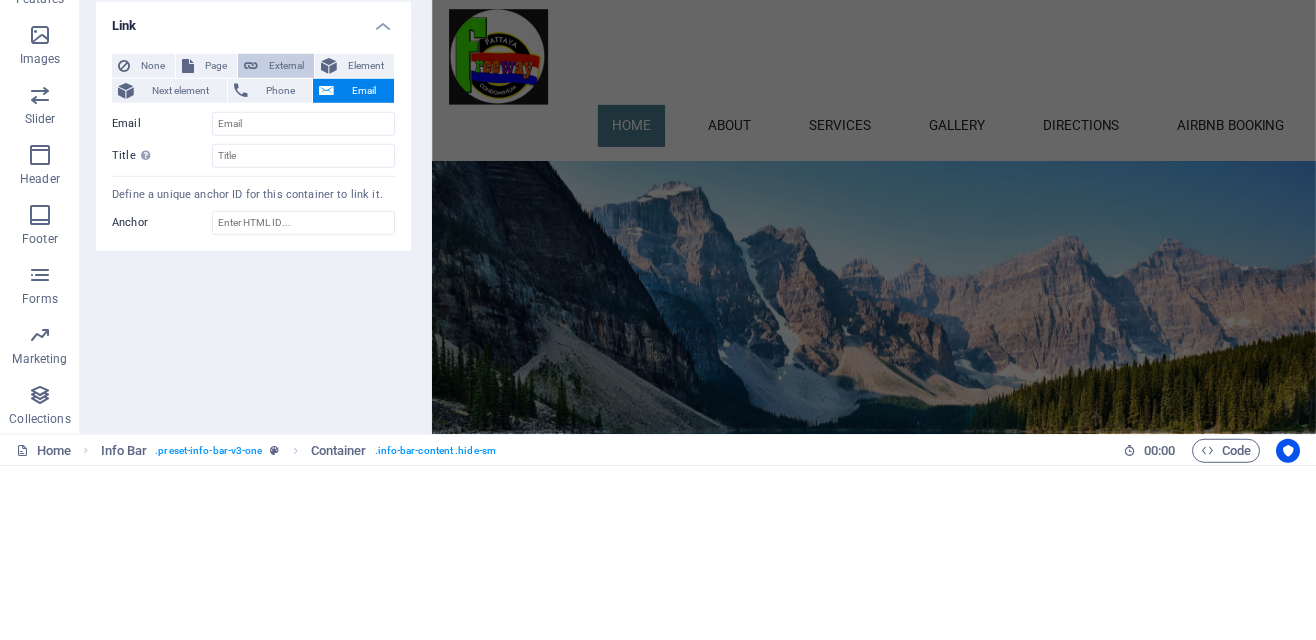 click on "External" at bounding box center (286, 240) 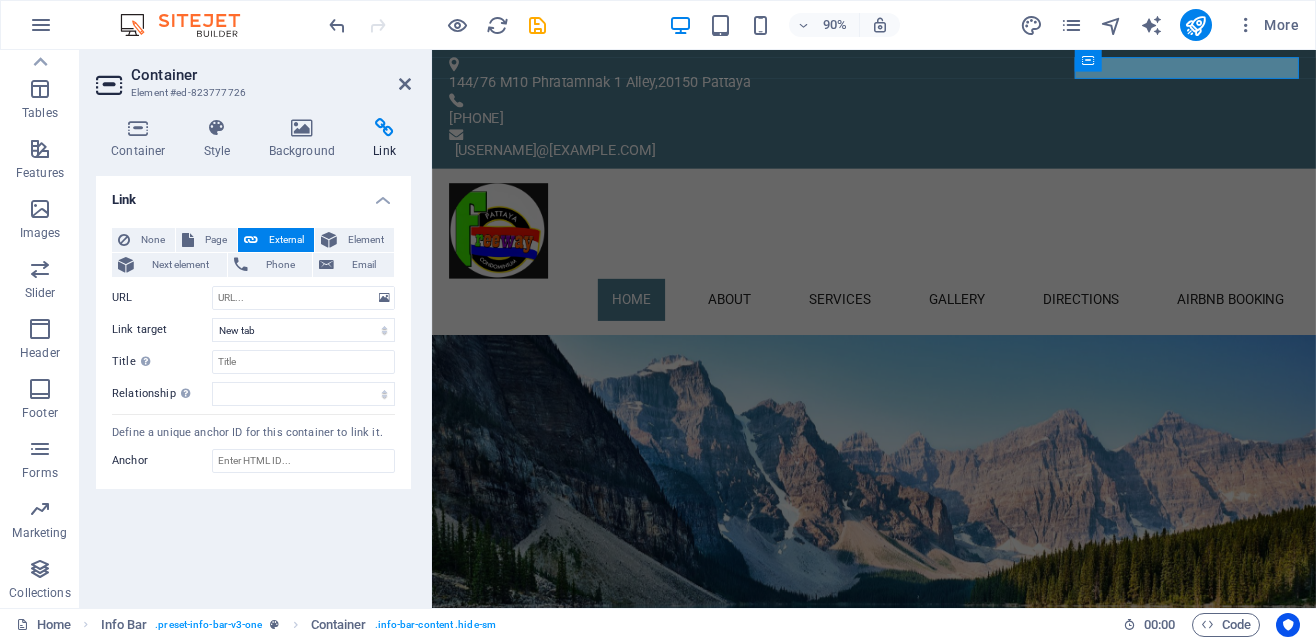 click on "Container Element #ed-823777726" at bounding box center [253, 76] 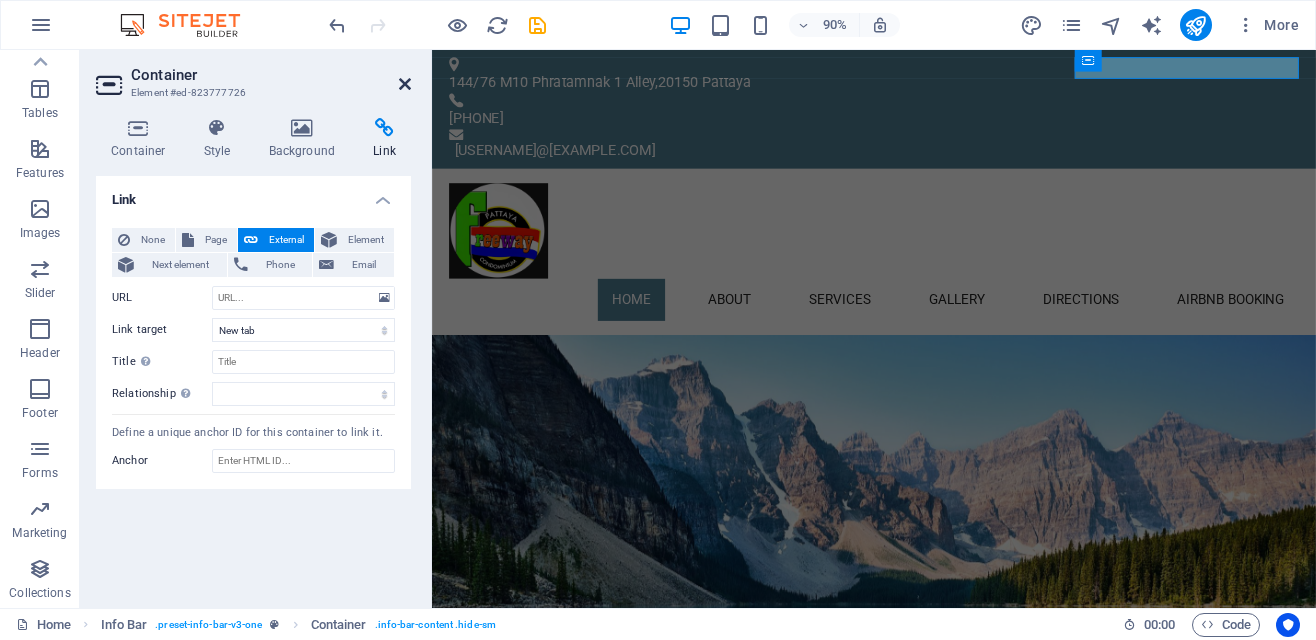 click at bounding box center (405, 84) 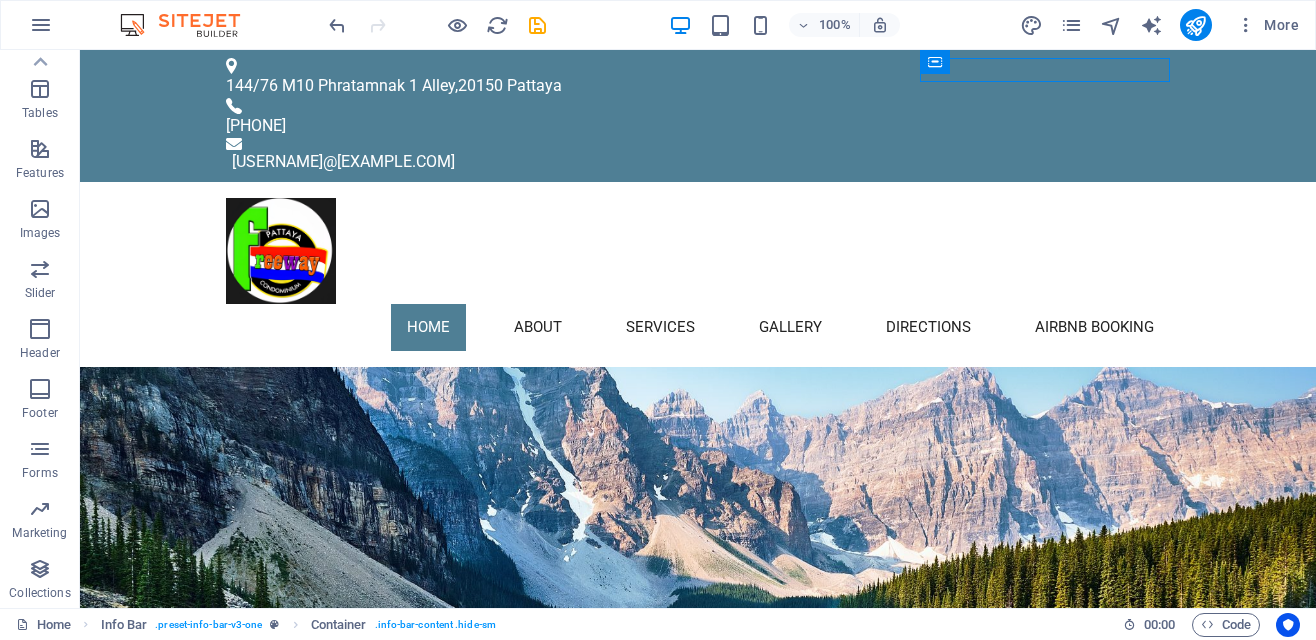 click on "+66831160906" at bounding box center [690, 126] 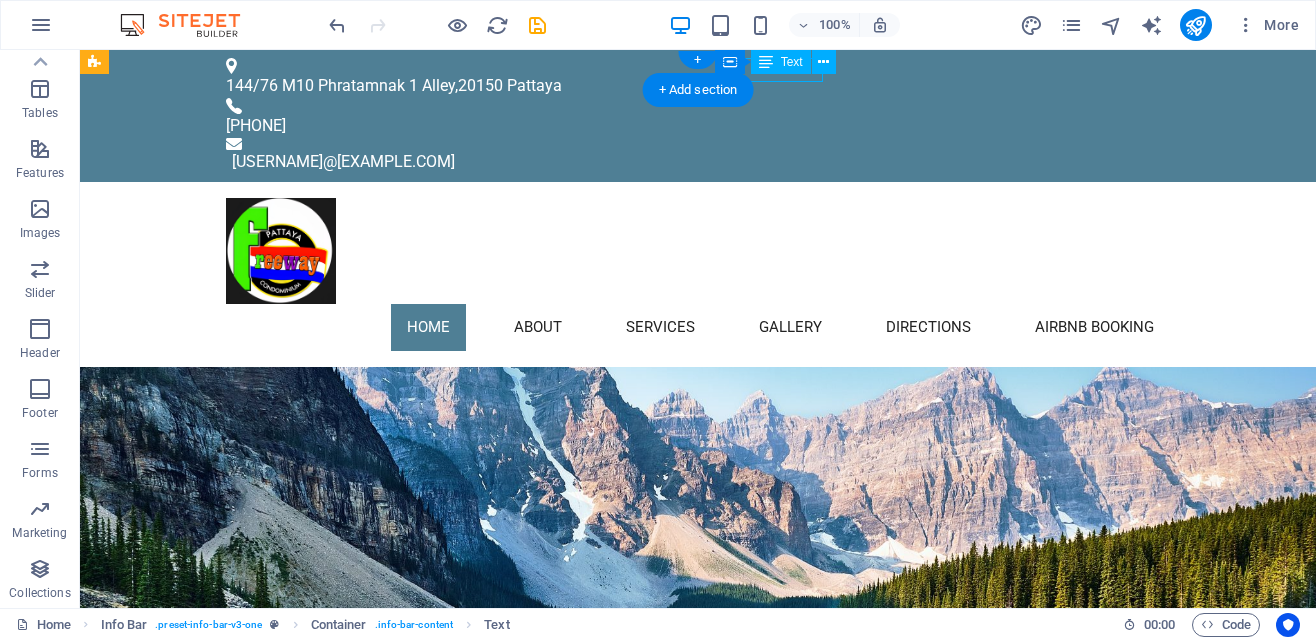 click on "[USERNAME]@[EXAMPLE.COM]" at bounding box center (701, 162) 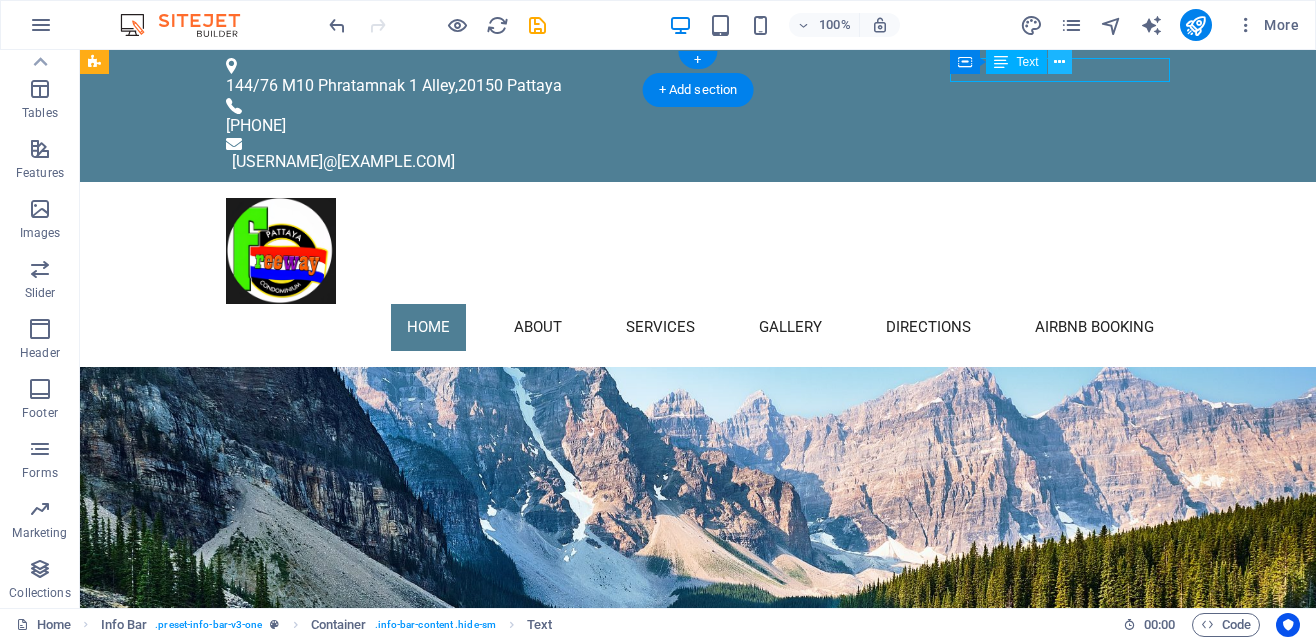 click at bounding box center (1059, 62) 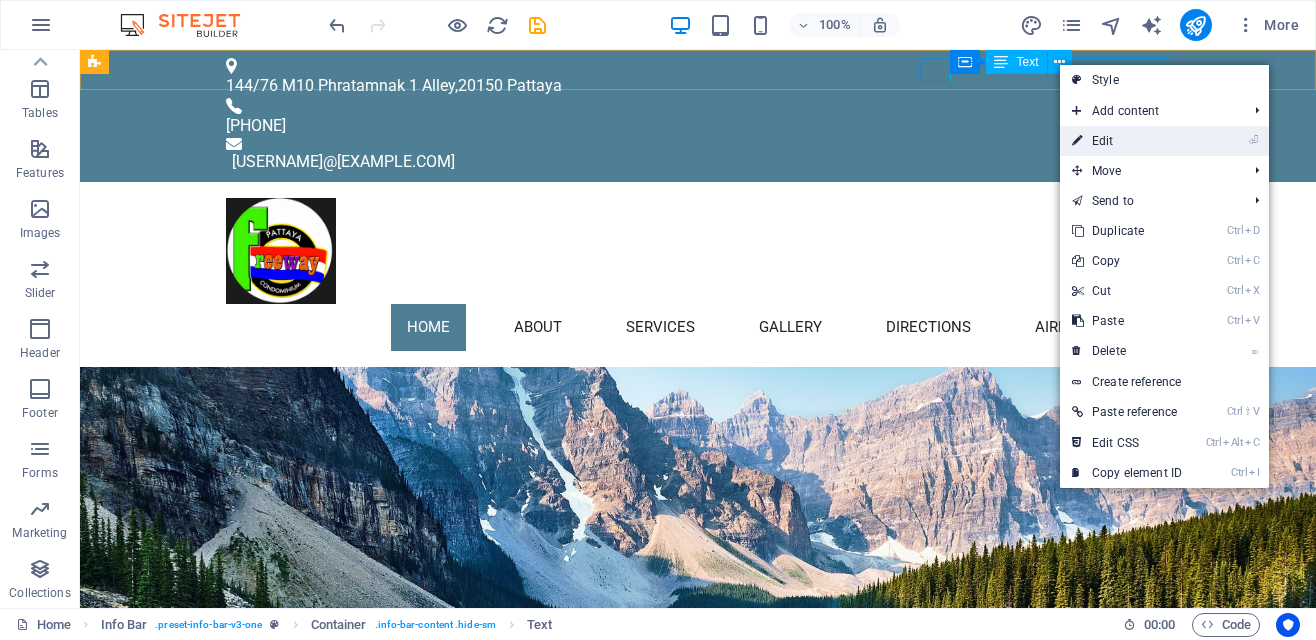 click on "⏎  Edit" at bounding box center (1127, 141) 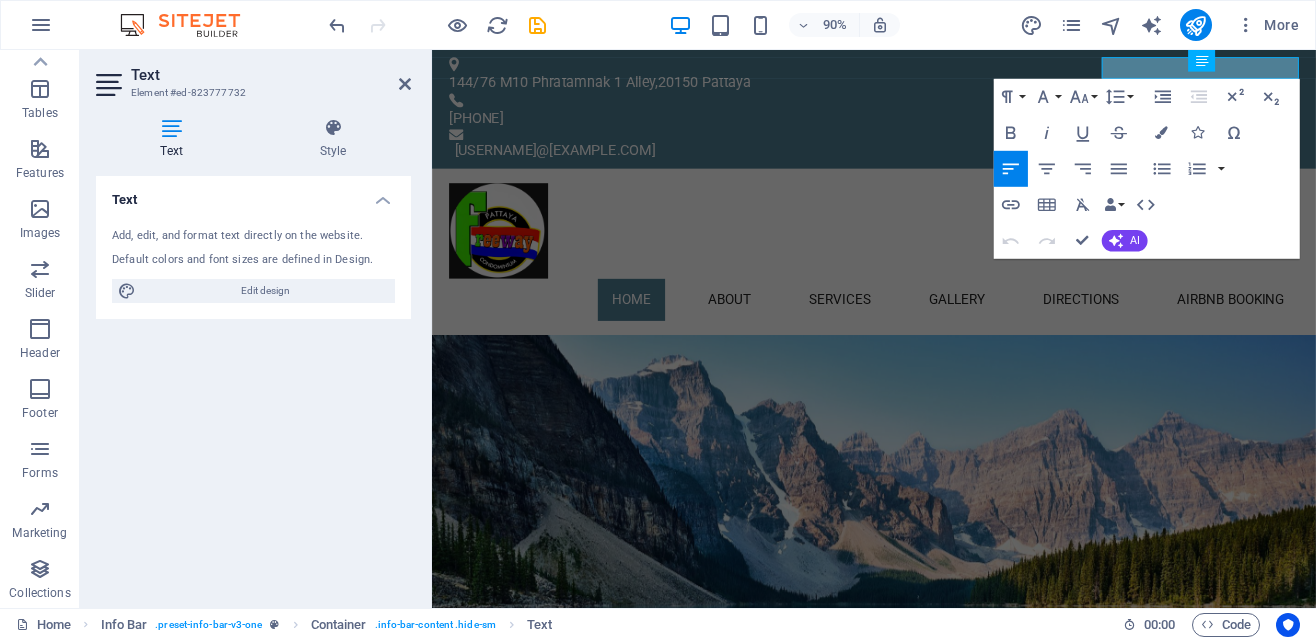 click at bounding box center [1202, 61] 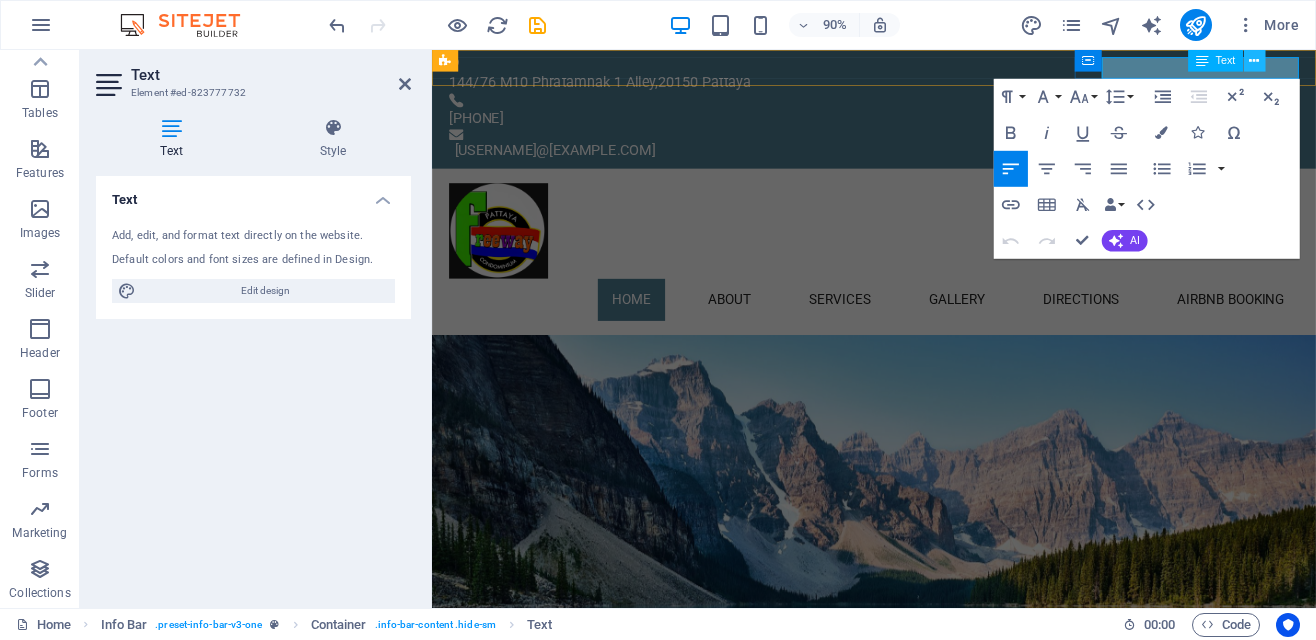 click at bounding box center [1254, 60] 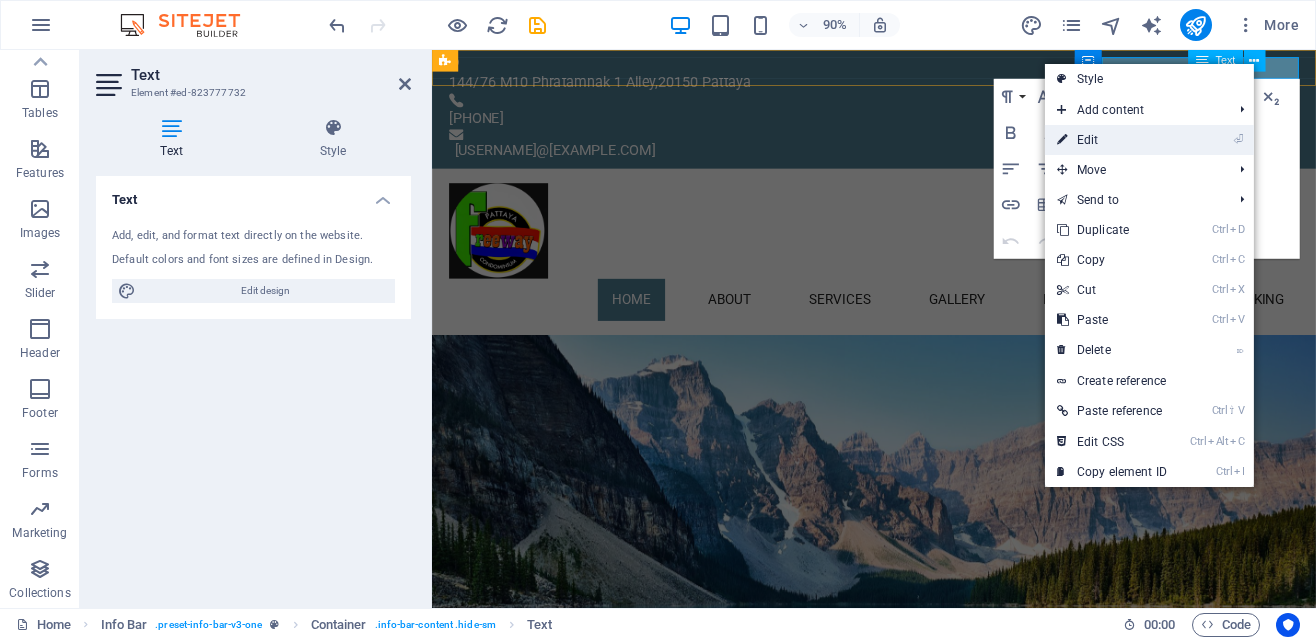 click on "⏎  Edit" at bounding box center (1112, 140) 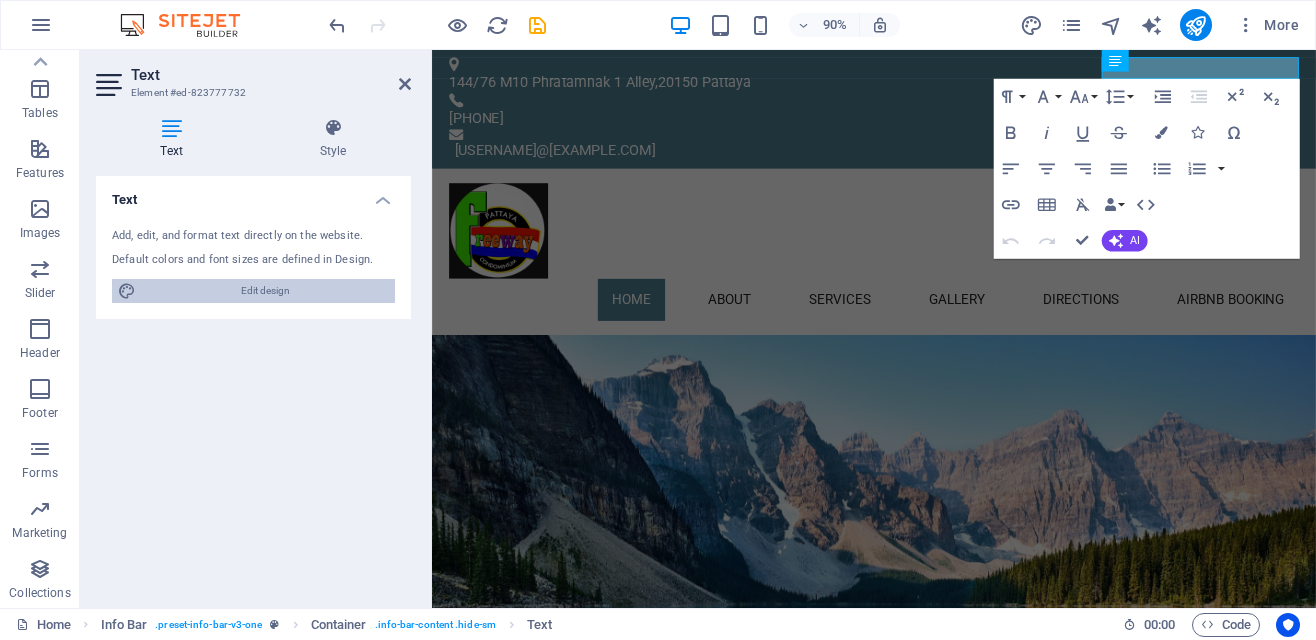 click on "Edit design" at bounding box center [265, 291] 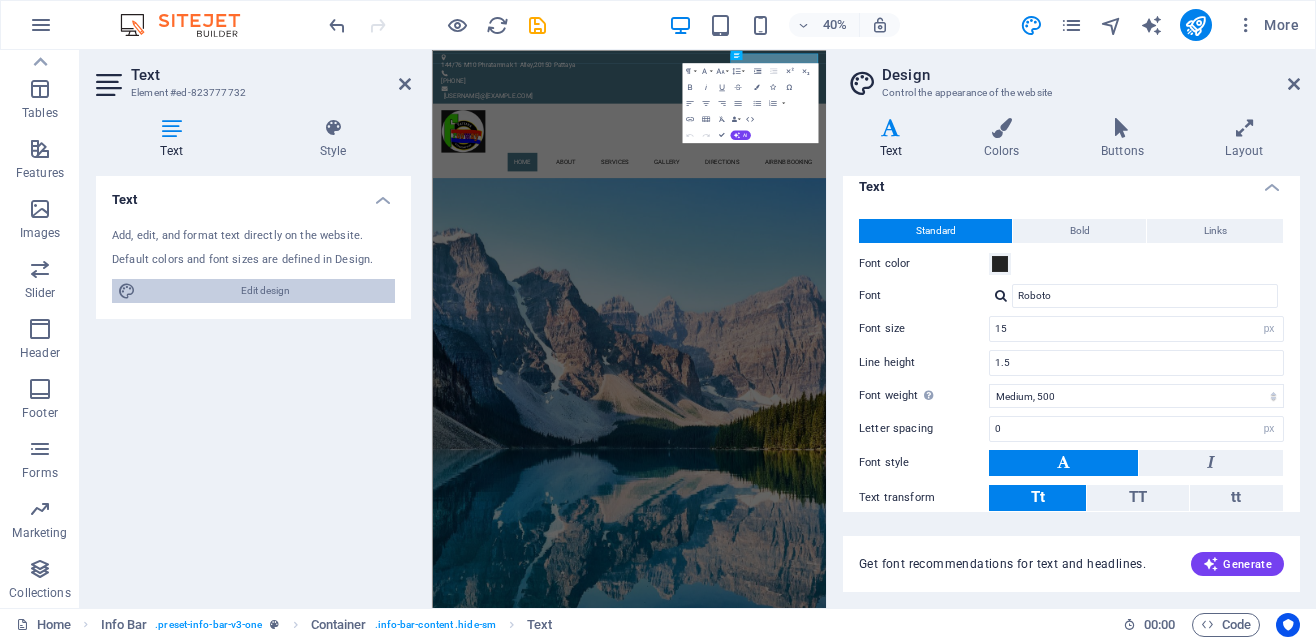 scroll, scrollTop: 0, scrollLeft: 0, axis: both 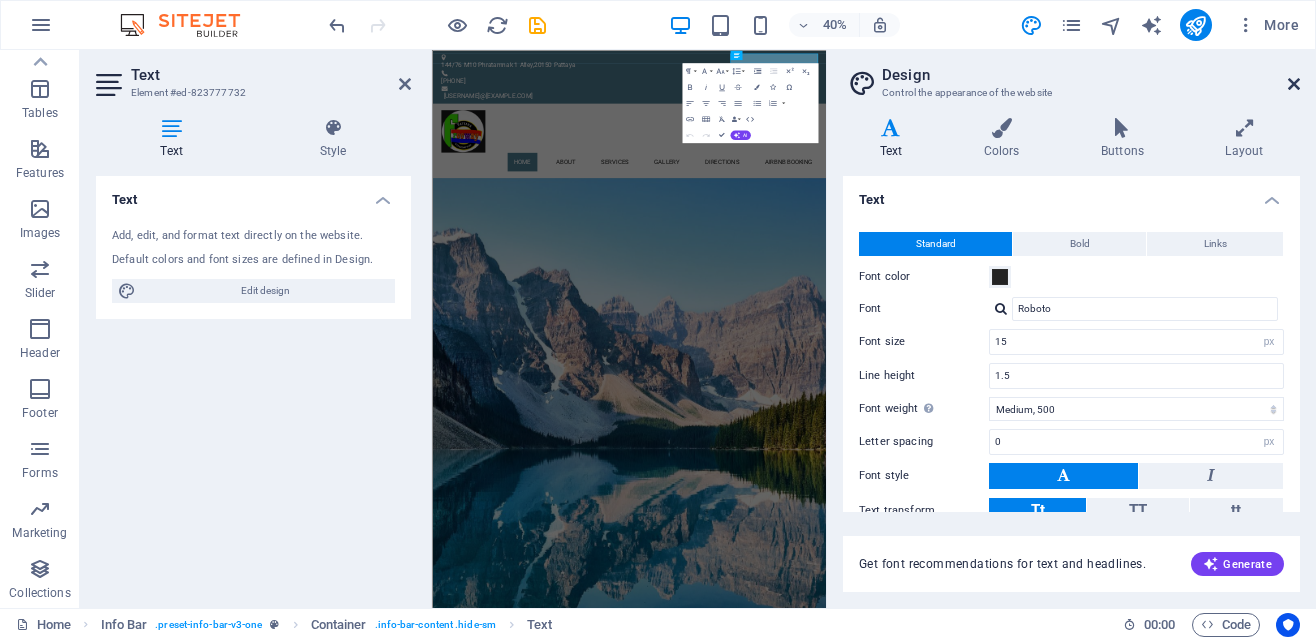 click at bounding box center [1294, 84] 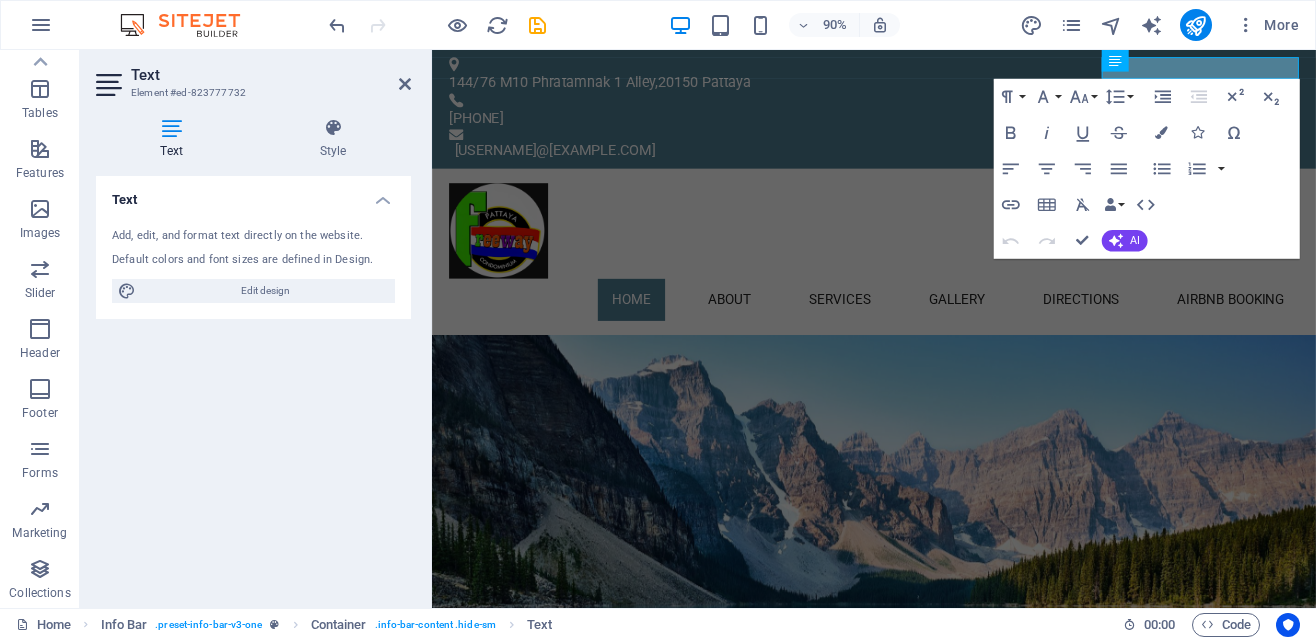 click at bounding box center (923, 144) 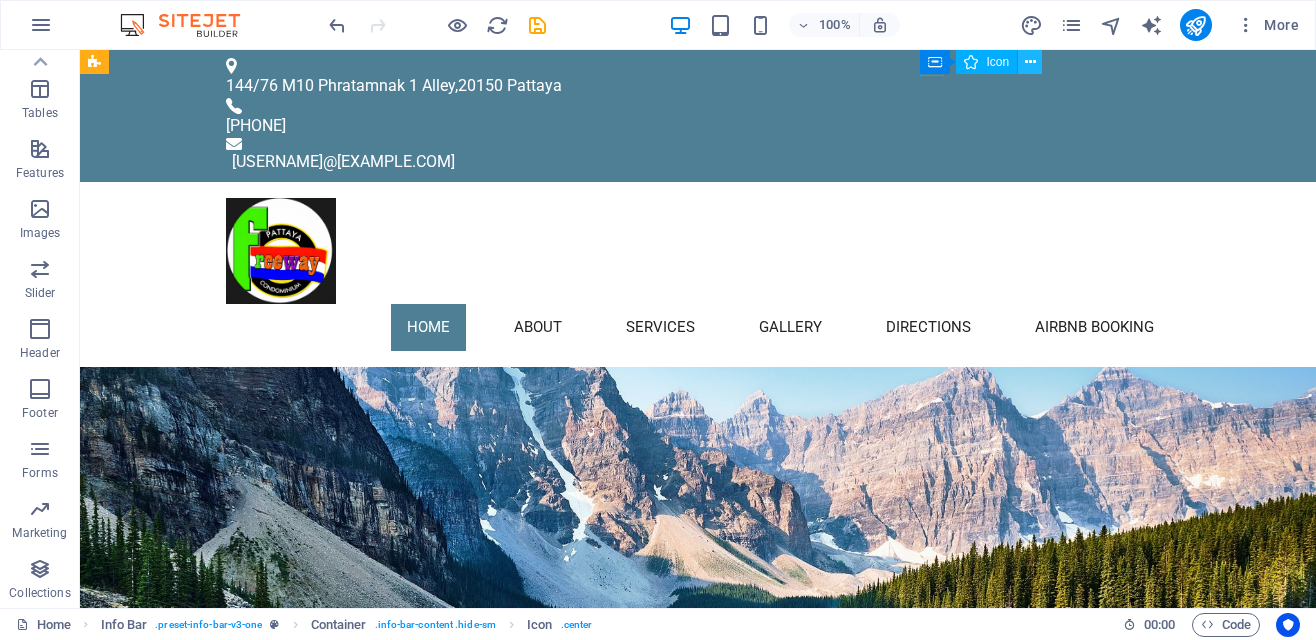 click at bounding box center (1030, 62) 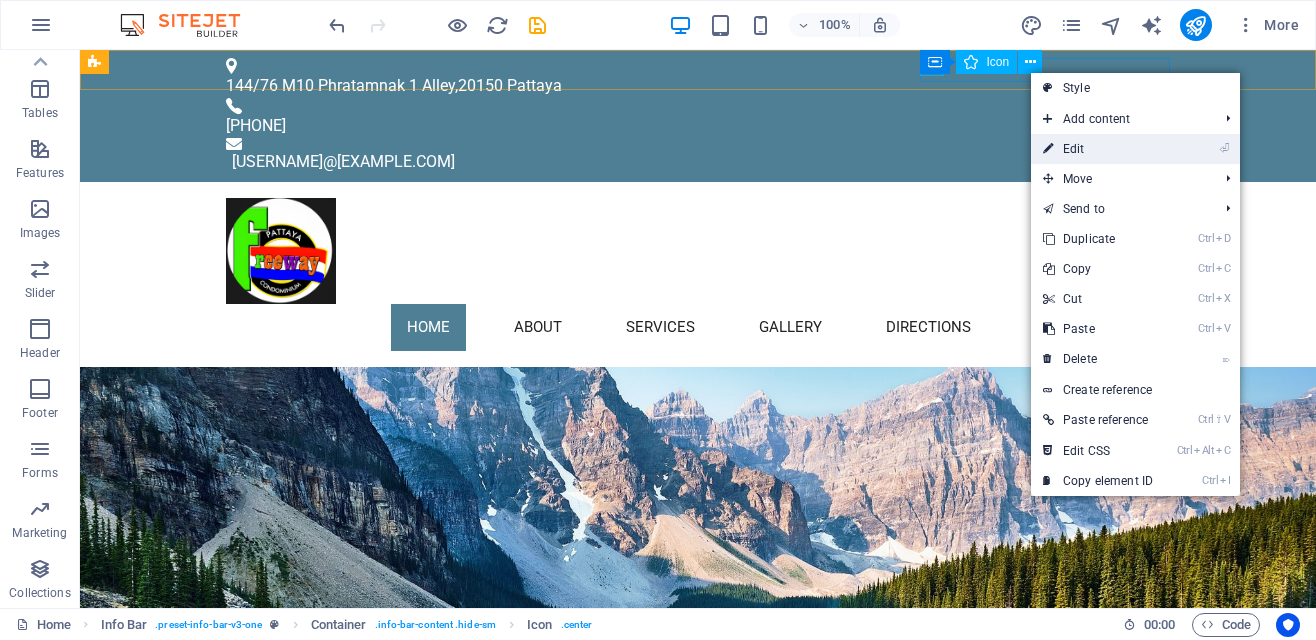 click on "⏎  Edit" at bounding box center [1098, 149] 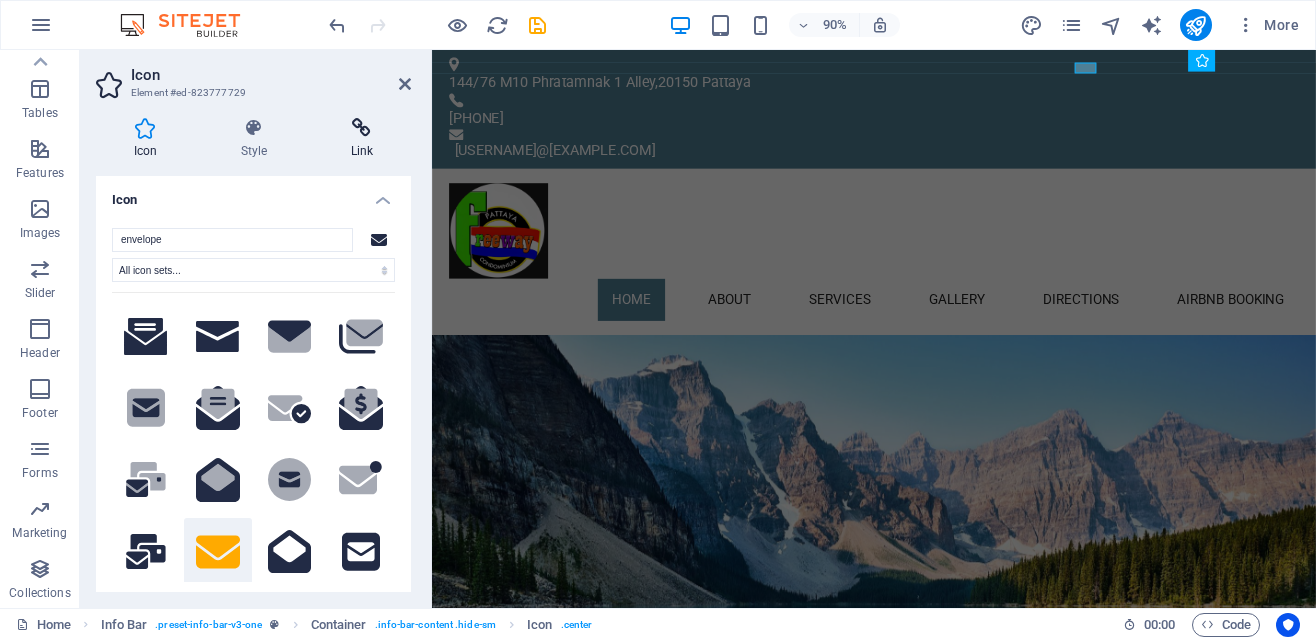 click at bounding box center [362, 128] 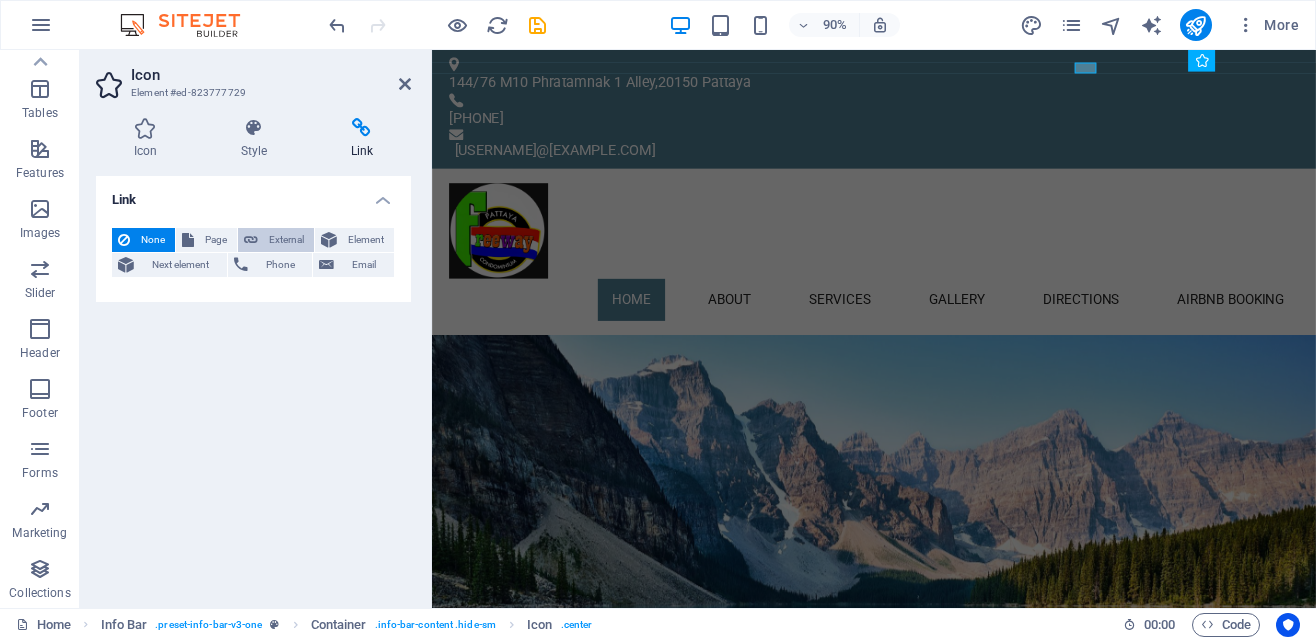 click on "External" at bounding box center [286, 240] 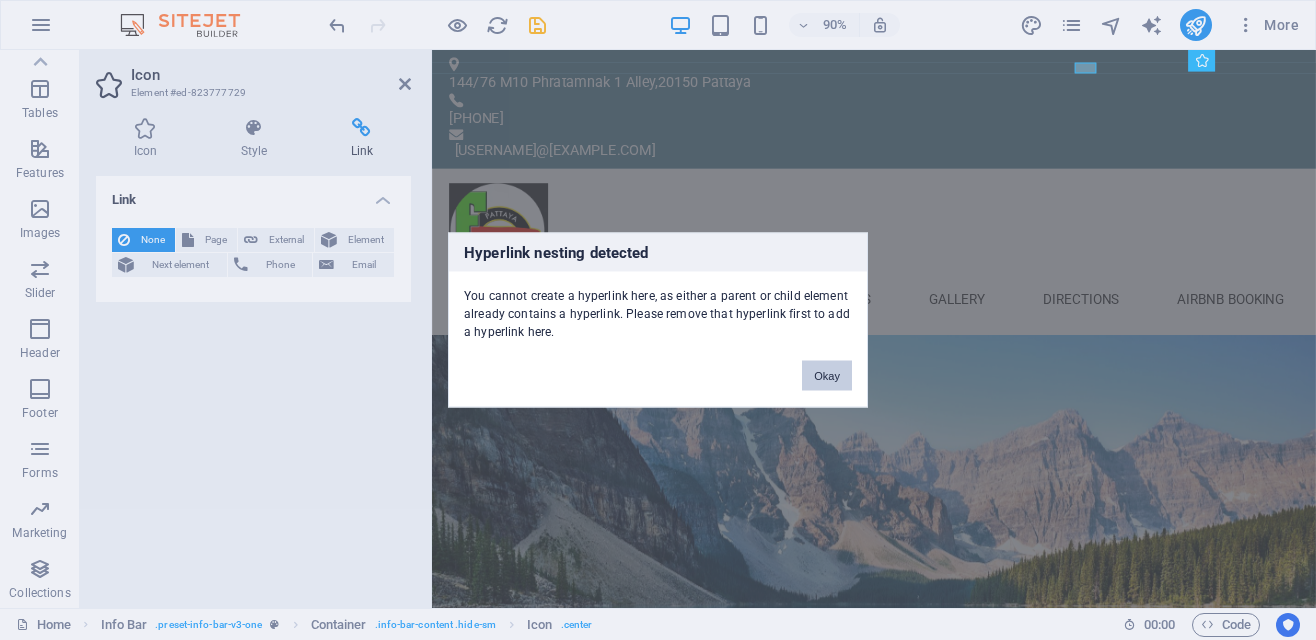 click on "Okay" at bounding box center (827, 376) 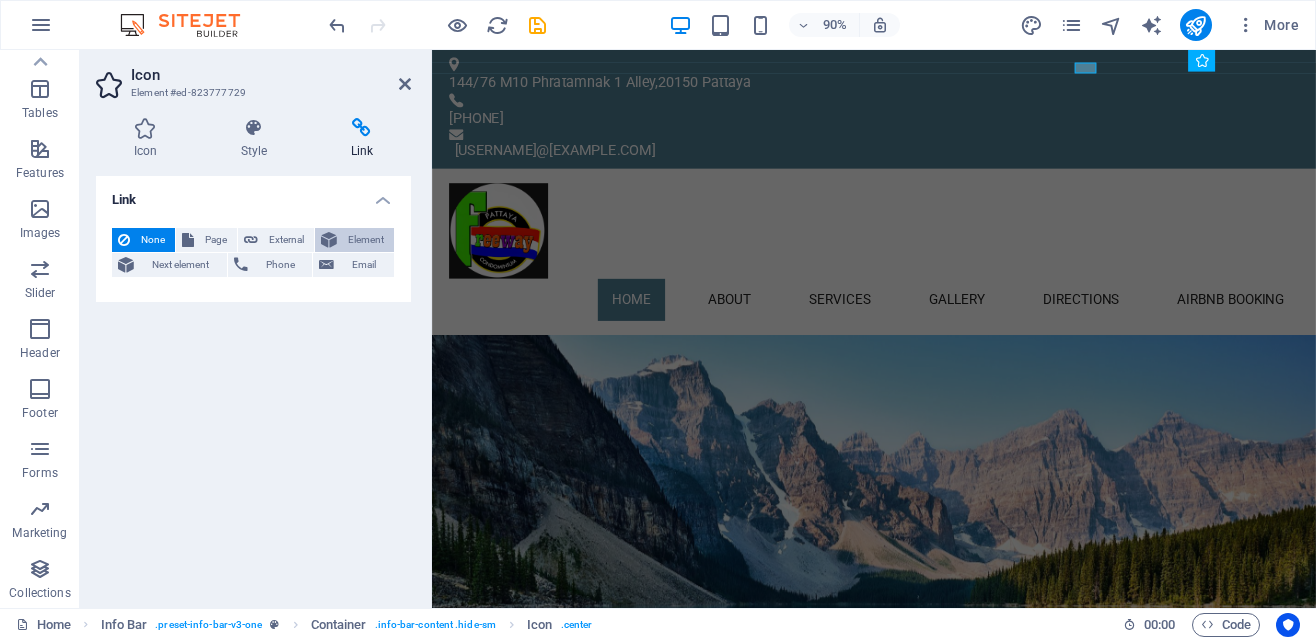 click on "Element" at bounding box center [365, 240] 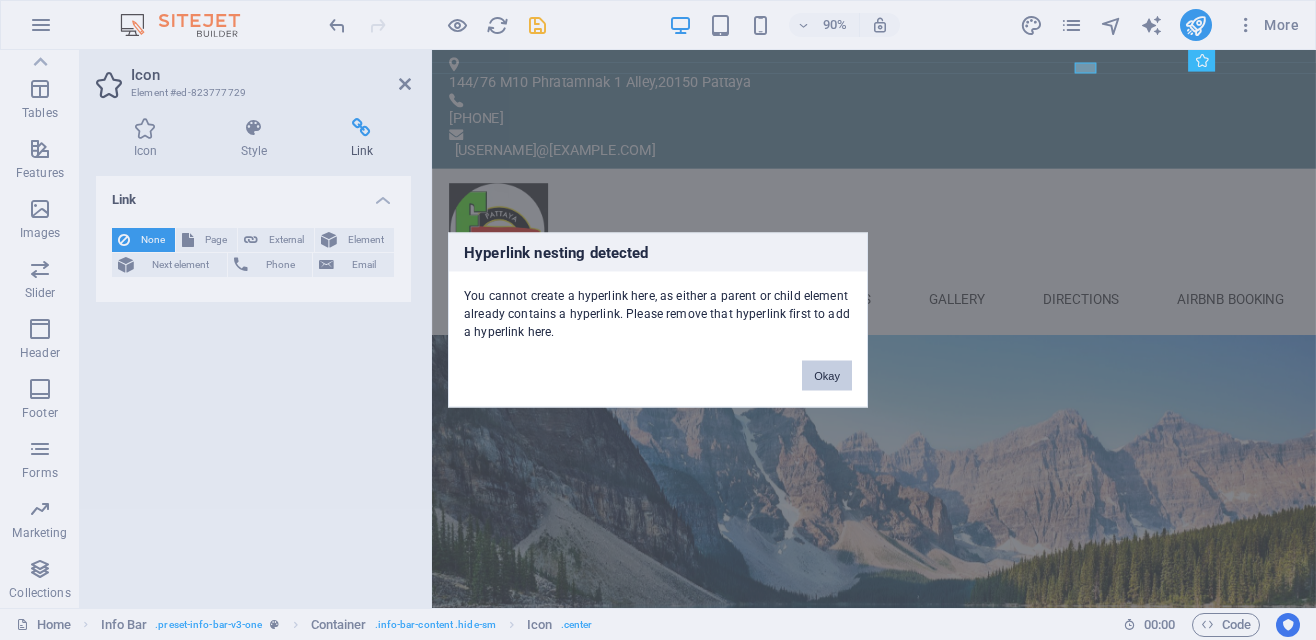 click on "Okay" at bounding box center [827, 376] 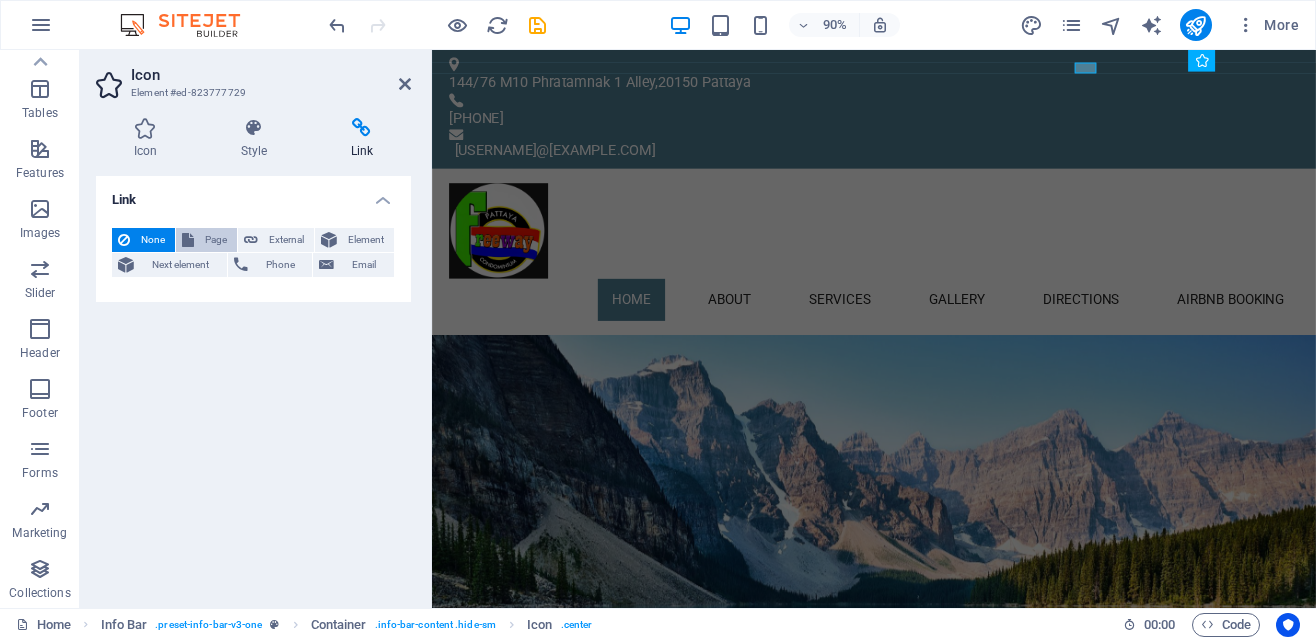click on "Page" at bounding box center [215, 240] 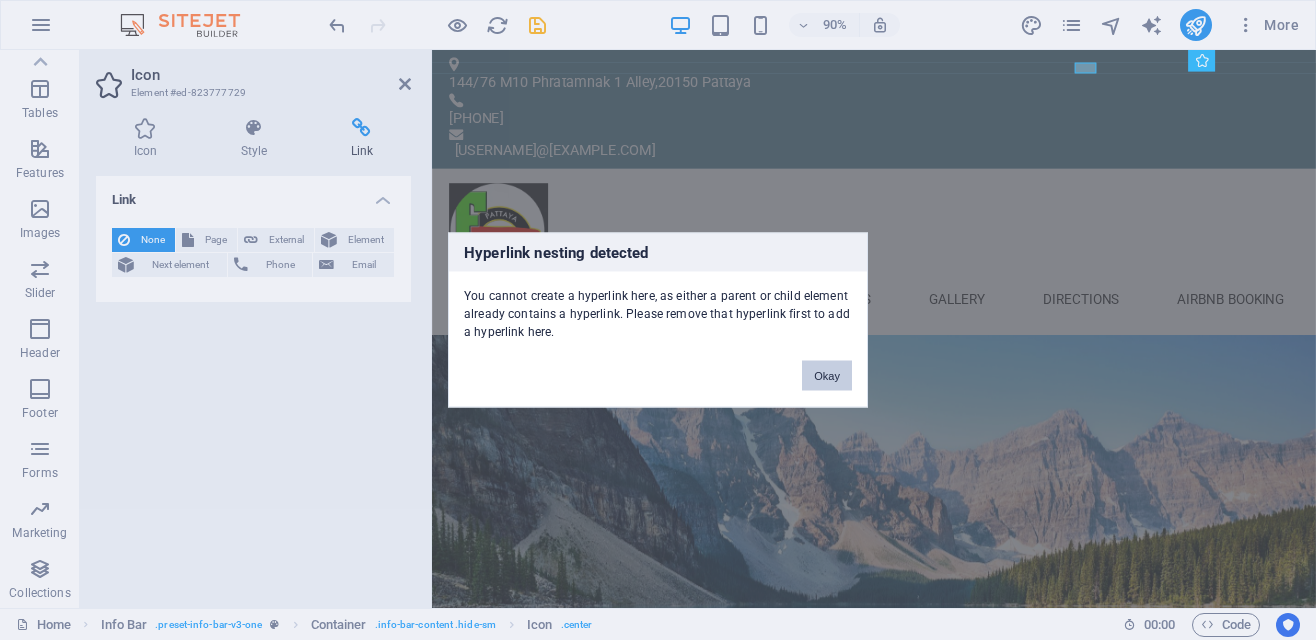click on "Okay" at bounding box center (827, 376) 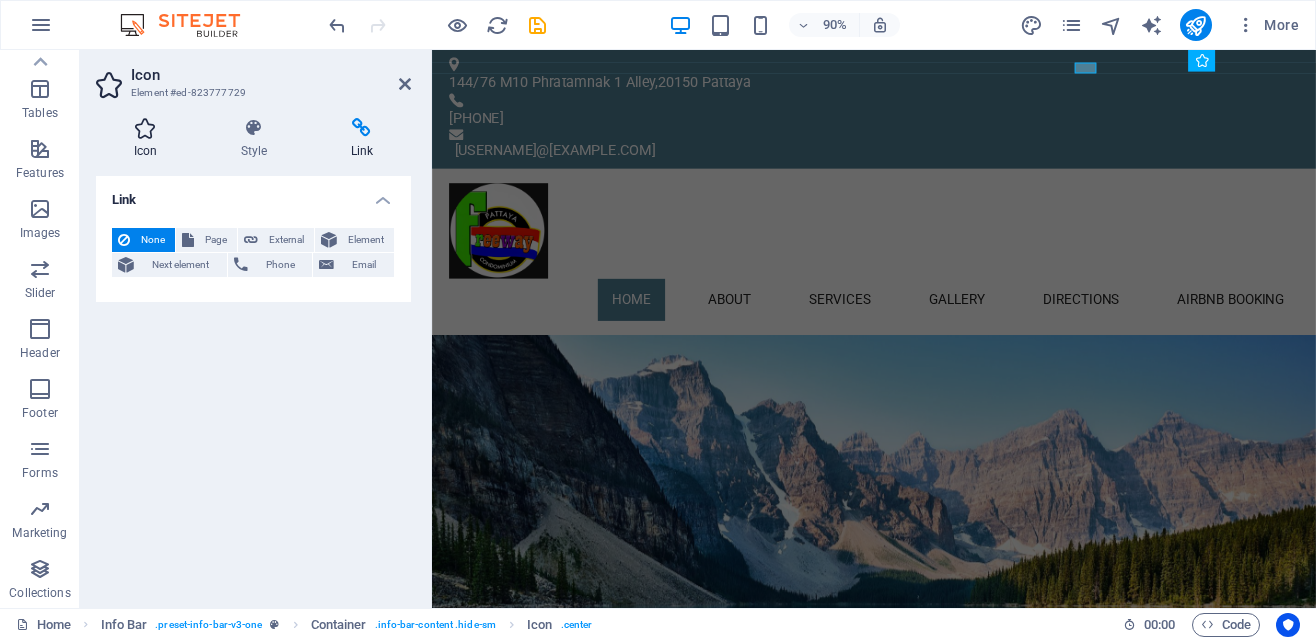 click at bounding box center [145, 128] 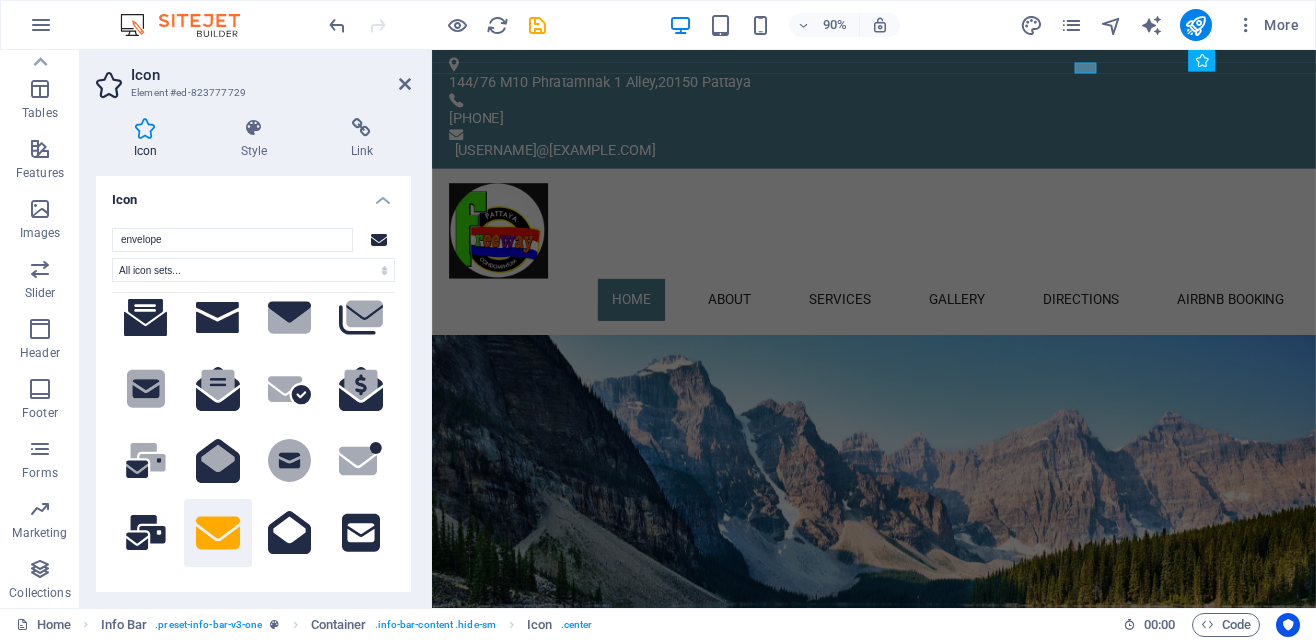 scroll, scrollTop: 0, scrollLeft: 0, axis: both 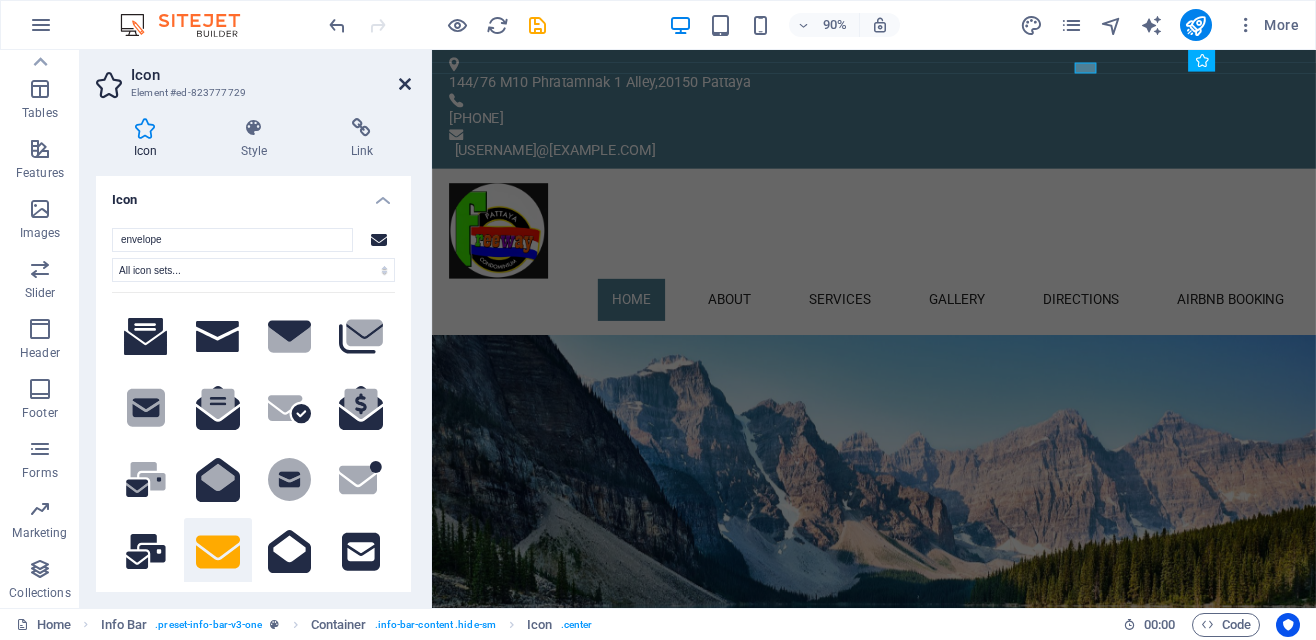 click at bounding box center [405, 84] 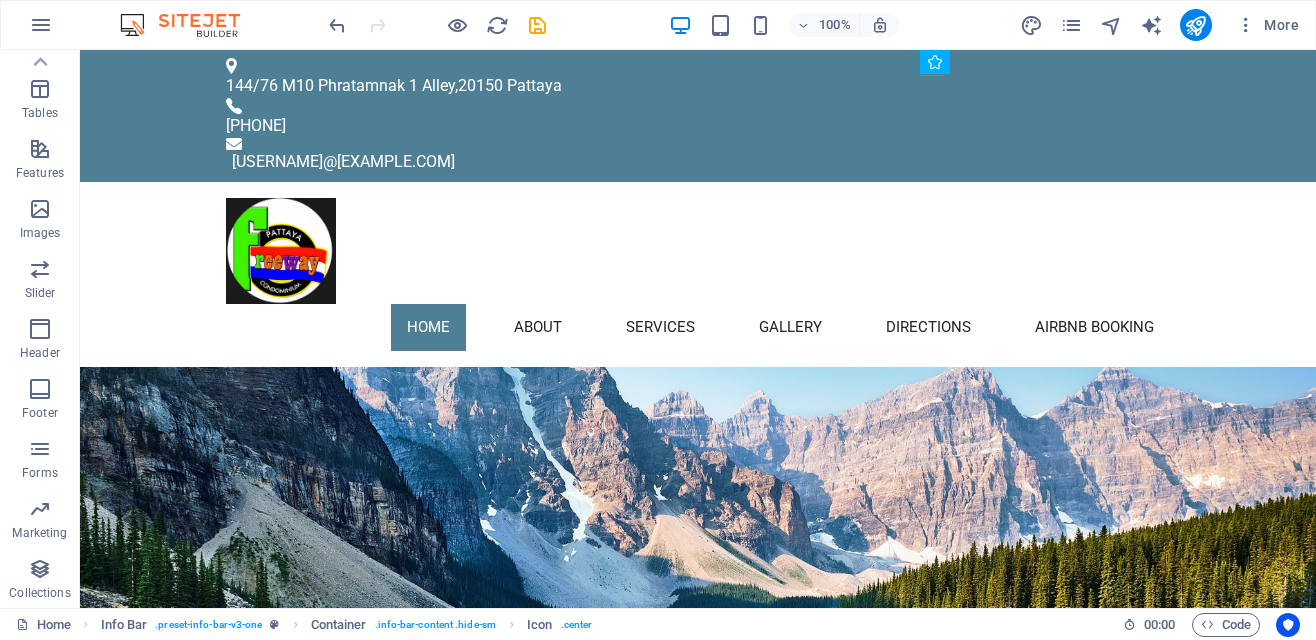 click on "[USERNAME]@[EXAMPLE.COM]" at bounding box center (701, 162) 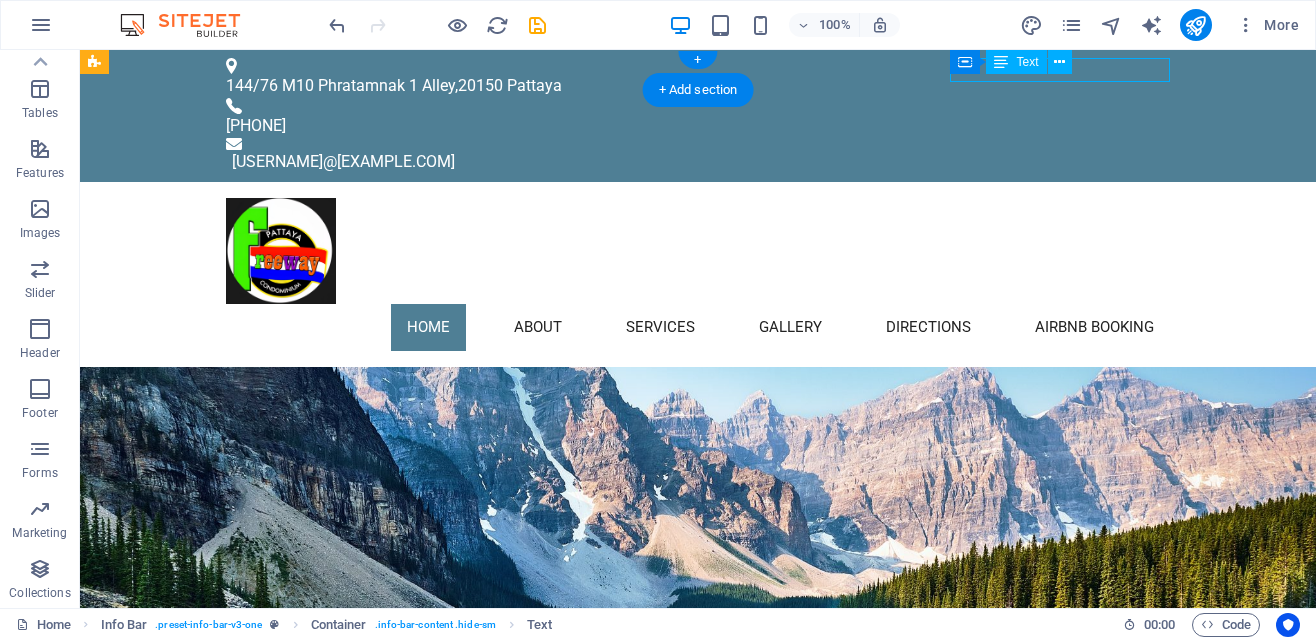 click on "Home About Services Gallery  Directions Airbnb Booking" at bounding box center (698, 327) 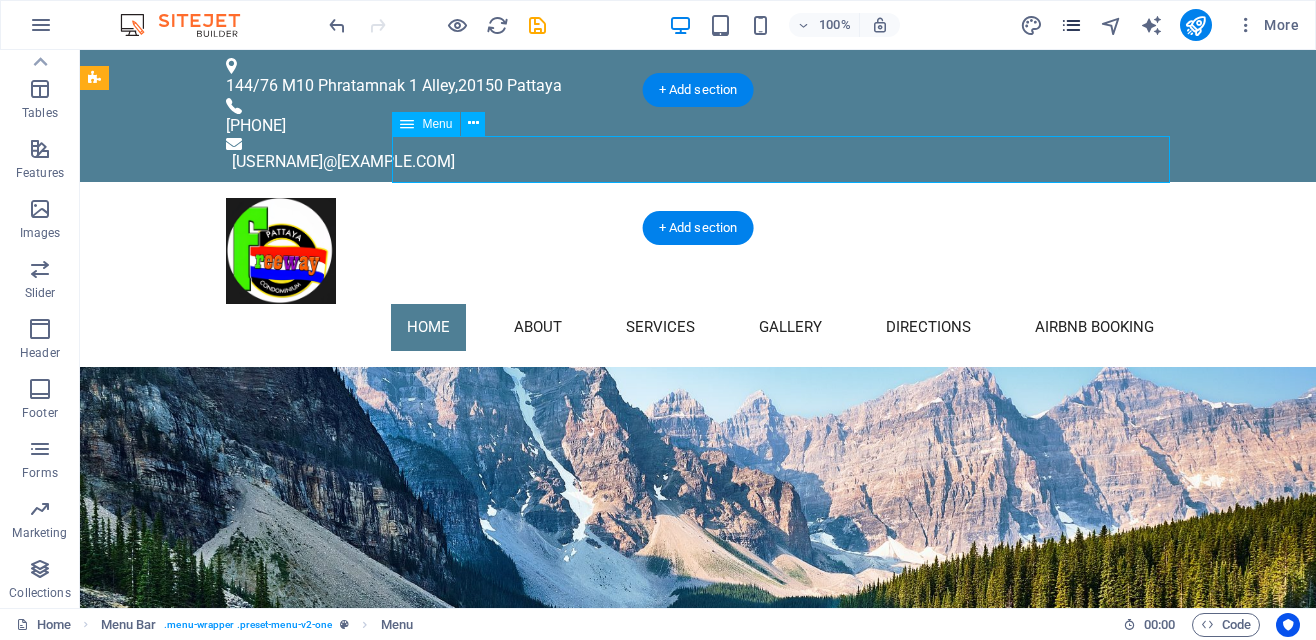 click at bounding box center [1071, 25] 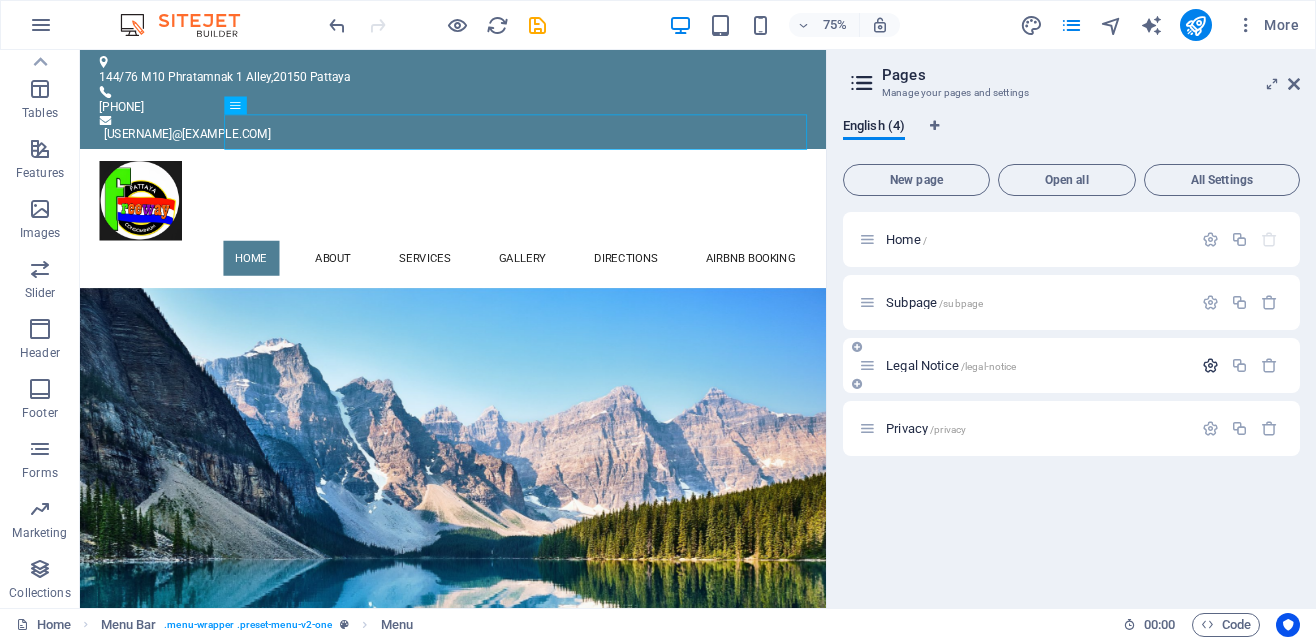 click at bounding box center (1210, 365) 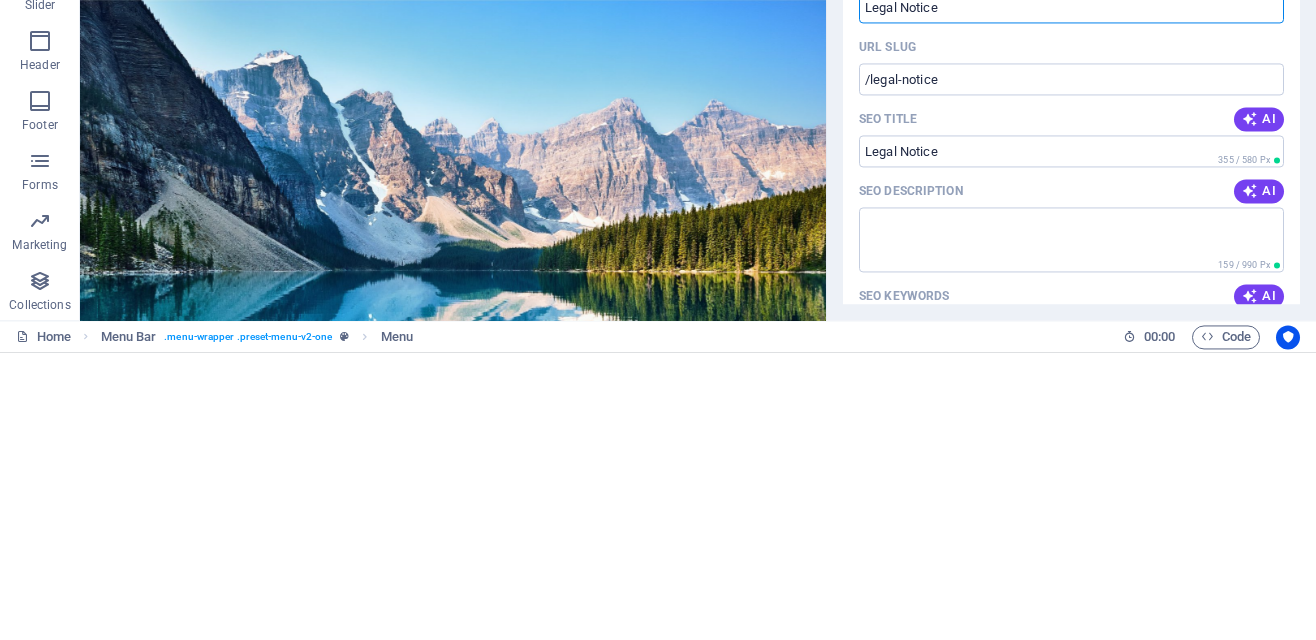 scroll, scrollTop: 145, scrollLeft: 0, axis: vertical 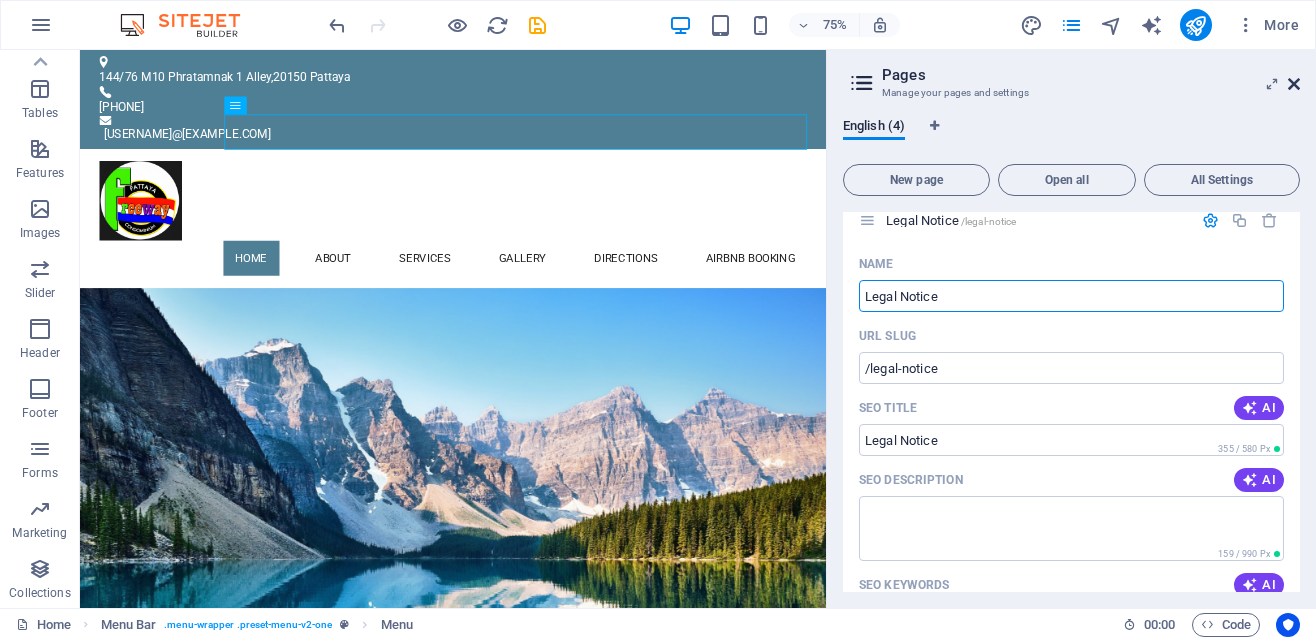 click at bounding box center [1294, 84] 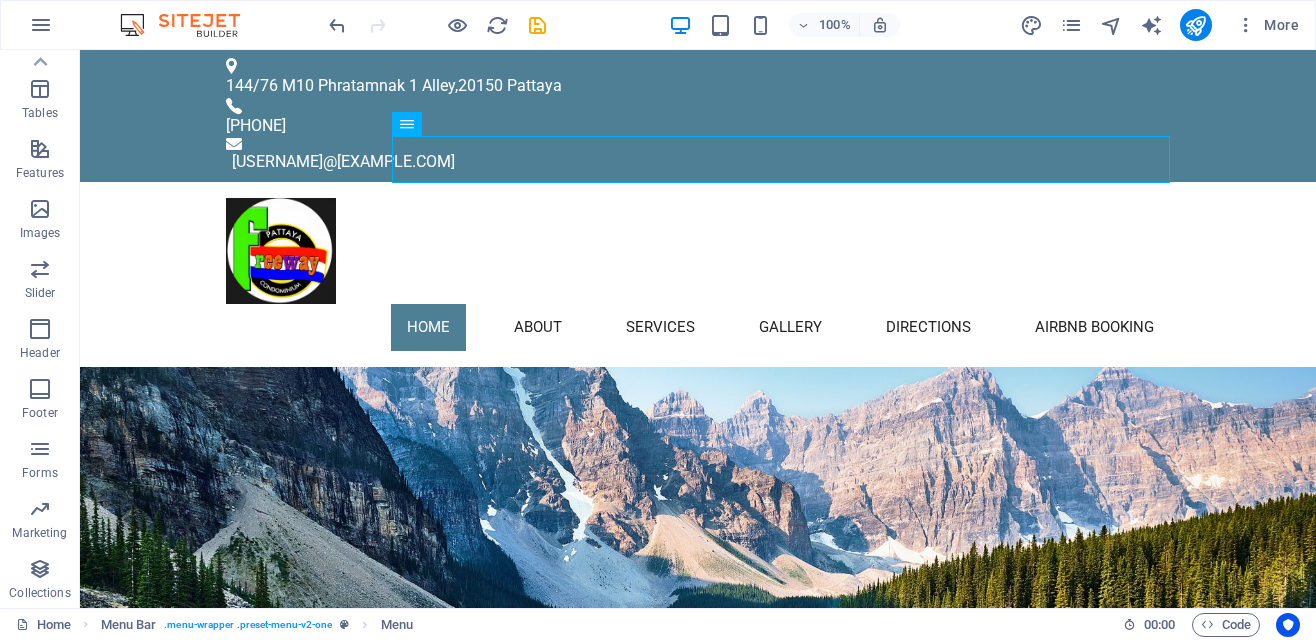 click on "Menu" at bounding box center (407, 124) 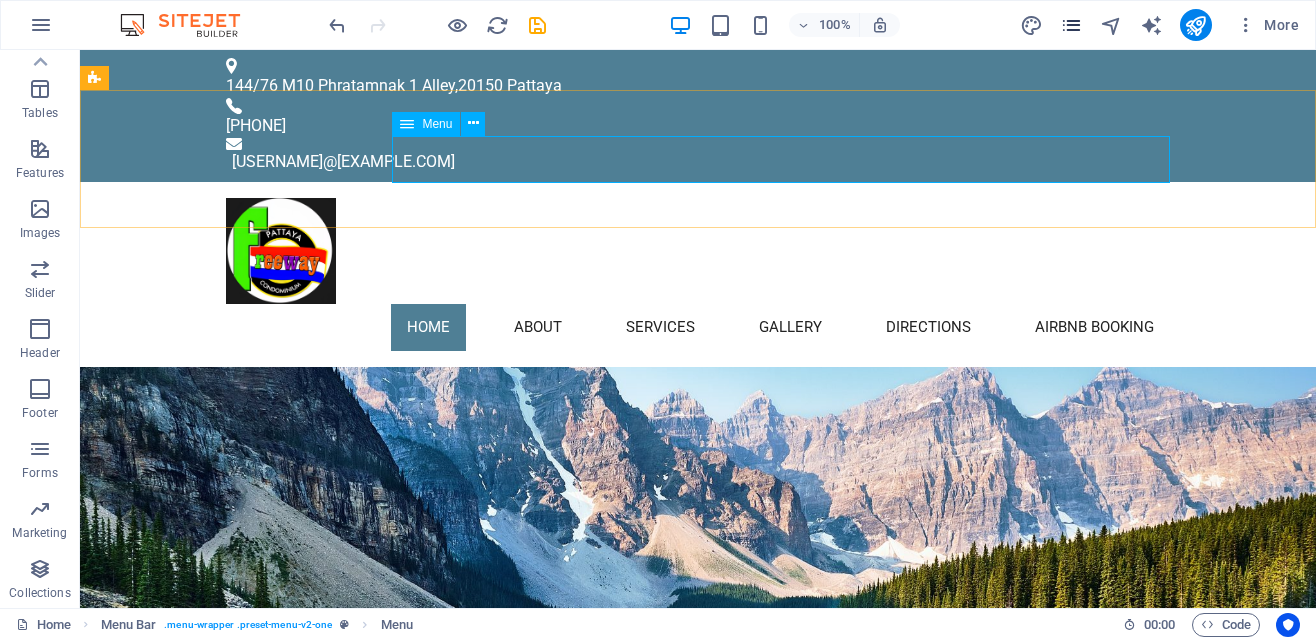 click at bounding box center [1071, 25] 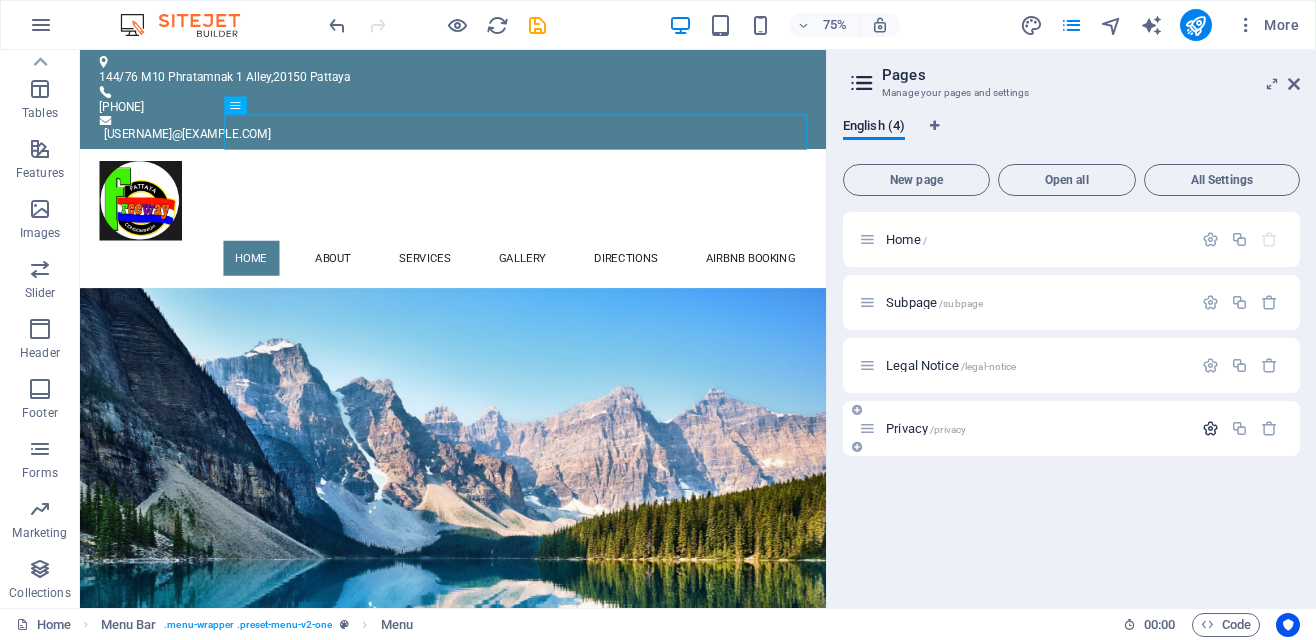 click at bounding box center [1210, 428] 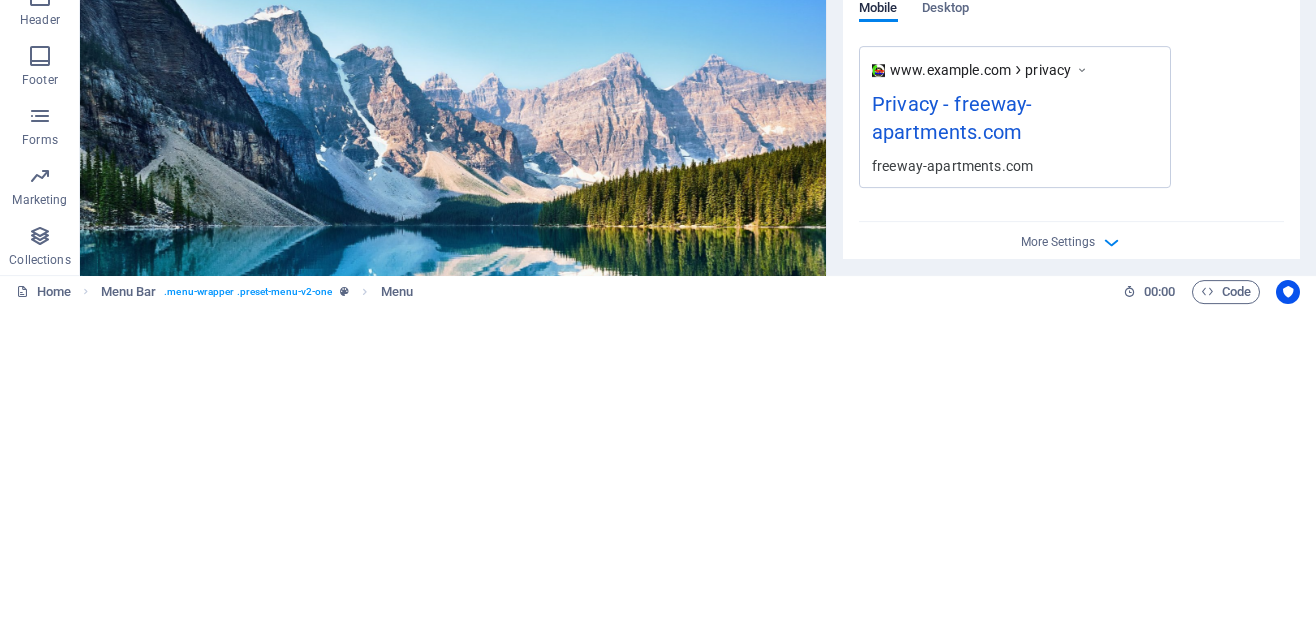 scroll, scrollTop: 645, scrollLeft: 0, axis: vertical 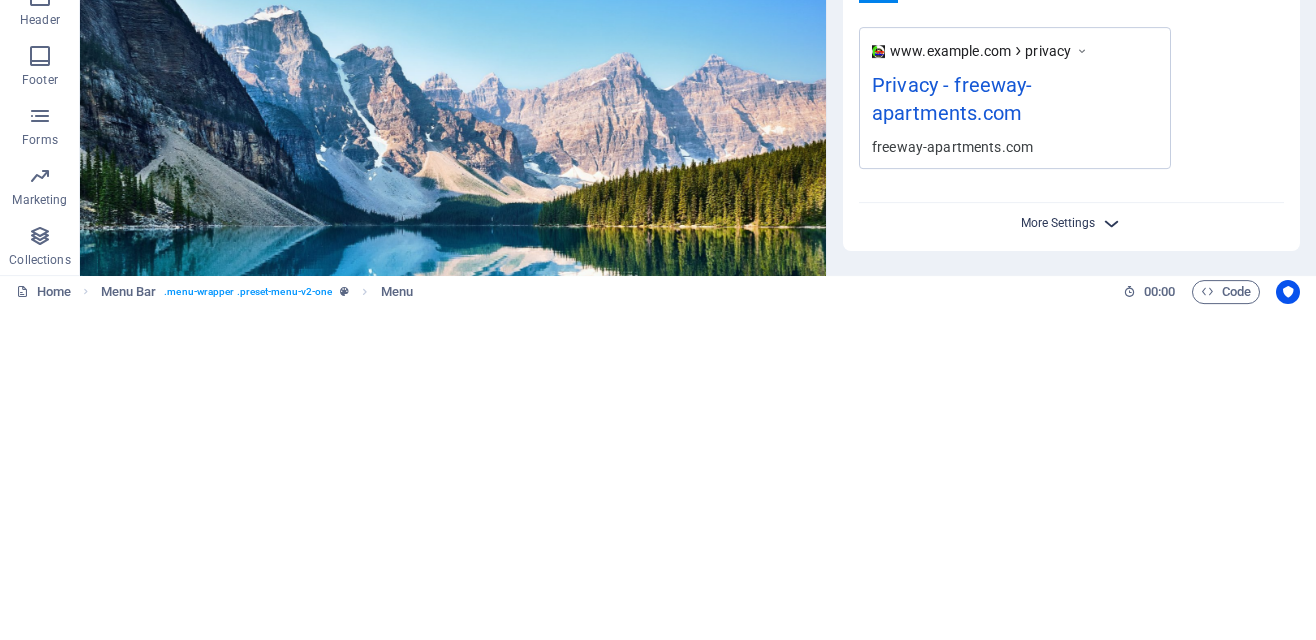 click on "More Settings" at bounding box center [1058, 556] 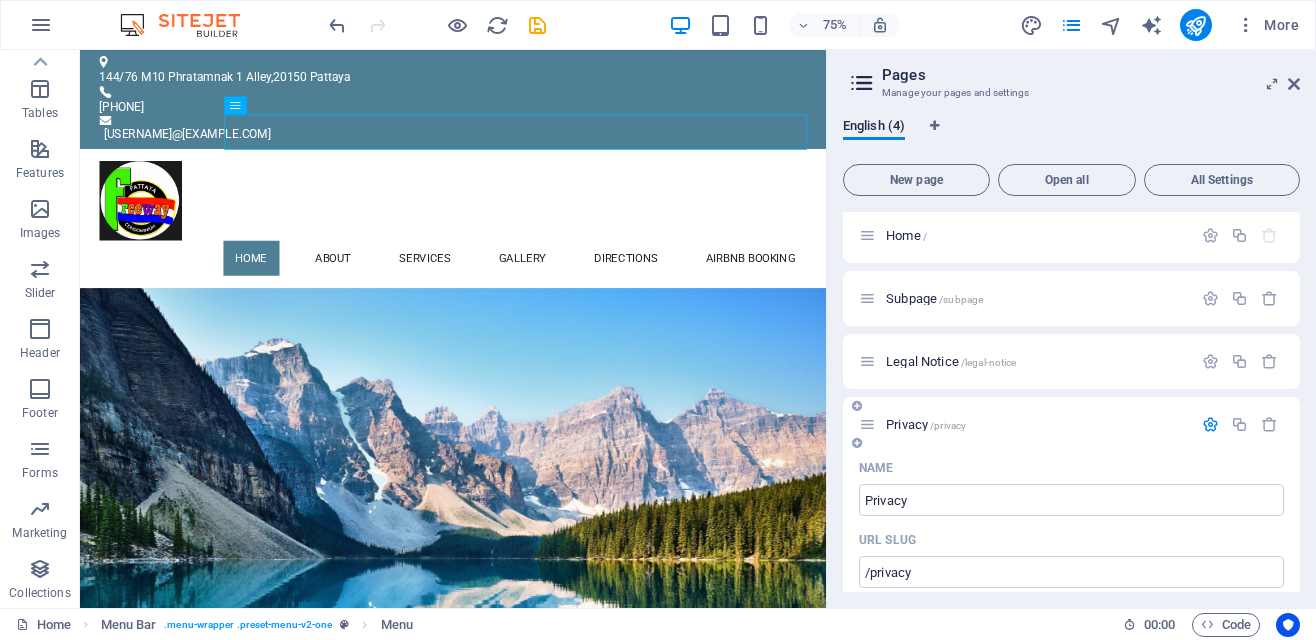 scroll, scrollTop: 0, scrollLeft: 0, axis: both 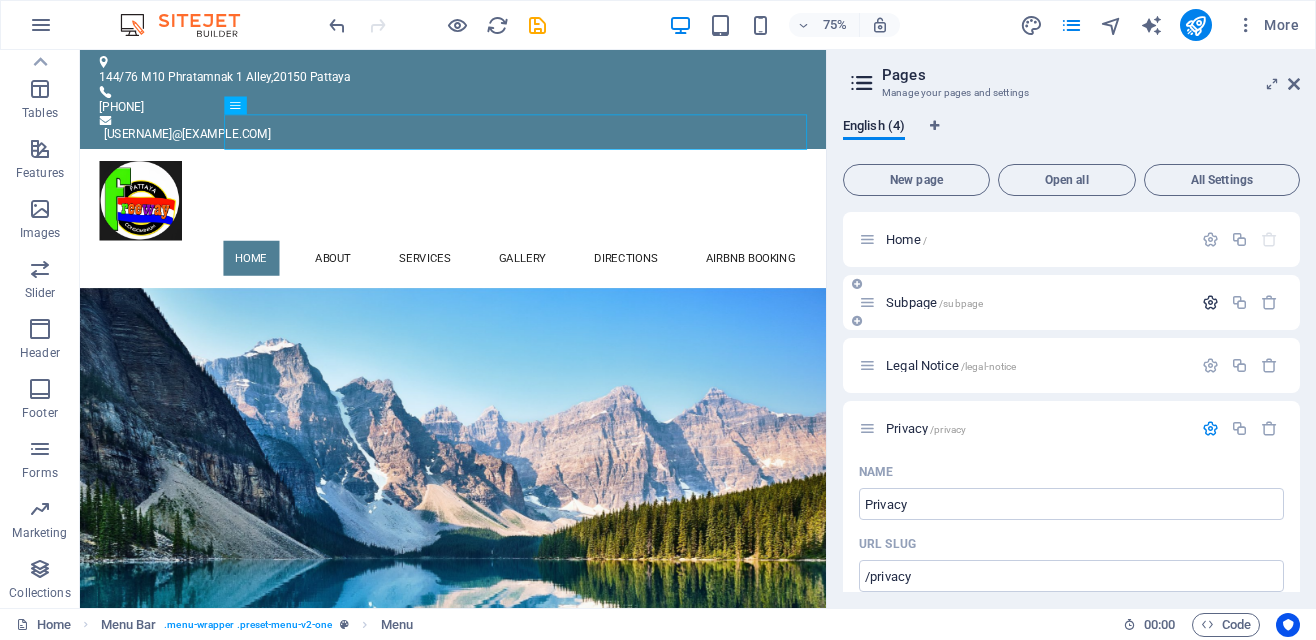 click at bounding box center [1210, 302] 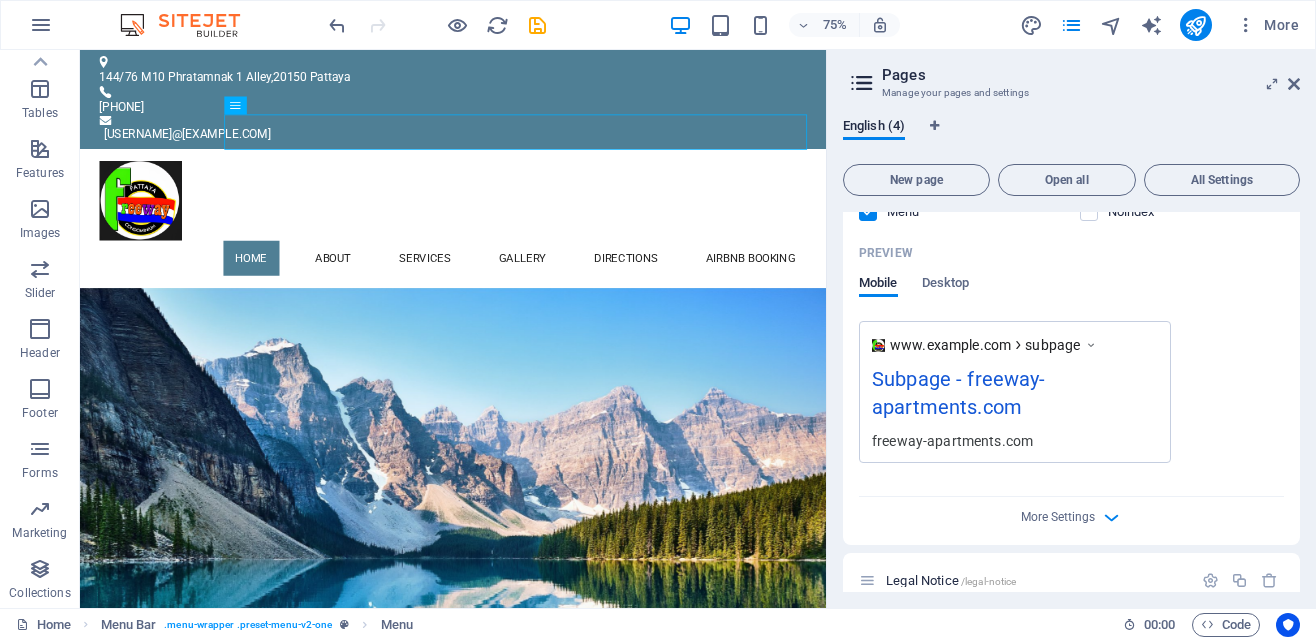 scroll, scrollTop: 560, scrollLeft: 0, axis: vertical 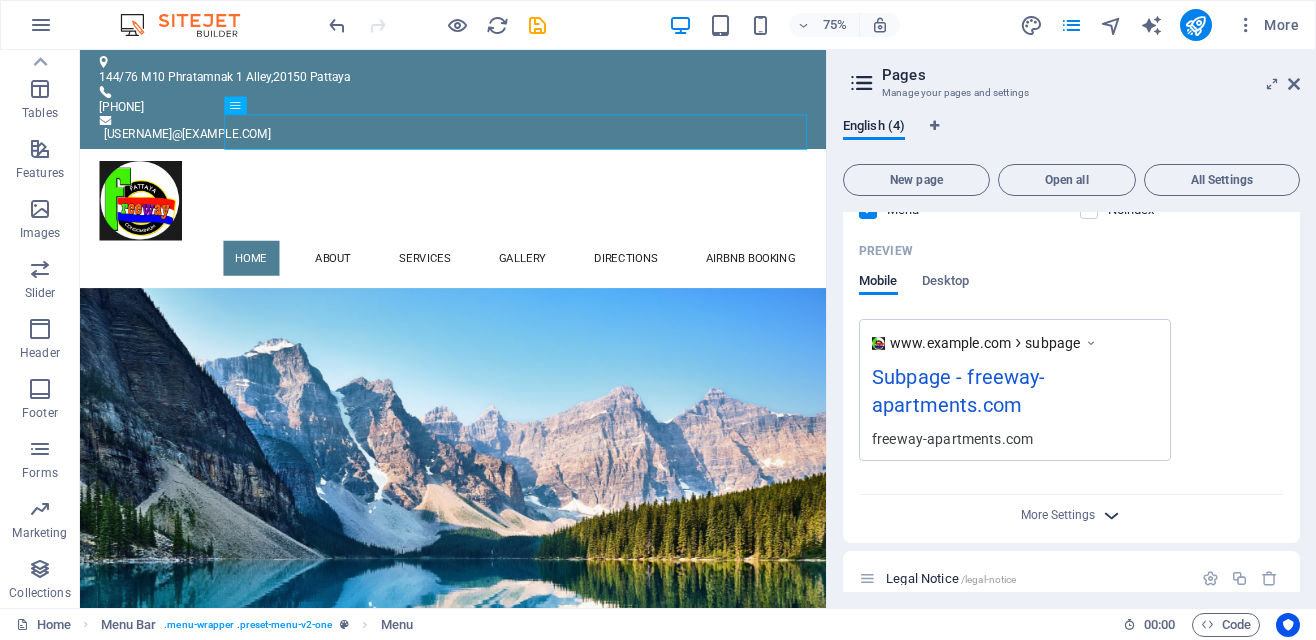 click at bounding box center (1111, 515) 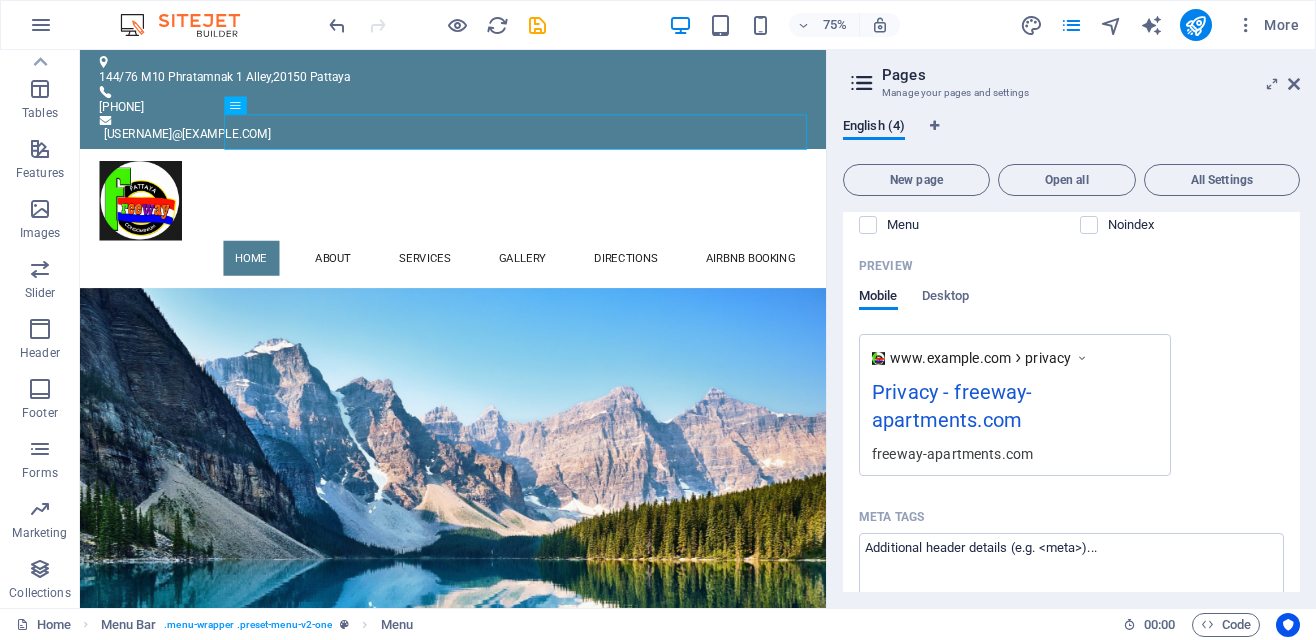 scroll, scrollTop: 1737, scrollLeft: 0, axis: vertical 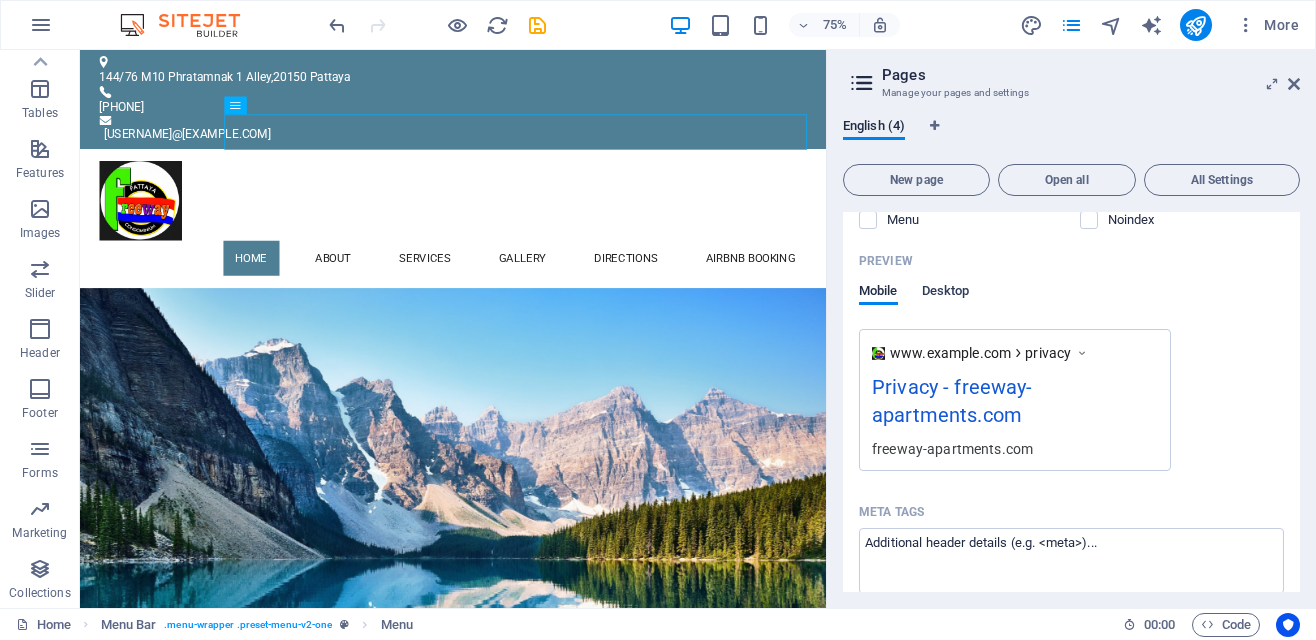 click on "Desktop" at bounding box center [946, 293] 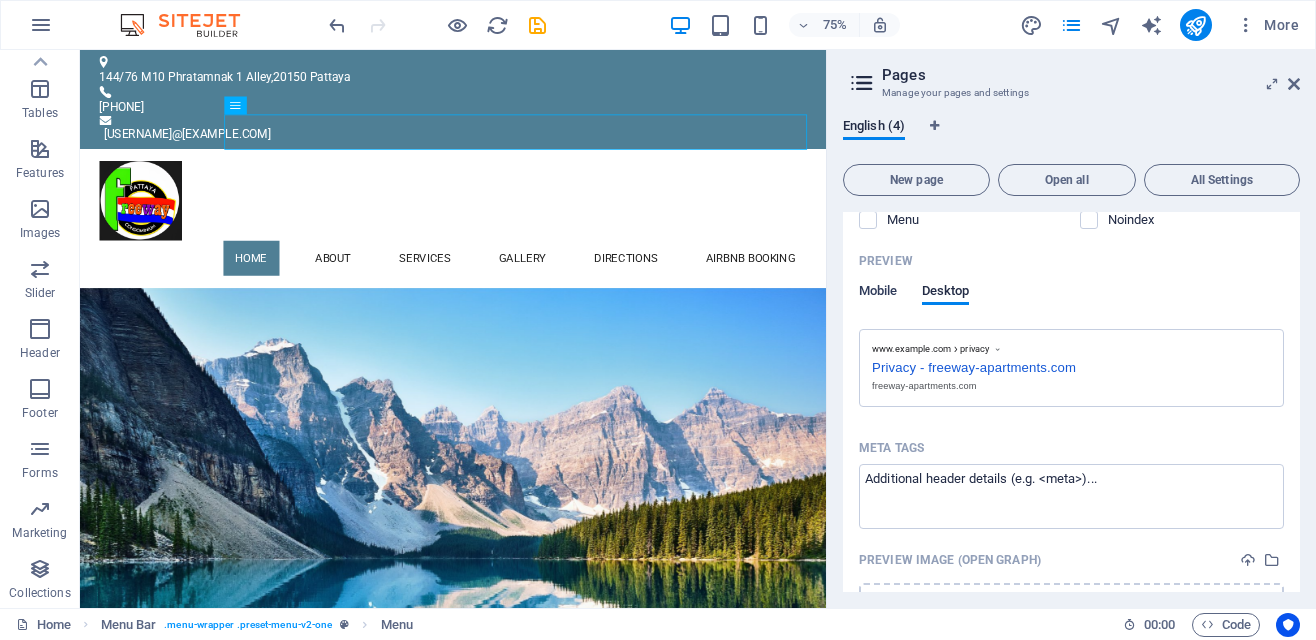 click on "Mobile" at bounding box center (878, 293) 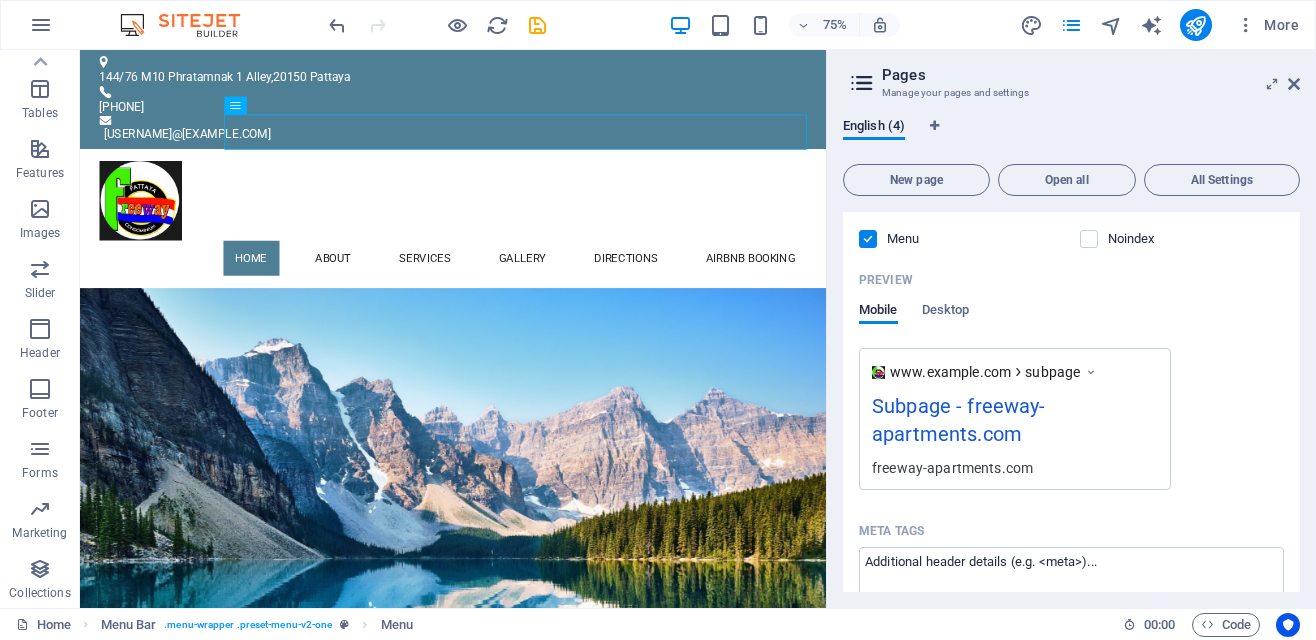 scroll, scrollTop: 504, scrollLeft: 0, axis: vertical 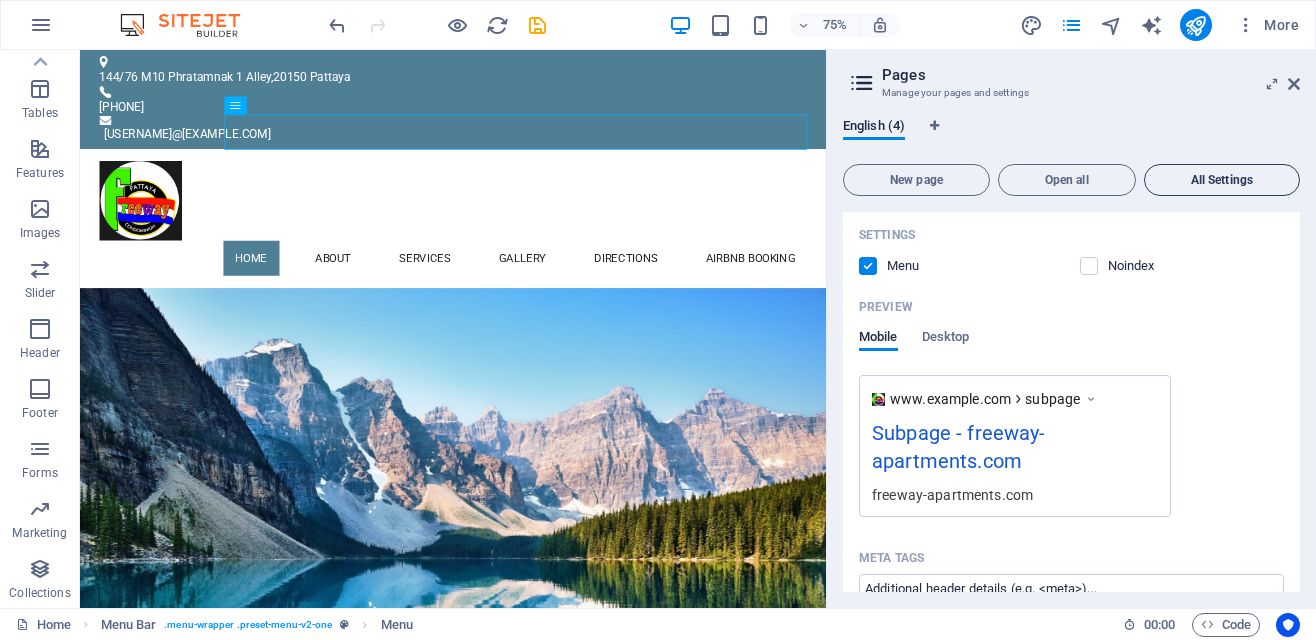 click on "All Settings" at bounding box center (1222, 180) 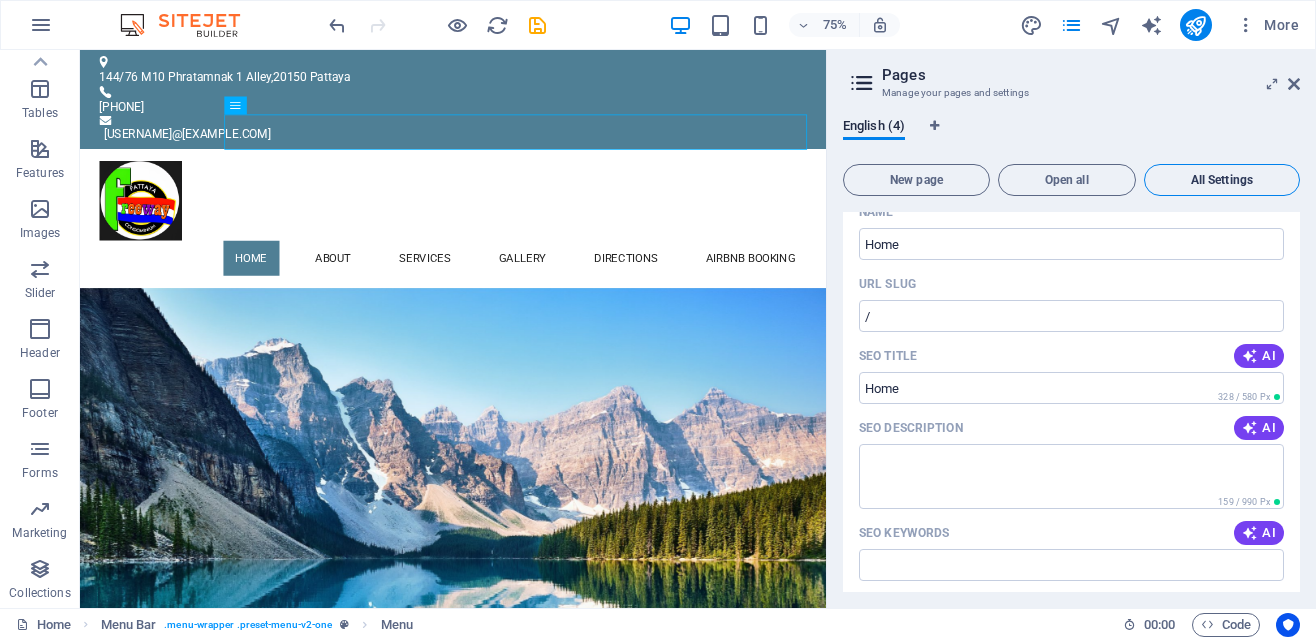 scroll, scrollTop: 0, scrollLeft: 0, axis: both 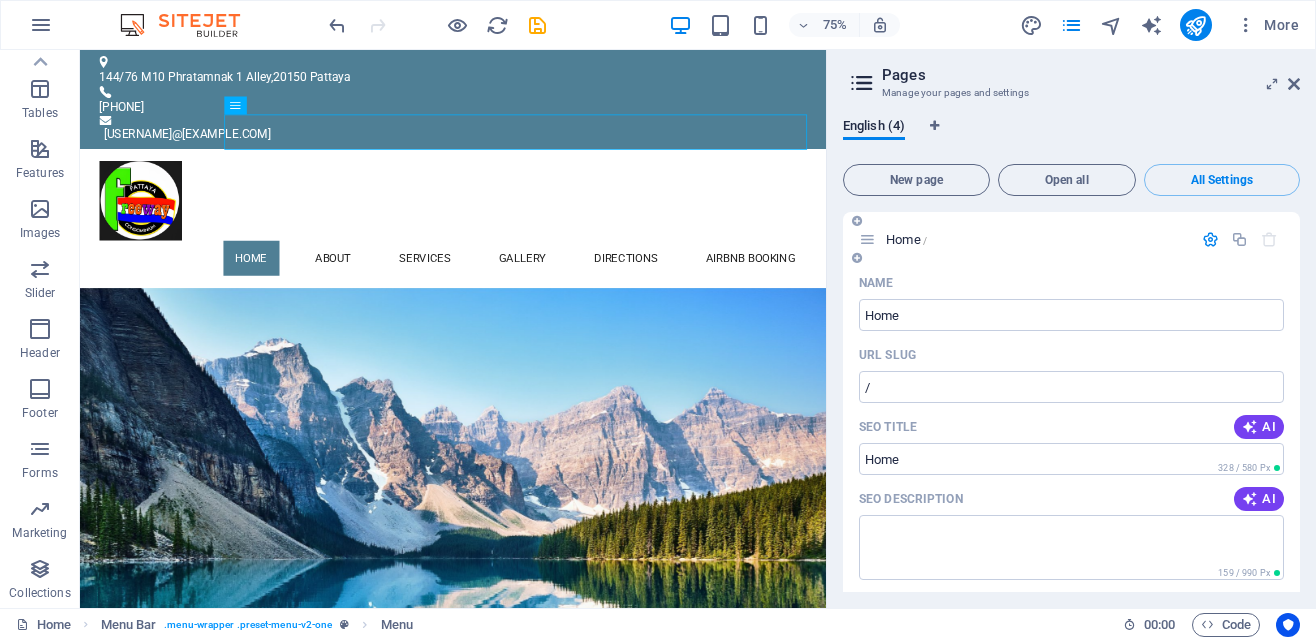click at bounding box center (867, 239) 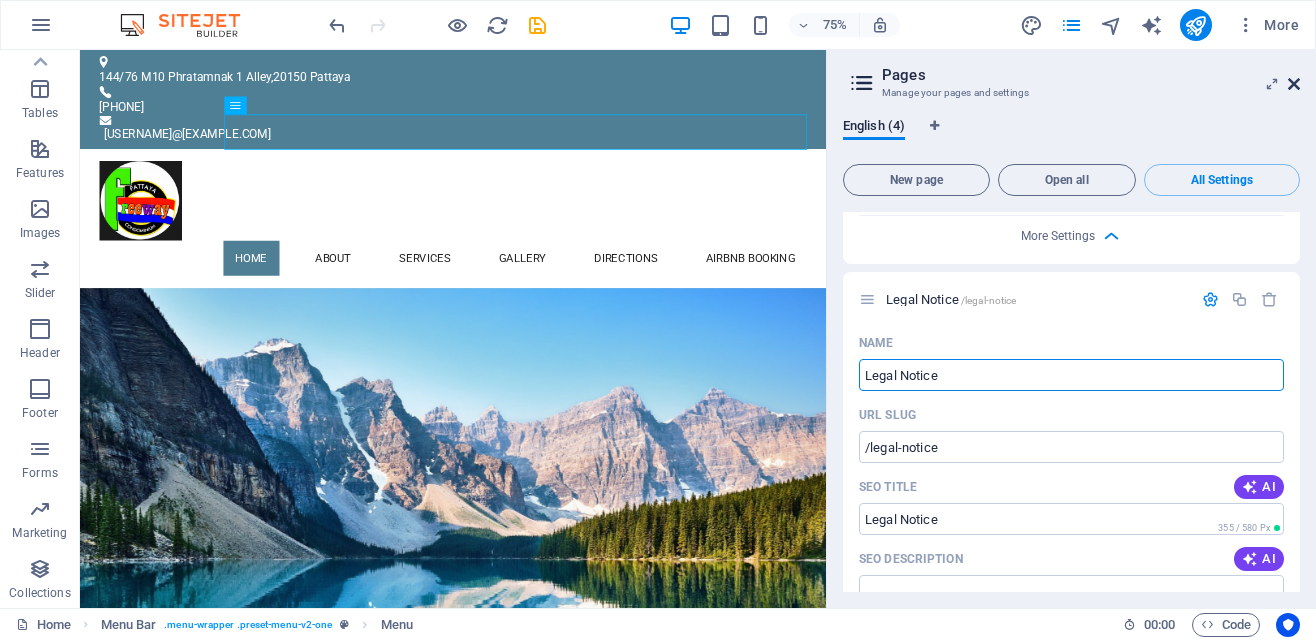 click at bounding box center [1294, 84] 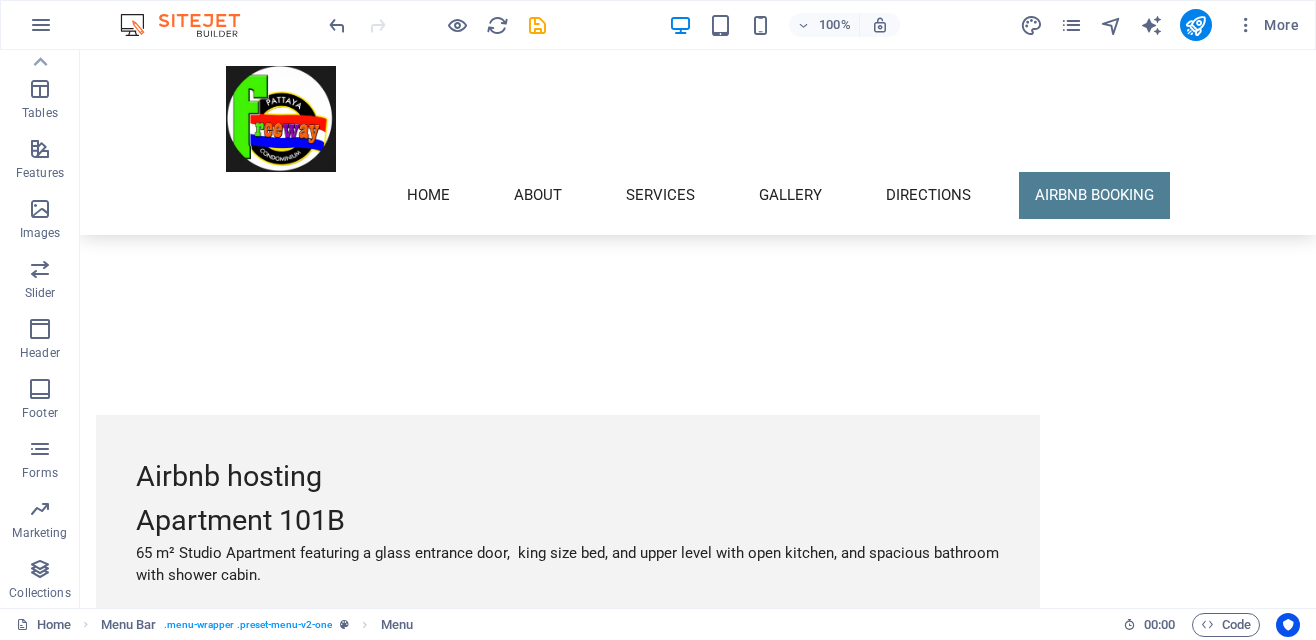 scroll, scrollTop: 8043, scrollLeft: 0, axis: vertical 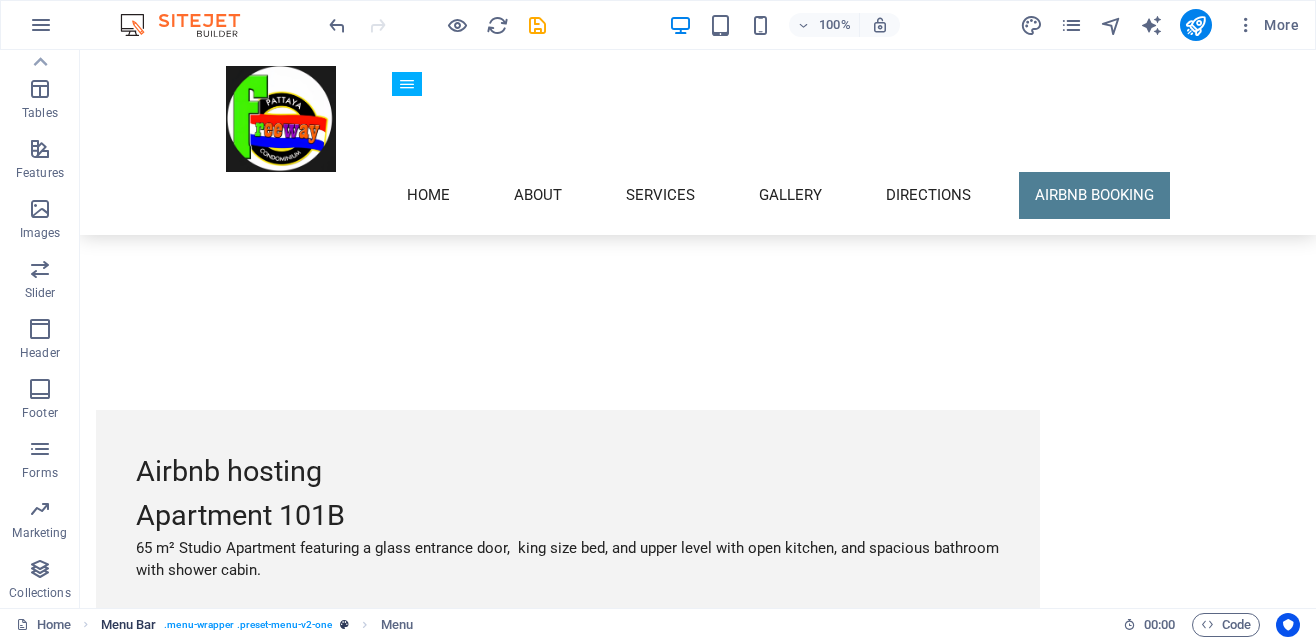 click on ". menu-wrapper .preset-menu-v2-one" at bounding box center [248, 625] 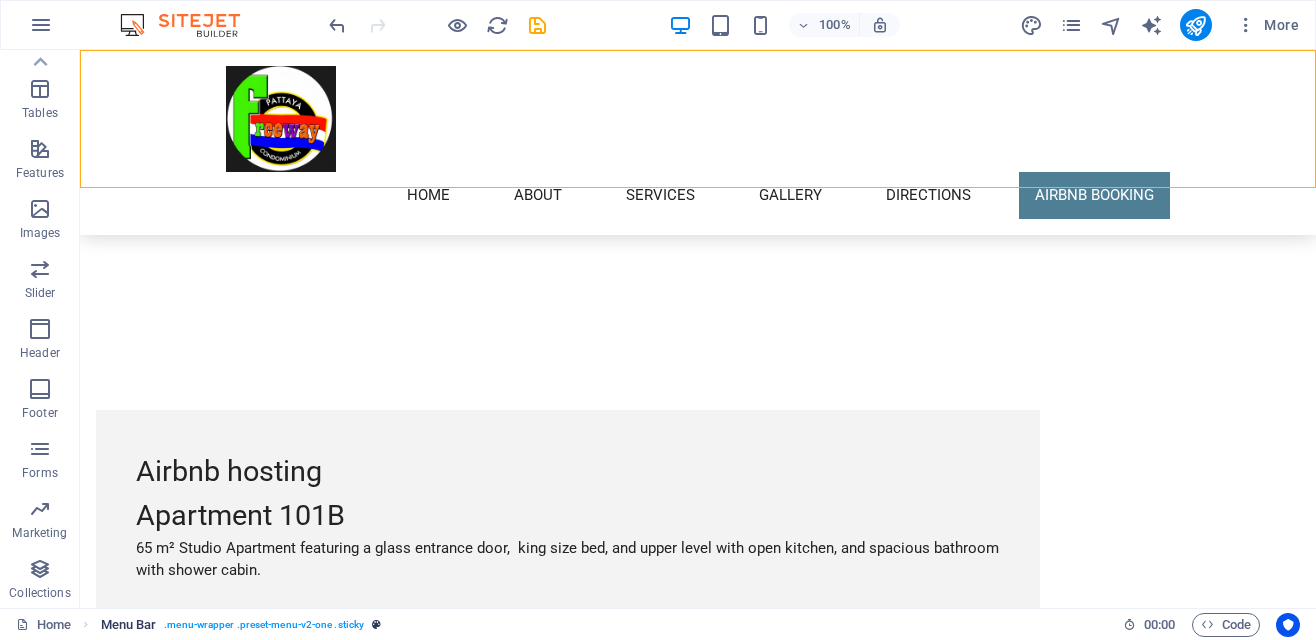 click on ". menu-wrapper .preset-menu-v2-one .sticky" at bounding box center (264, 625) 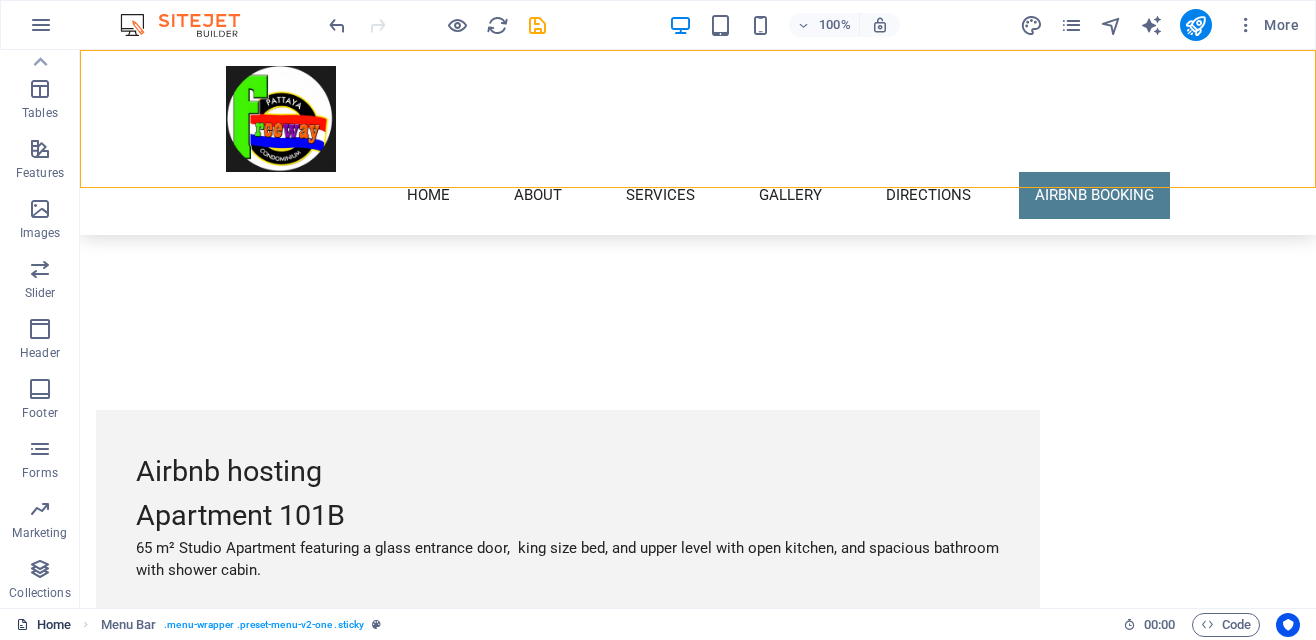 click on "Home" at bounding box center (43, 625) 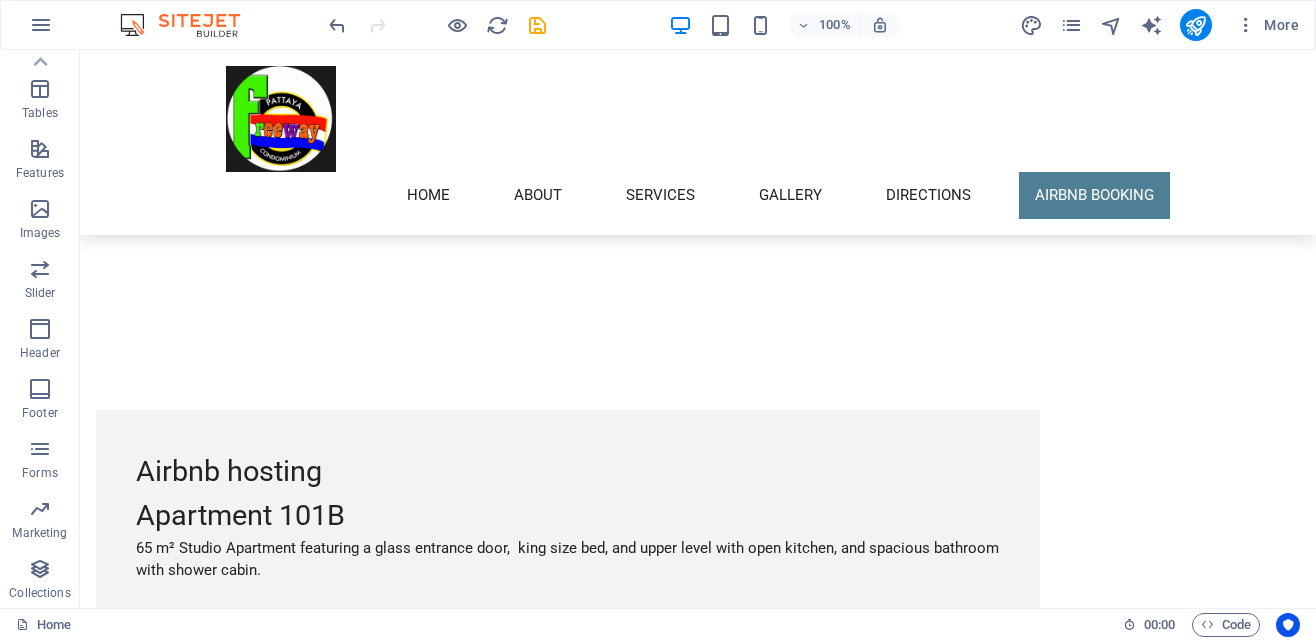 click on "Home About Services Gallery  Directions Airbnb Booking" at bounding box center [698, 195] 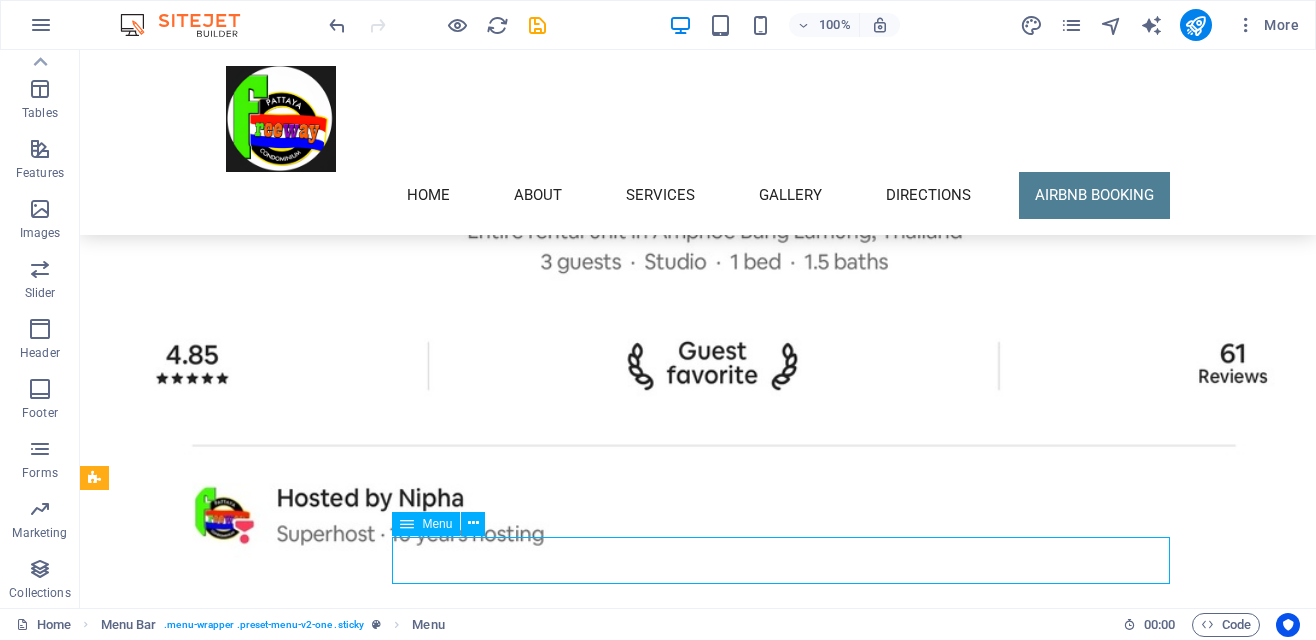 scroll, scrollTop: 7687, scrollLeft: 0, axis: vertical 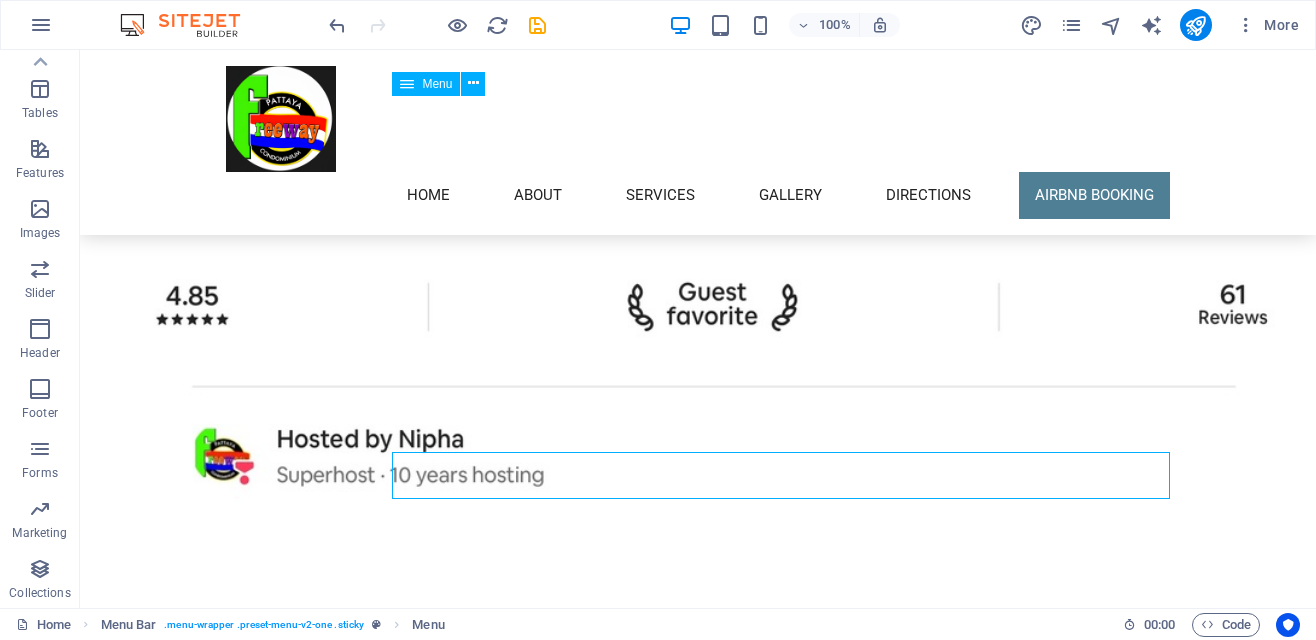 click on "Legal Notice  |  Privacy" at bounding box center (371, 10166) 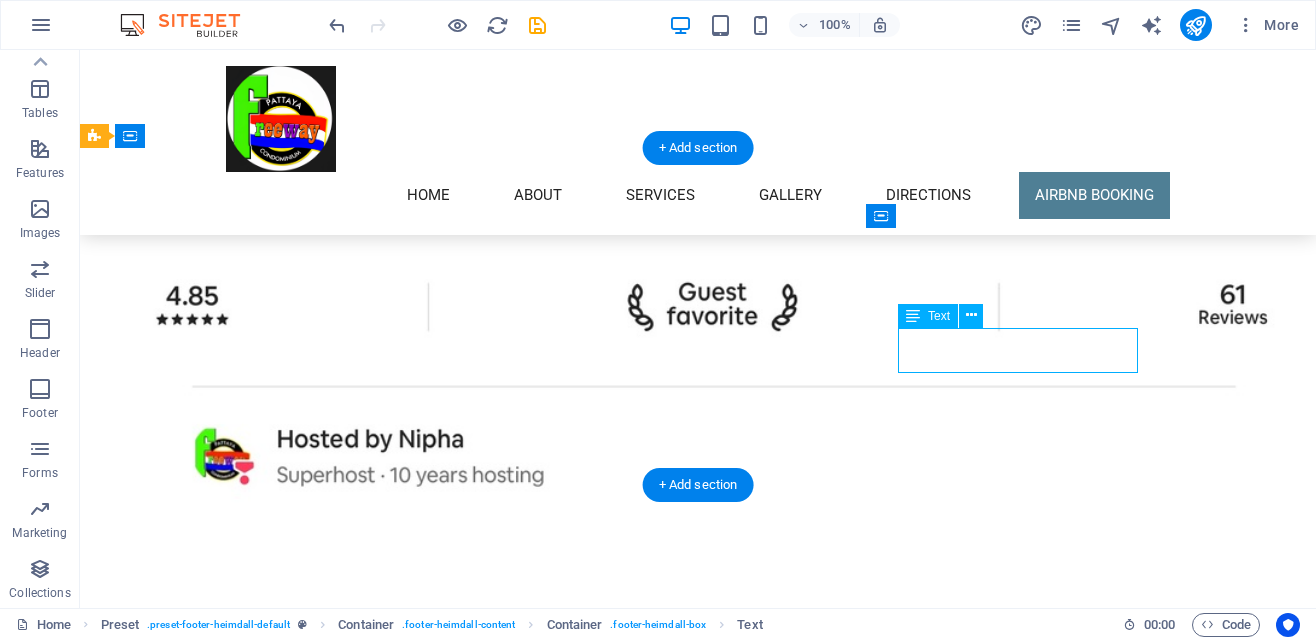 click on "Legal Notice  |  Privacy" at bounding box center [371, 10166] 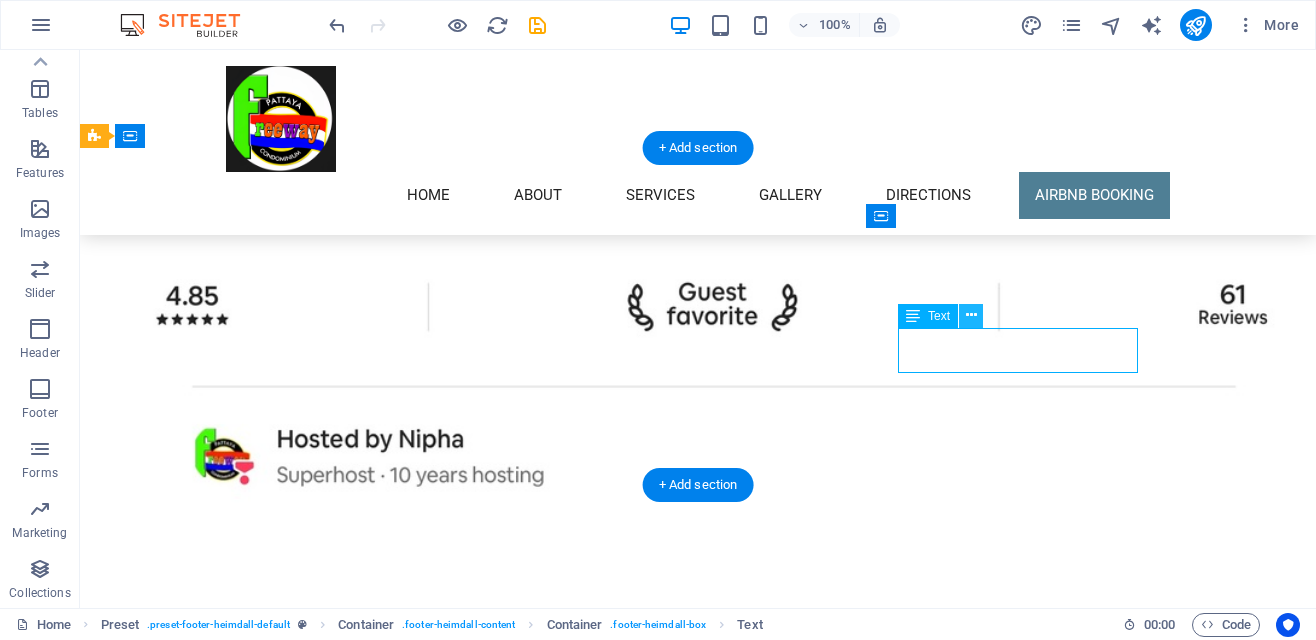 click at bounding box center [971, 315] 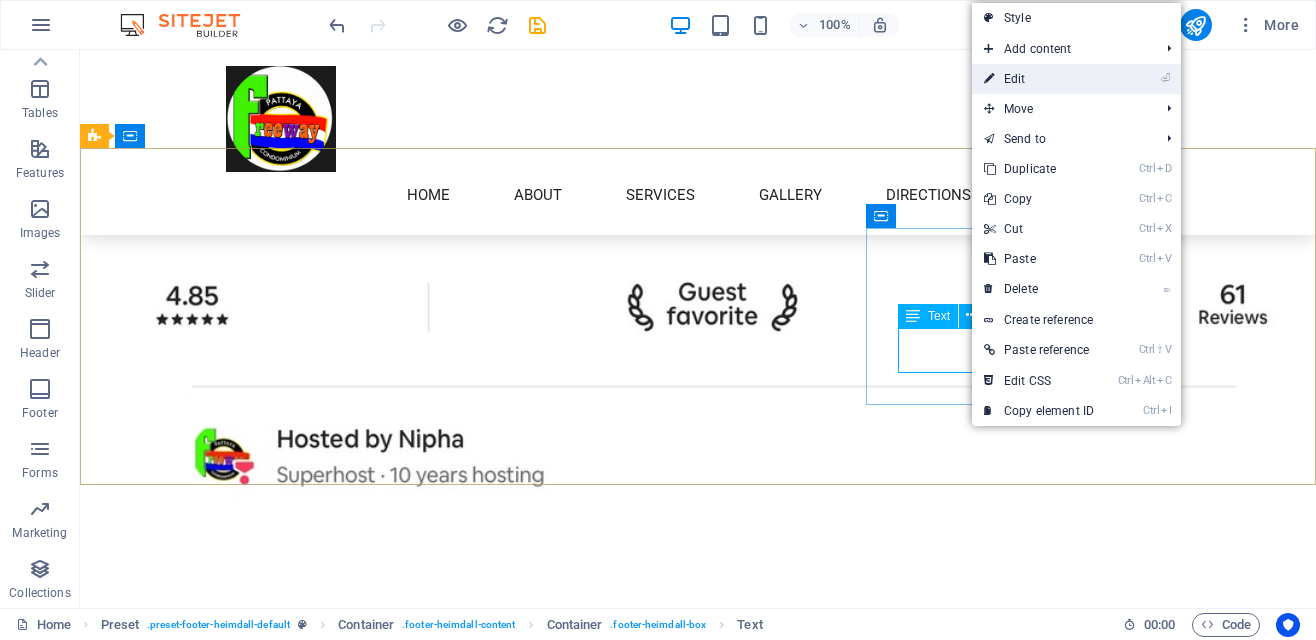 click on "⏎  Edit" at bounding box center [1039, 79] 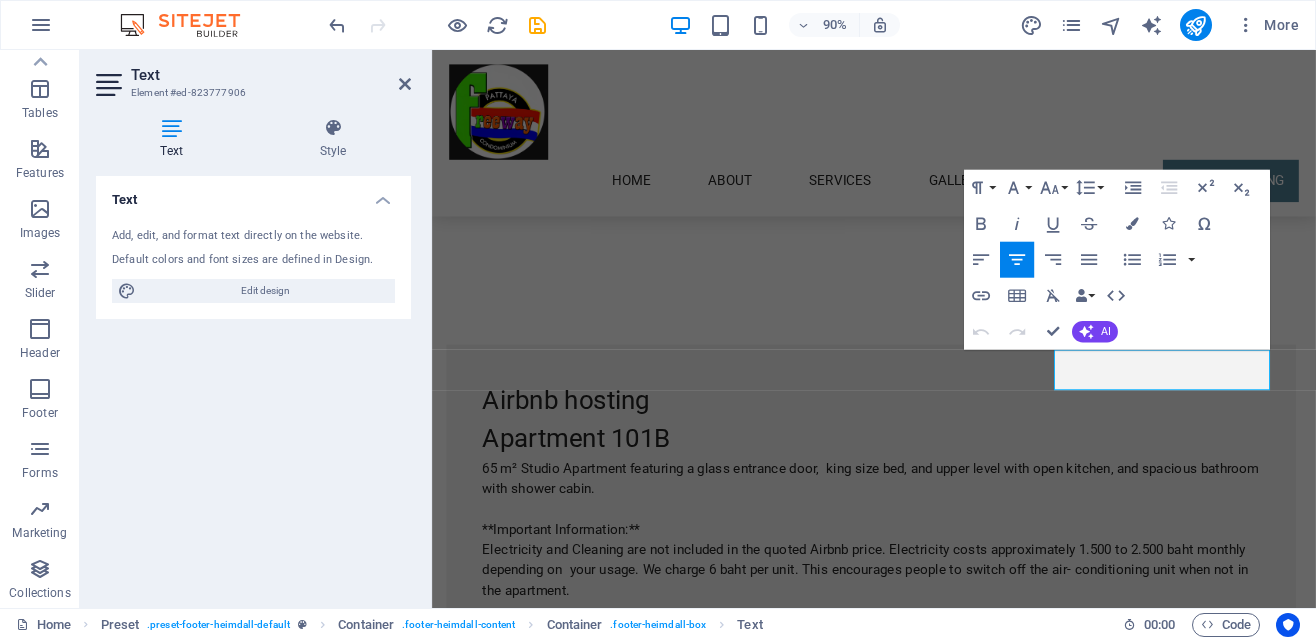click on "Skip to main content
144/76 M10 Phratamnak 1 Alley  ,  20150   Pattaya  +66831160906 freewayapartment@gmail.com Home About Services Gallery  Directions Airbnb Booking Freeway Apartments-Chivit Sai We provide you with a holiday apartment in Pattaya Thailand.  Learn more About us Our apartments are very spacious, ranging from approximately 65 sqm to 115 sqm. All are luxury studio types located in the Freeway Apartment building. It's conveniently situated on Pratumnak Hill, just about 75 meters from the main road, against the Buddha Hill. The location is also perfectly close to Pattaya's vibrant nightlife, stunning scenery, and the Jomtien and Cosy beaches—all within a 5-minute drive. **The Space** The studio-style apartment spans 115 m² and includes a Jacuzzi corner. It features an open kitchen block, a fixed king-size bed, air conditioning, and is fully furnished. The bathroom is generously sized and includes a spacious shower cabin. **Very Important:** **Note:** **Other Things to Note** Feature 1 Monday" at bounding box center [923, 1123] 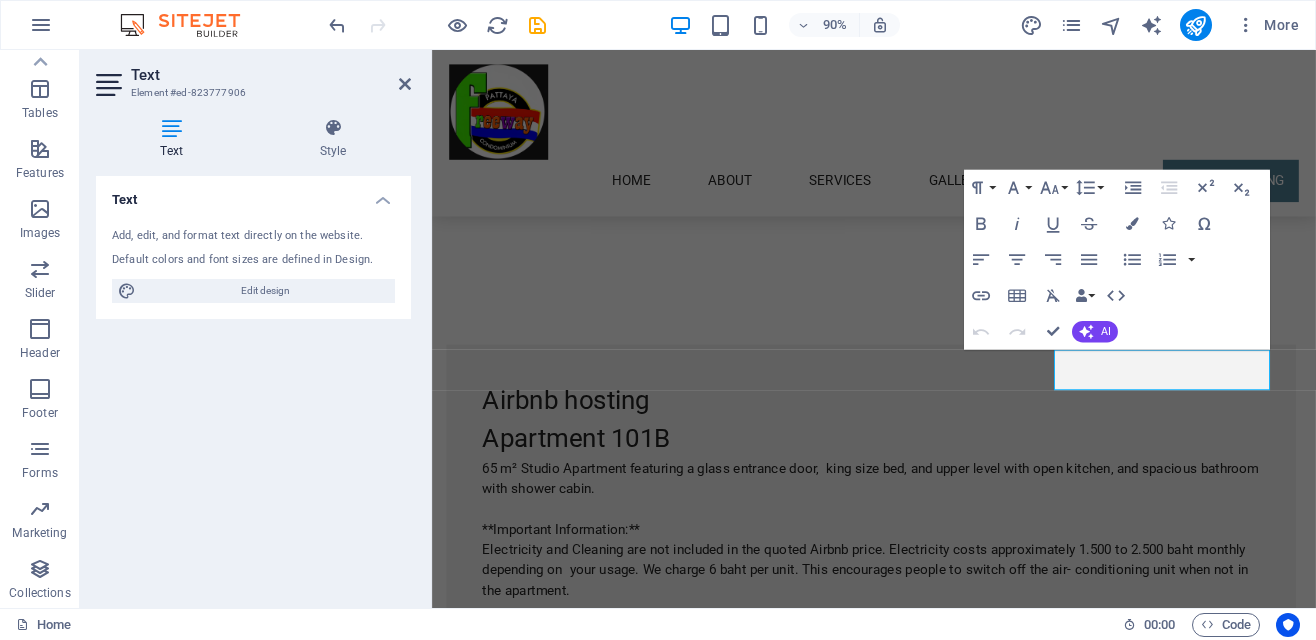 click on "Text Add, edit, and format text directly on the website. Default colors and font sizes are defined in Design. Edit design Alignment Left aligned Centered Right aligned" at bounding box center (253, 384) 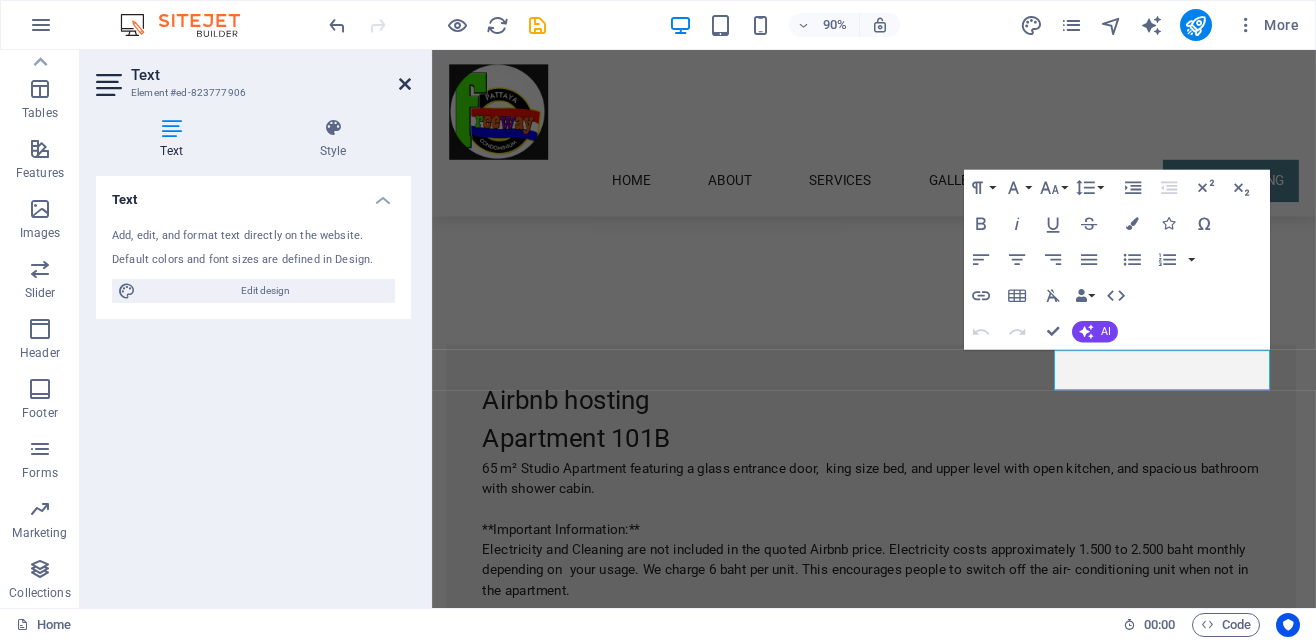 click at bounding box center (405, 84) 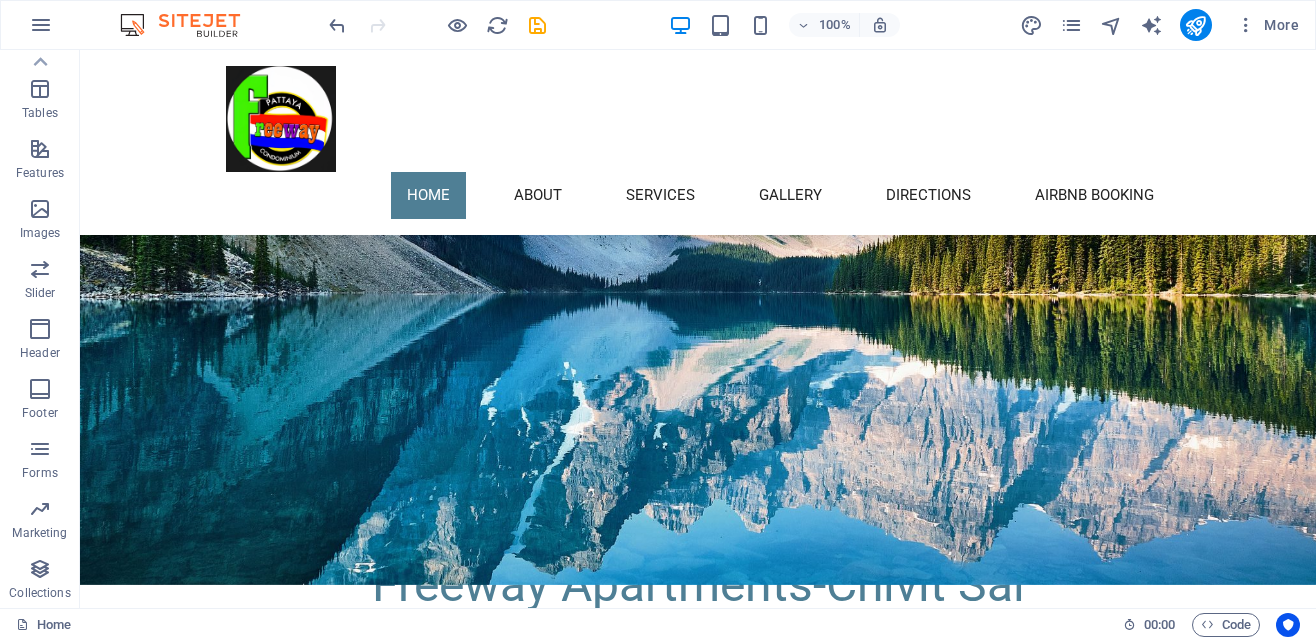 scroll, scrollTop: 0, scrollLeft: 0, axis: both 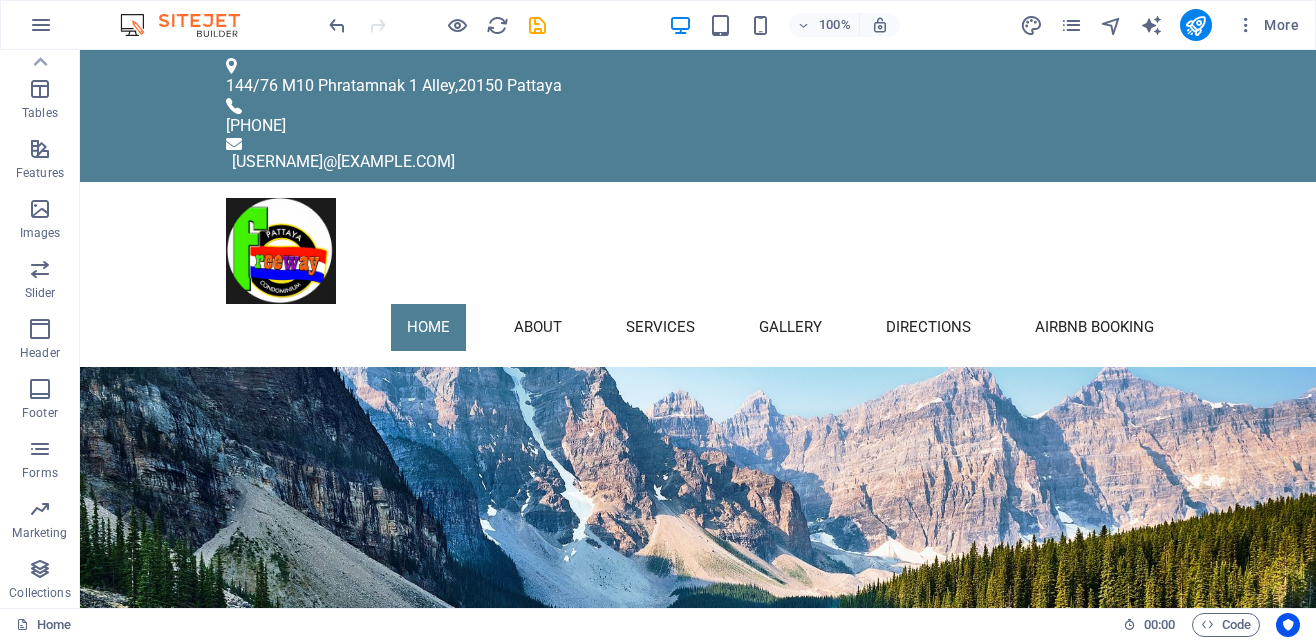 click on "[USERNAME]@[EXAMPLE.COM]" at bounding box center (701, 162) 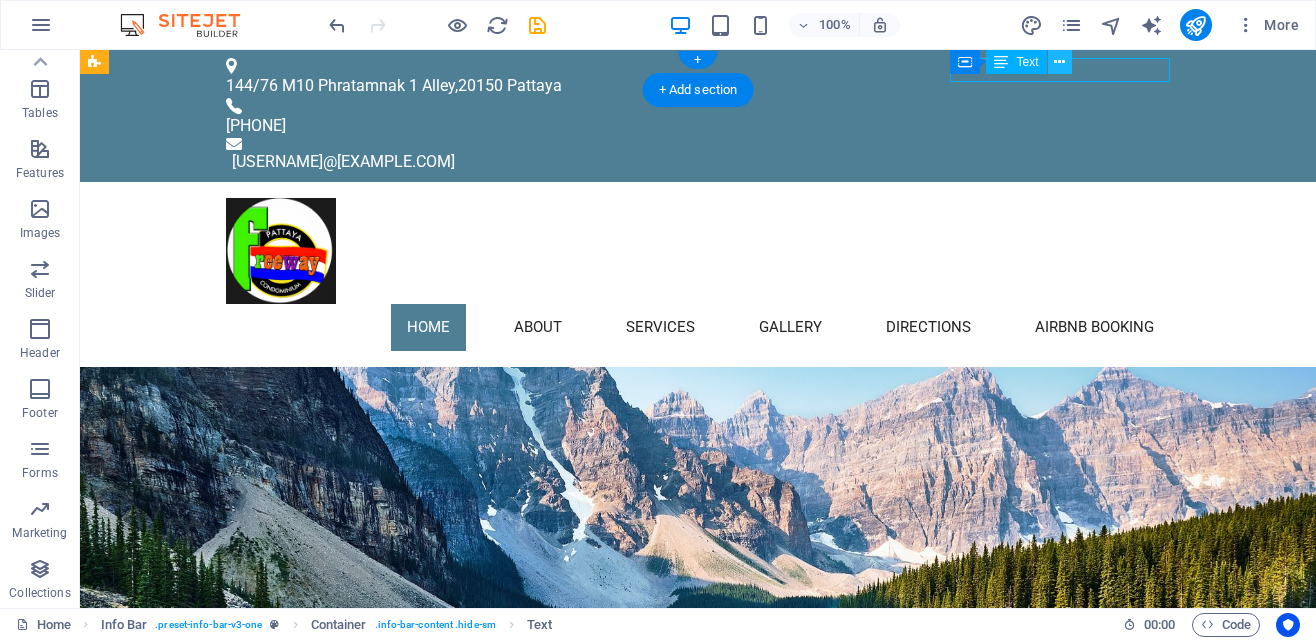 click at bounding box center (1059, 62) 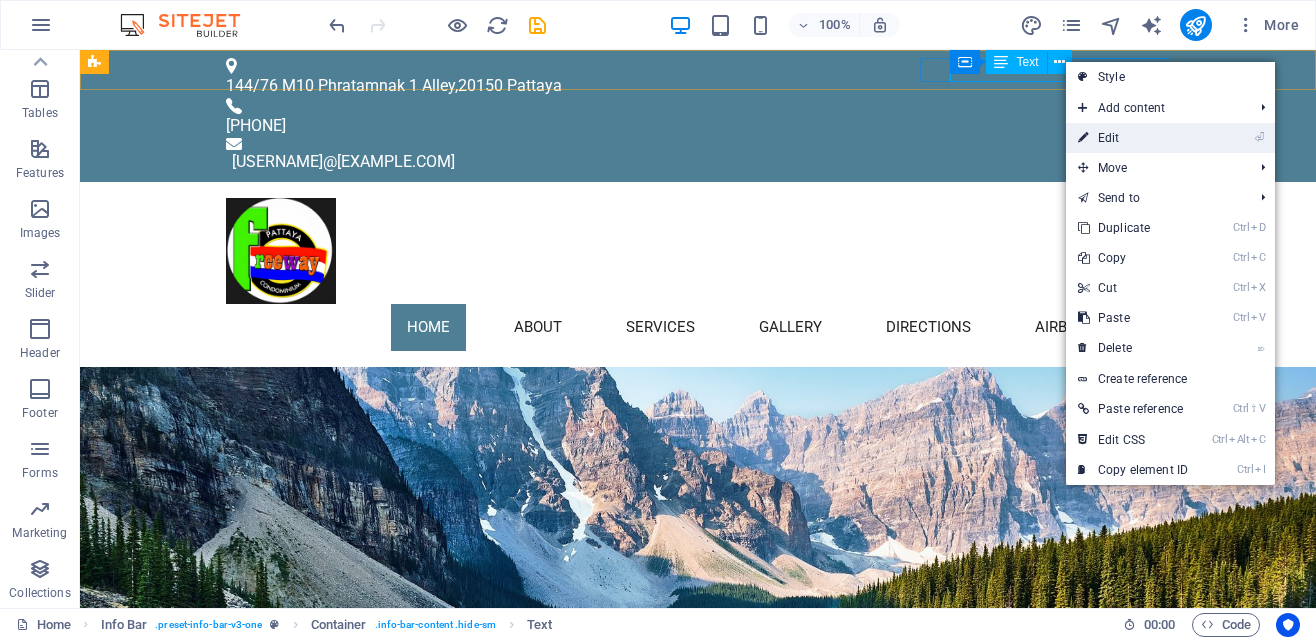 click on "⏎  Edit" at bounding box center (1133, 138) 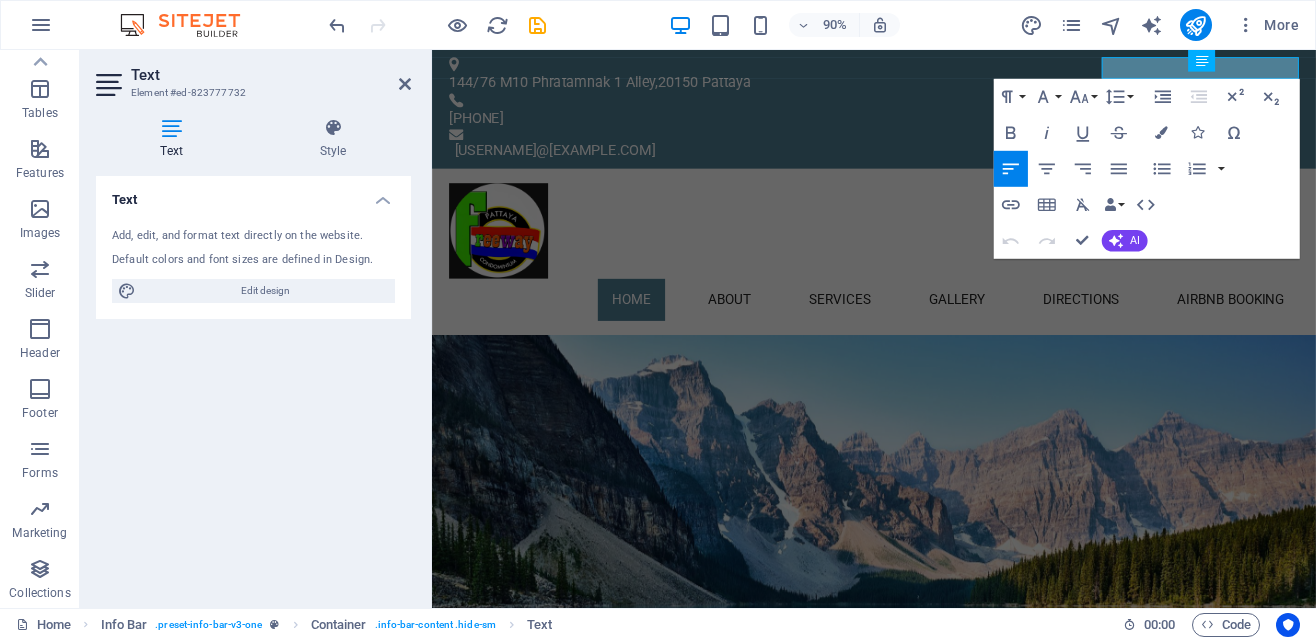 click on "[USERNAME]@[EXAMPLE.COM]" at bounding box center [926, 162] 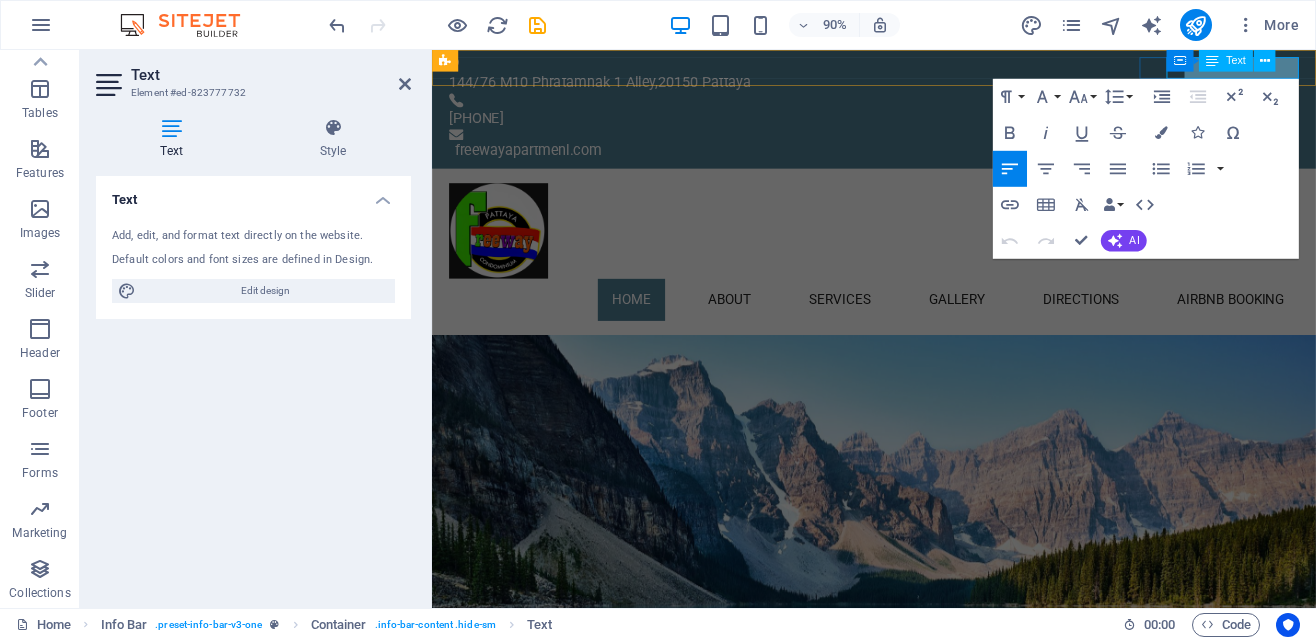 type 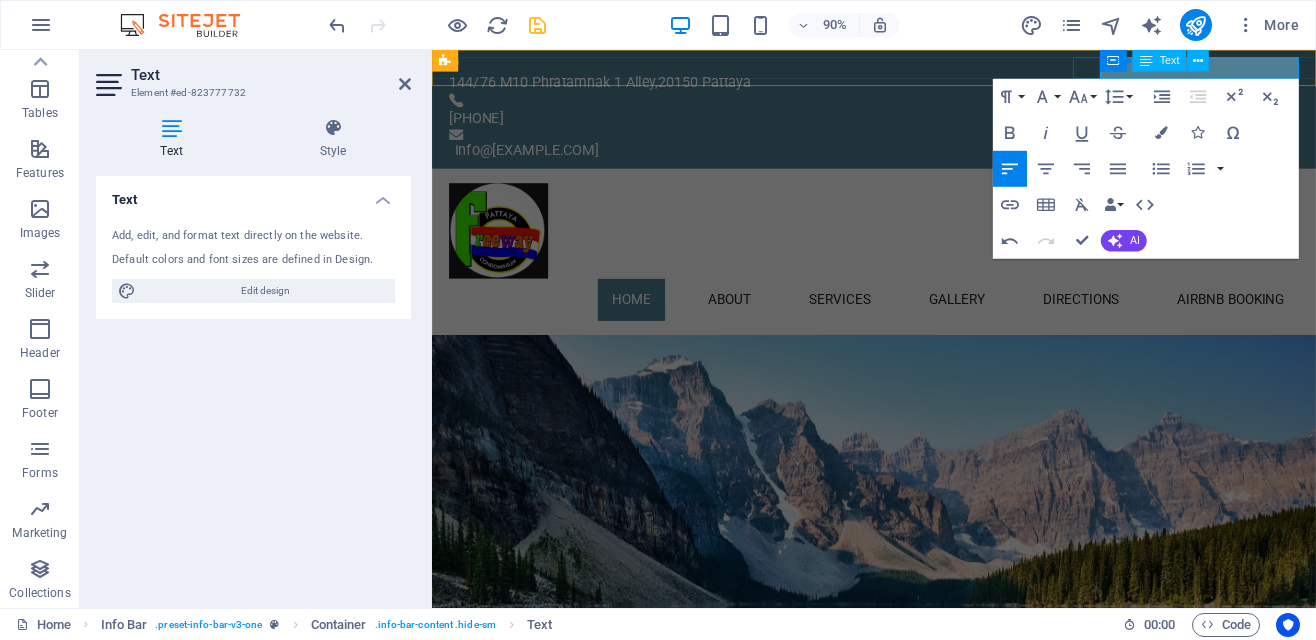 click at bounding box center (537, 25) 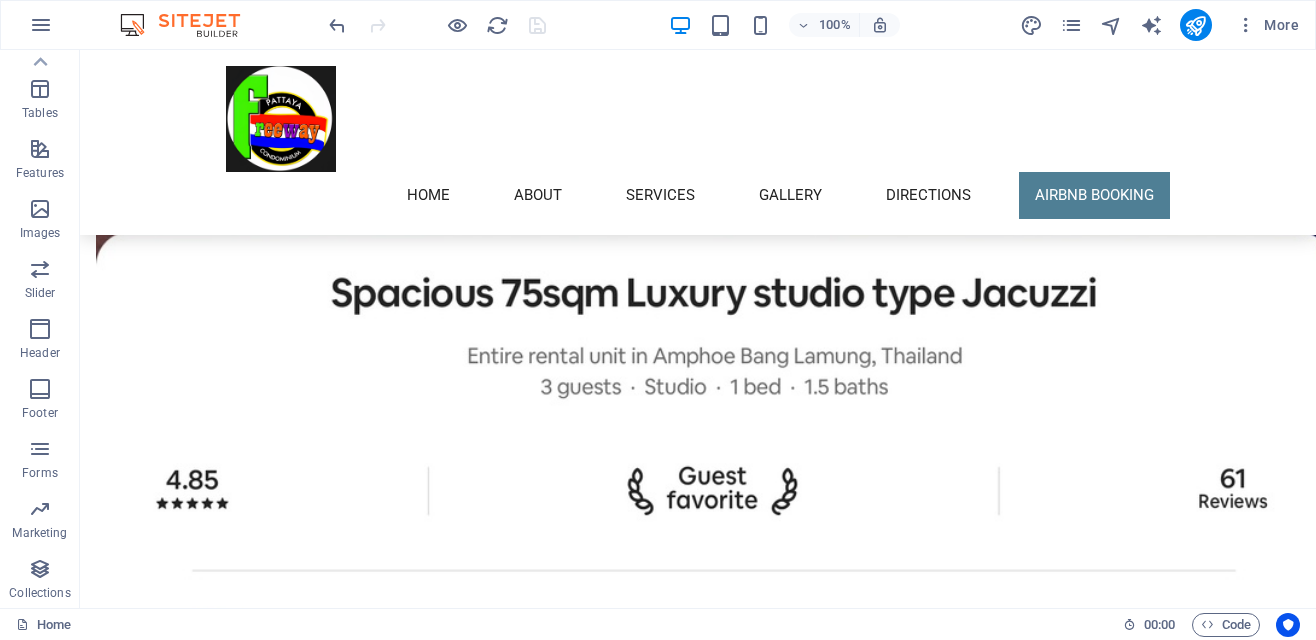 scroll, scrollTop: 7584, scrollLeft: 0, axis: vertical 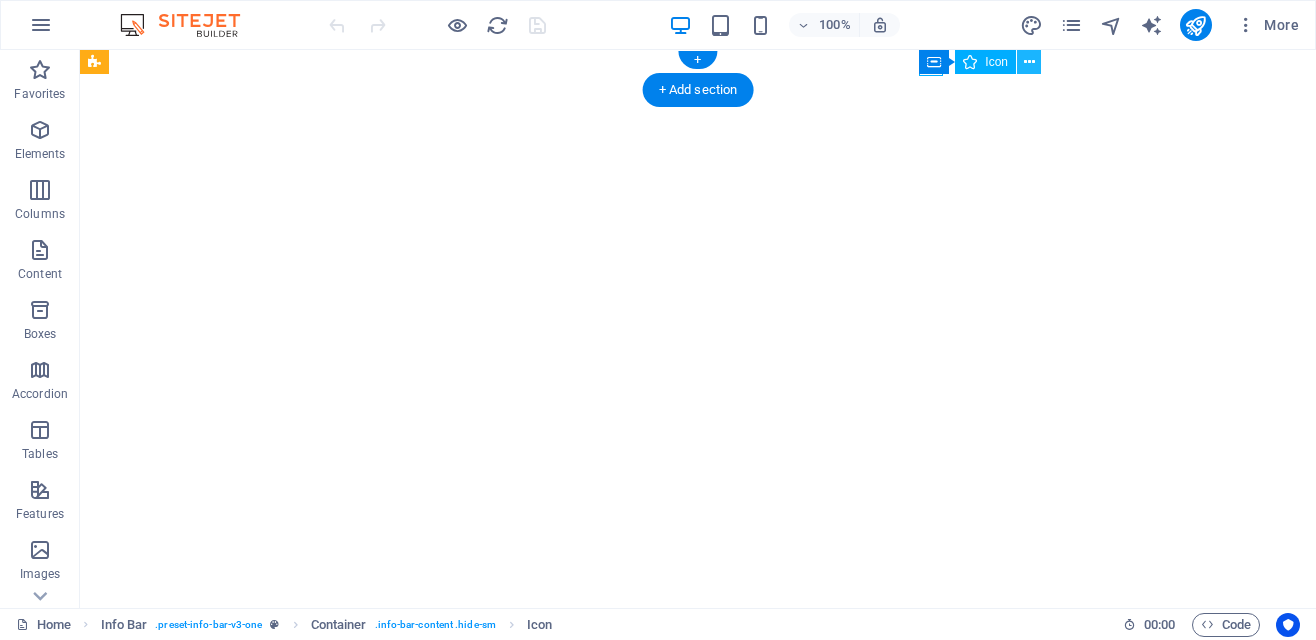 click at bounding box center [1029, 62] 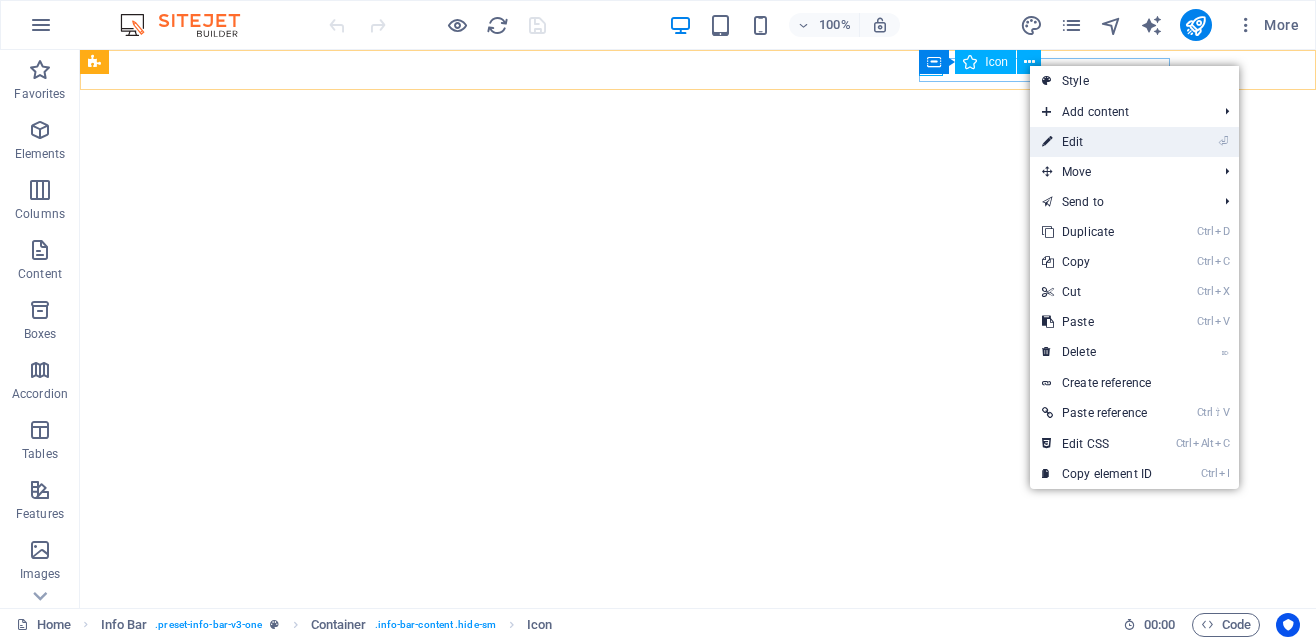 click on "⏎  Edit" at bounding box center [1097, 142] 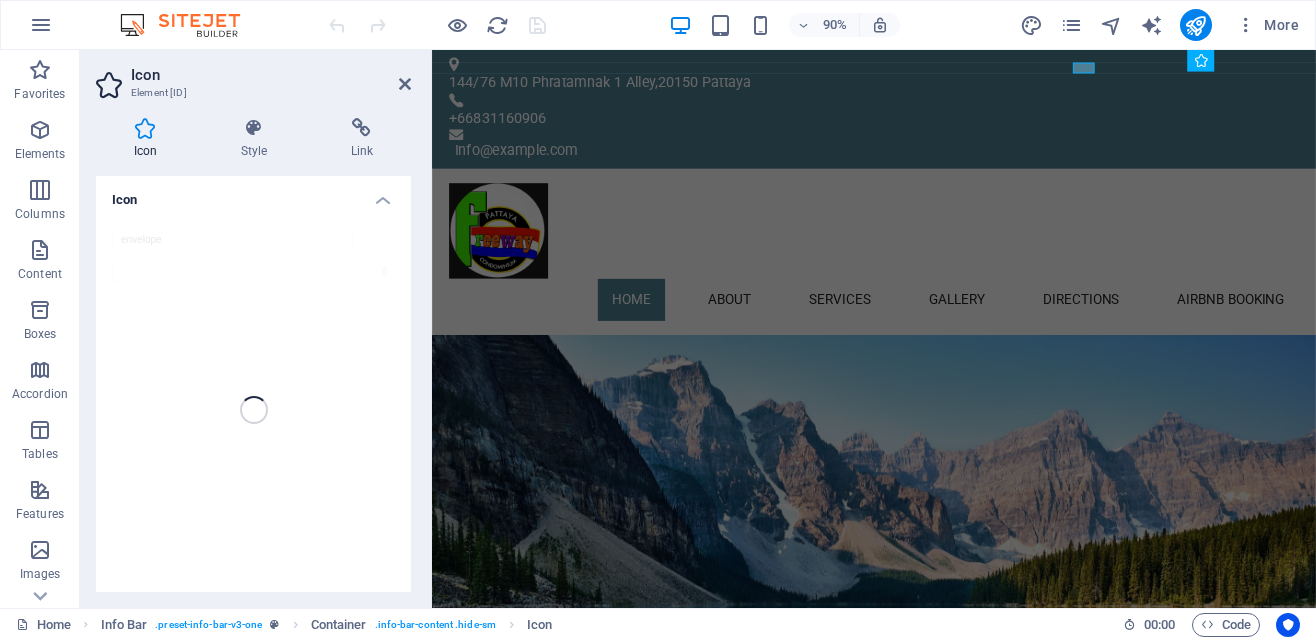 scroll, scrollTop: 0, scrollLeft: 0, axis: both 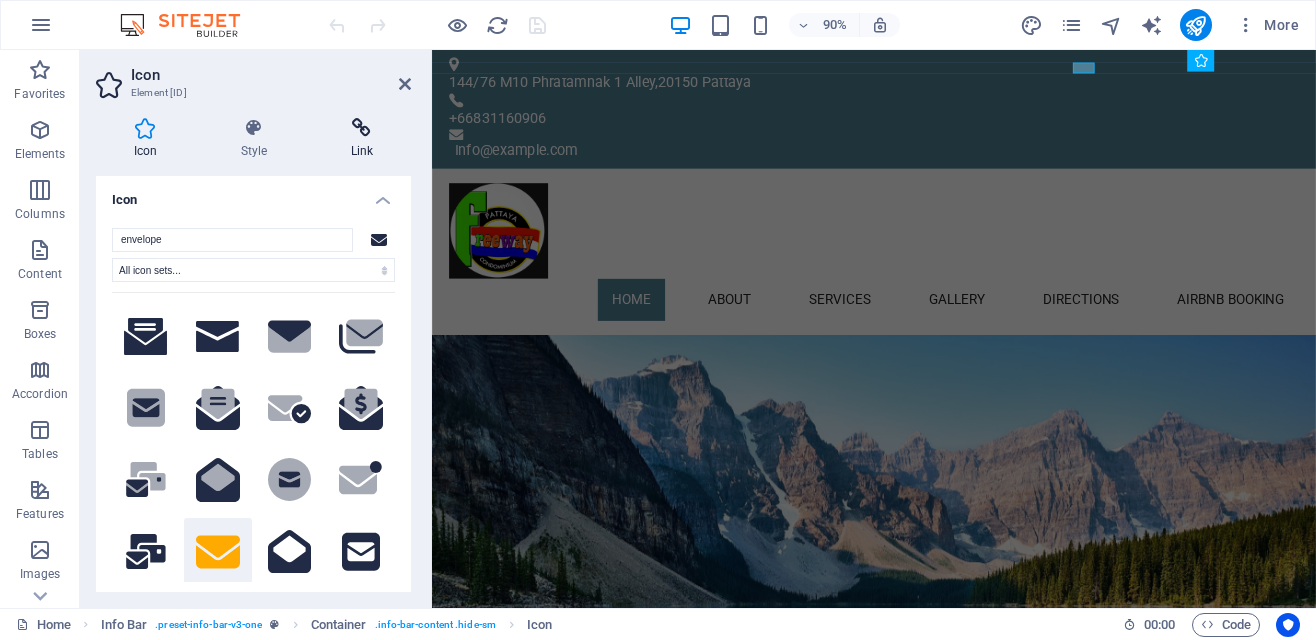 click at bounding box center (362, 128) 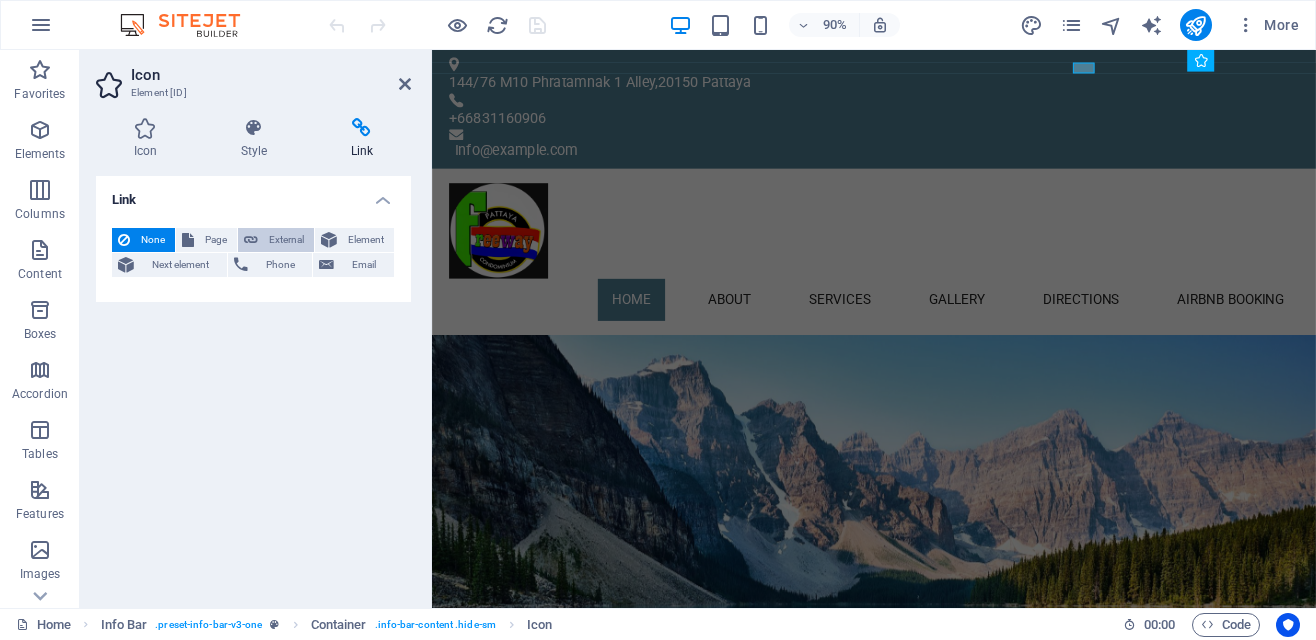 click on "External" at bounding box center [286, 240] 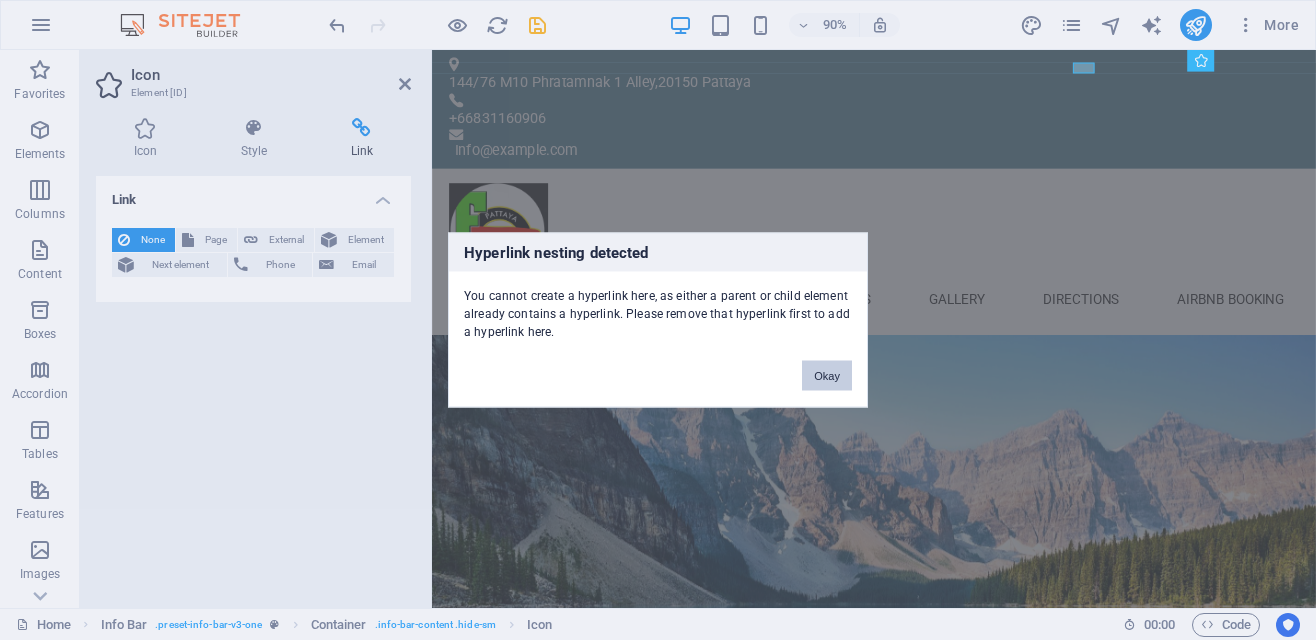 click on "Okay" at bounding box center [827, 376] 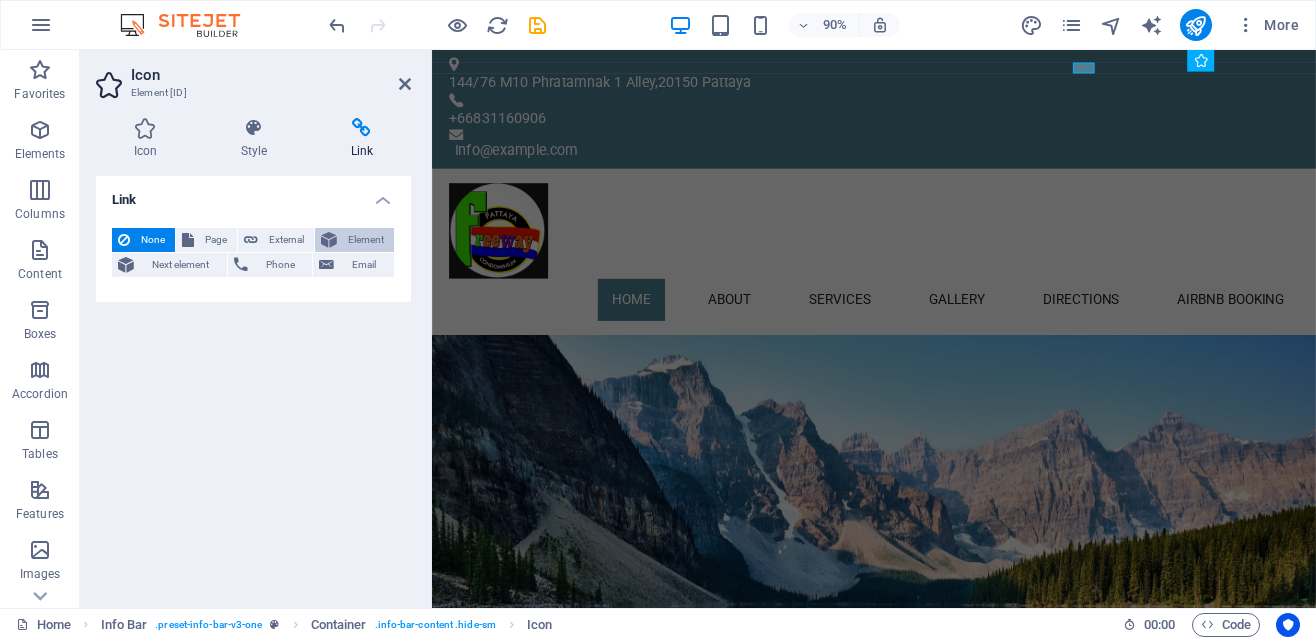 click on "Element" at bounding box center (365, 240) 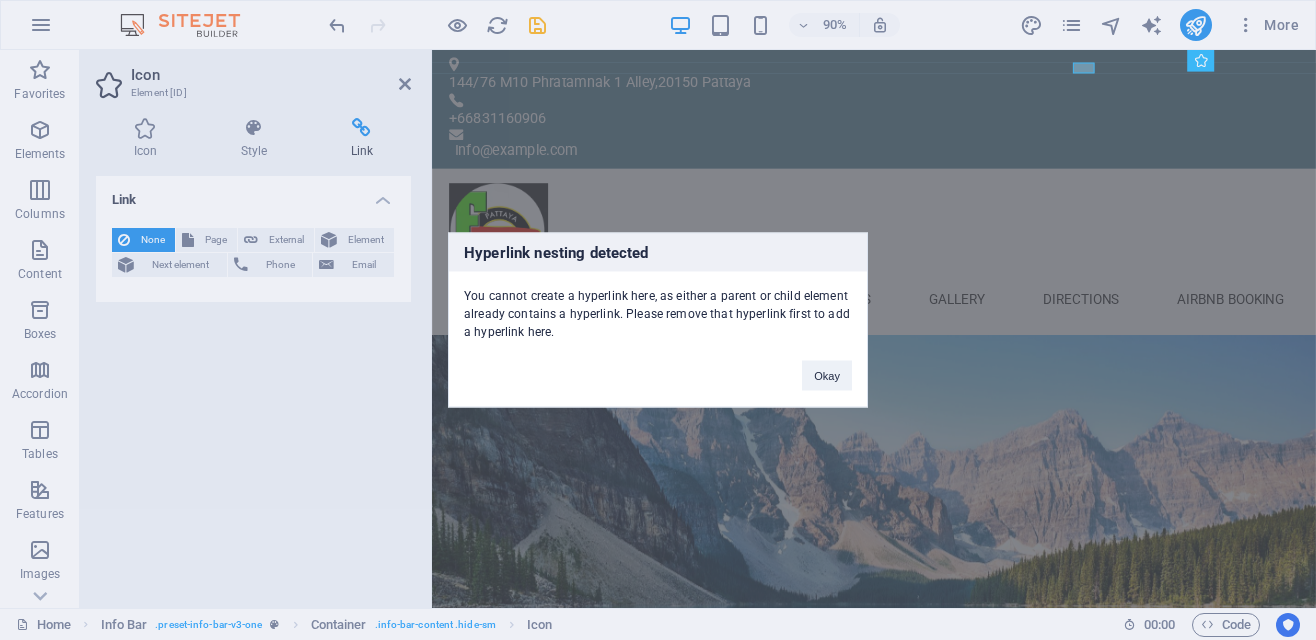 click on "Hyperlink nesting detected You cannot create a hyperlink here, as either a parent or child element already contains a hyperlink. Please remove that hyperlink first to add a hyperlink here. Okay" at bounding box center (658, 320) 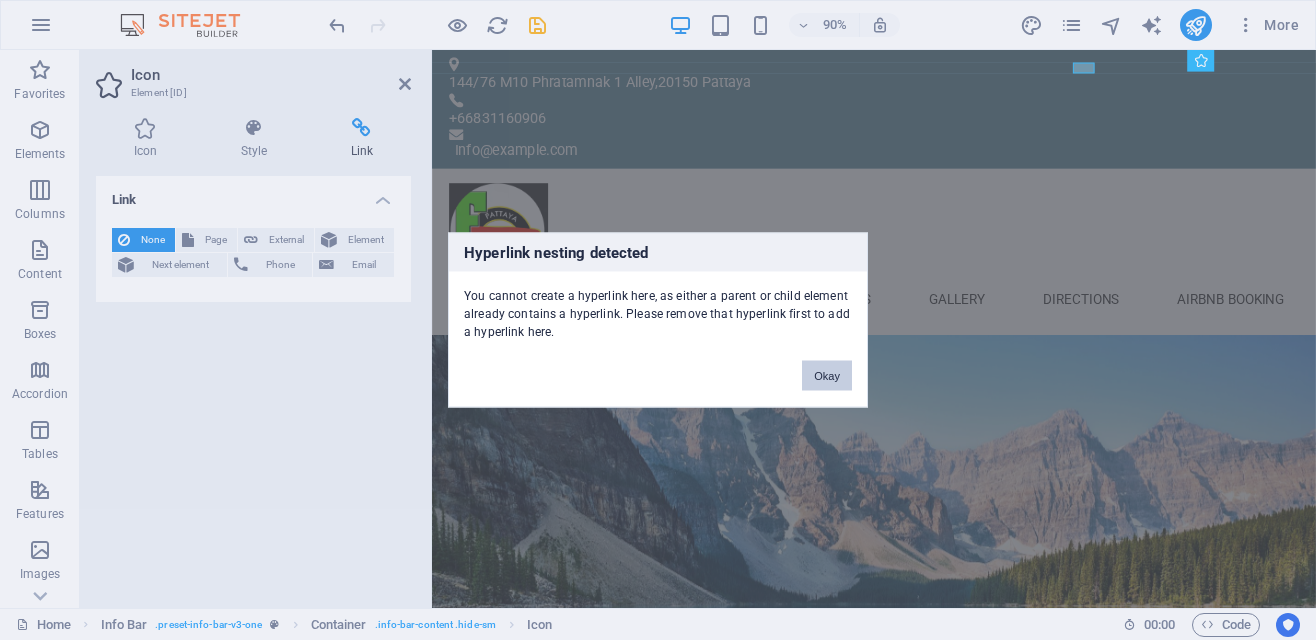 click on "Okay" at bounding box center (827, 376) 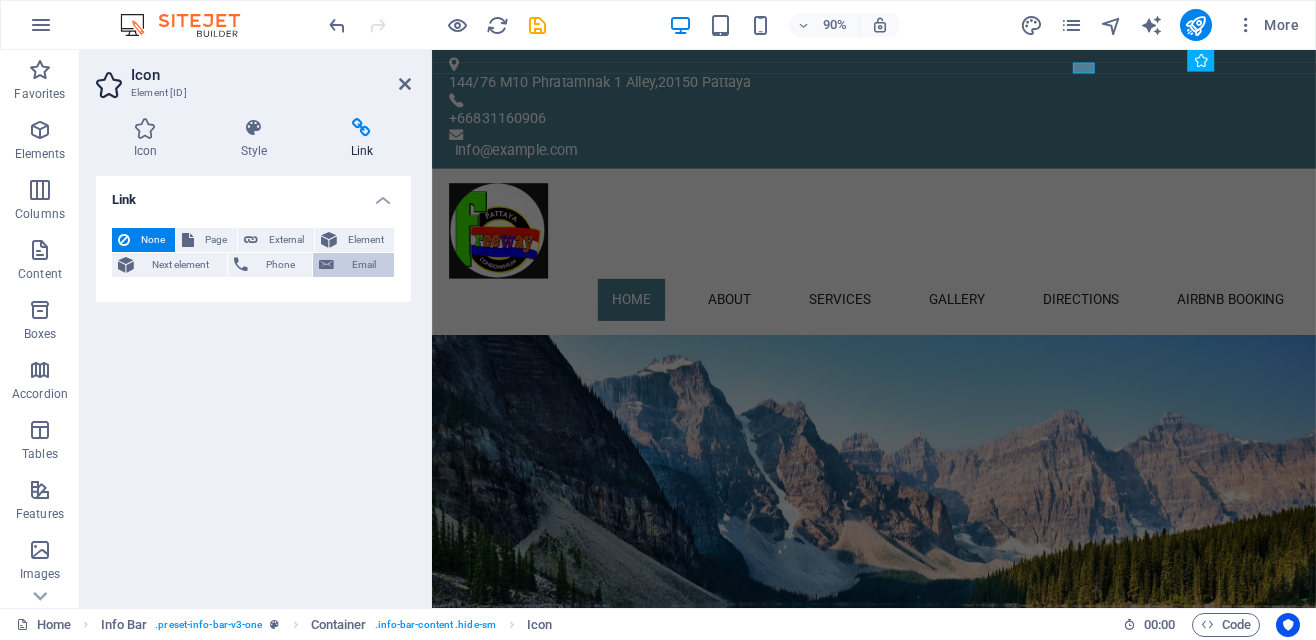 click on "Email" at bounding box center (364, 265) 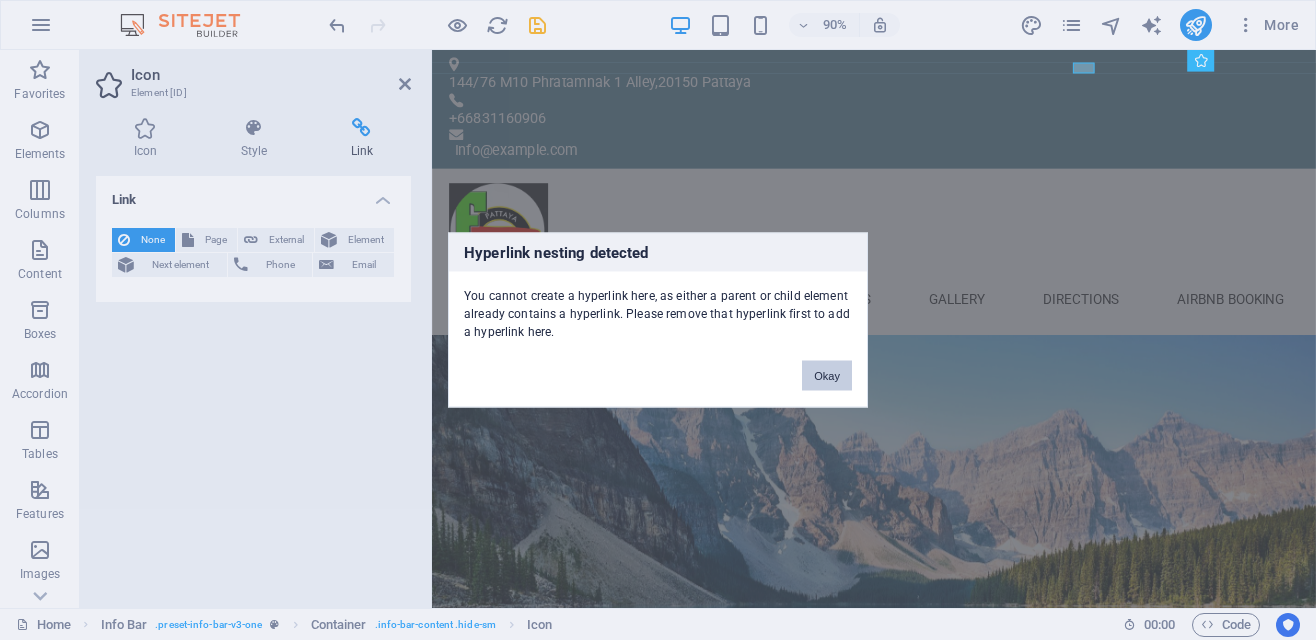click on "Okay" at bounding box center (827, 376) 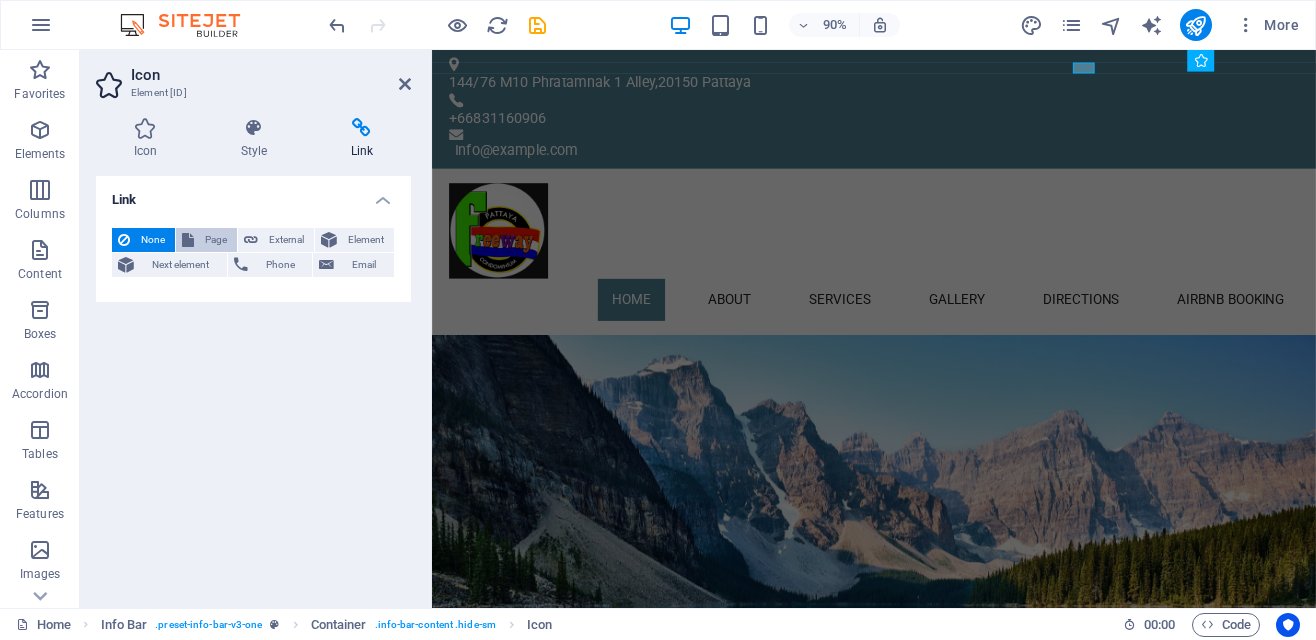 click on "Page" at bounding box center [215, 240] 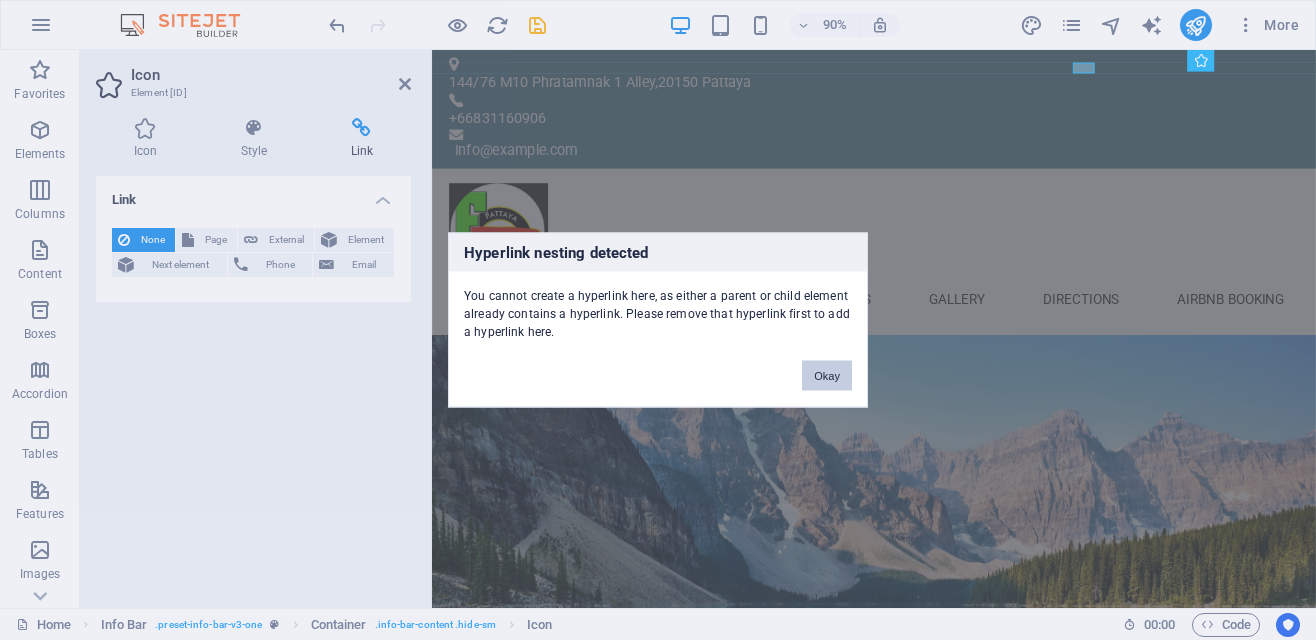 click on "Okay" at bounding box center [827, 376] 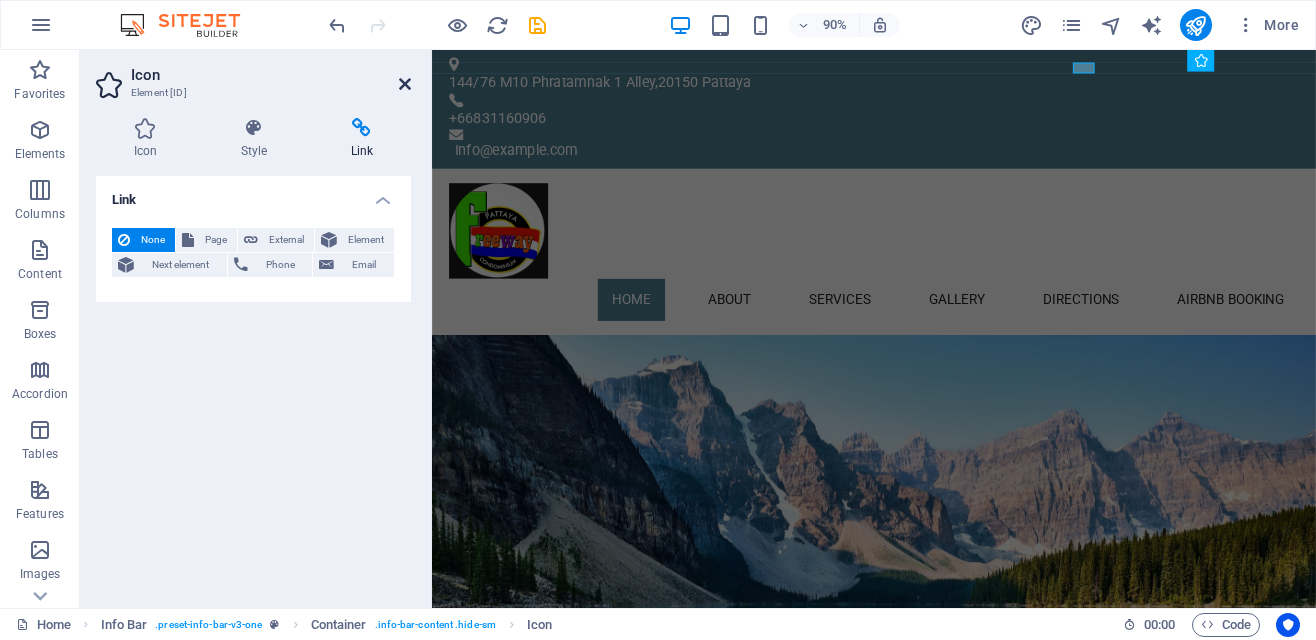 click at bounding box center [405, 84] 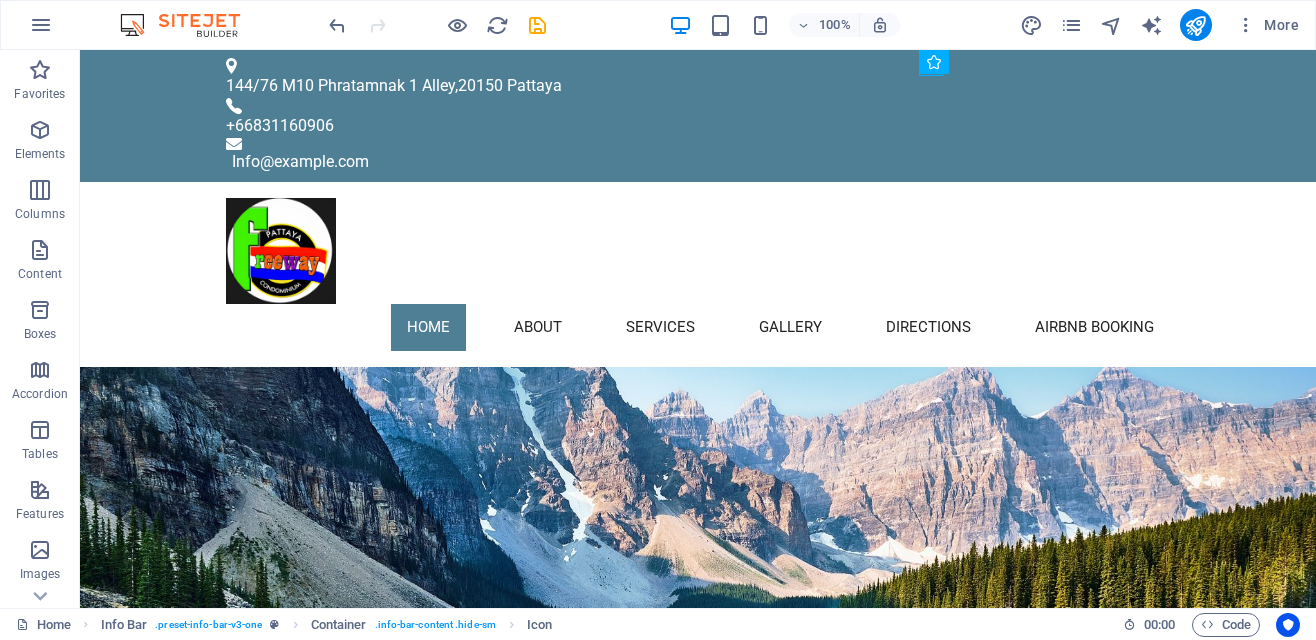 click on "Info@[EMAIL]" at bounding box center [701, 162] 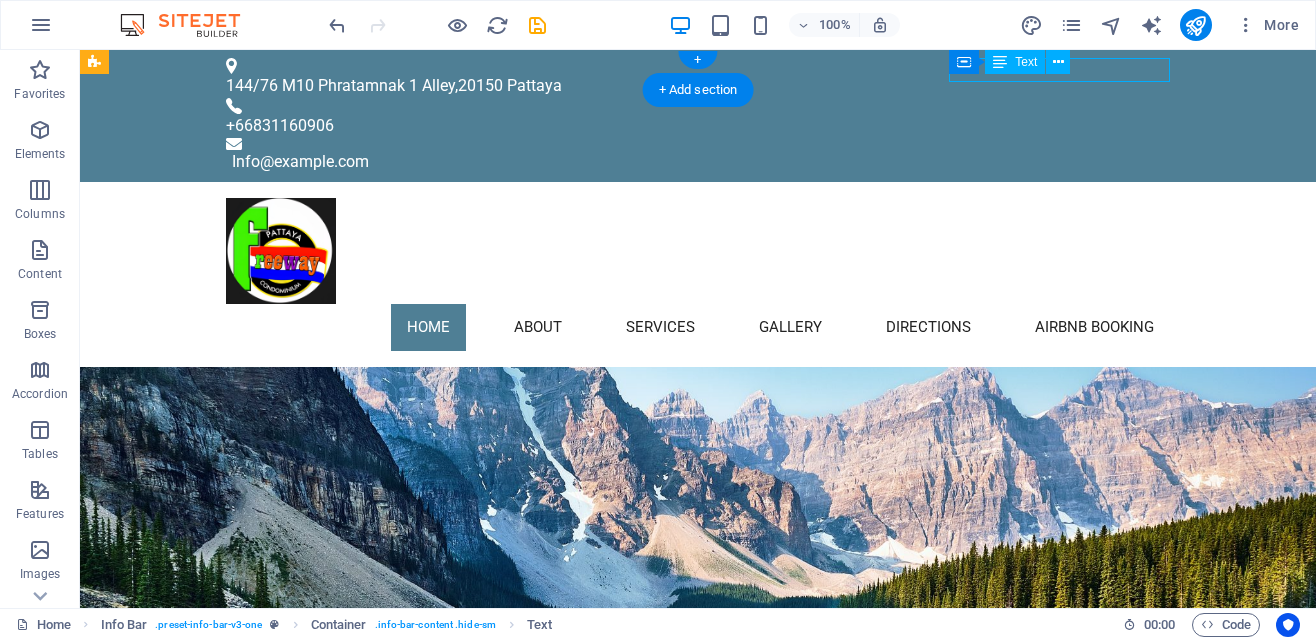 click on "Container" at bounding box center (0, 0) 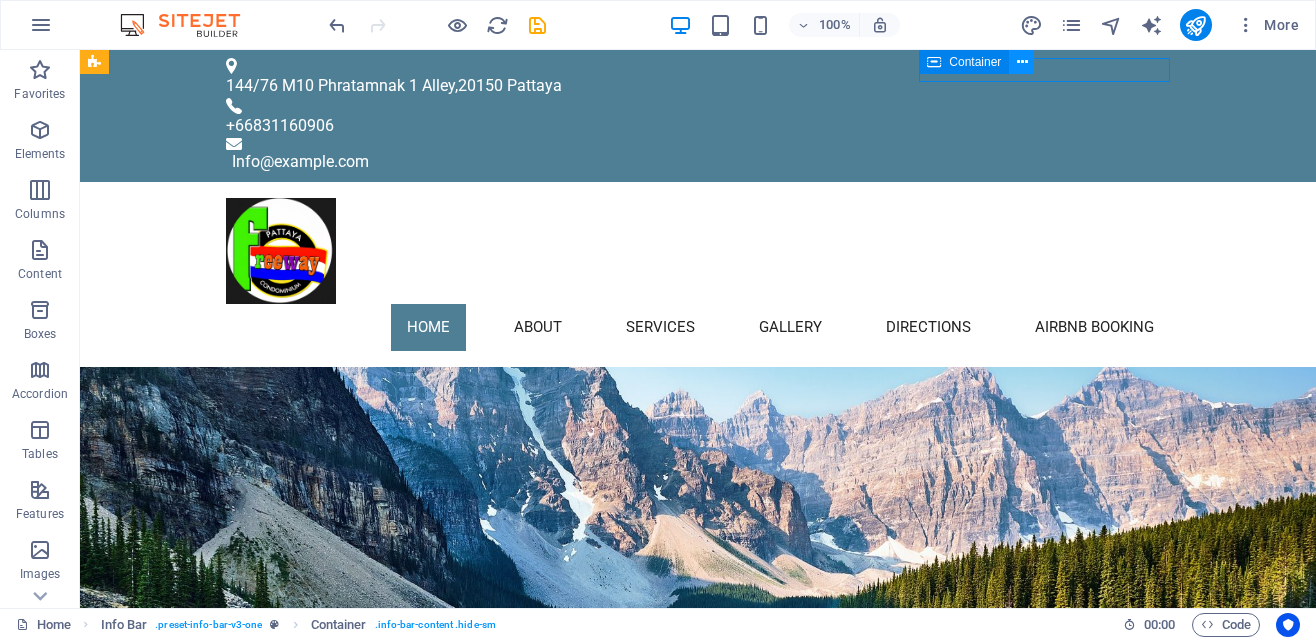click at bounding box center (1022, 62) 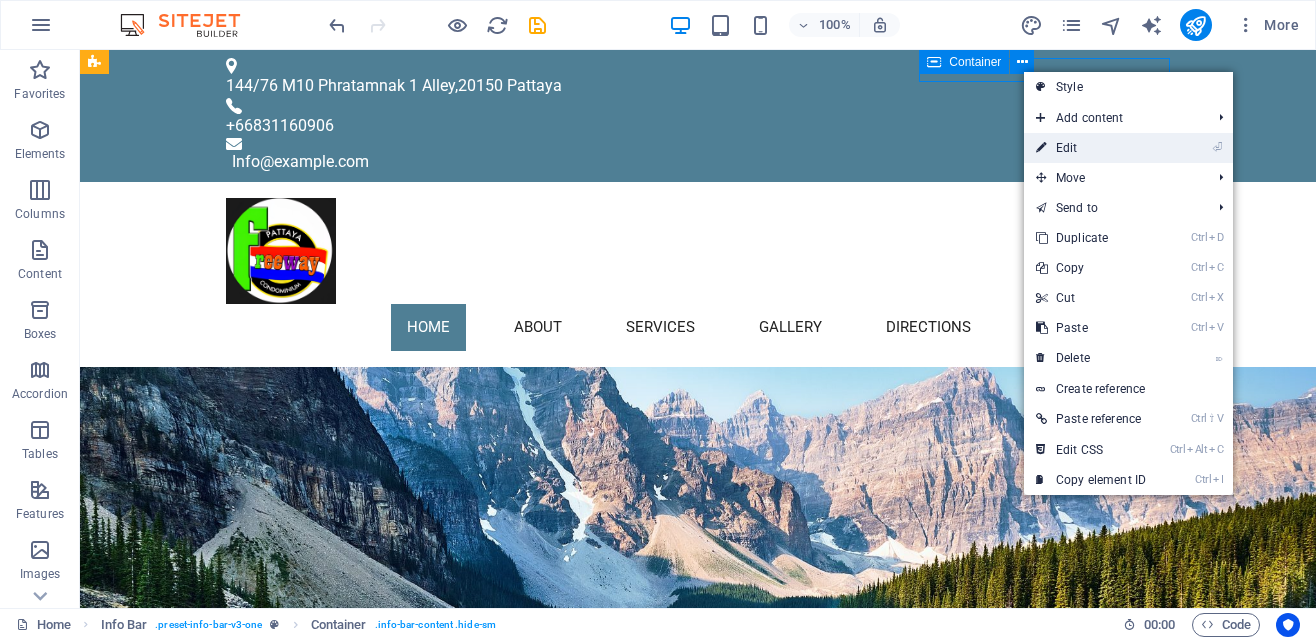 click on "⏎  Edit" at bounding box center [1091, 148] 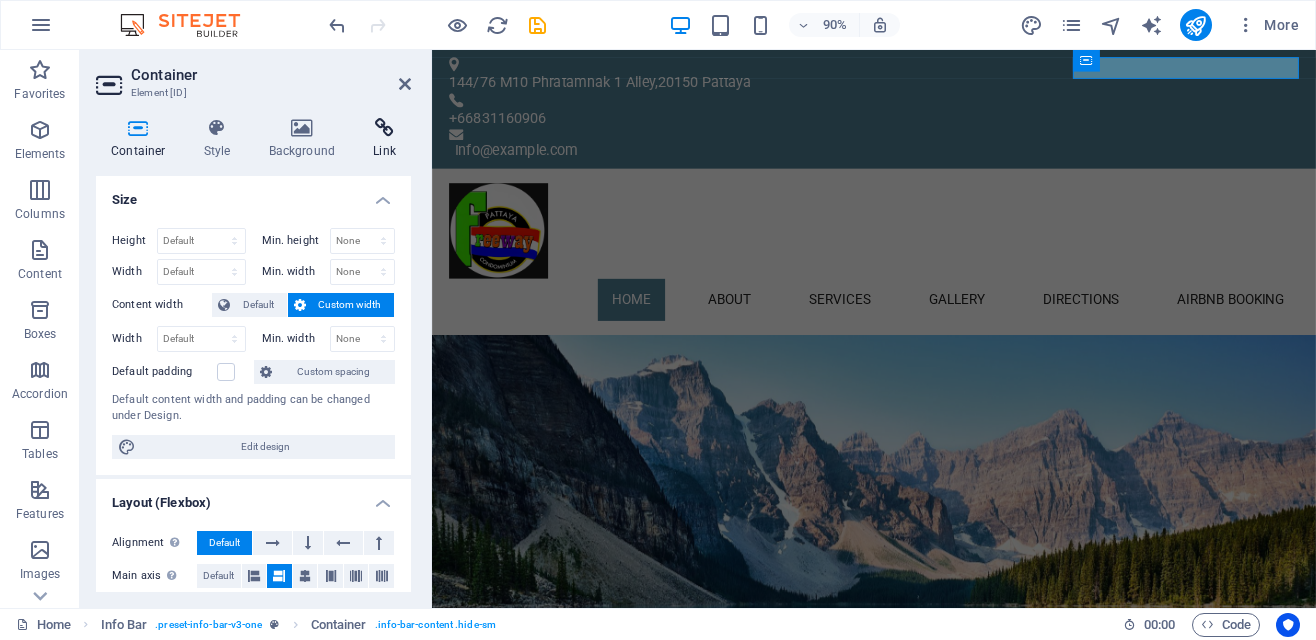 click at bounding box center (384, 128) 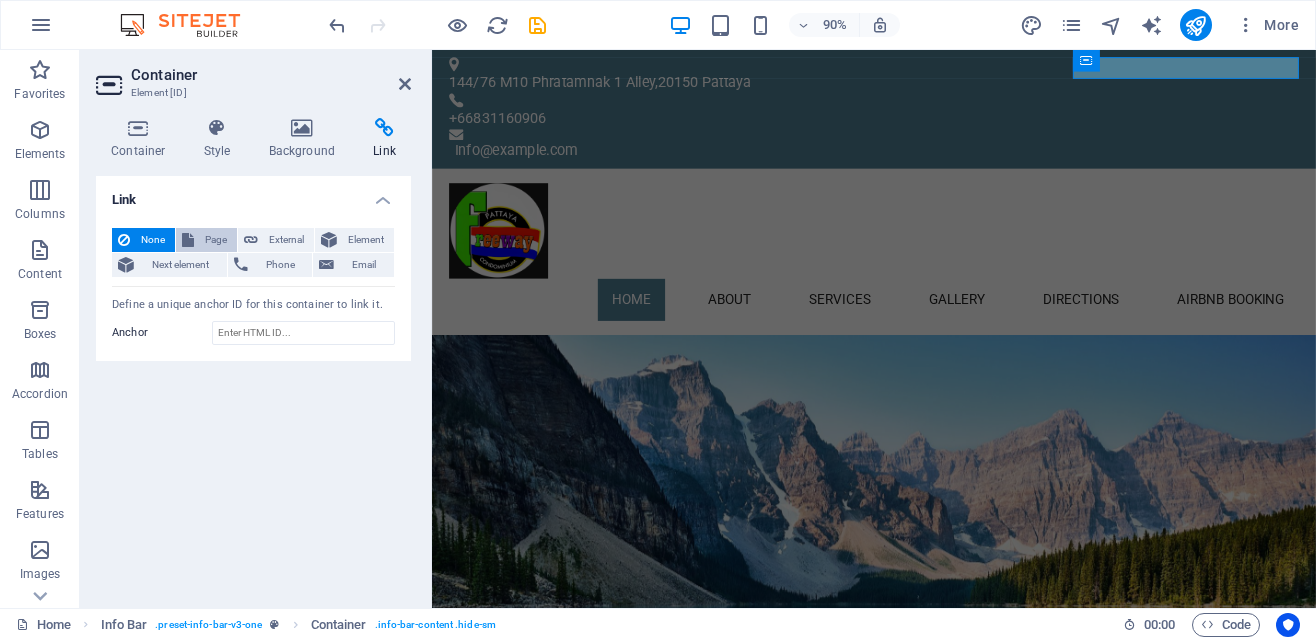 click on "Page" at bounding box center [215, 240] 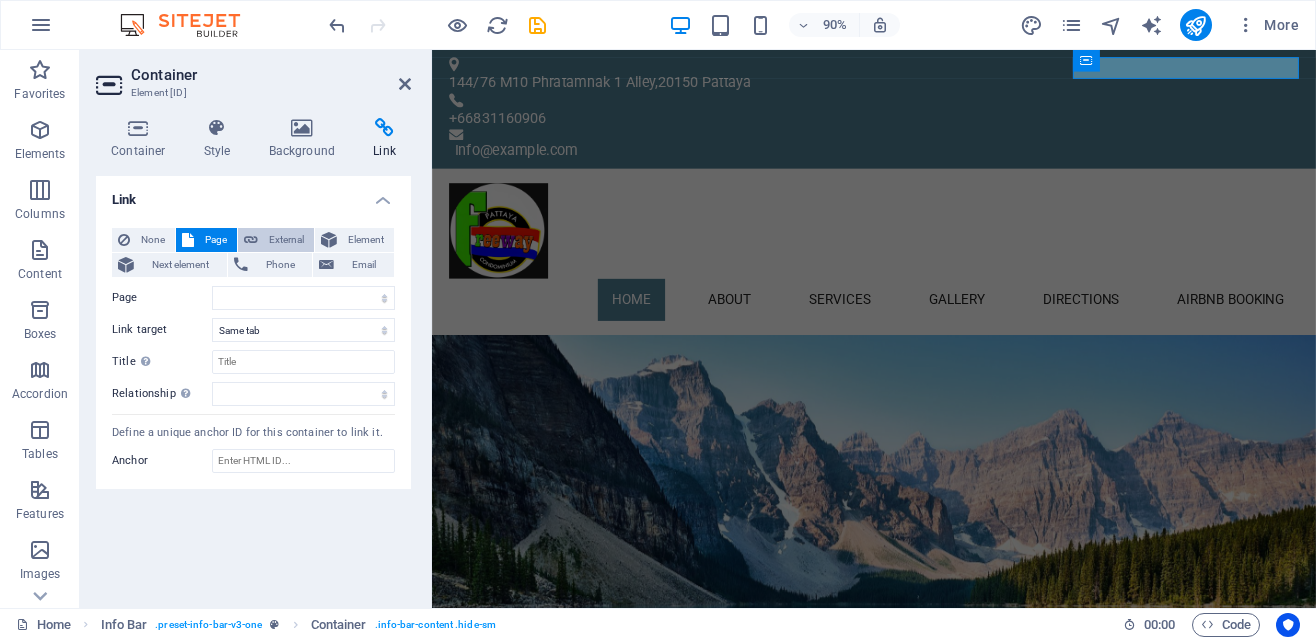 click on "External" at bounding box center [286, 240] 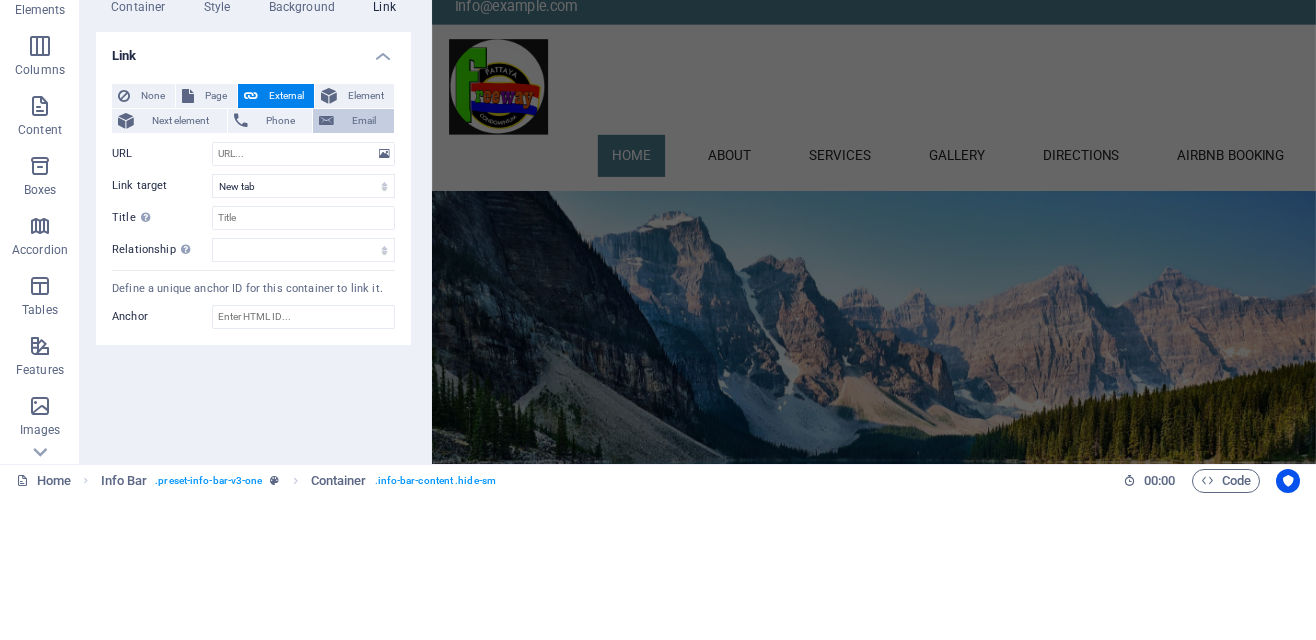 click on "Email" at bounding box center (364, 265) 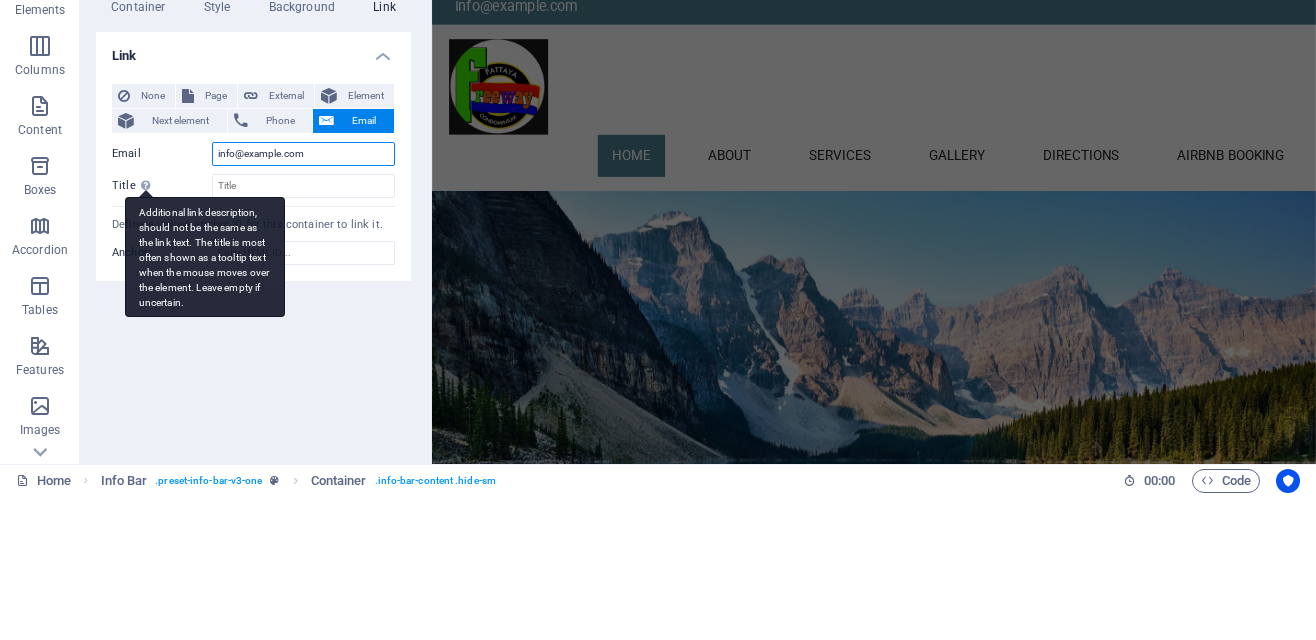 type on "info@freeway-apartments.com" 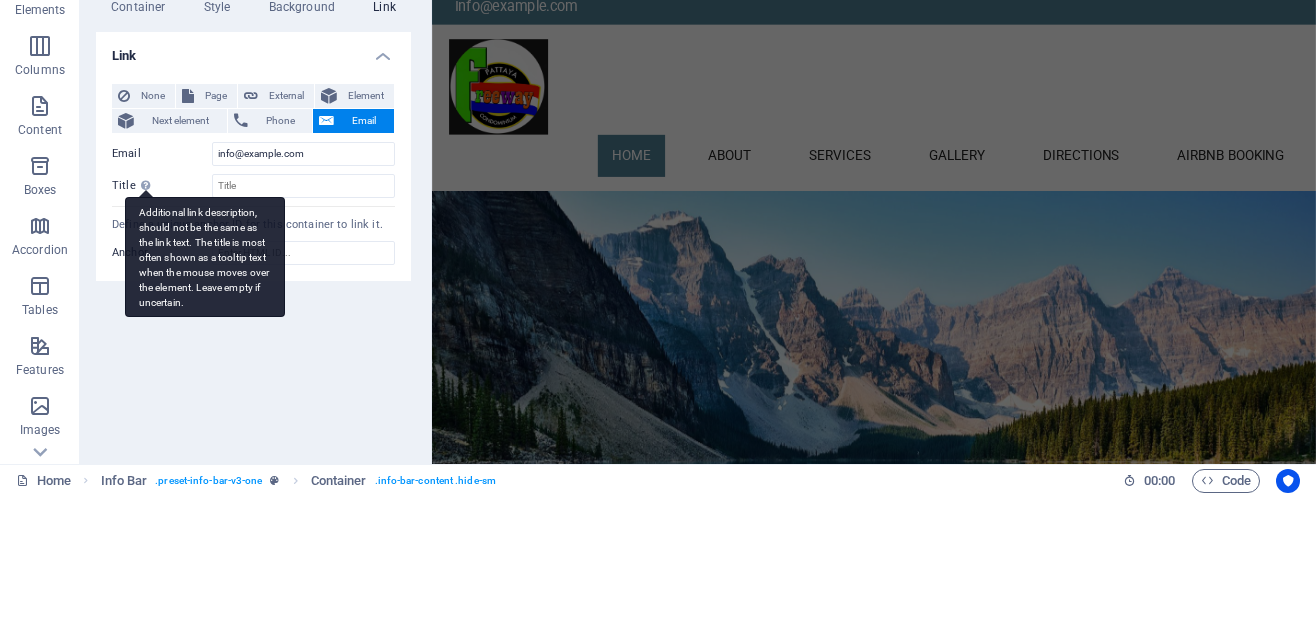 click on "Additional link description, should not be the same as the link text. The title is most often shown as a tooltip text when the mouse moves over the element. Leave empty if uncertain." at bounding box center [205, 401] 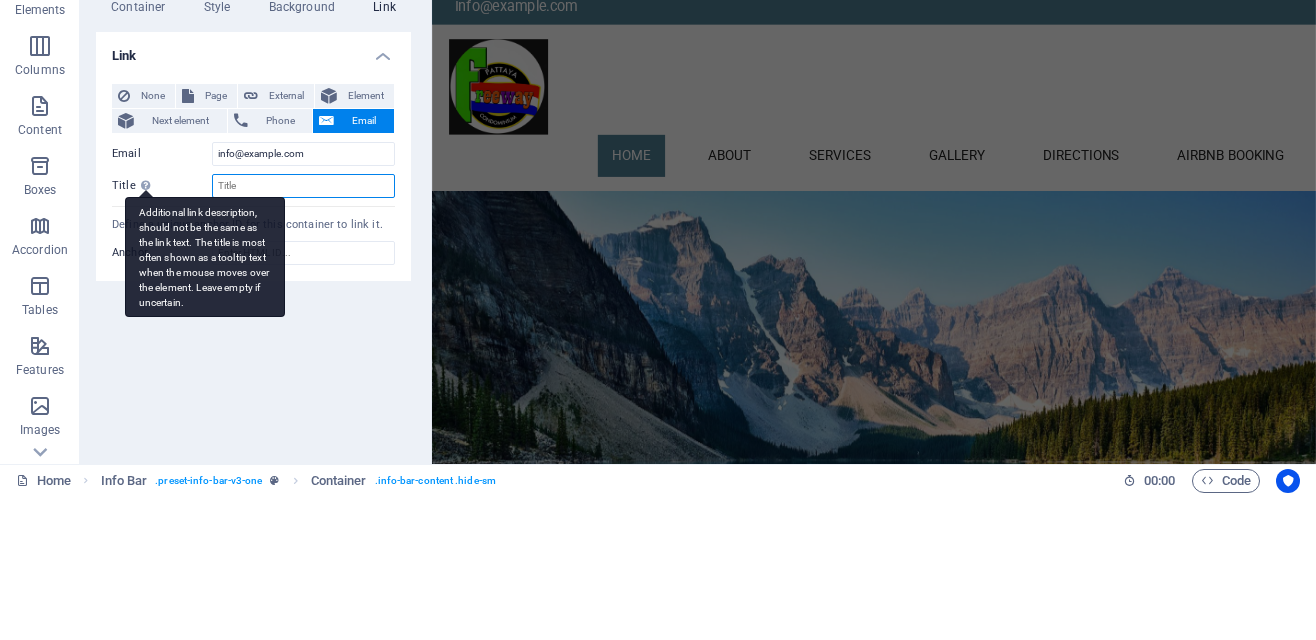 click on "Title Additional link description, should not be the same as the link text. The title is most often shown as a tooltip text when the mouse moves over the element. Leave empty if uncertain." at bounding box center [303, 330] 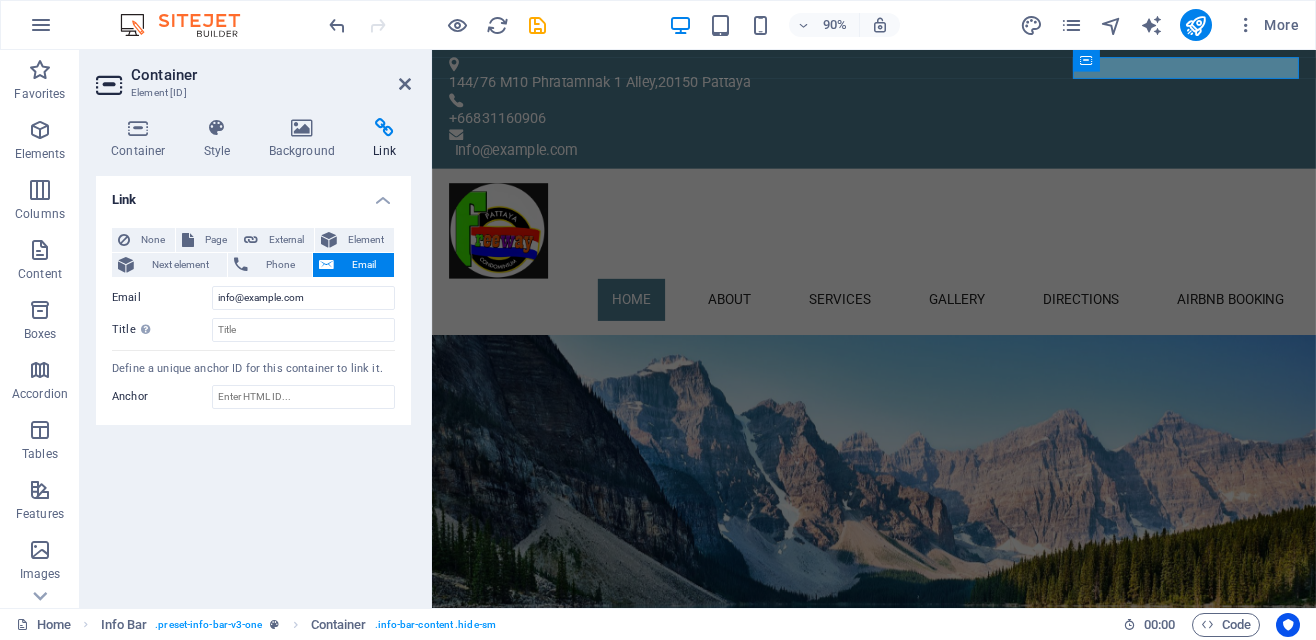 click at bounding box center [437, 25] 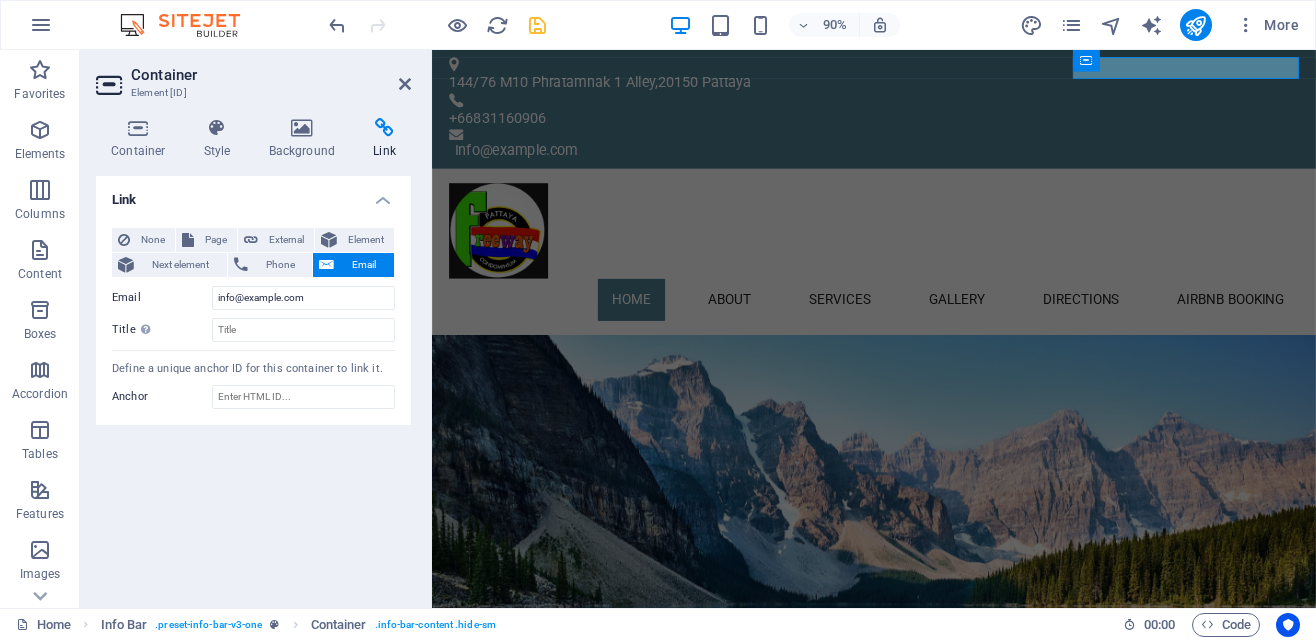 click at bounding box center [537, 25] 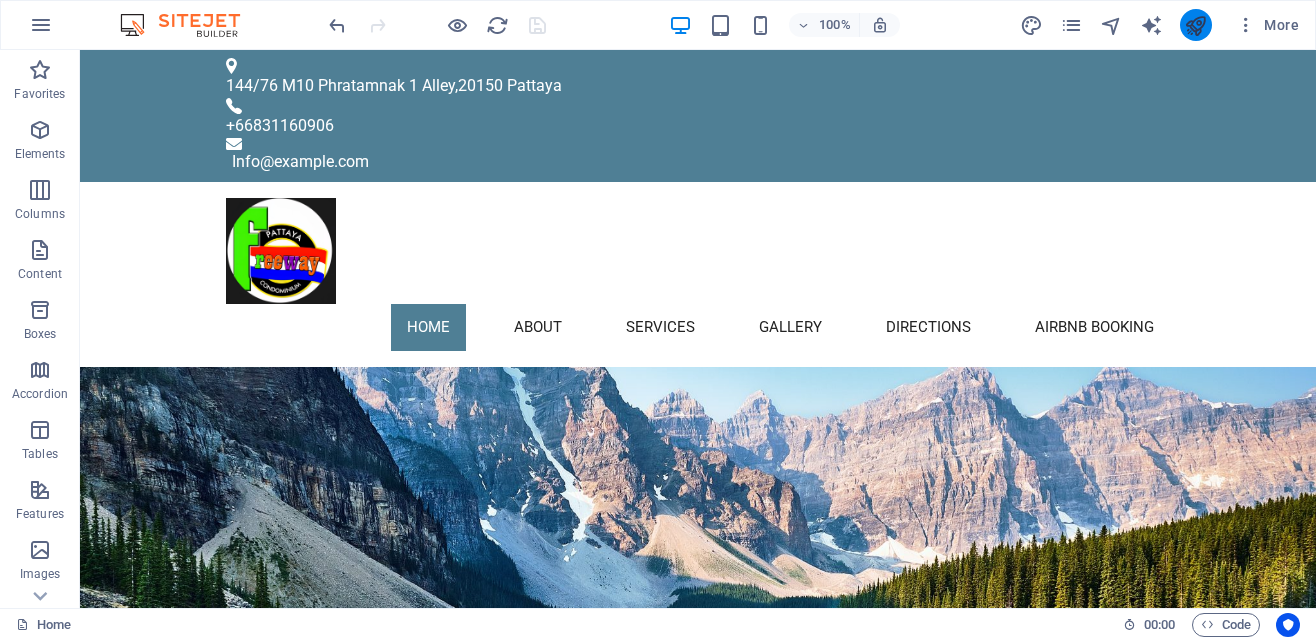 click at bounding box center (1195, 25) 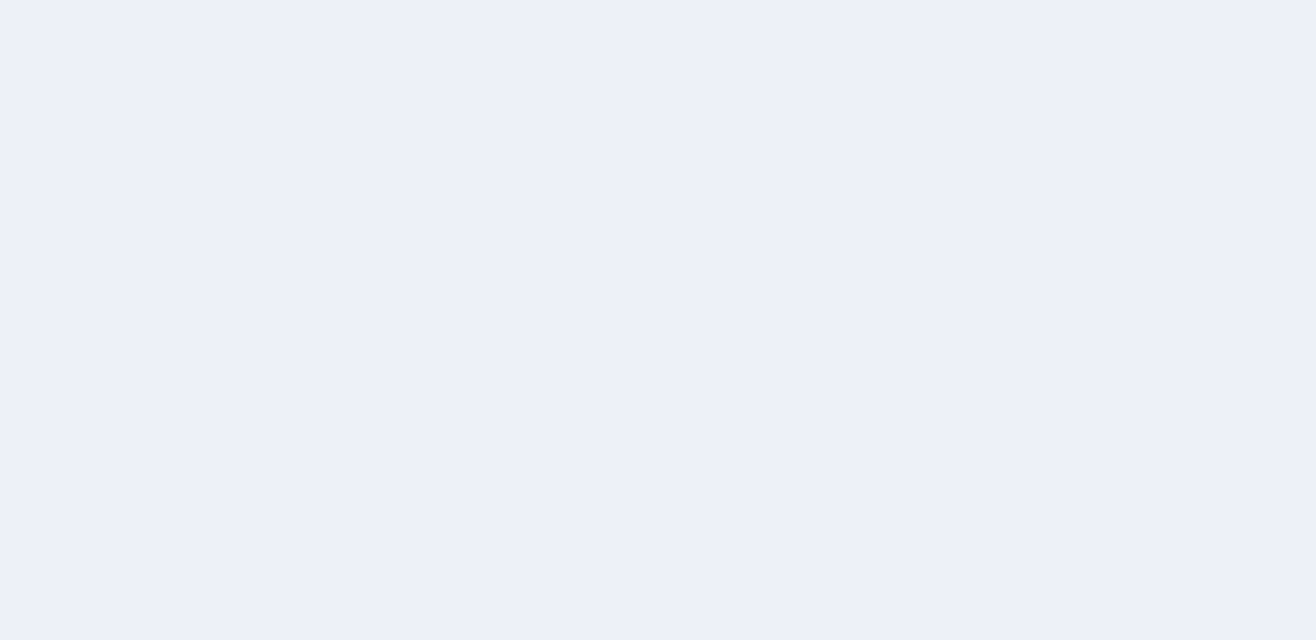 scroll, scrollTop: 0, scrollLeft: 0, axis: both 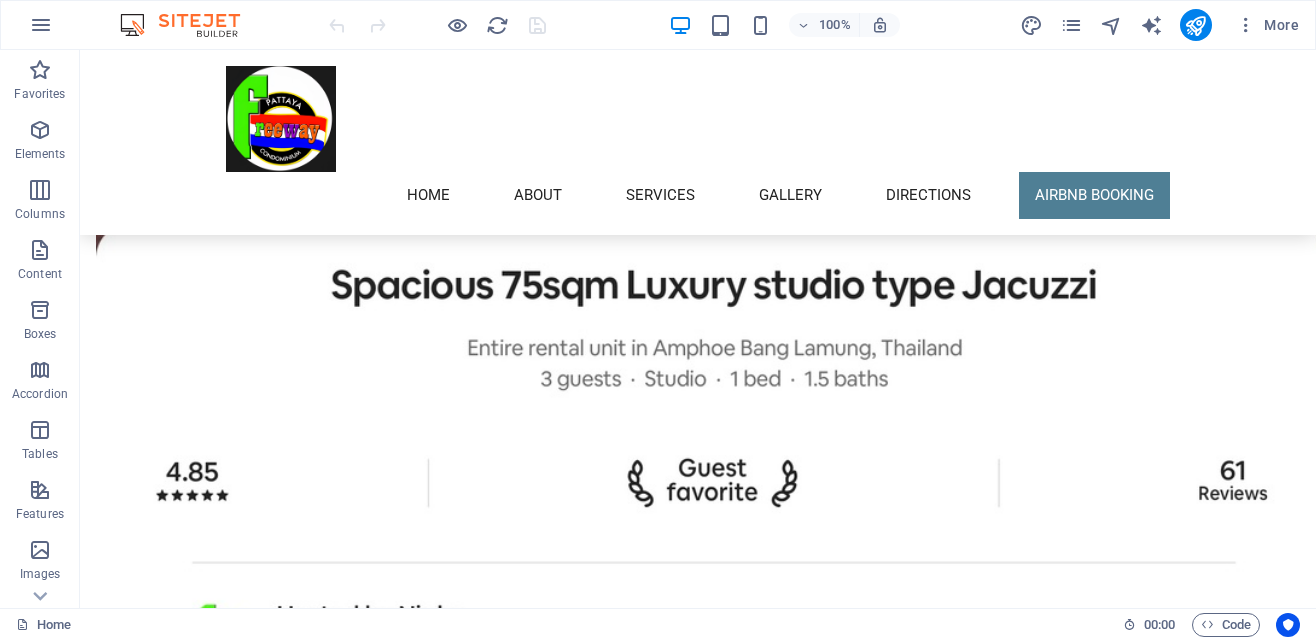 click on "Legal Notice  |  Privacy" at bounding box center (371, 10342) 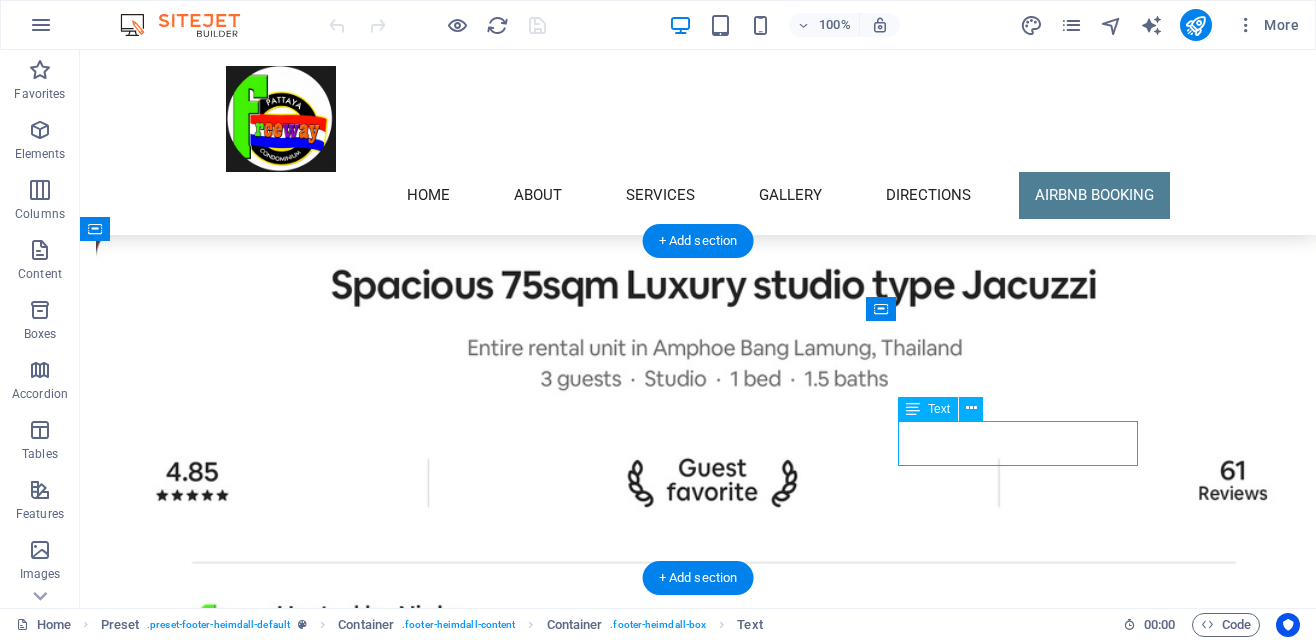click at bounding box center (913, 409) 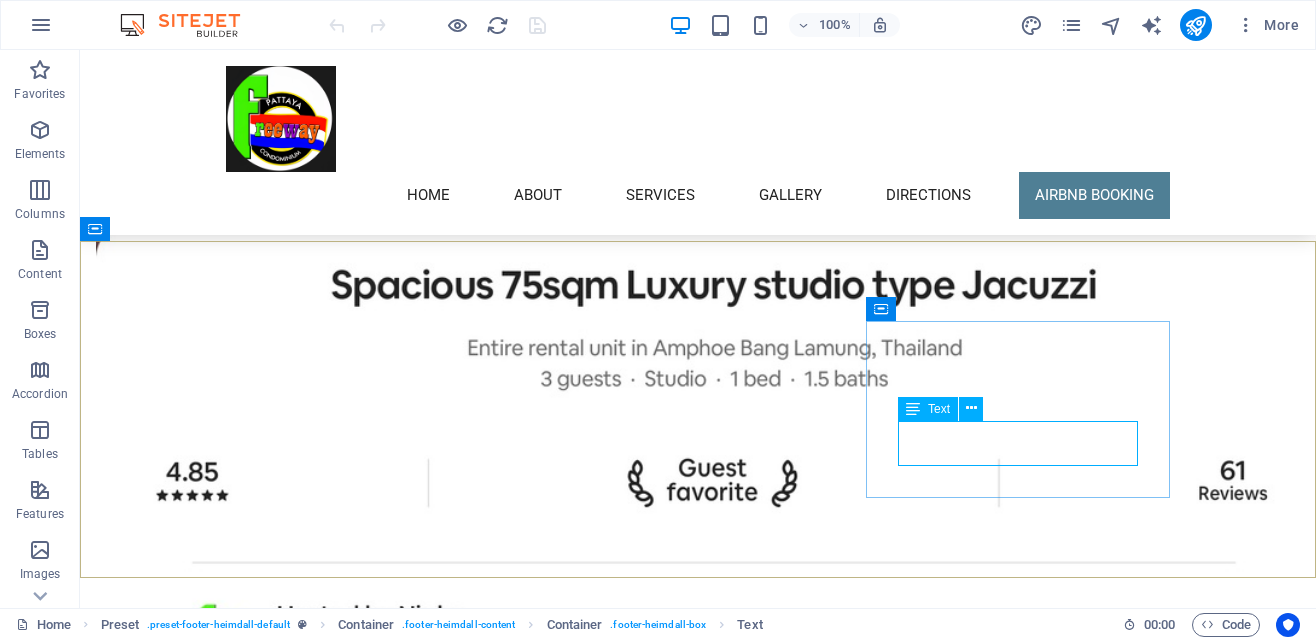 click on "Container" at bounding box center (881, 309) 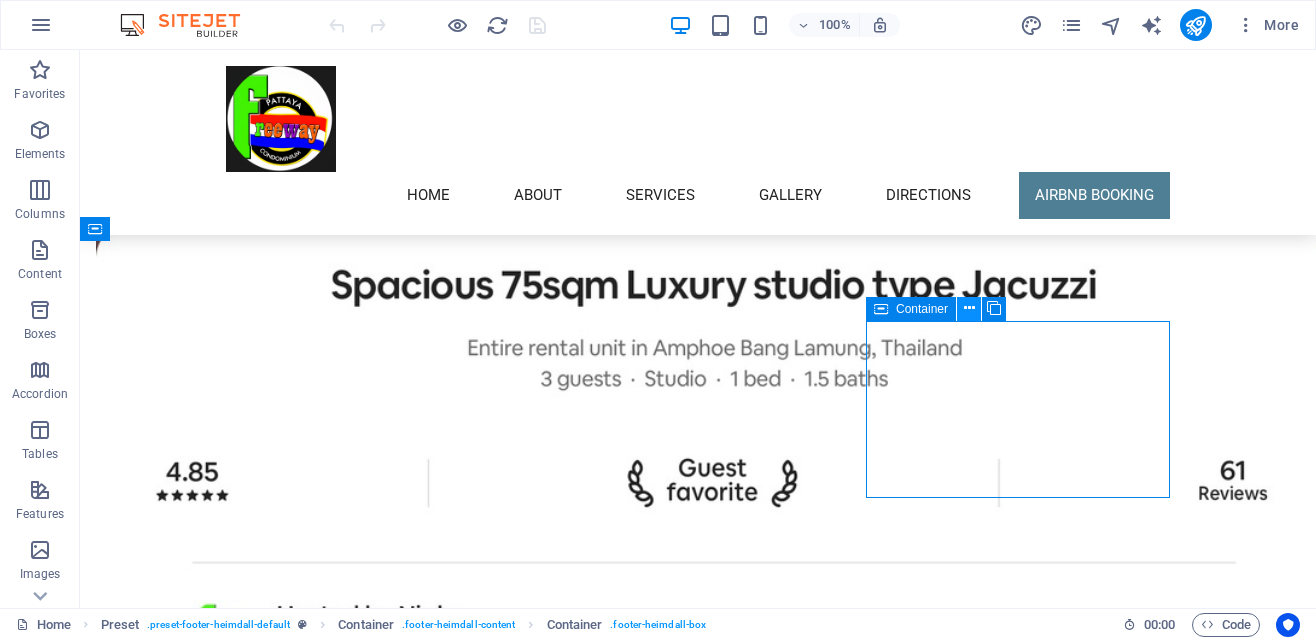 click at bounding box center [969, 308] 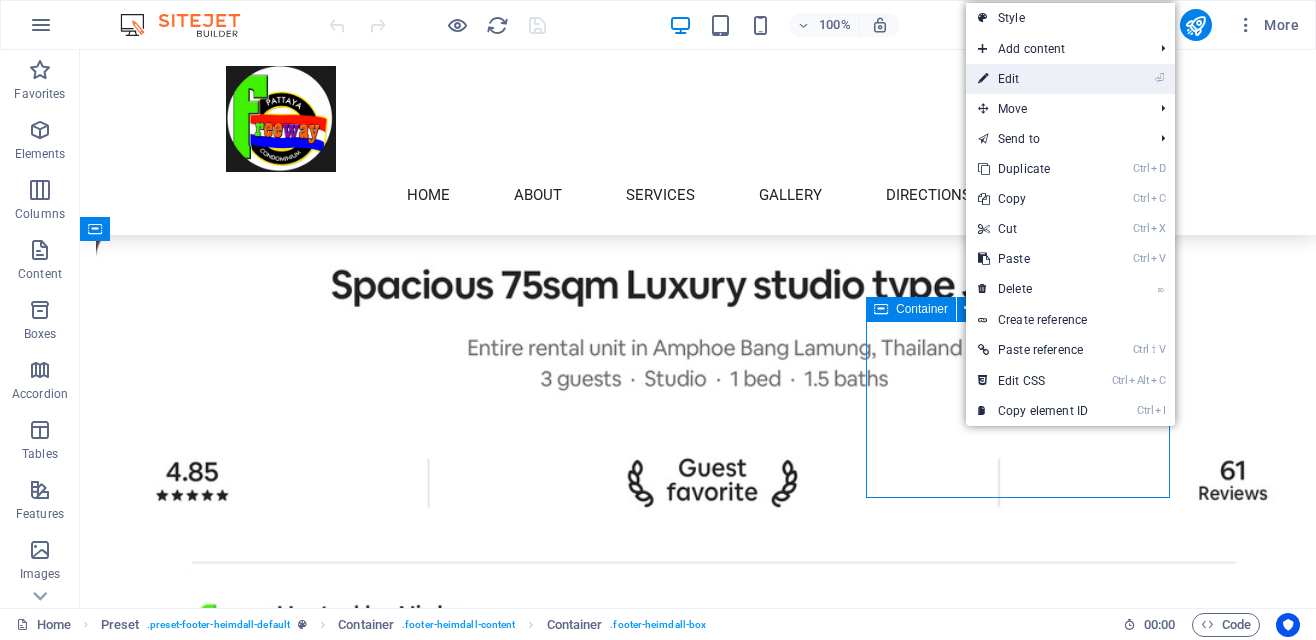 click on "⏎  Edit" at bounding box center [1033, 79] 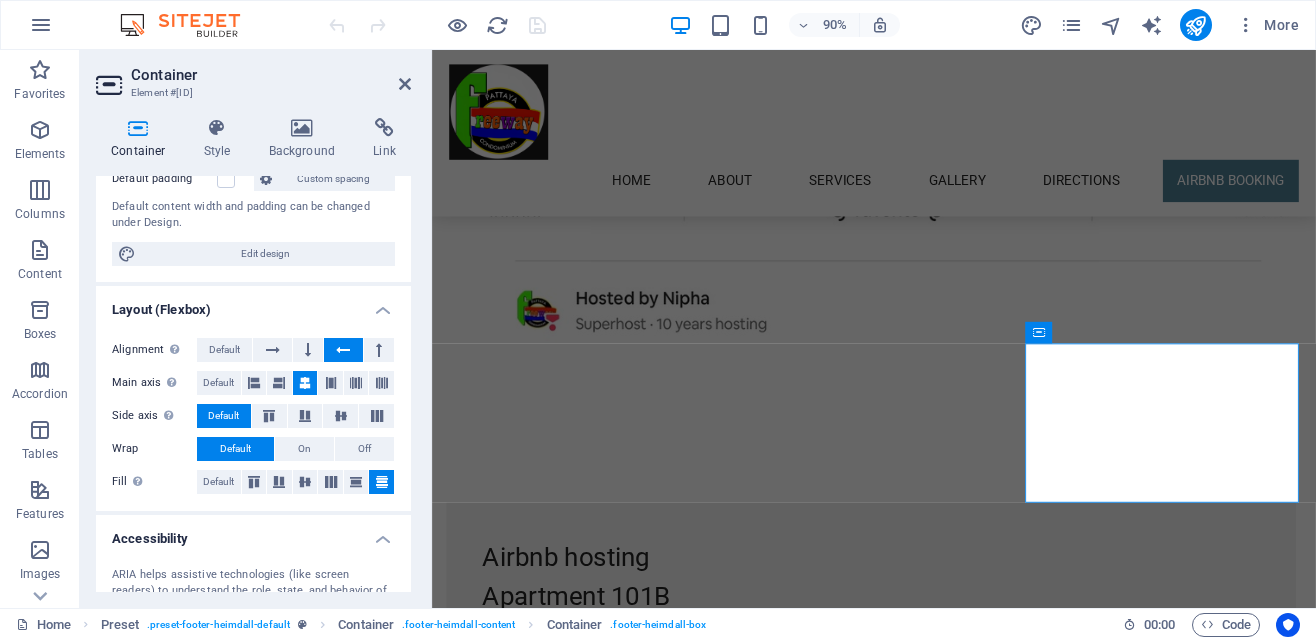 scroll, scrollTop: 0, scrollLeft: 0, axis: both 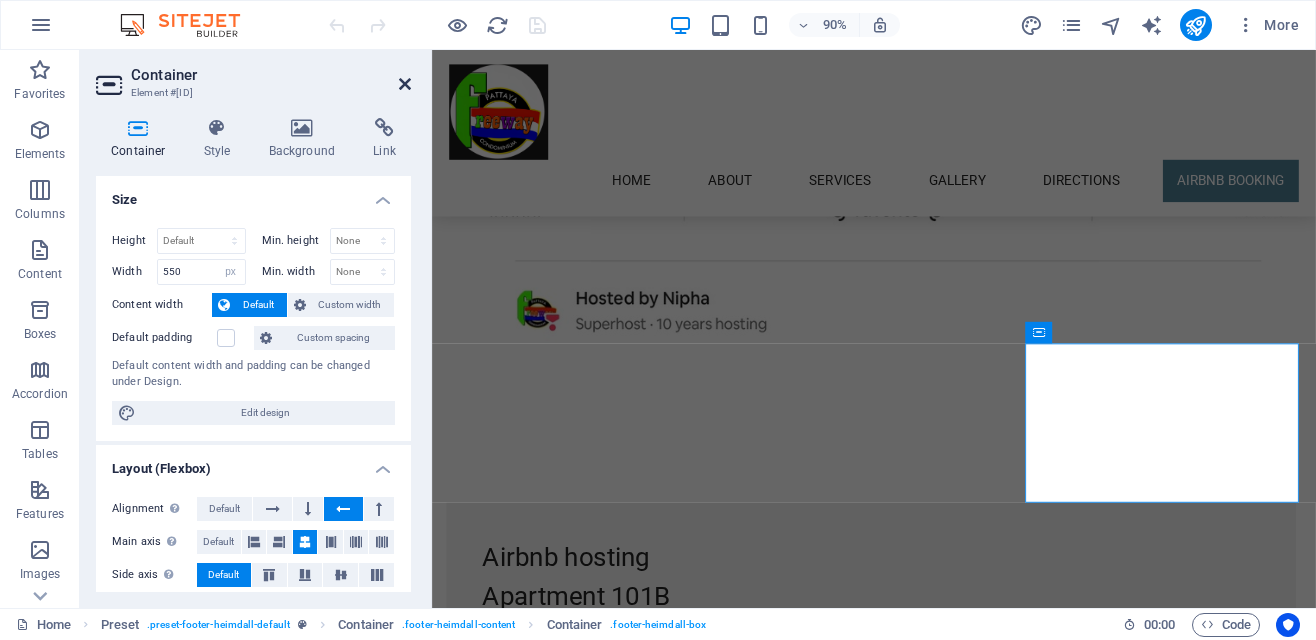 click at bounding box center [405, 84] 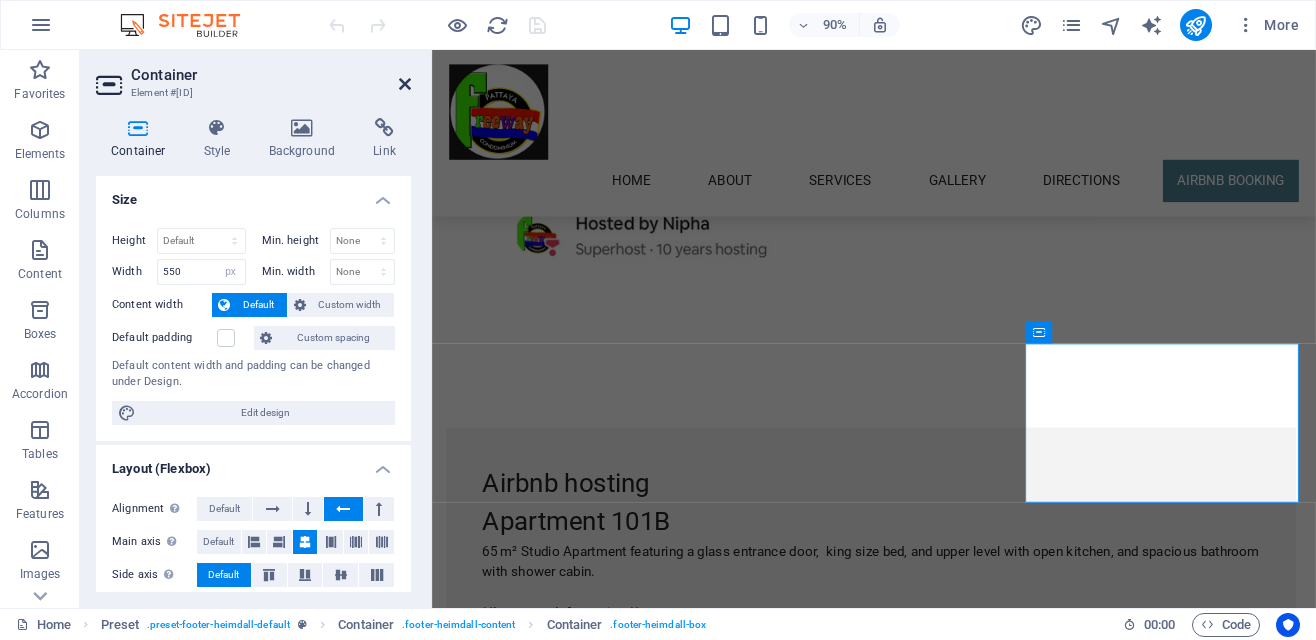 scroll, scrollTop: 7538, scrollLeft: 0, axis: vertical 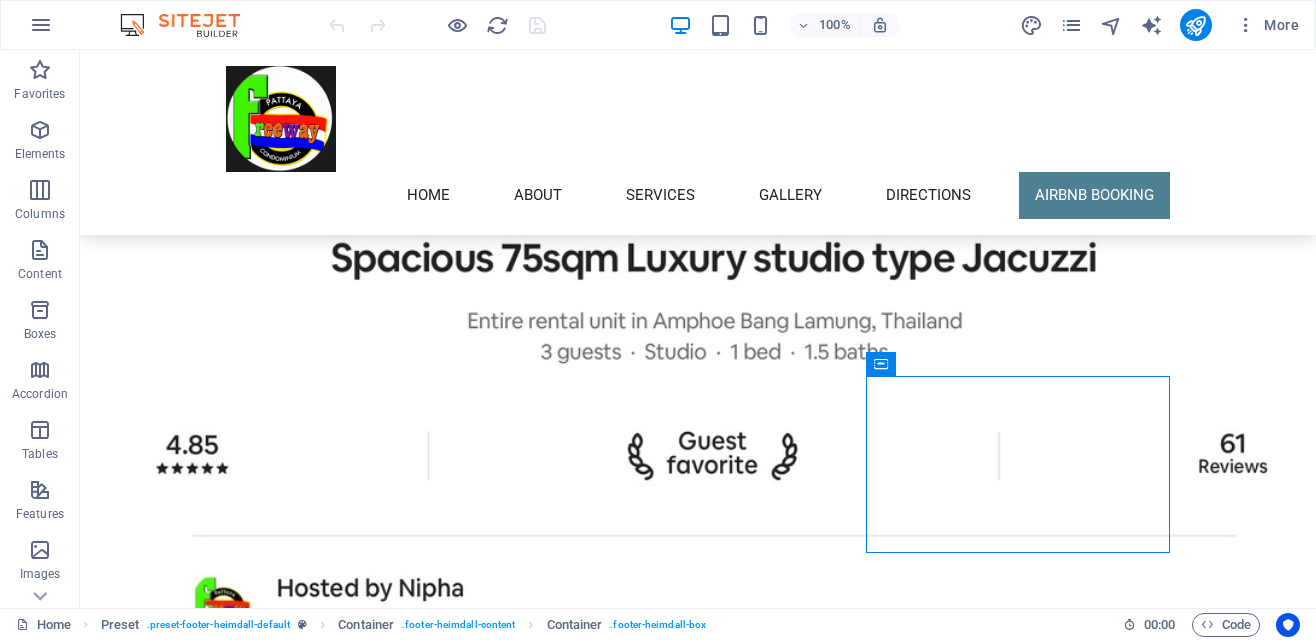 click on "Legal Notice  |  Privacy" at bounding box center [371, 10315] 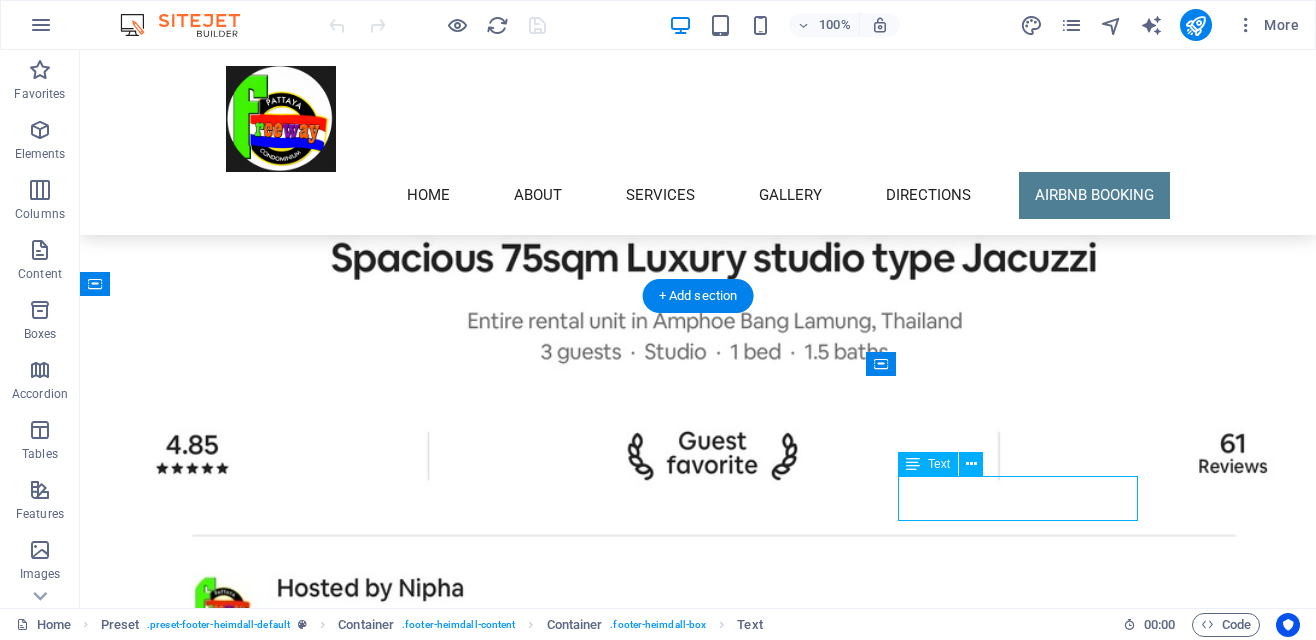 click on "Legal Notice  |  Privacy" at bounding box center (371, 10315) 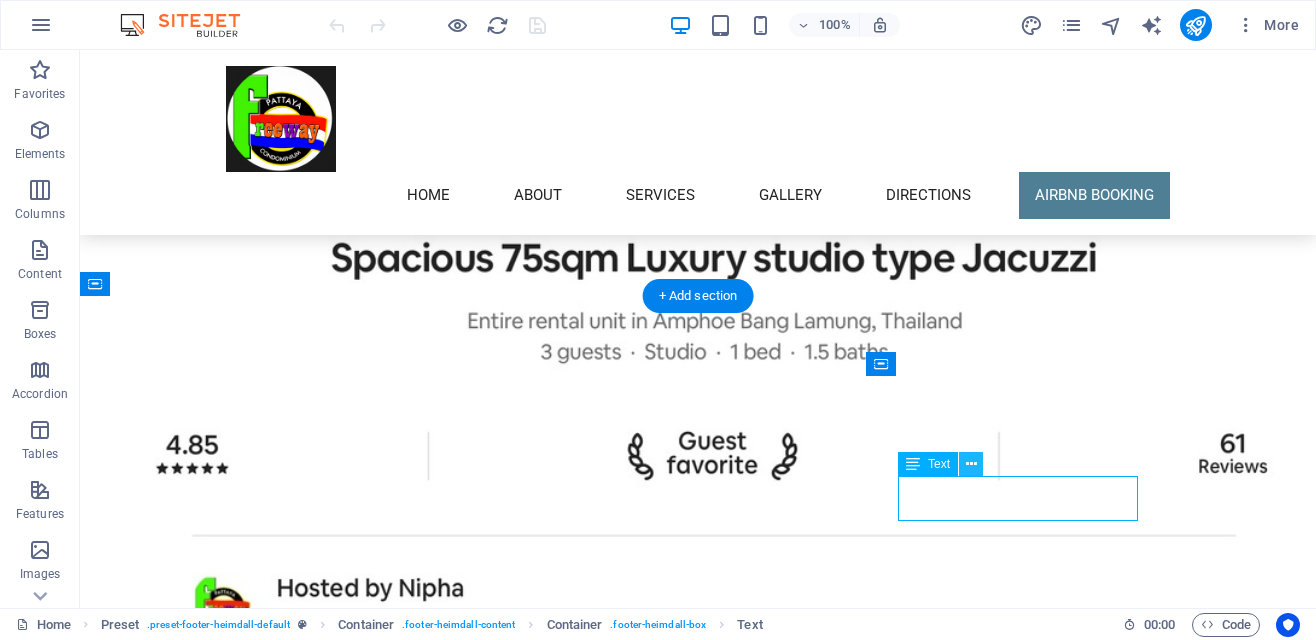 click at bounding box center (971, 464) 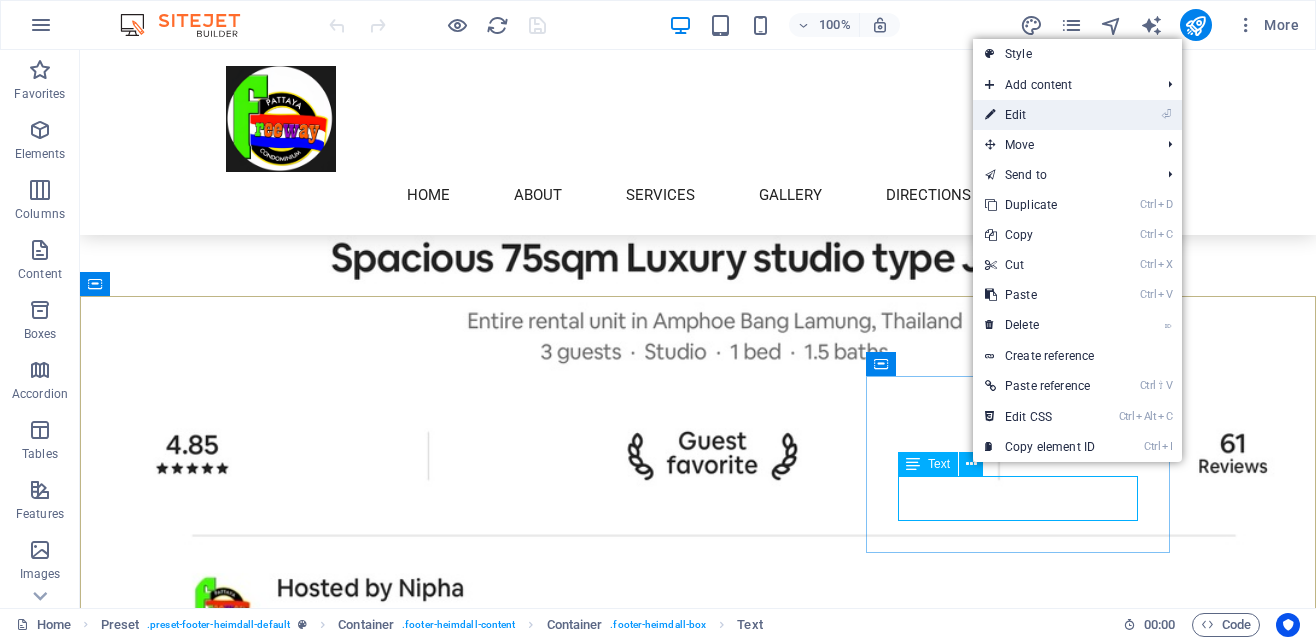 click on "⏎  Edit" at bounding box center (1040, 115) 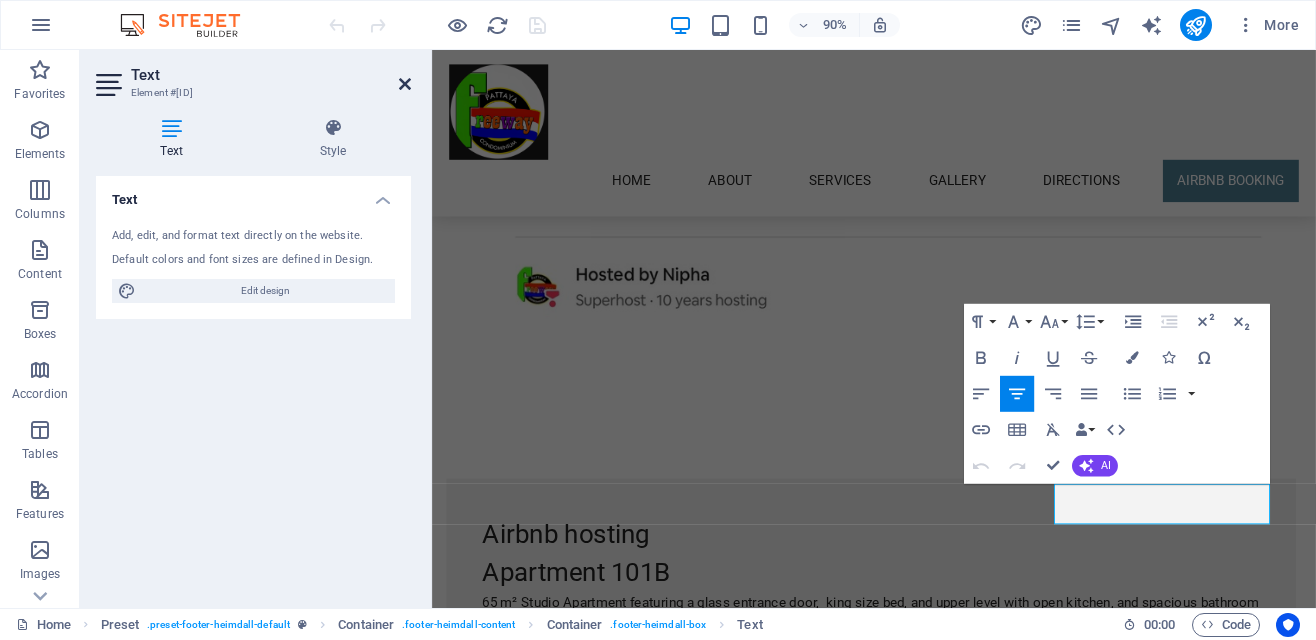 click at bounding box center (405, 84) 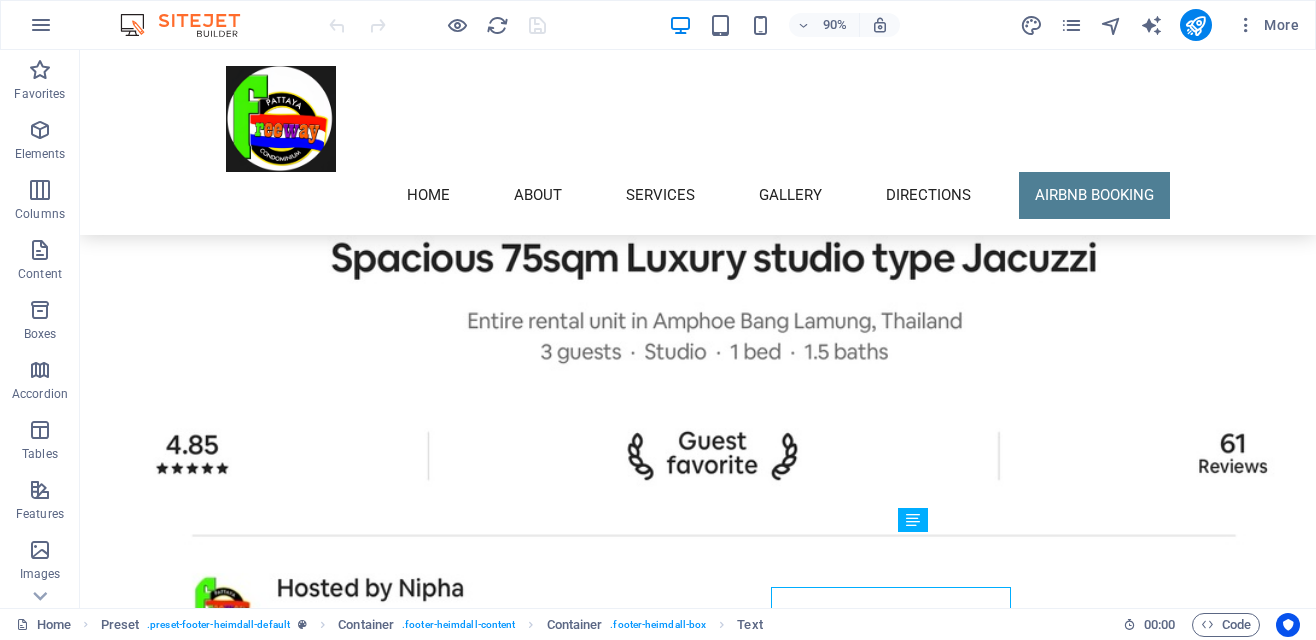 scroll, scrollTop: 7483, scrollLeft: 0, axis: vertical 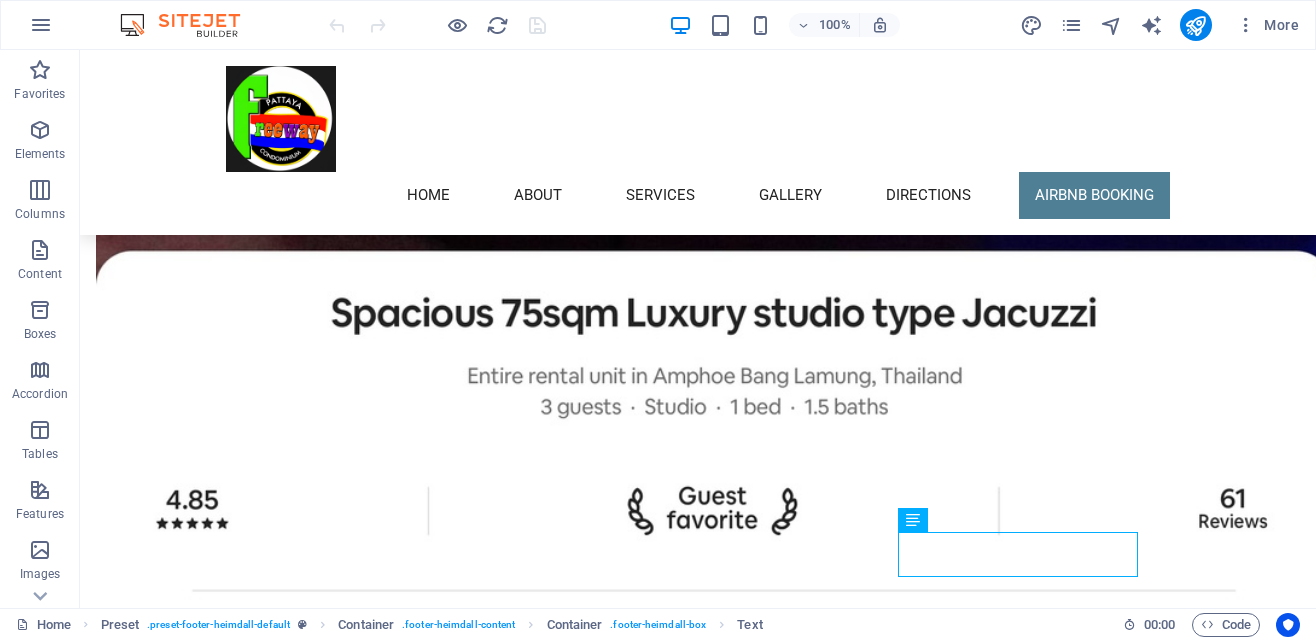 click at bounding box center [698, 8360] 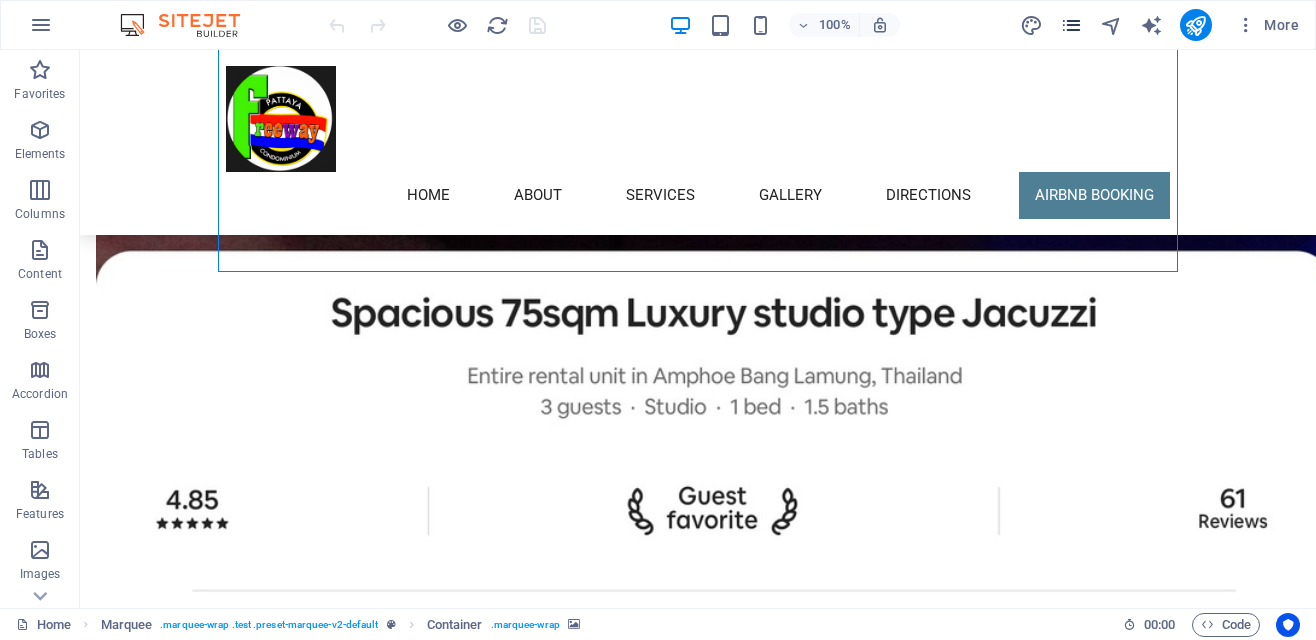 click at bounding box center (1071, 25) 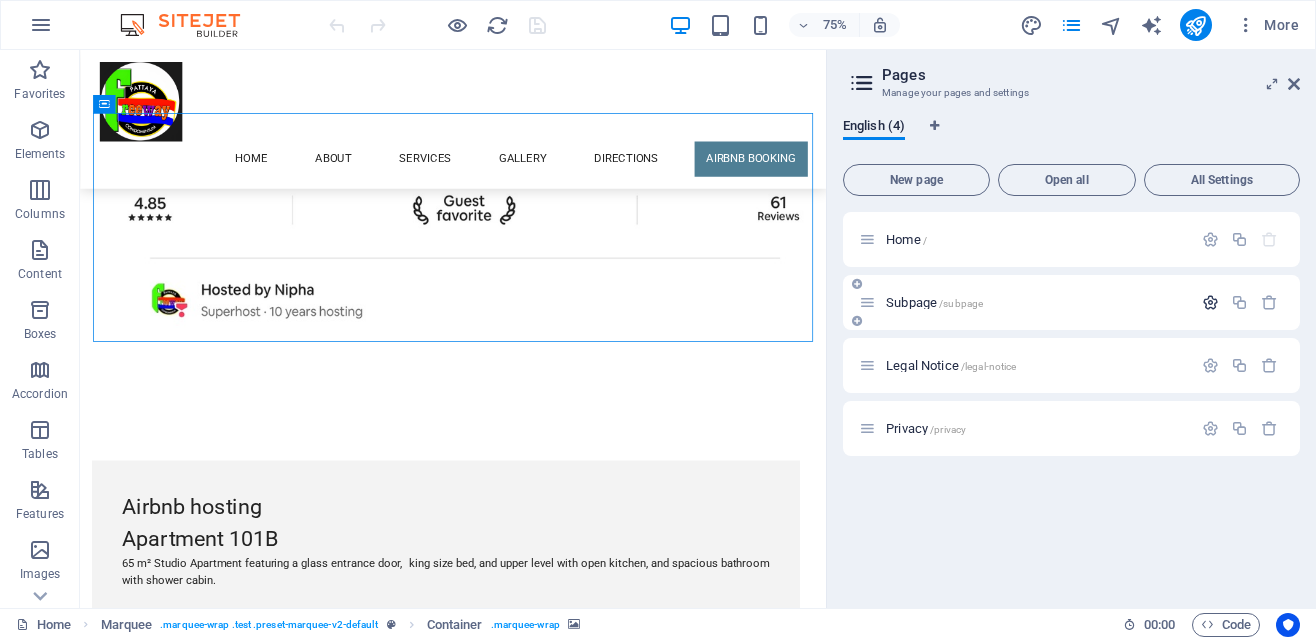click at bounding box center (1210, 302) 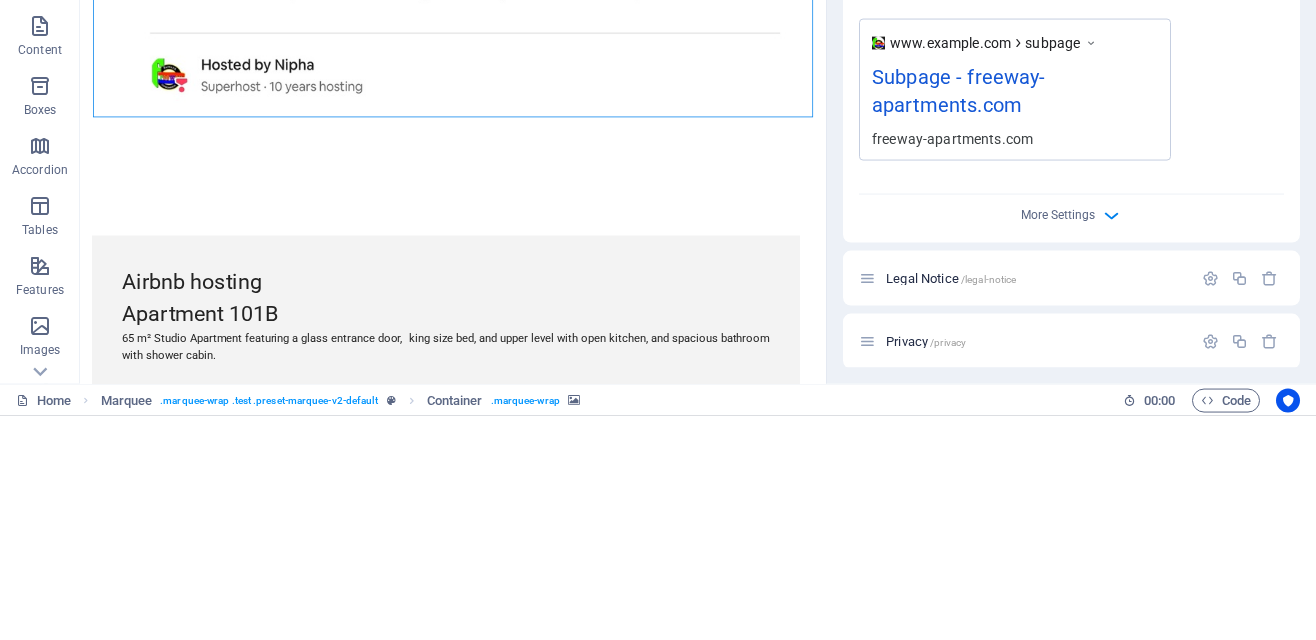 scroll, scrollTop: 645, scrollLeft: 0, axis: vertical 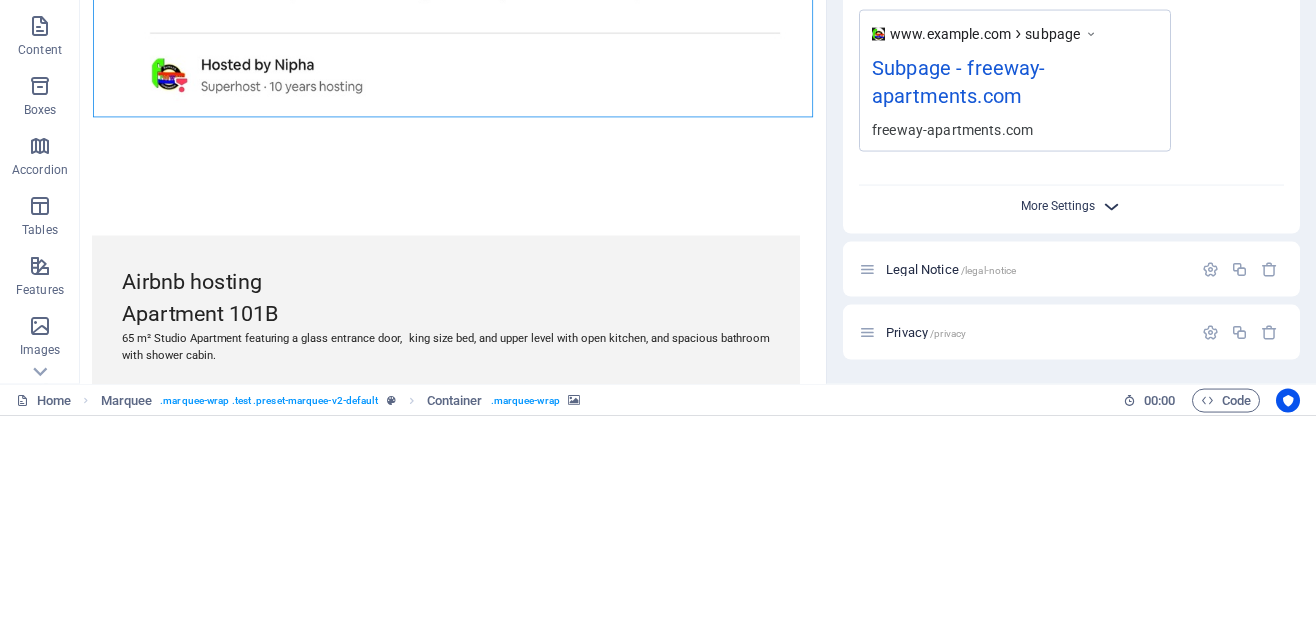 click on "More Settings" at bounding box center (1058, 430) 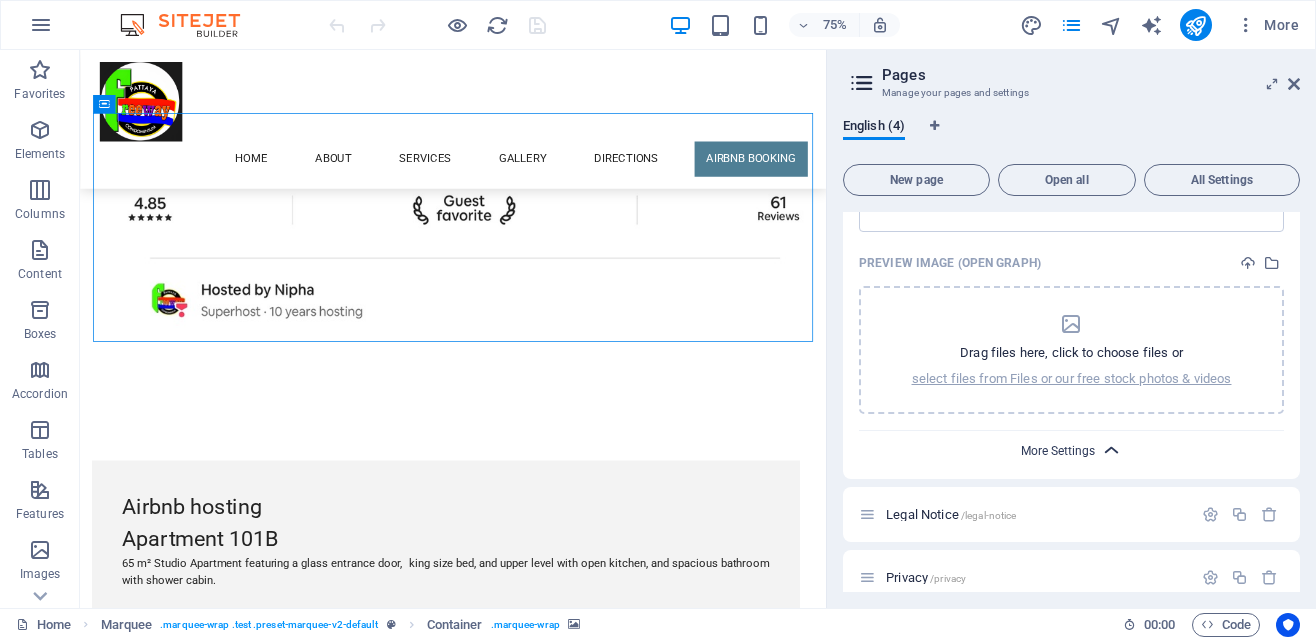 scroll, scrollTop: 932, scrollLeft: 0, axis: vertical 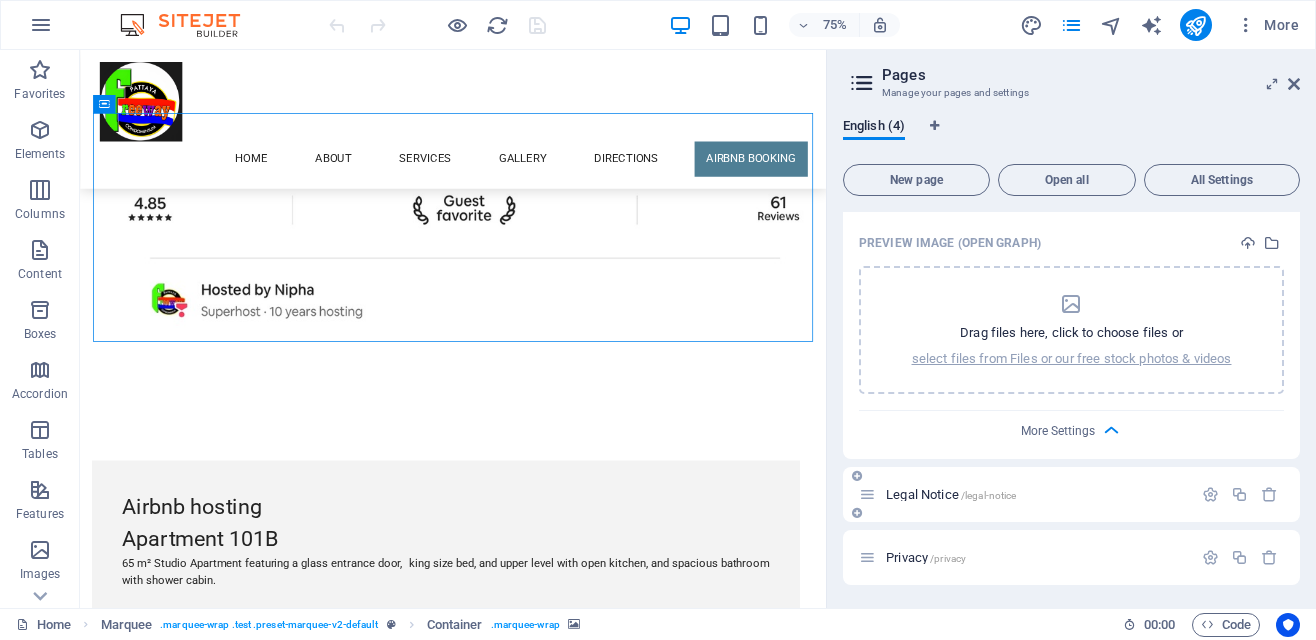 click on "/legal-notice" at bounding box center [989, 495] 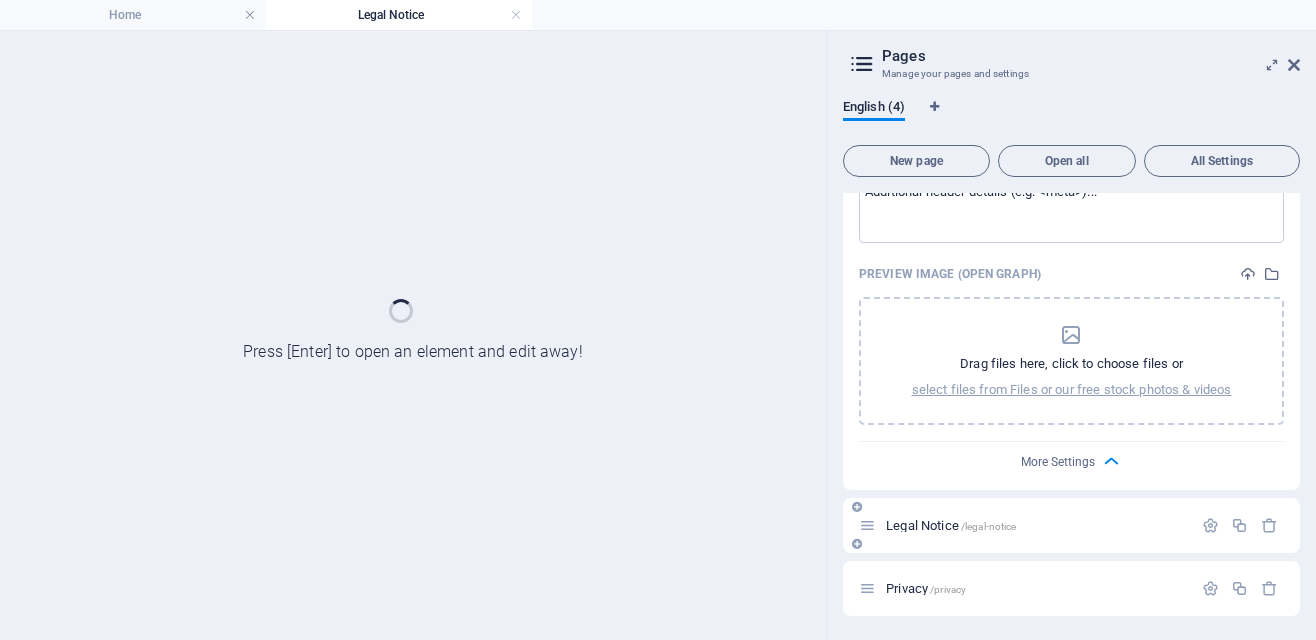 scroll, scrollTop: 880, scrollLeft: 0, axis: vertical 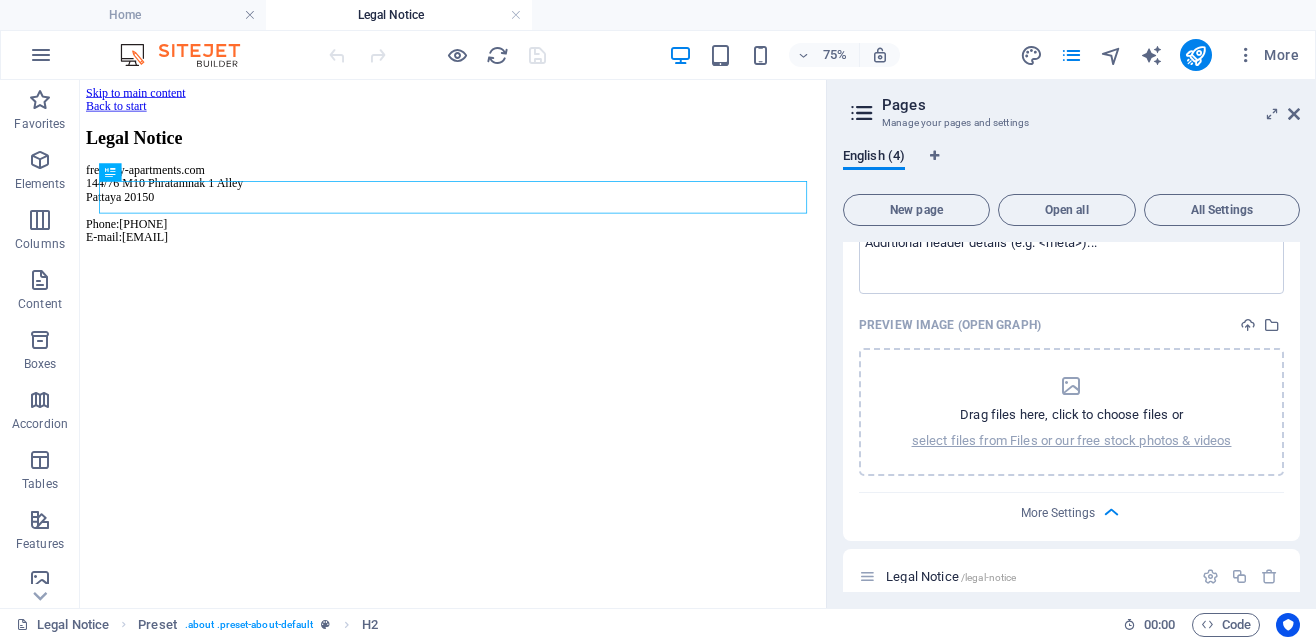 click on "[EMAIL] [NUMBER] [POSTAL_CODE] Phone:  [PHONE] E-mail:  [EMAIL]" at bounding box center (577, 245) 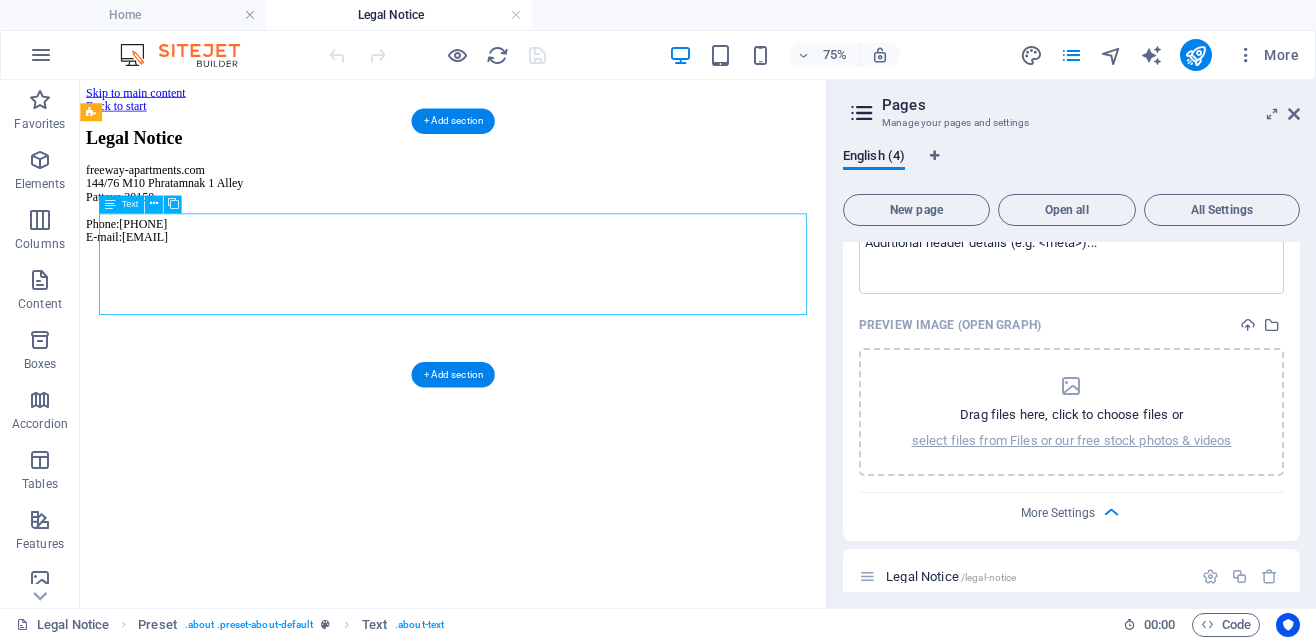 click on "[EMAIL] [NUMBER] [POSTAL_CODE] Phone:  [PHONE] E-mail:  [EMAIL]" at bounding box center [577, 245] 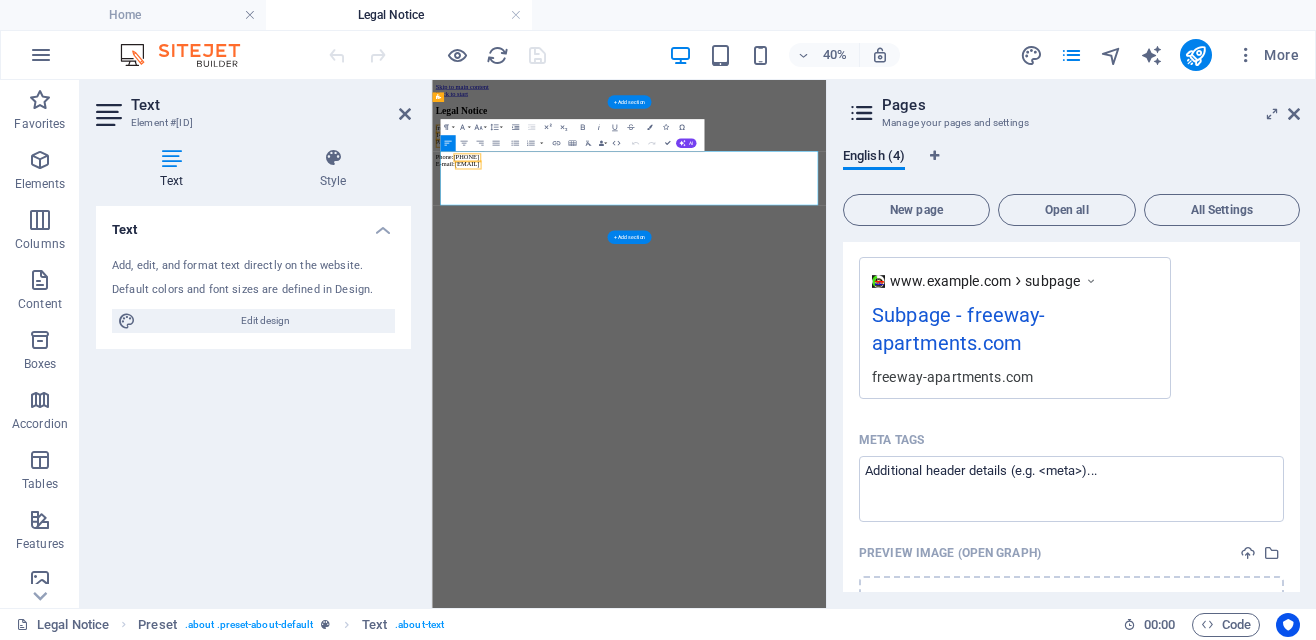 scroll, scrollTop: 647, scrollLeft: 0, axis: vertical 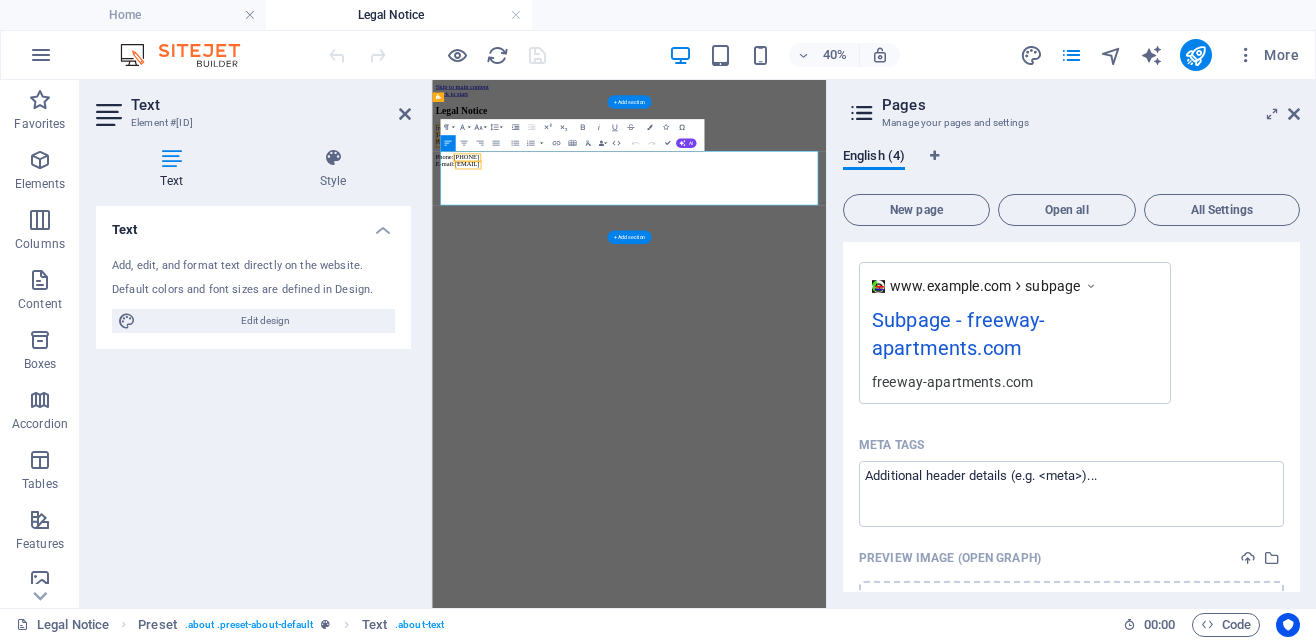 click at bounding box center [111, 115] 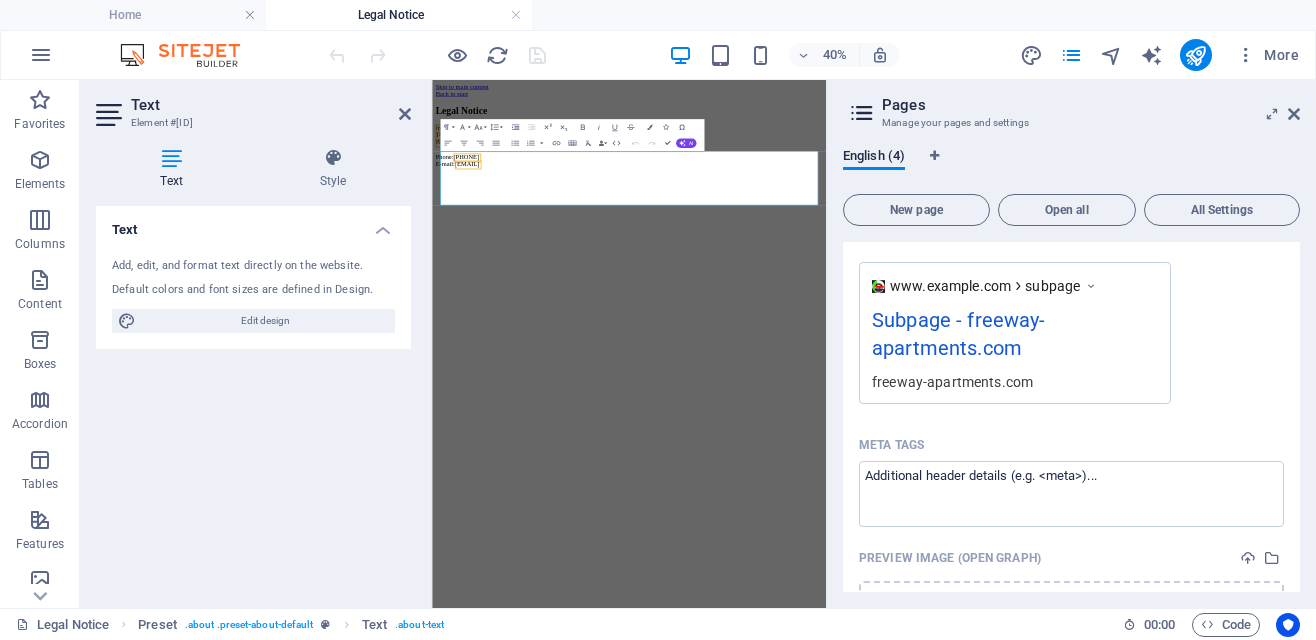 click at bounding box center (171, 158) 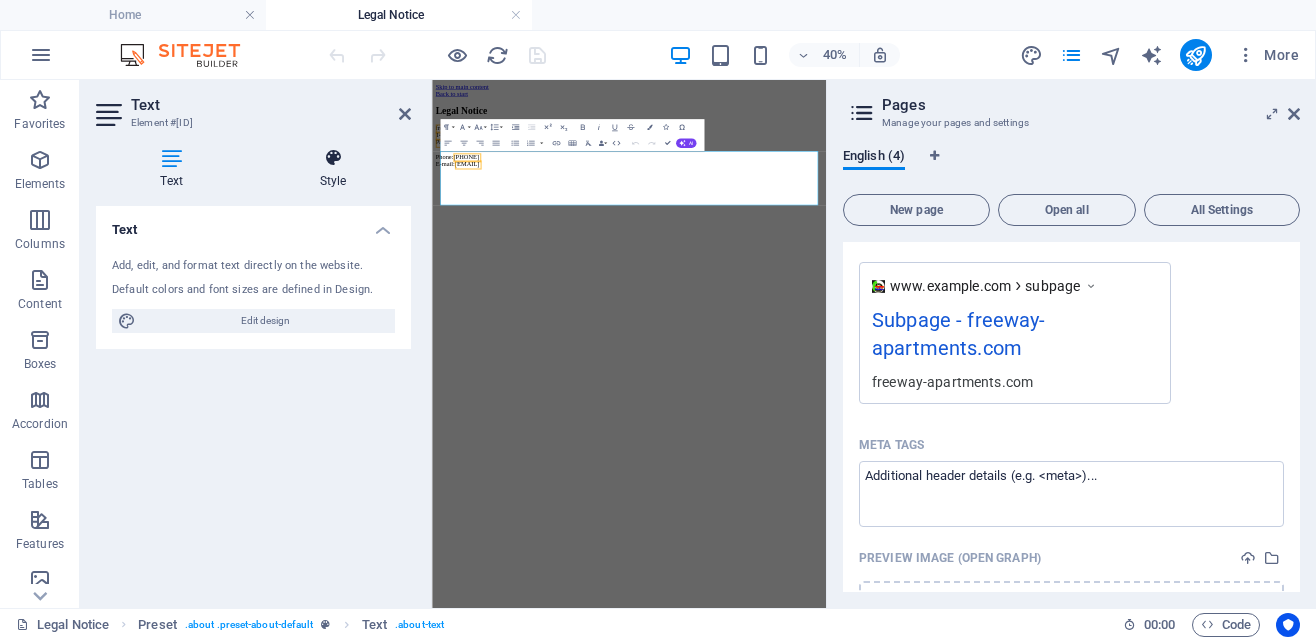 click at bounding box center [333, 158] 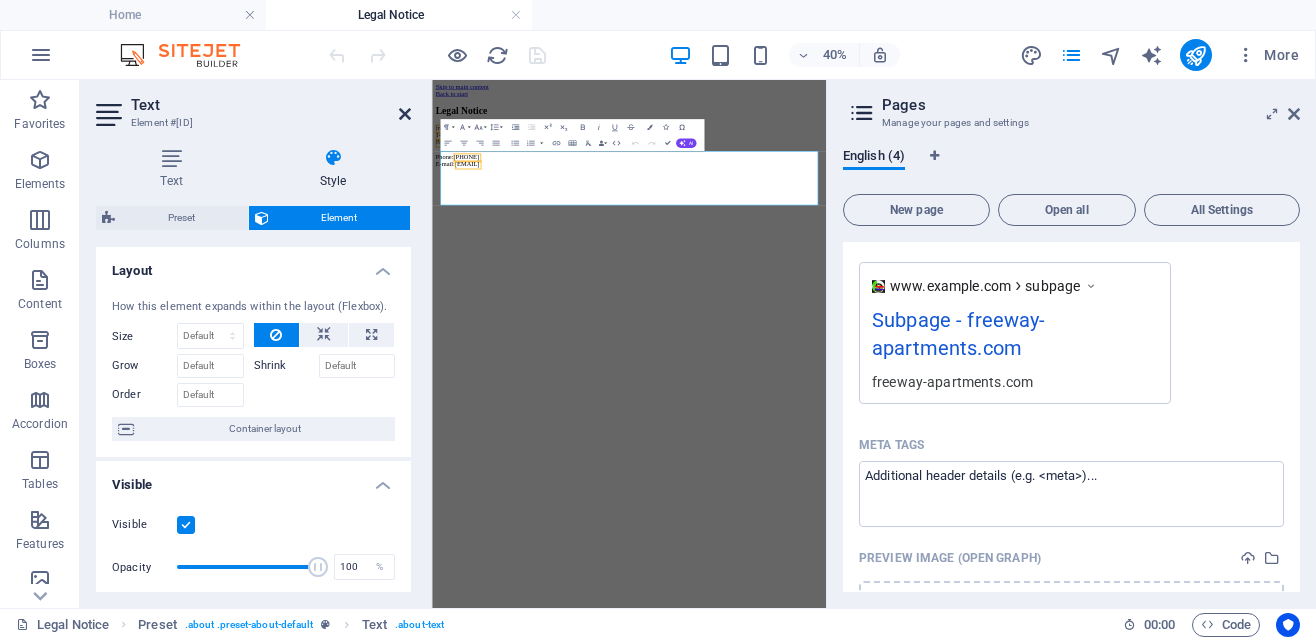 click at bounding box center [405, 114] 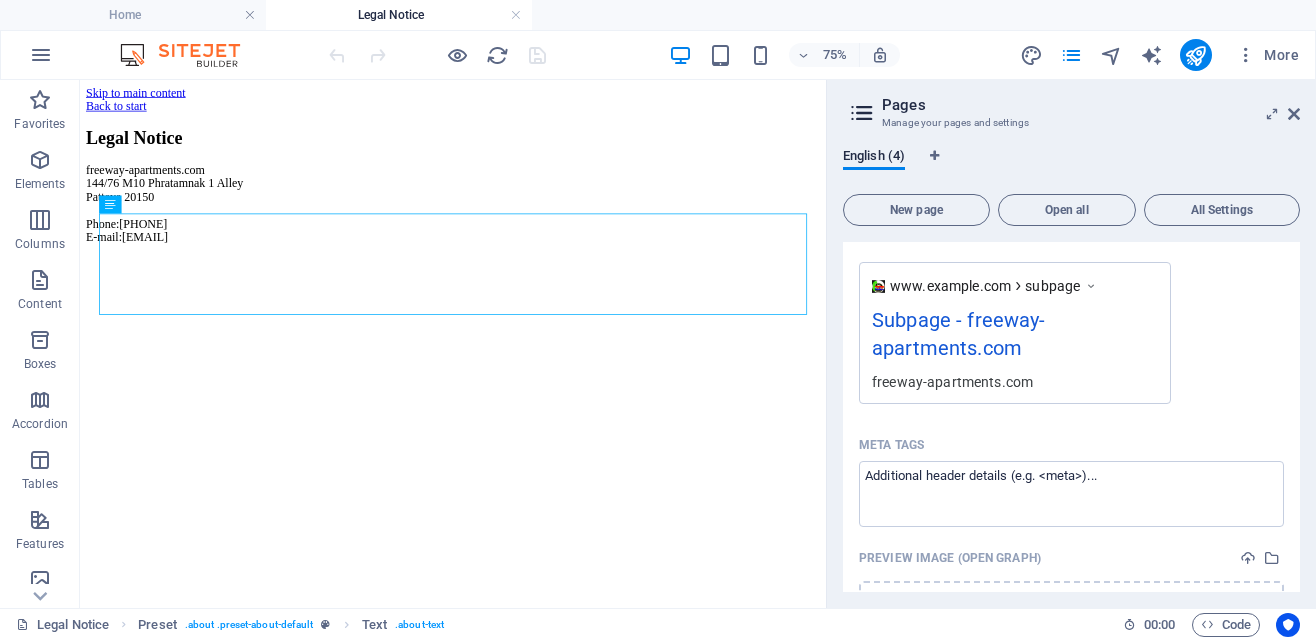 click on "freeway-apartments.com 144/76 M10 Phratamnak 1 Alley  Pattaya    20150 Phone:  +66831160906 E-mail:  4eecde44ca7a85edbe6eff11c8b96f@cpanel.local" at bounding box center [577, 245] 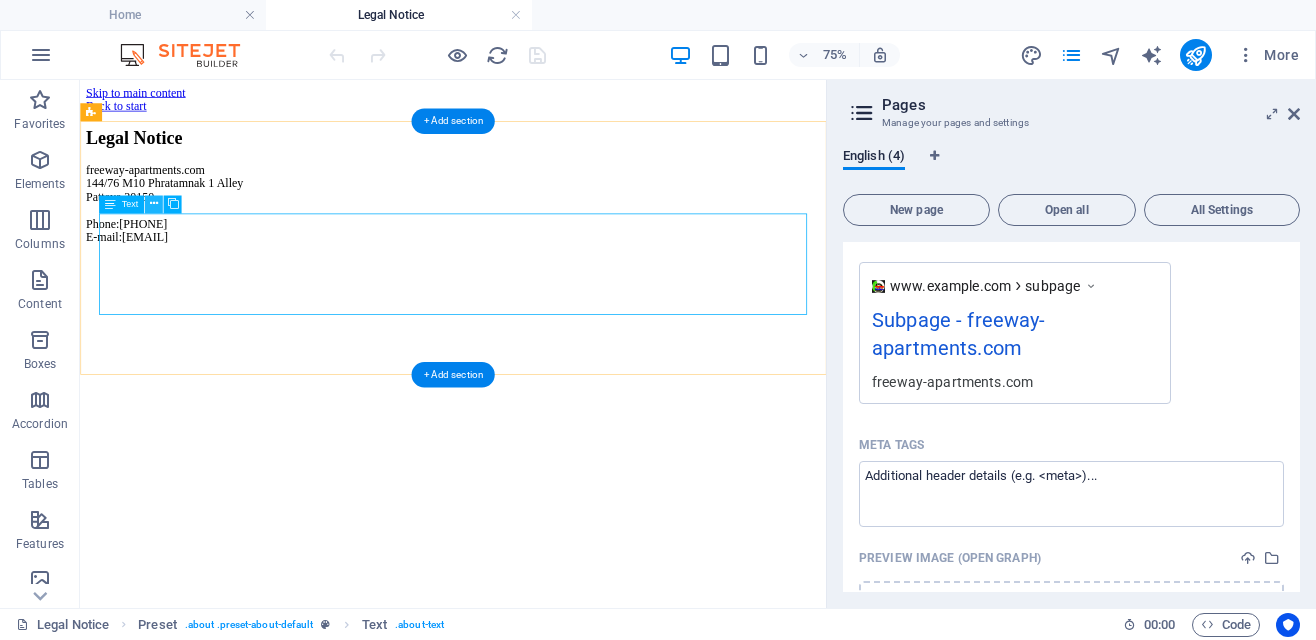 click at bounding box center (154, 204) 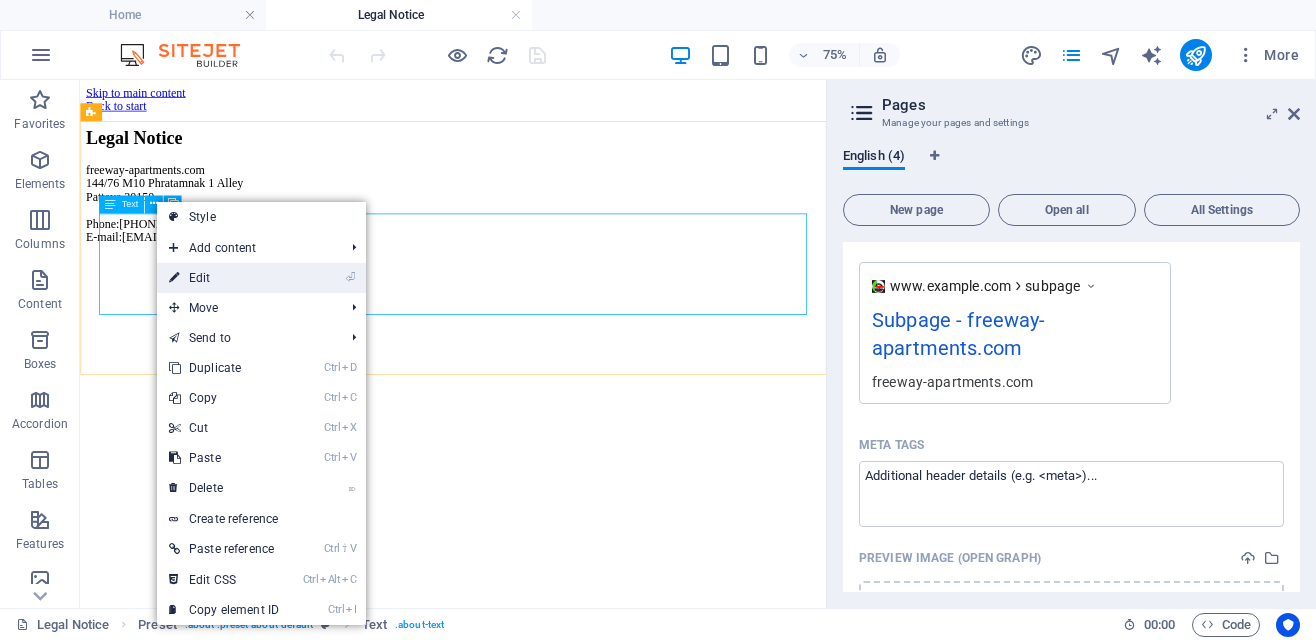 click on "⏎  Edit" at bounding box center (224, 278) 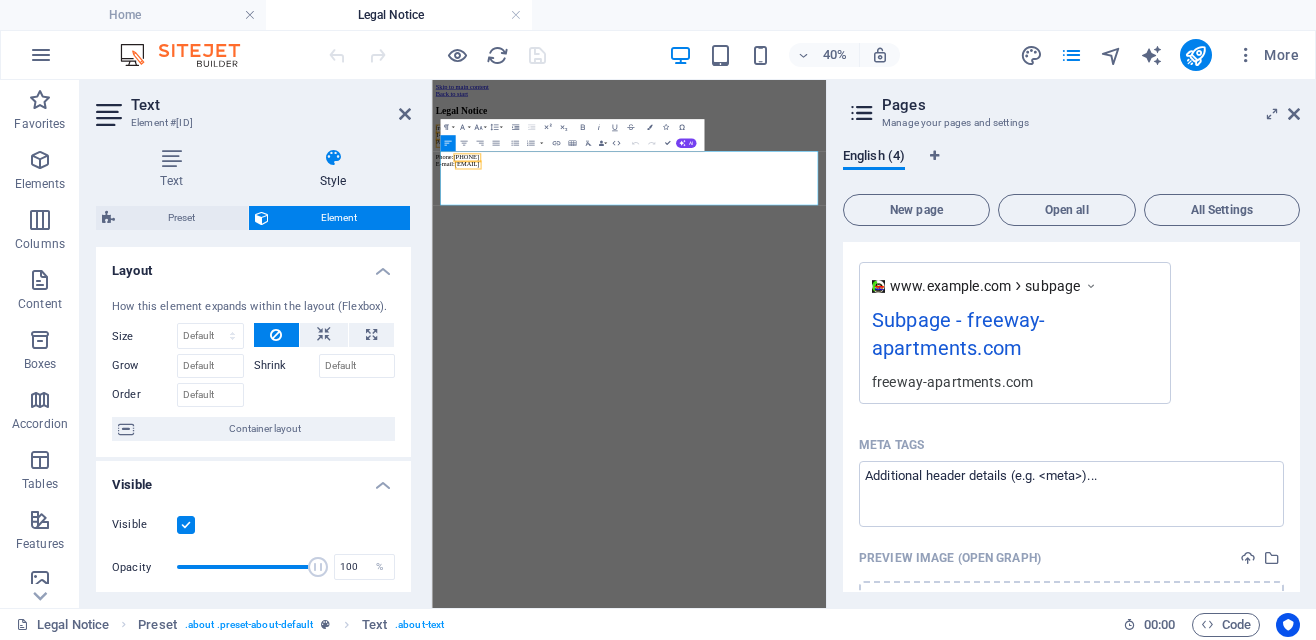 click on "freeway-apartments.com 144/76 M10 Phratamnak 1 Alley  Pattaya    20150 Phone:  +66831160906 E-mail:  4eecde44ca7a85edbe6eff11c8b96f@cpanel.local" at bounding box center [924, 245] 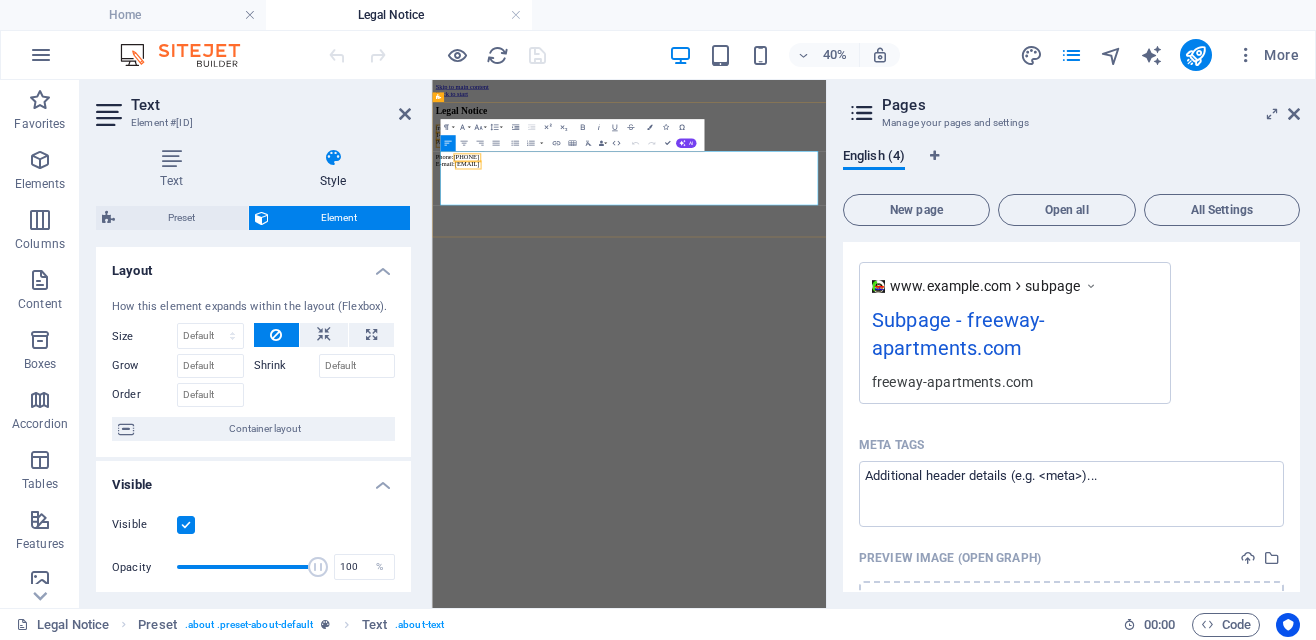 click on "144/76 M10 Phratamnak 1 Alley" at bounding box center [545, 217] 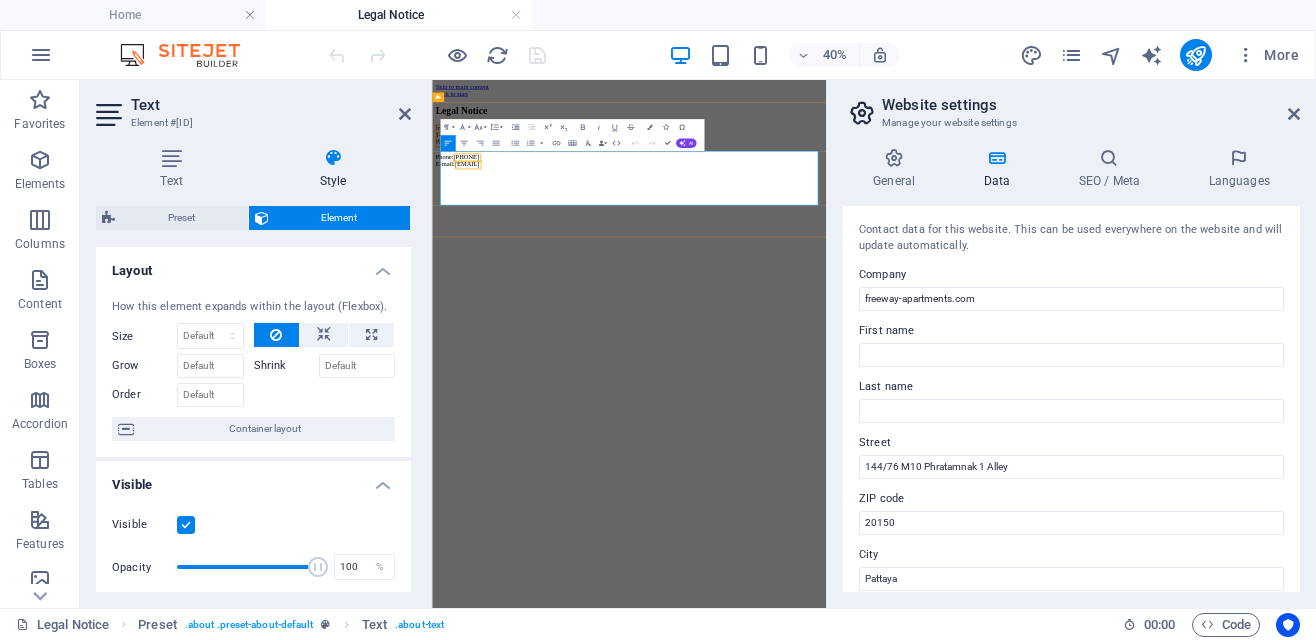 click on "freeway-apartments.com 144/76 M10 Phratamnak 1 Alley  Pattaya    20150 Phone:  +66831160906 E-mail:  4eecde44ca7a85edbe6eff11c8b96f@cpanel.local" at bounding box center [924, 245] 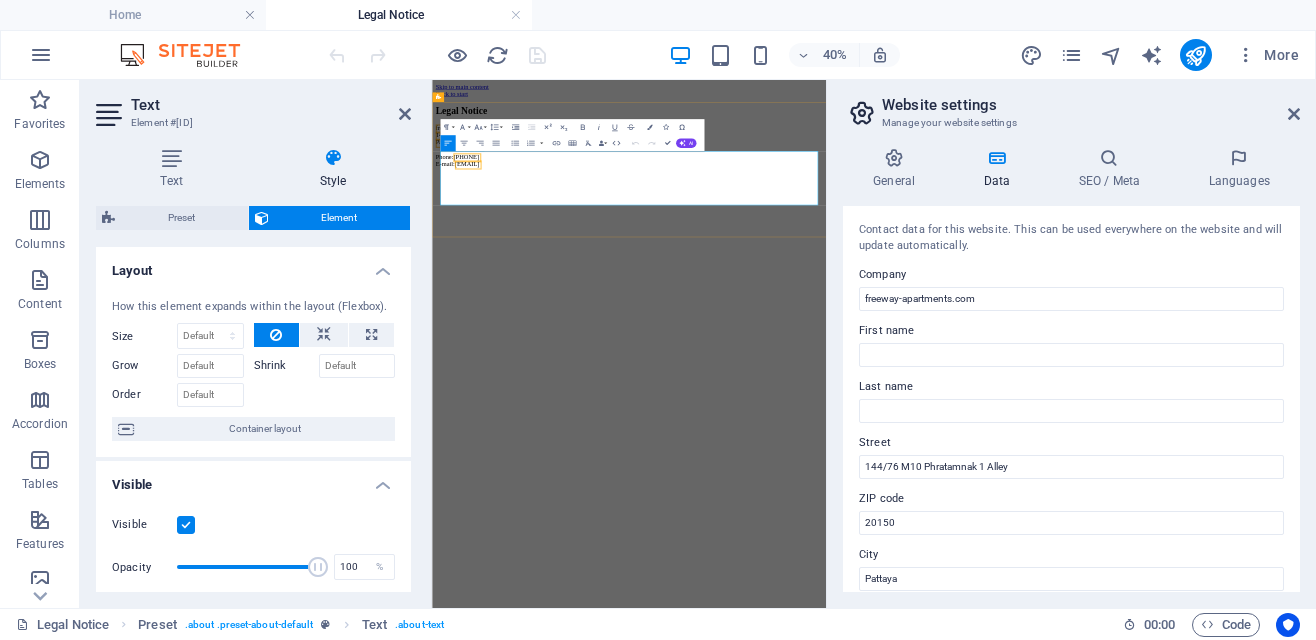 click on "freeway-apartments.com 144/76 M10 Phratamnak 1 Alley  Pattaya    20150 Phone:  +66831160906 E-mail:  4eecde44ca7a85edbe6eff11c8b96f@cpanel.local" at bounding box center [924, 245] 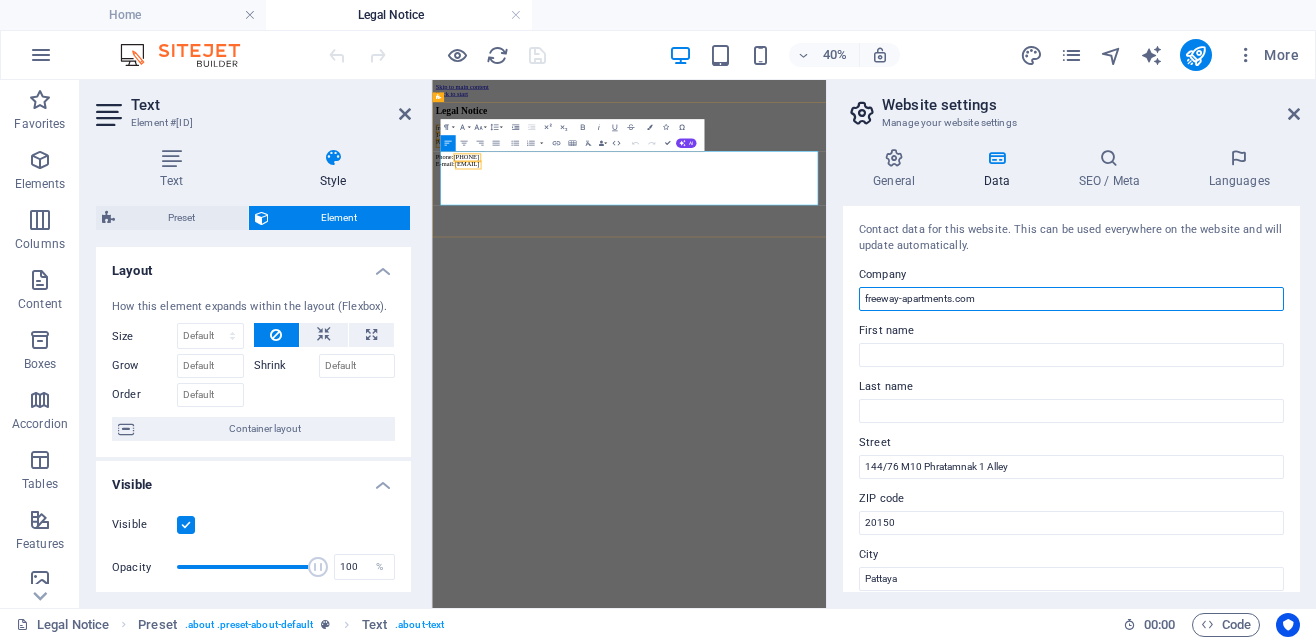 click on "freeway-apartments.com" at bounding box center [1071, 299] 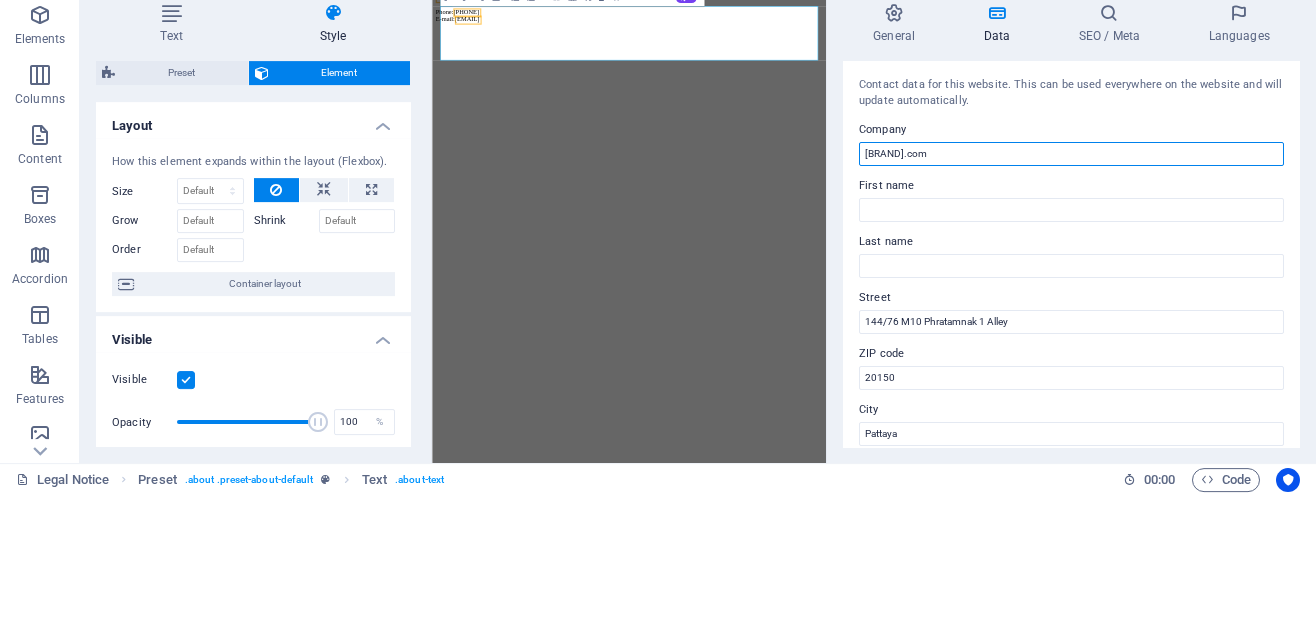 click on "Freeway-apartments.com" at bounding box center (1071, 299) 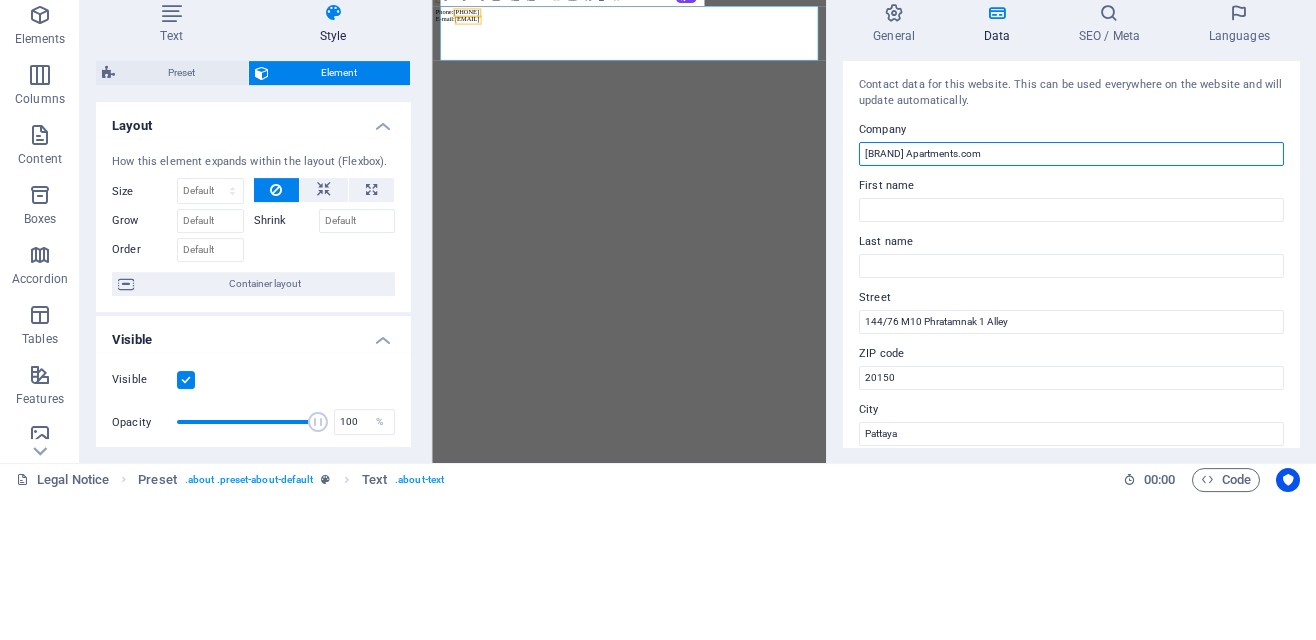 click on "Freeway Apartments.com" at bounding box center (1071, 299) 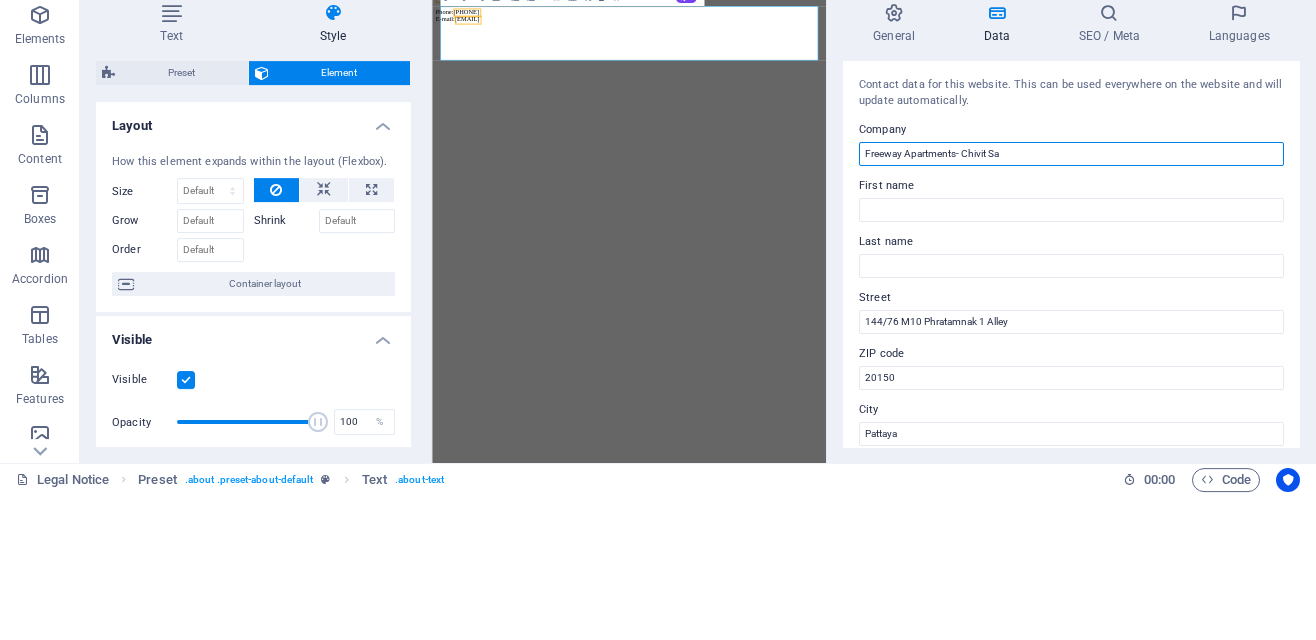 type on "Freeway Apartments- Chivit Sai" 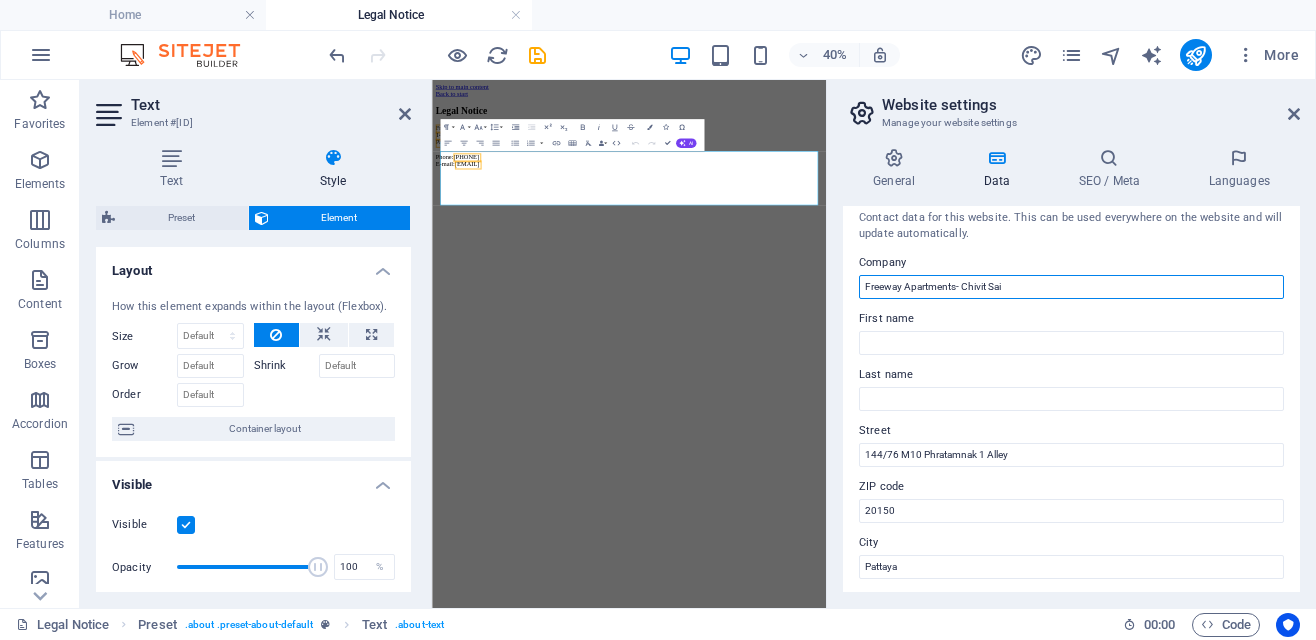scroll, scrollTop: 0, scrollLeft: 0, axis: both 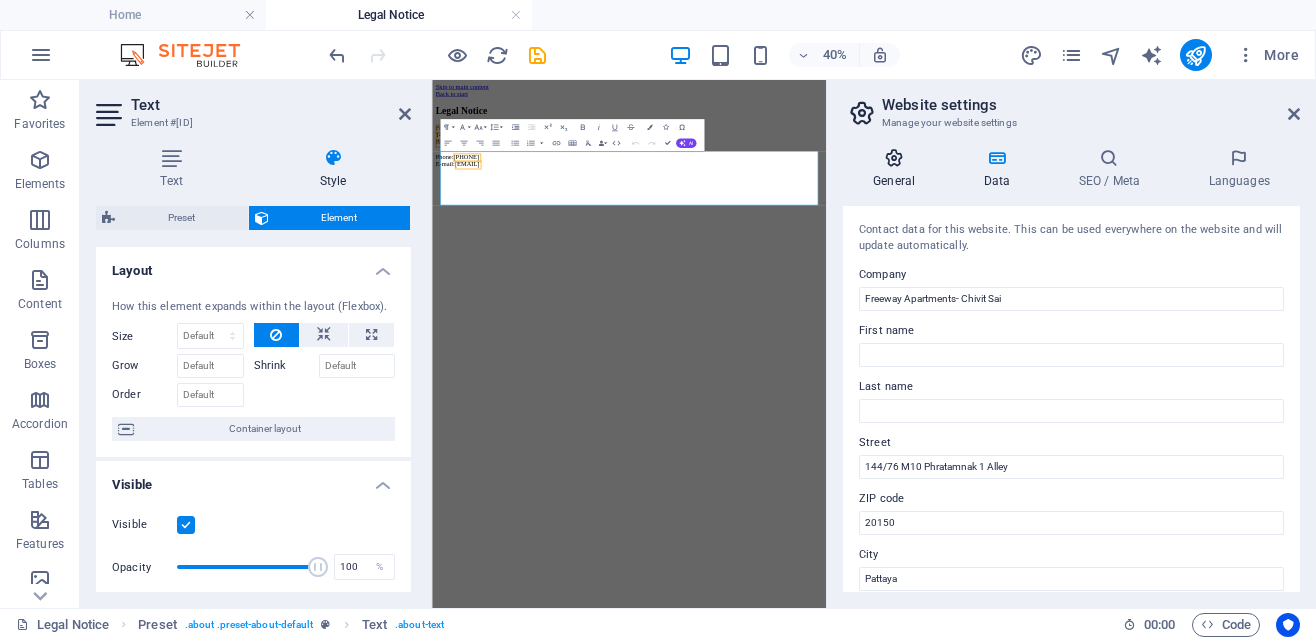 click at bounding box center (894, 158) 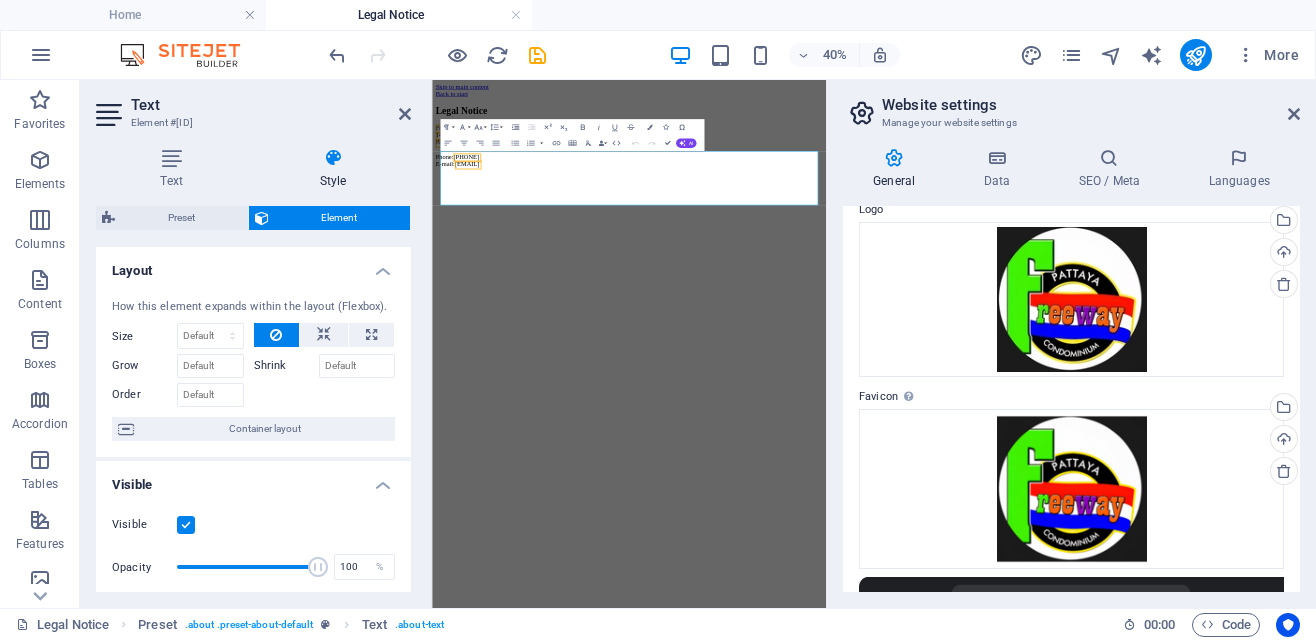 scroll, scrollTop: 0, scrollLeft: 0, axis: both 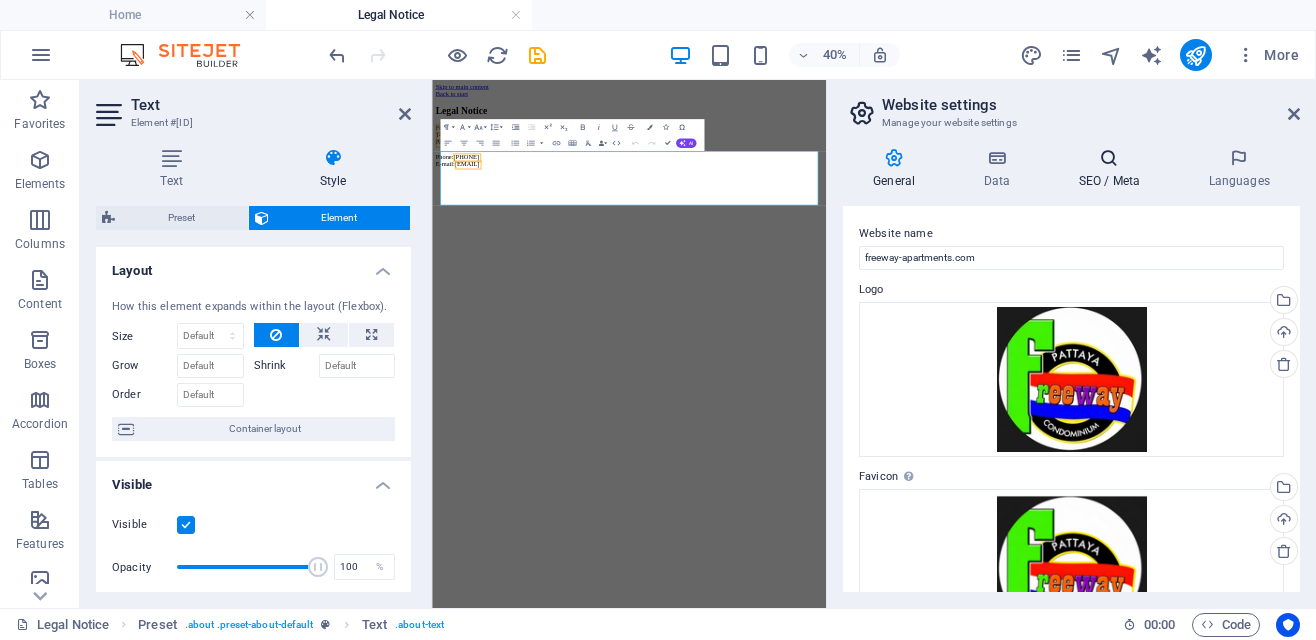click at bounding box center [1109, 158] 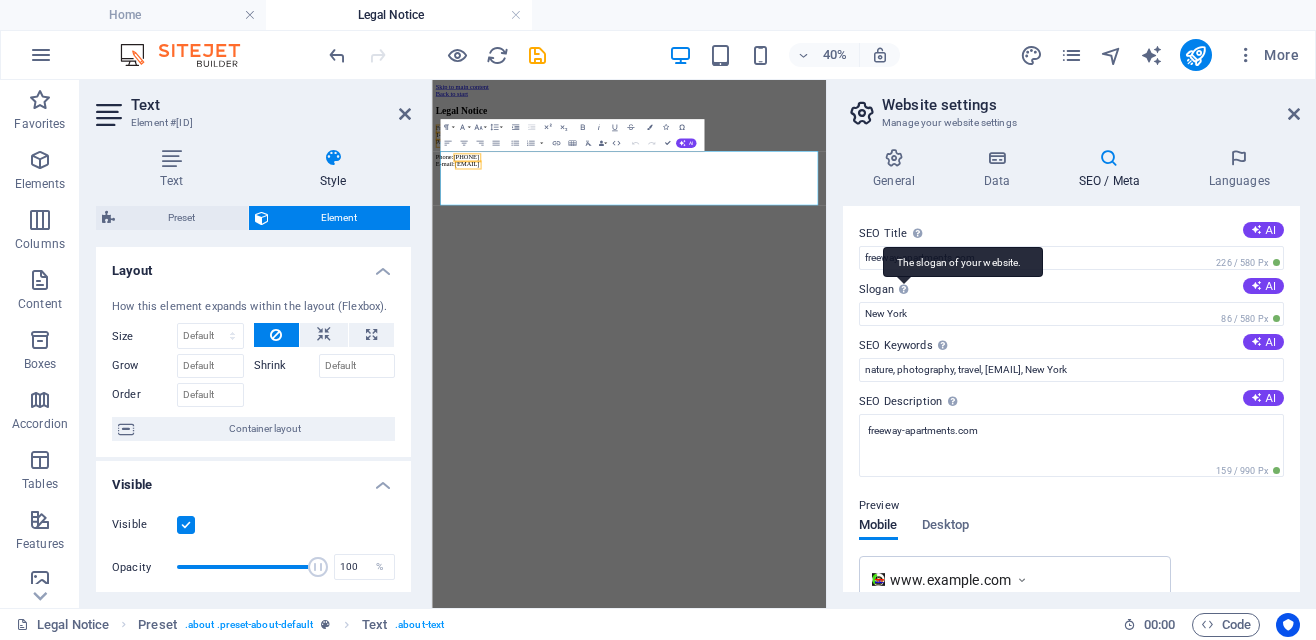 click on "The slogan of your website." at bounding box center [904, 289] 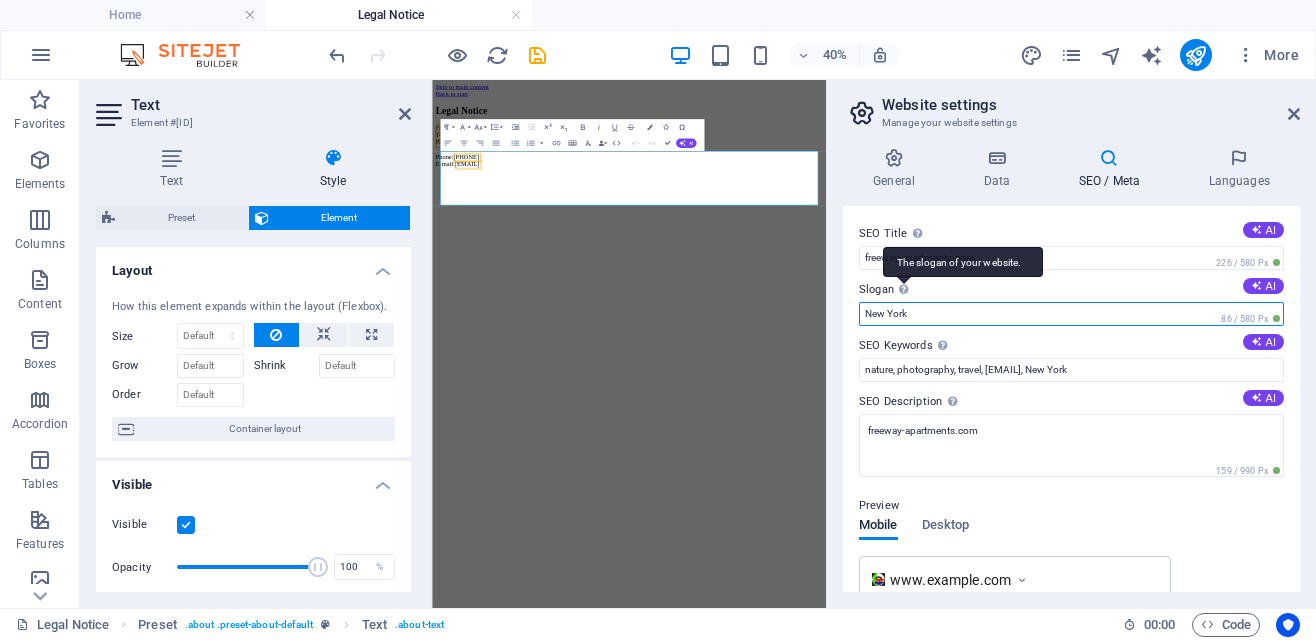click on "New York" at bounding box center [1071, 314] 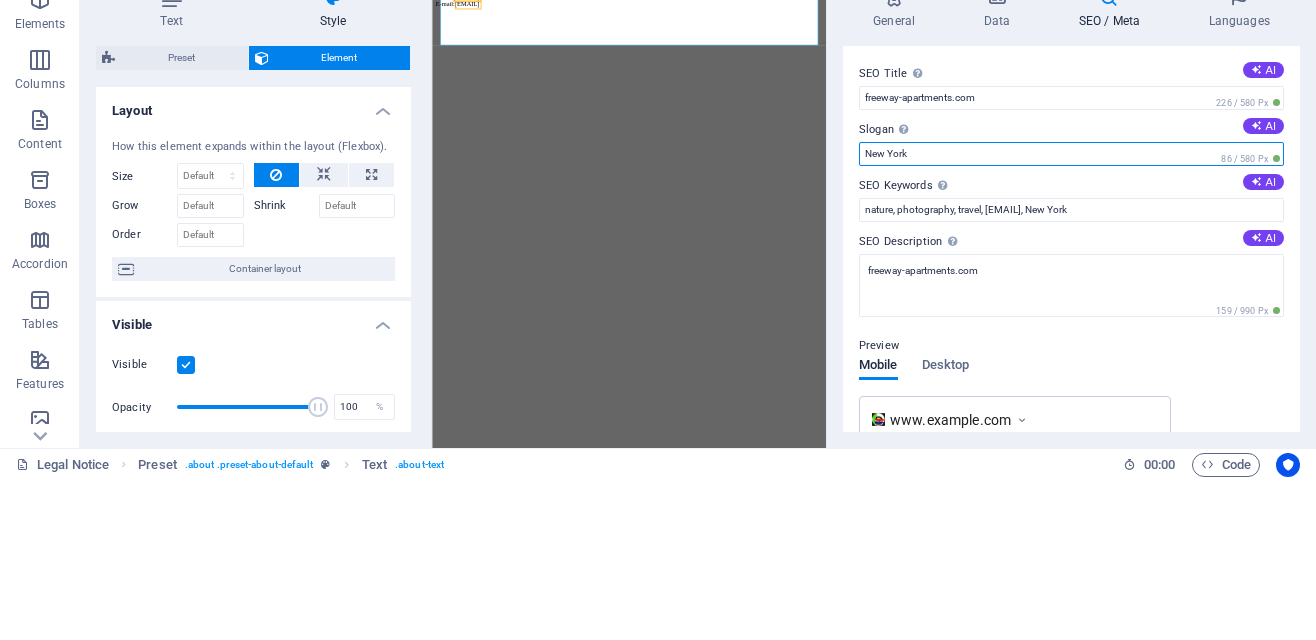 click on "New York" at bounding box center (1071, 314) 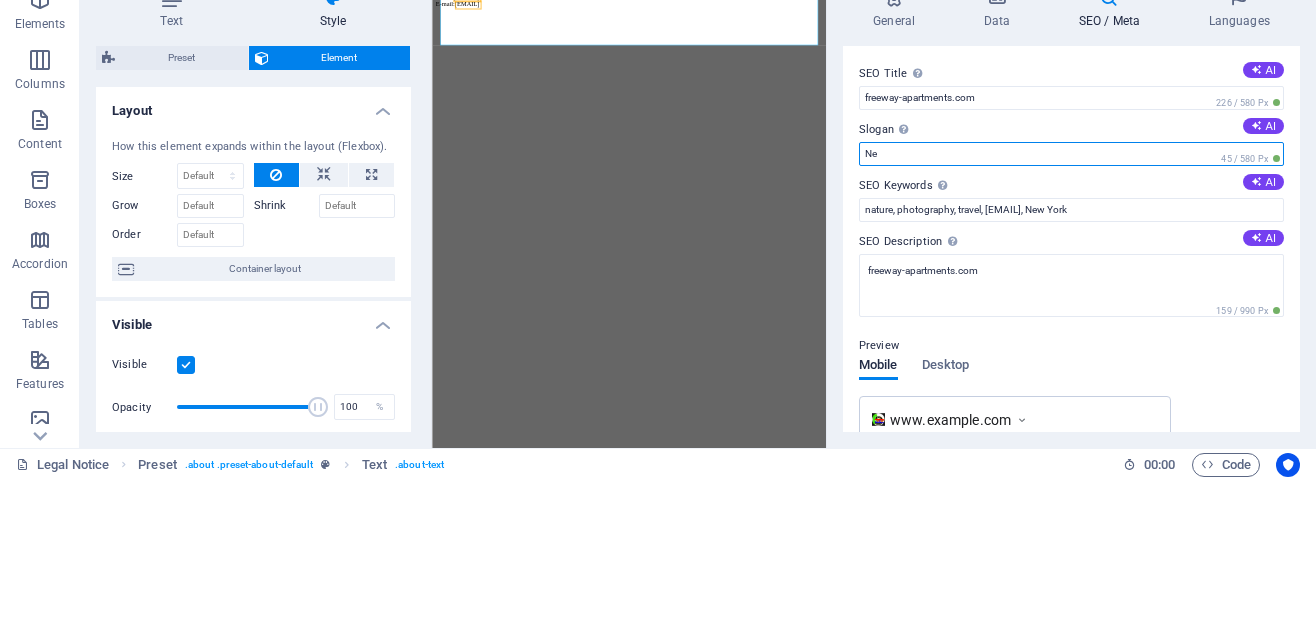 type on "N" 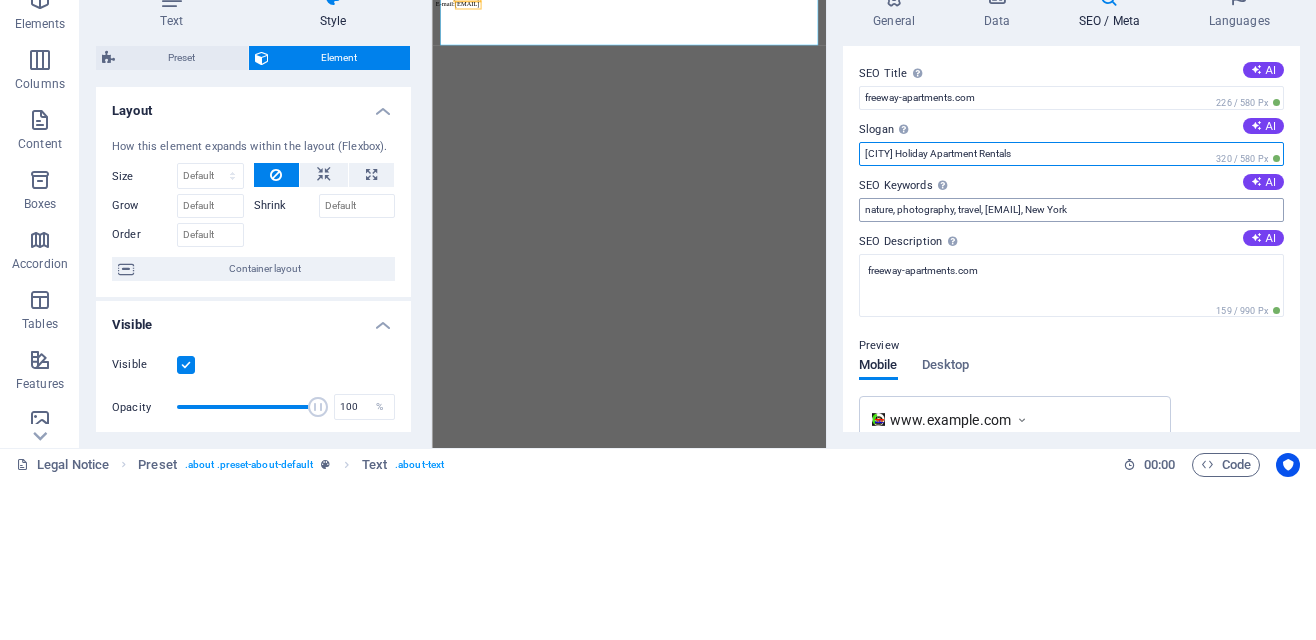 type on "Pattaya Holiday Apartment Rentals" 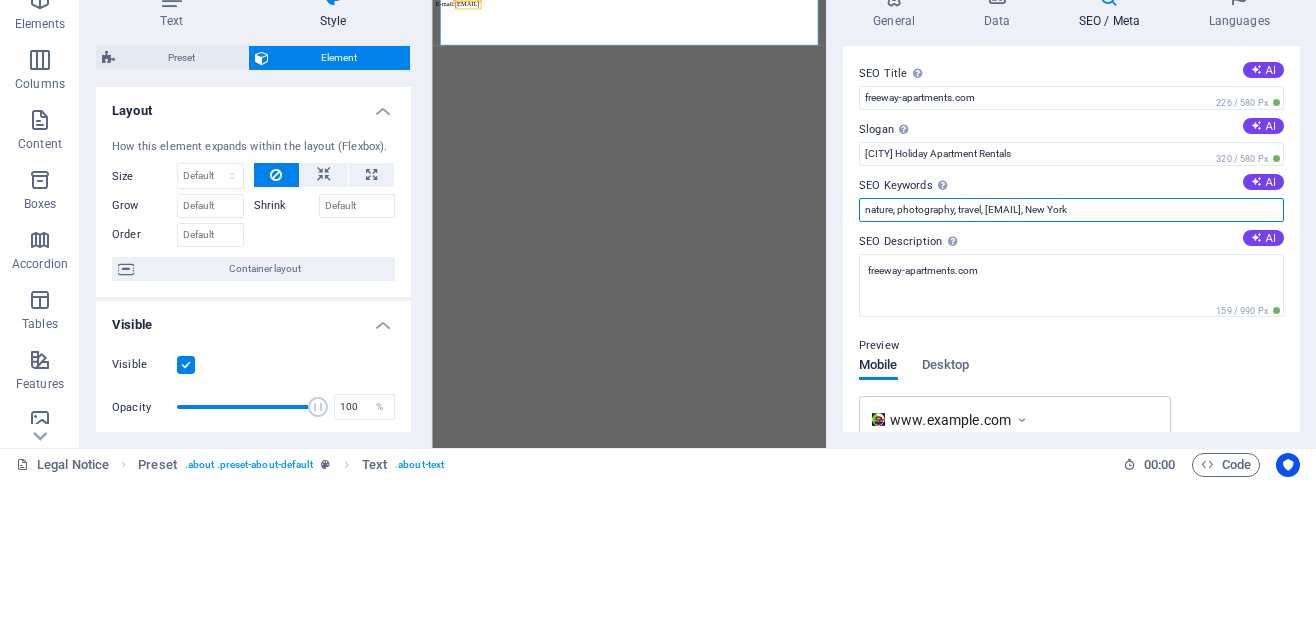 click on "nature, photography, travel, freeway-apartments.com, New York" at bounding box center [1071, 370] 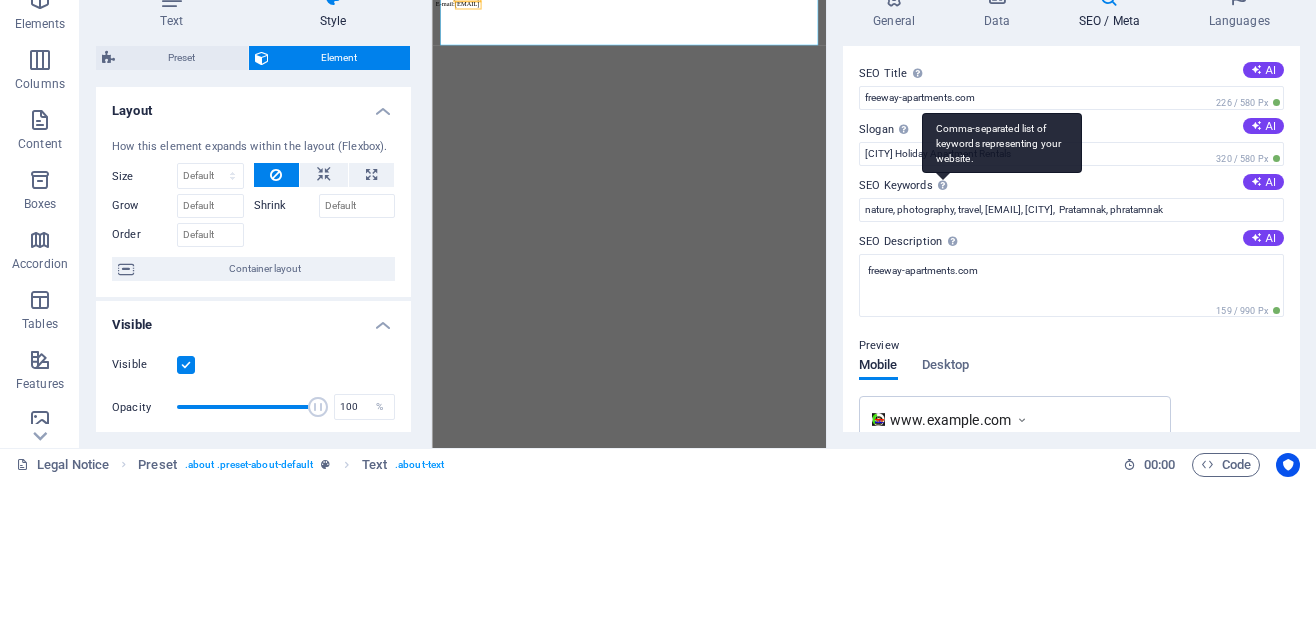click on "Comma-separated list of keywords representing your website." at bounding box center (1002, 303) 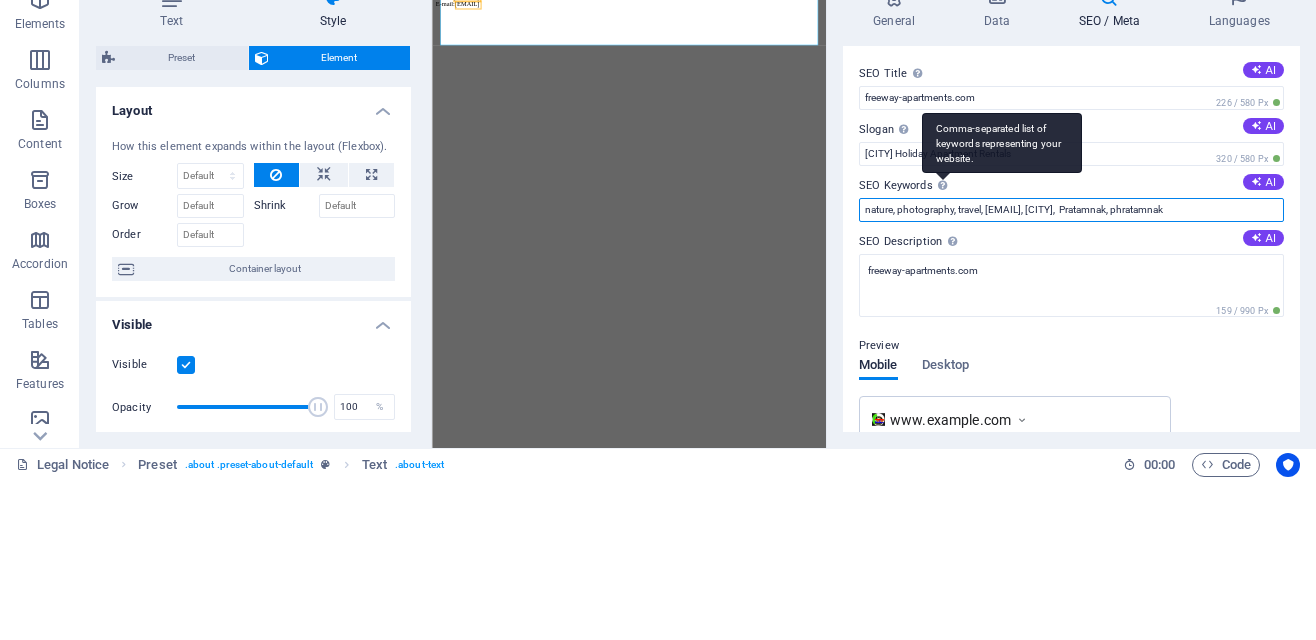click on "nature, photography, travel, freeway-apartments.com, Pattaya,  Pratamnak, phratamnak" at bounding box center [1071, 370] 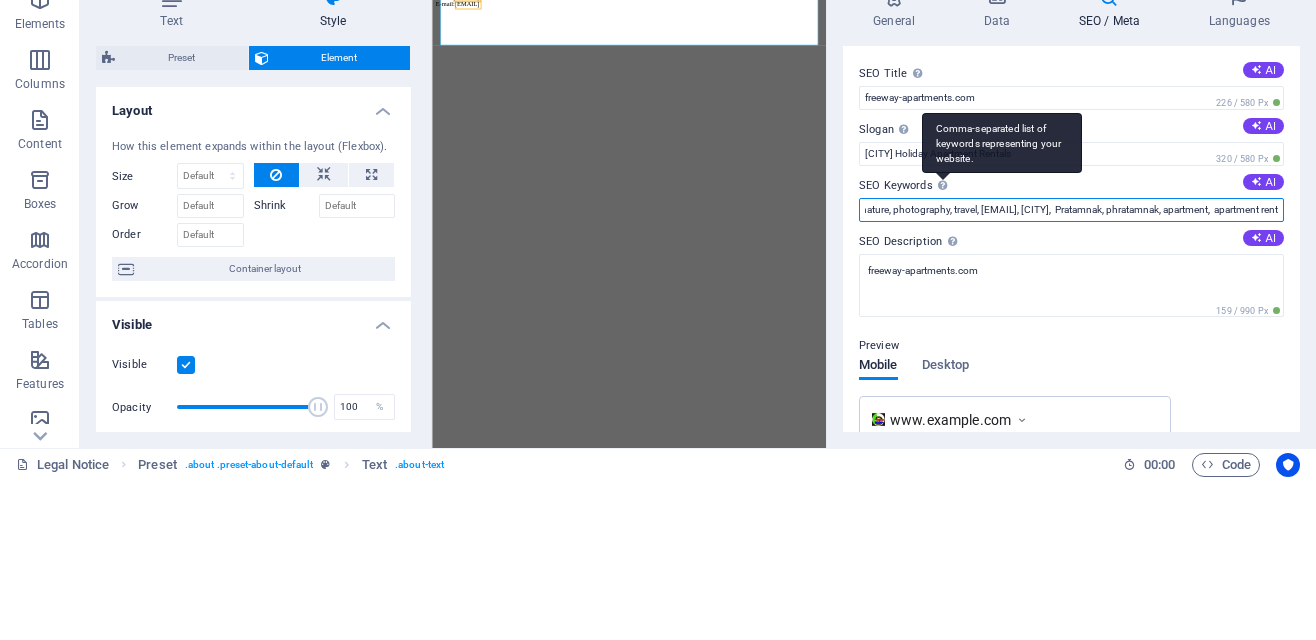 scroll, scrollTop: 0, scrollLeft: 98, axis: horizontal 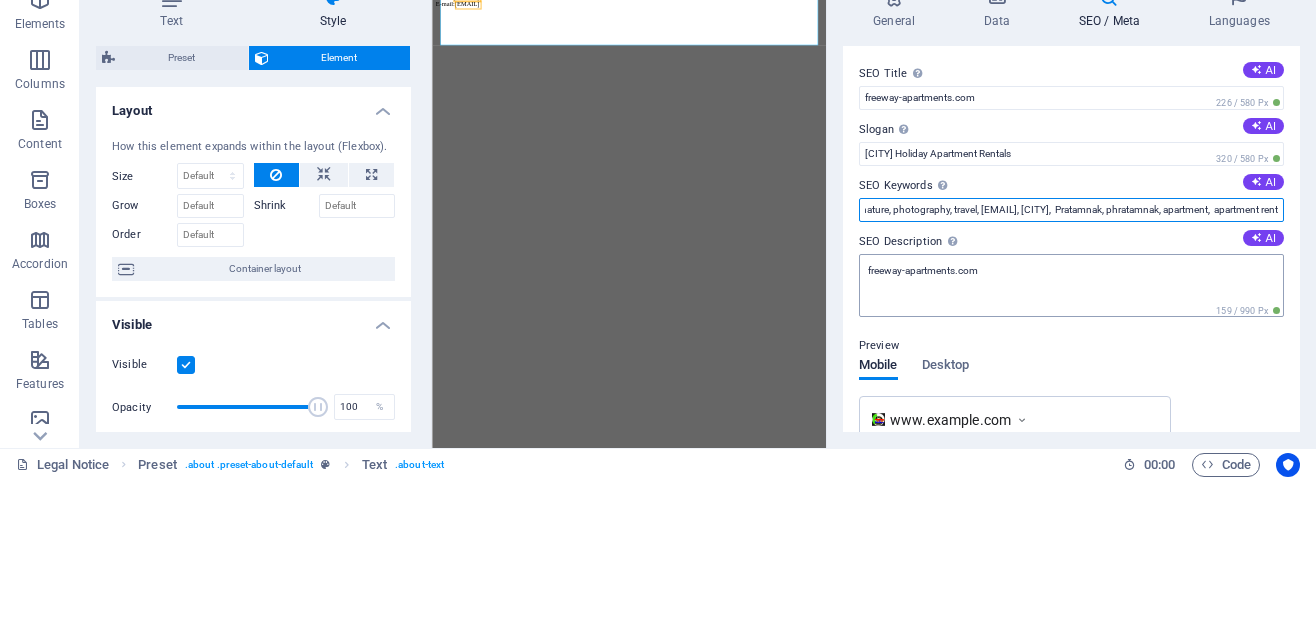 type on "nature, photography, travel, freeway-apartments.com, Pattaya,  Pratamnak, phratamnak, apartment,  apartment rent" 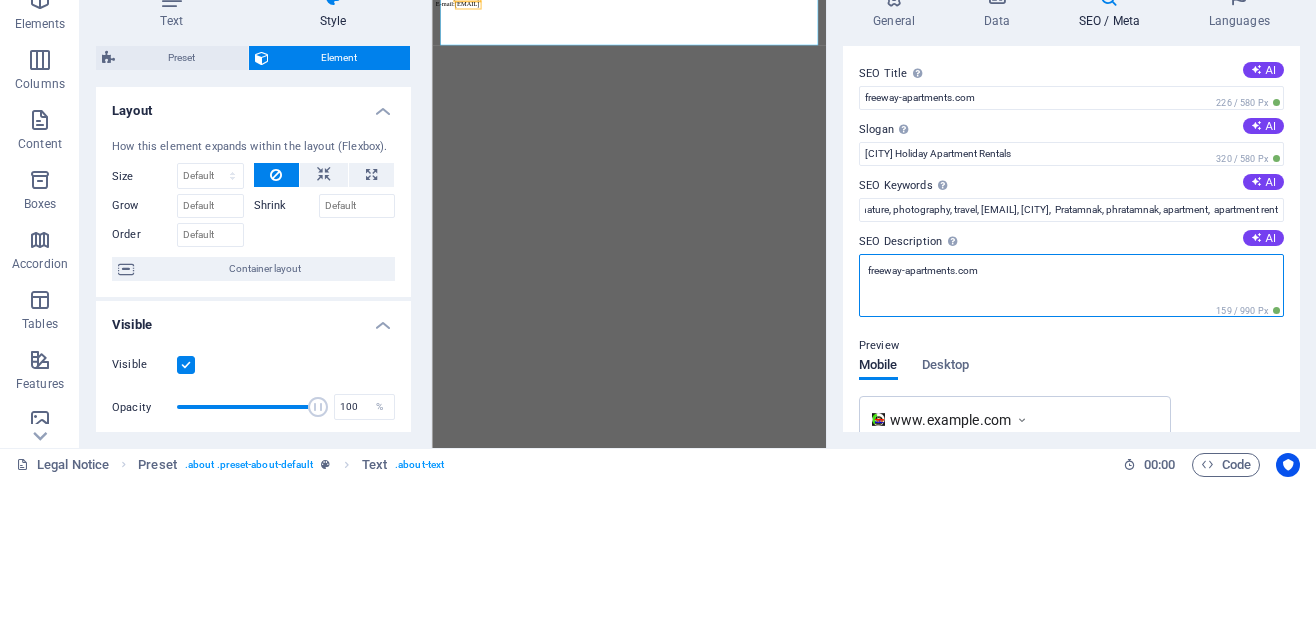 click on "freeway-apartments.com" at bounding box center [1071, 445] 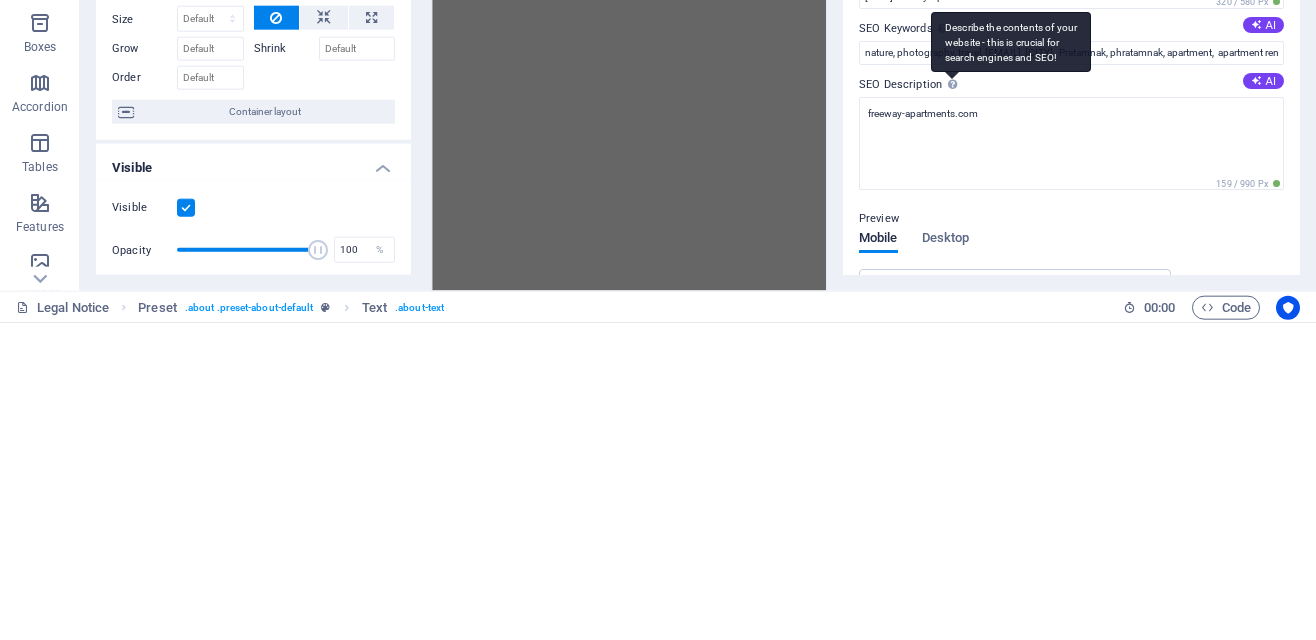 click on "Describe the contents of your website - this is crucial for search engines and SEO!" at bounding box center (1011, 359) 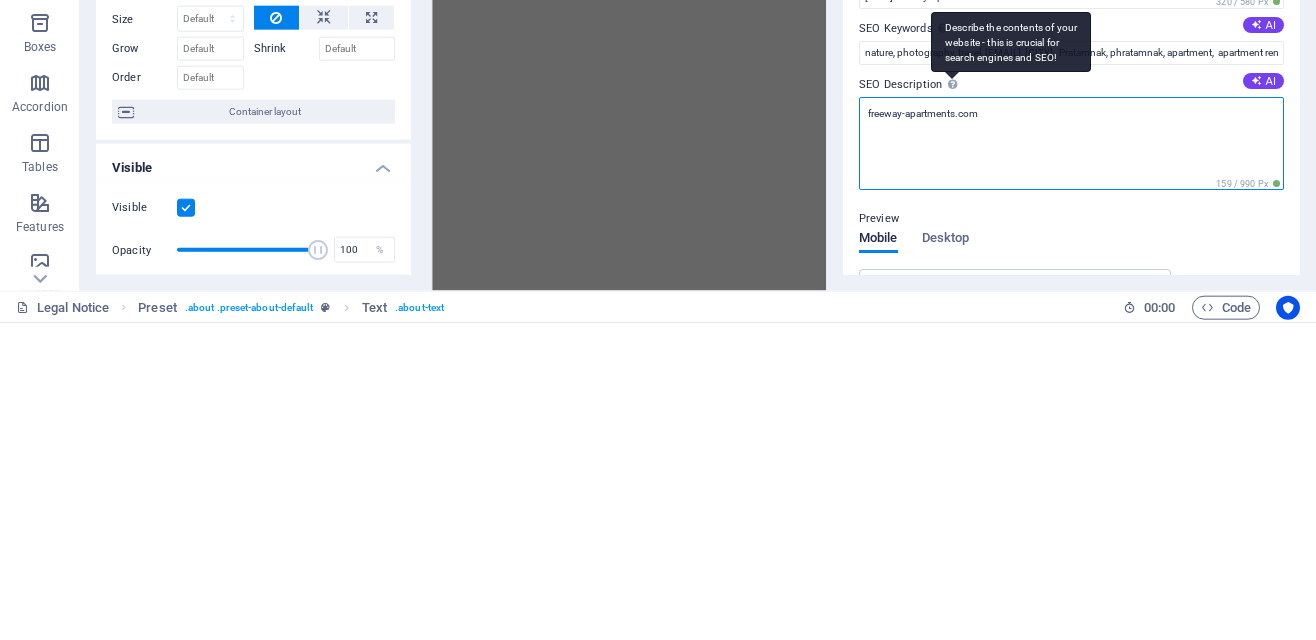 click on "freeway-apartments.com" at bounding box center [1071, 460] 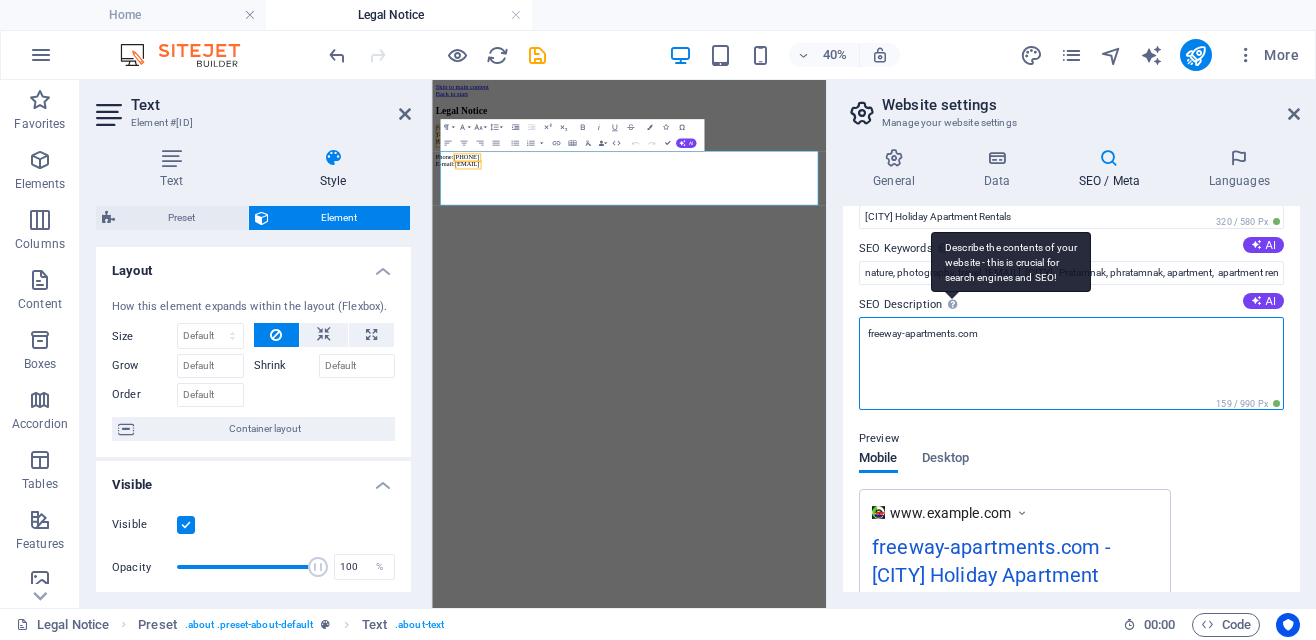scroll, scrollTop: 62, scrollLeft: 0, axis: vertical 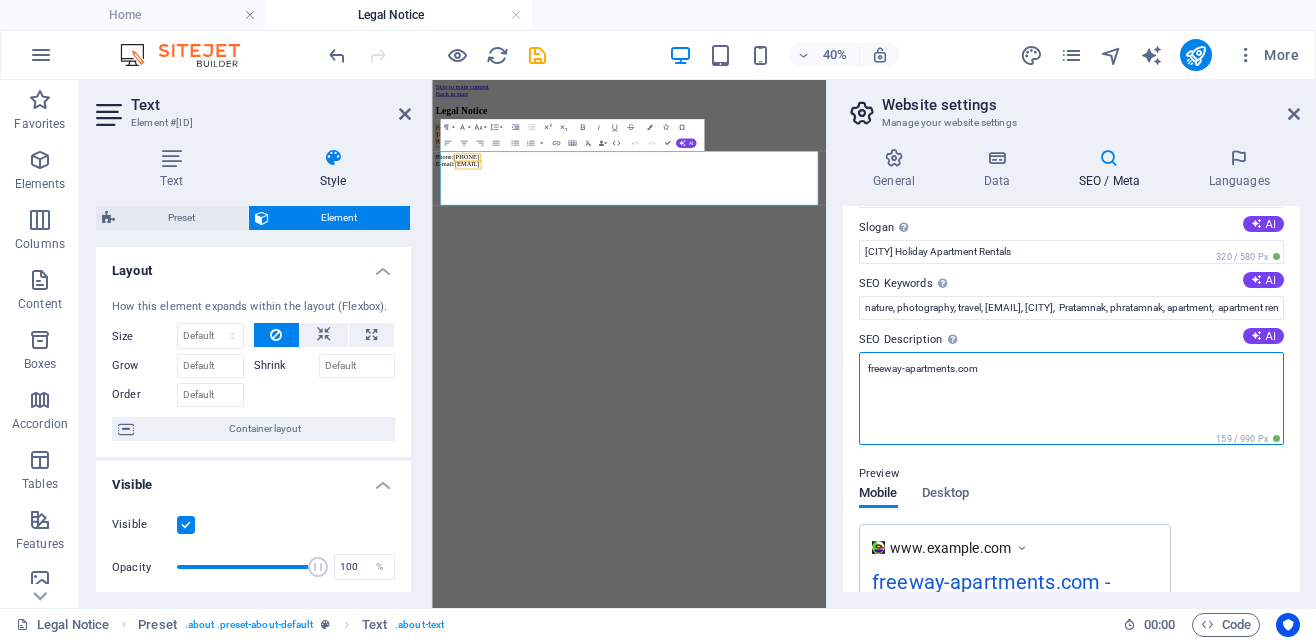 click on "freeway-apartments.com" at bounding box center (1071, 398) 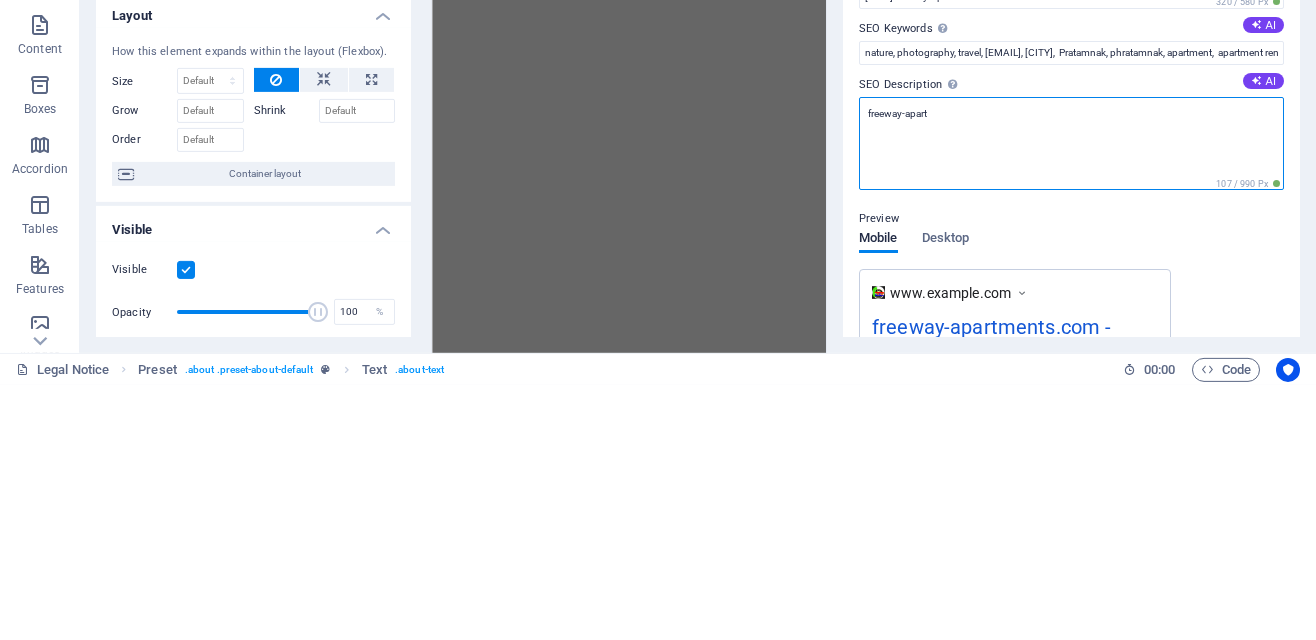 type on "freeway-apar" 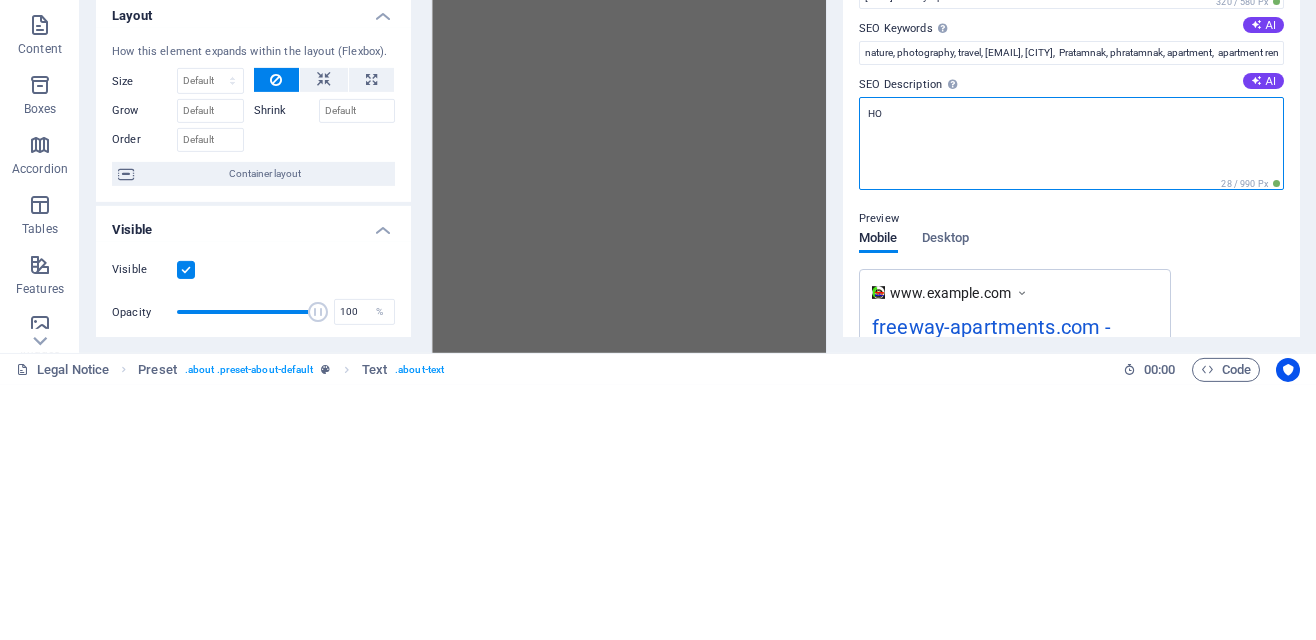 type on "H" 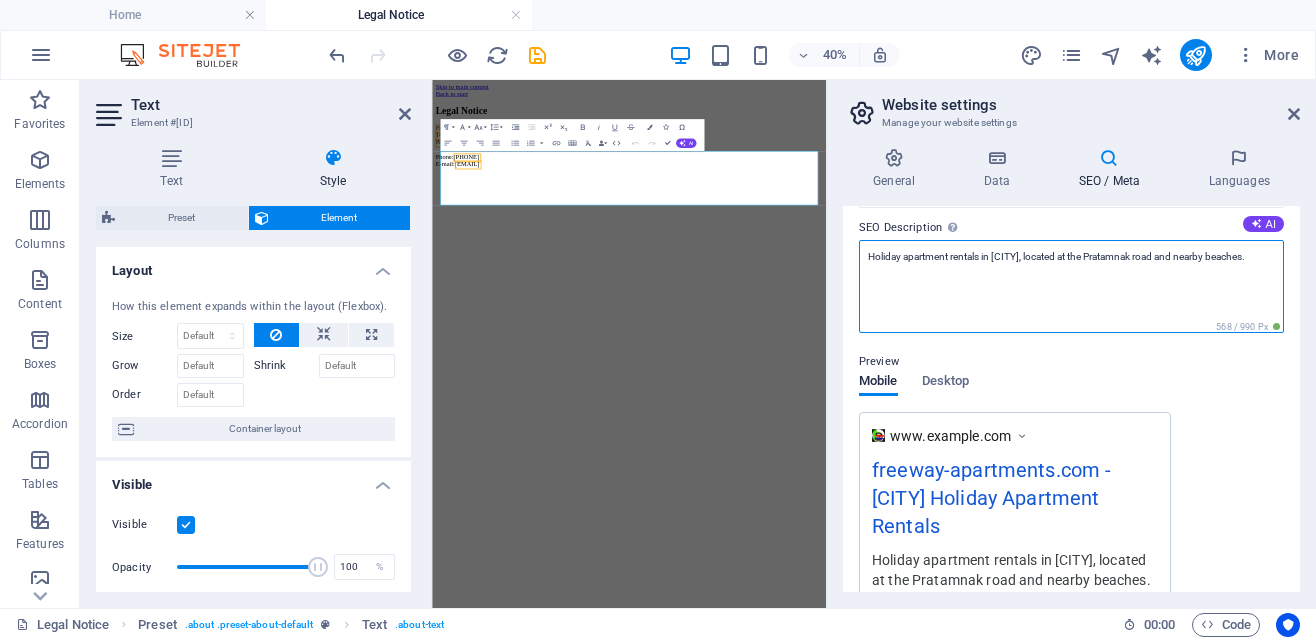 scroll, scrollTop: 116, scrollLeft: 0, axis: vertical 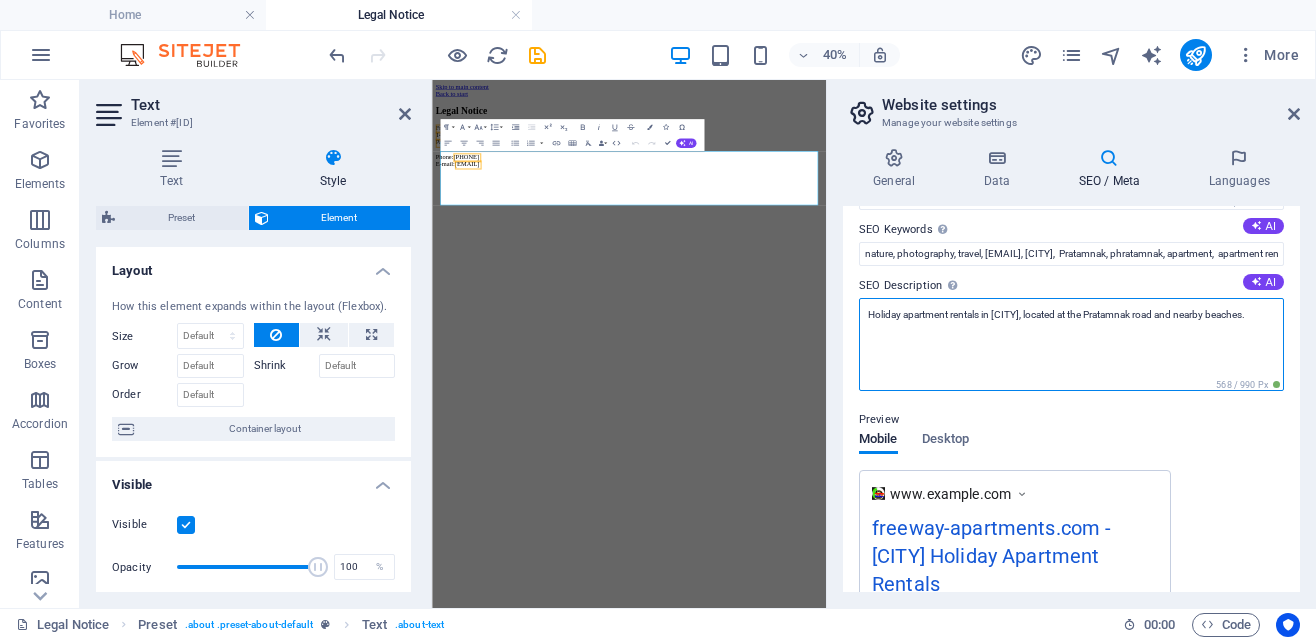 click on "Holiday apartment rentals in Pattaya, located at the Pratumnak road and nearby beaches." at bounding box center (1071, 344) 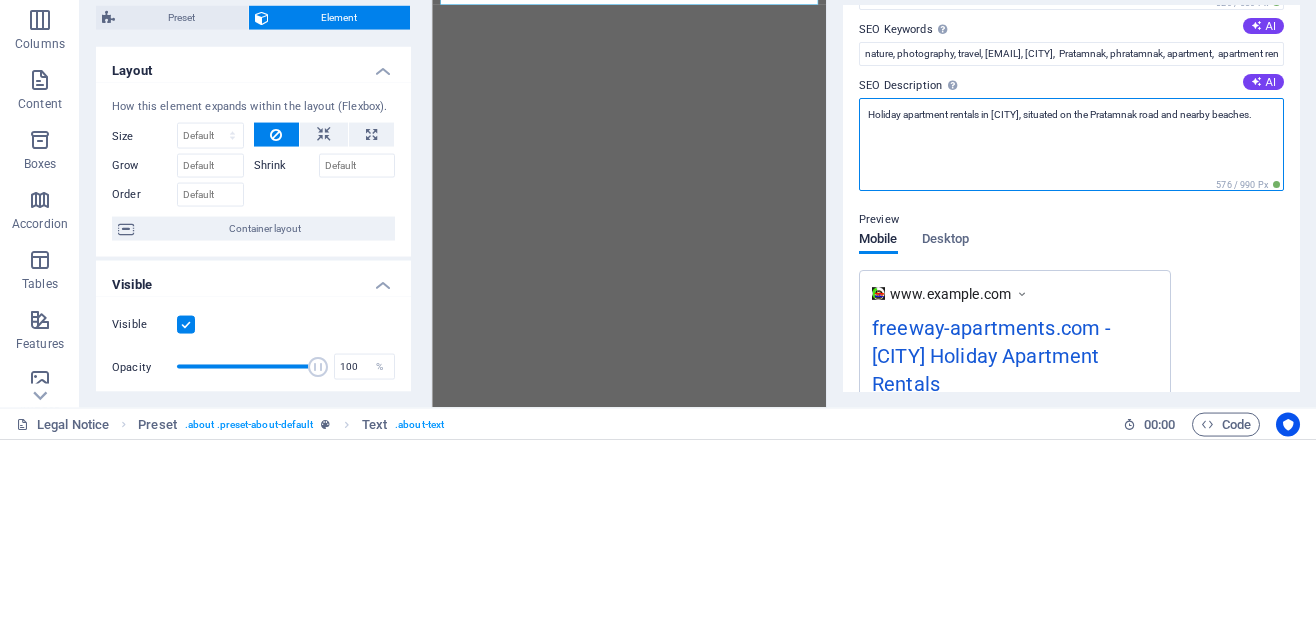 click on "Holiday apartment rentals in Pattaya, situated on the Pratumnak road and nearby beaches." at bounding box center (1071, 344) 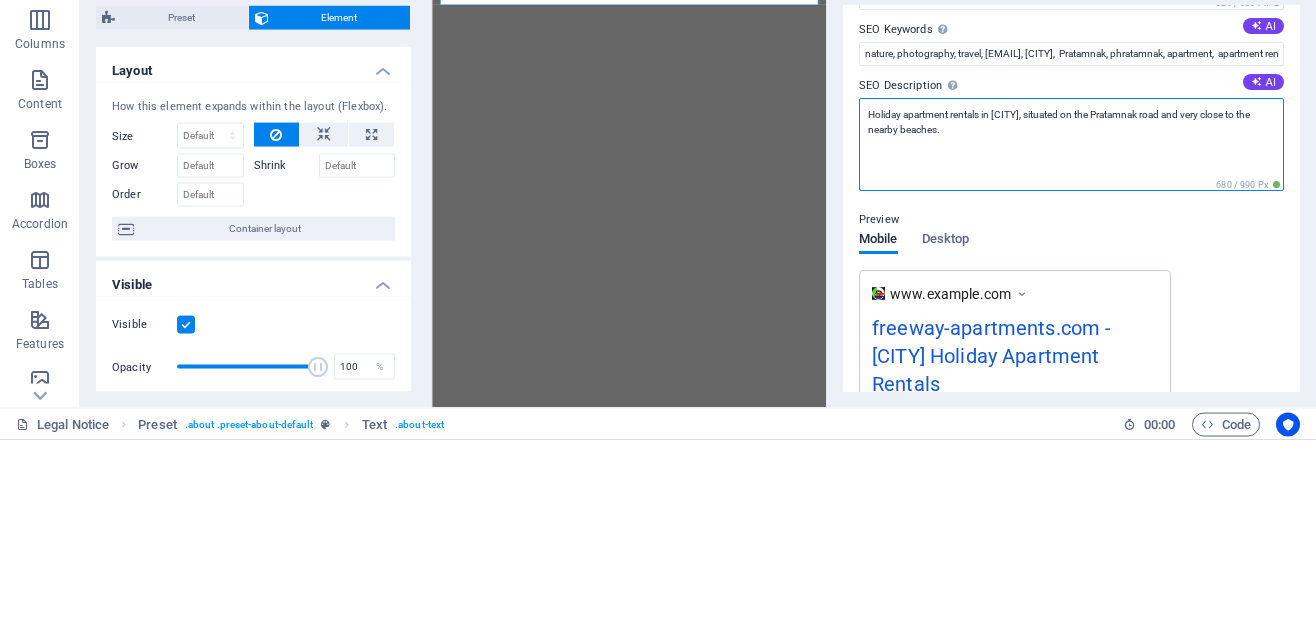type on "Holiday apartment rentals in Pattaya, situated on the Pratumnak road and very close to the nearby beaches." 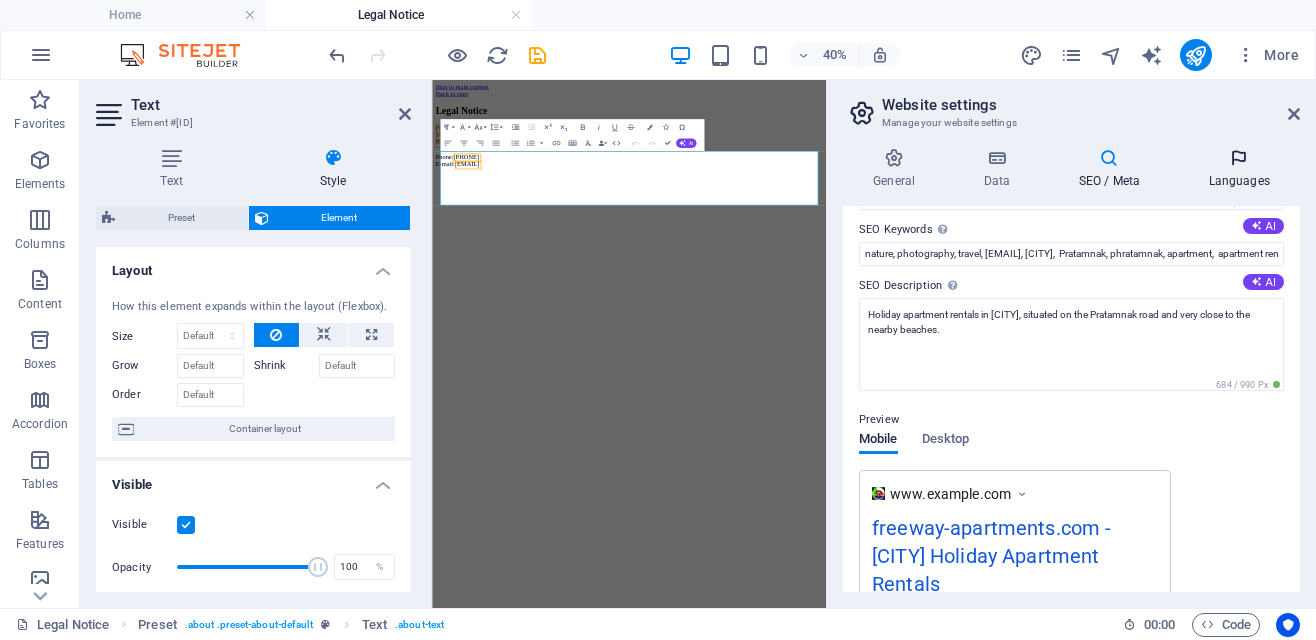 click at bounding box center (1239, 158) 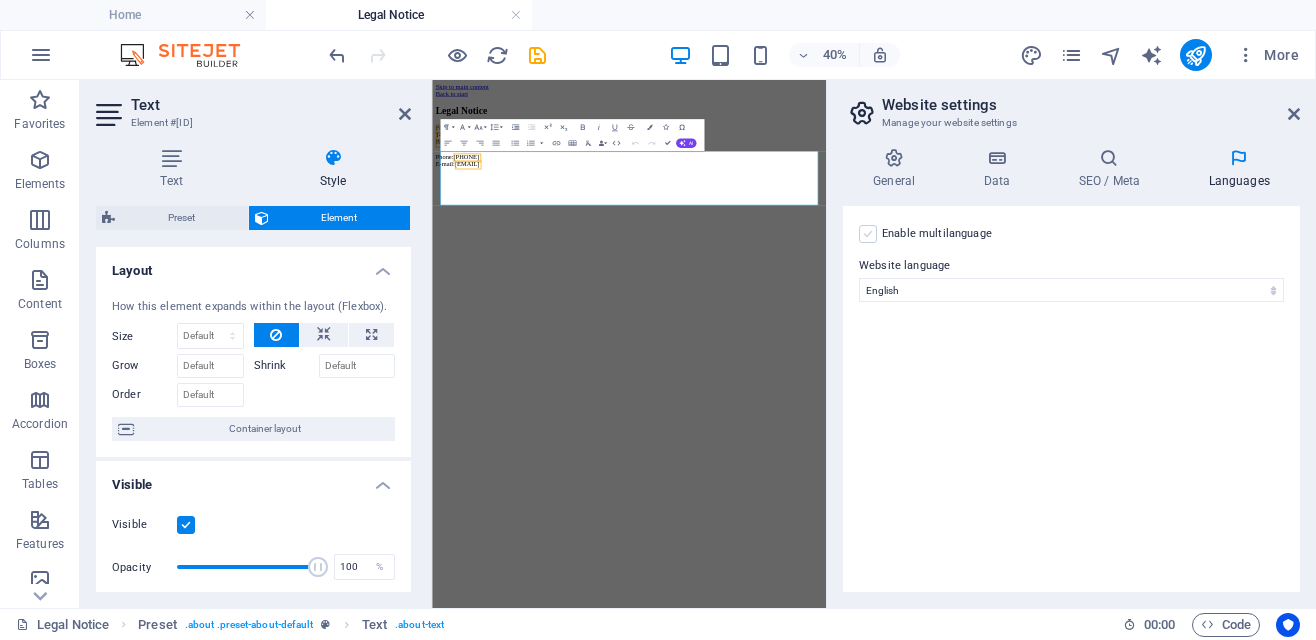 click at bounding box center [868, 234] 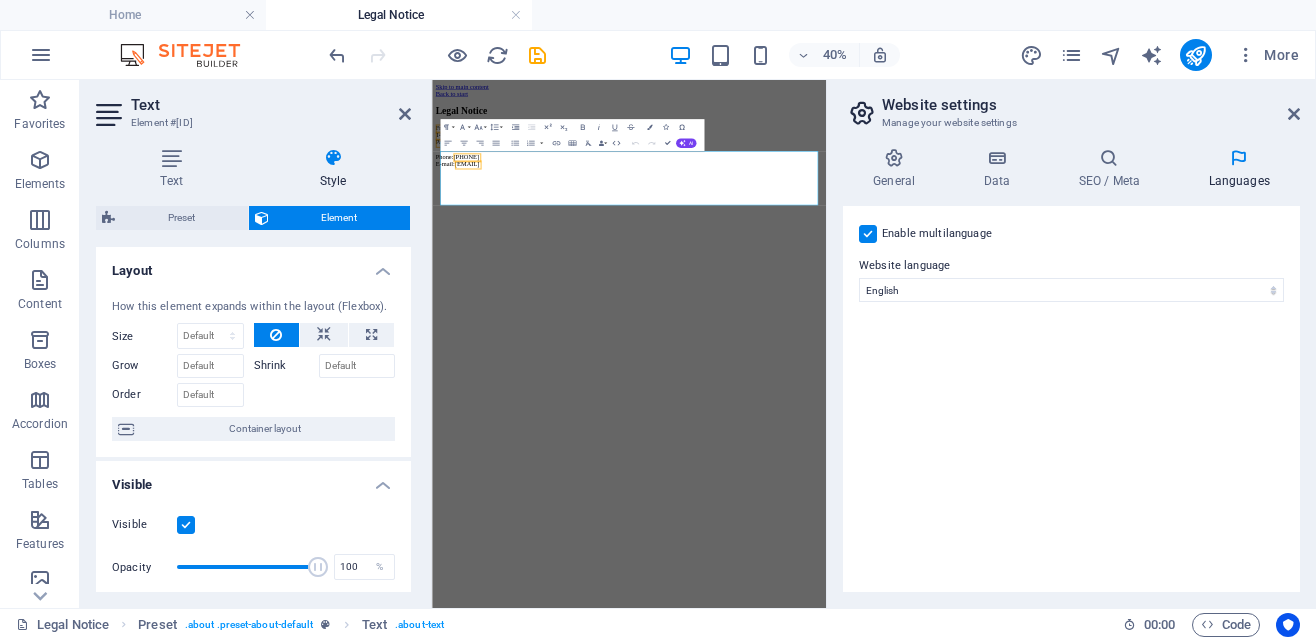 select 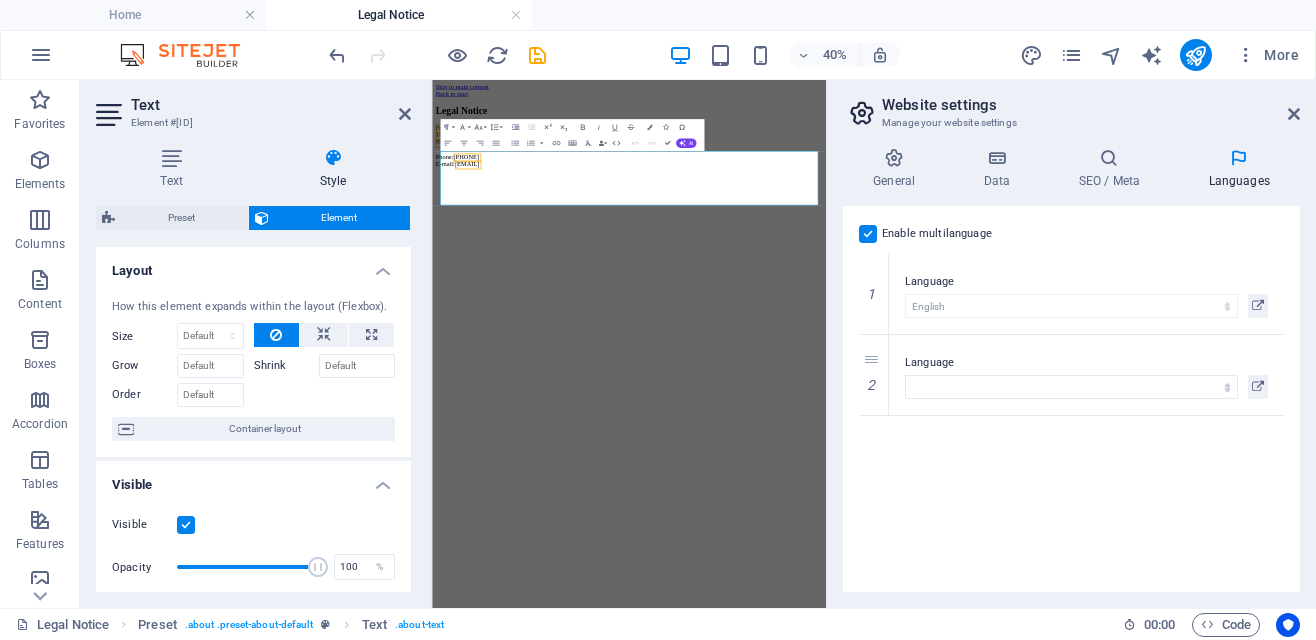 click at bounding box center (868, 234) 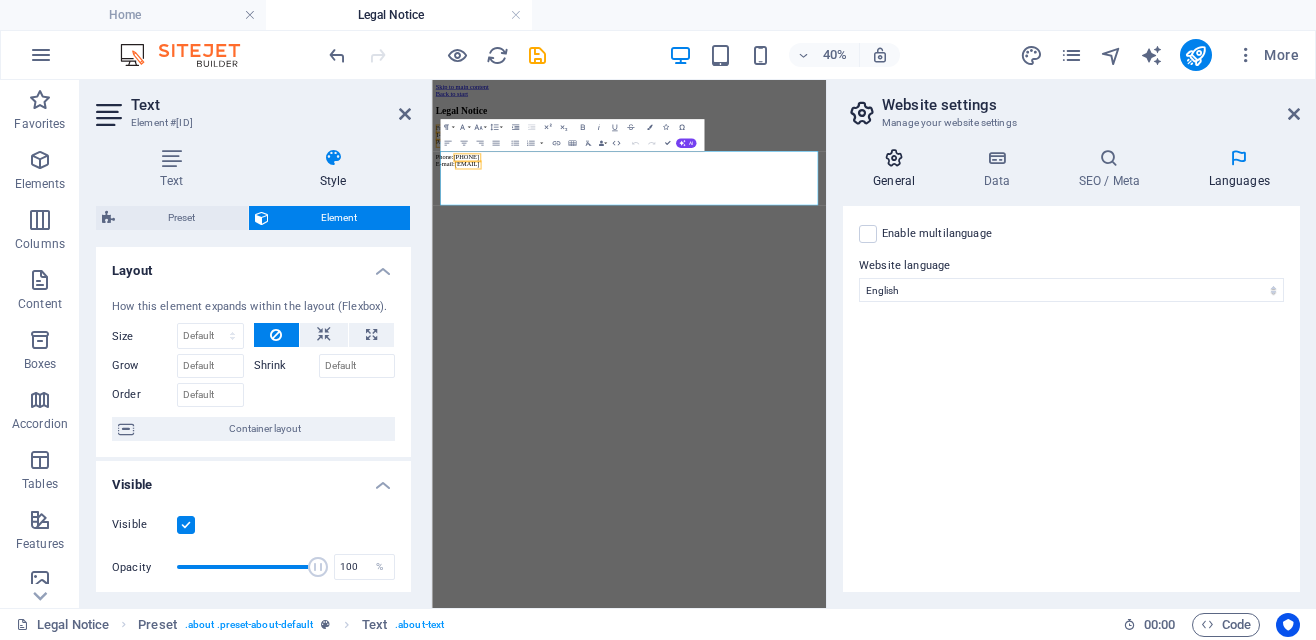 click on "General" at bounding box center (898, 169) 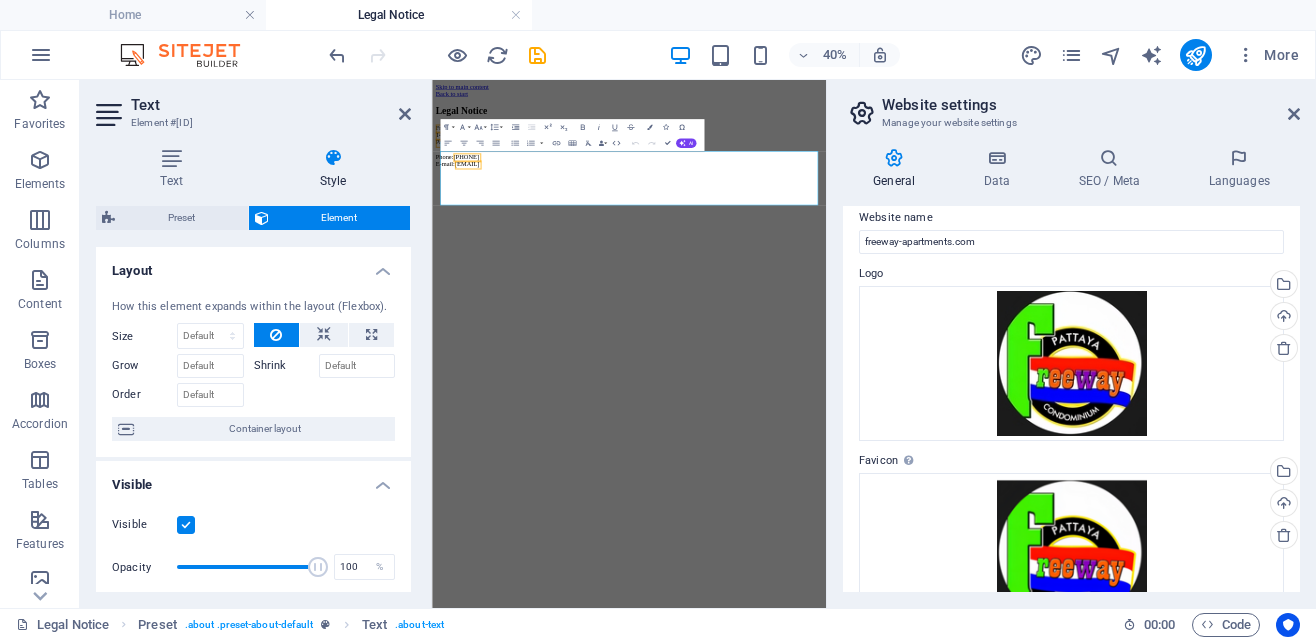 scroll, scrollTop: 0, scrollLeft: 0, axis: both 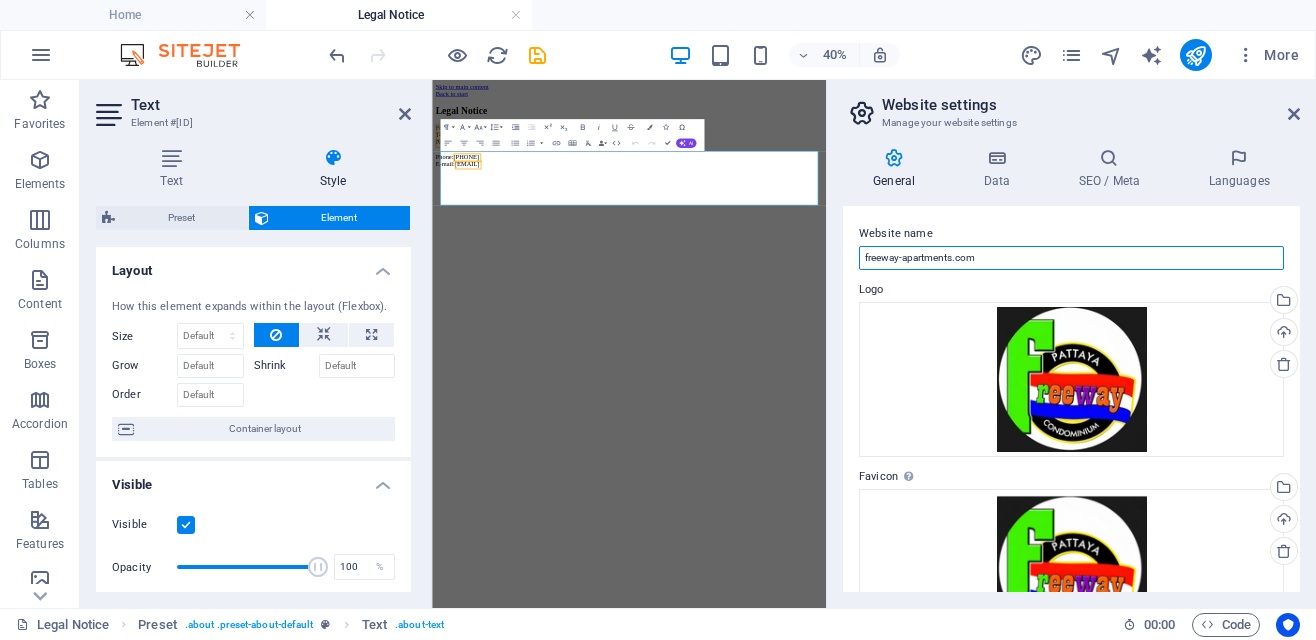 click on "freeway-apartments.com" at bounding box center (1071, 258) 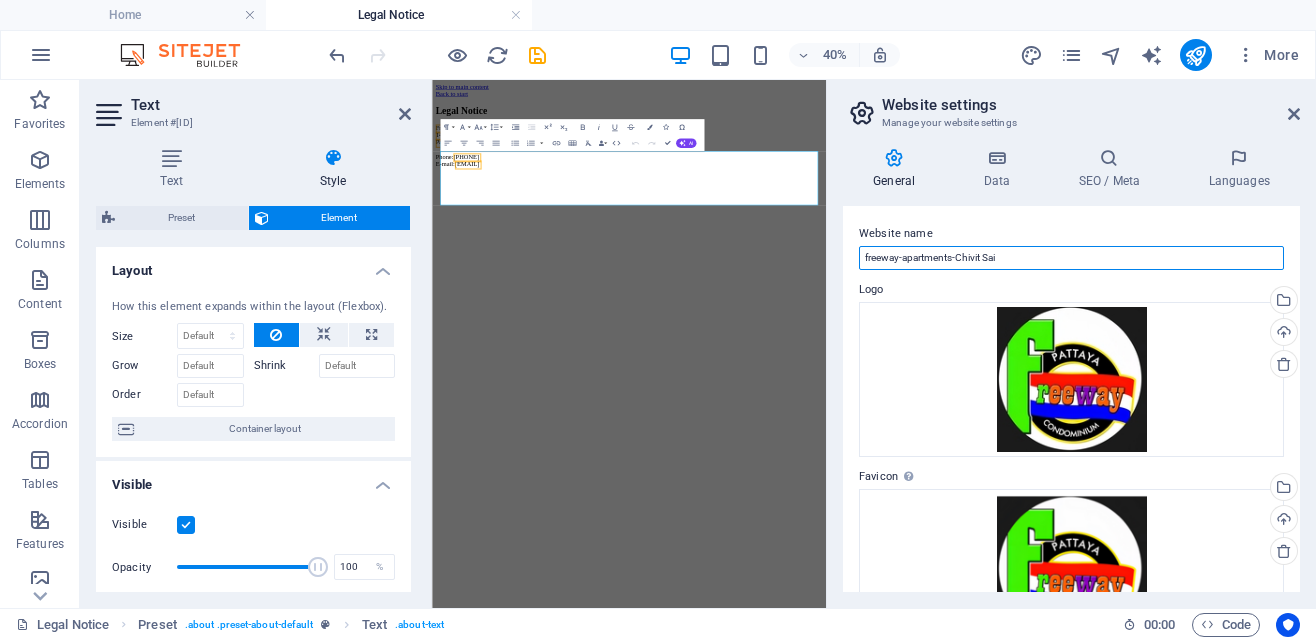 click on "freeway-apartments-Chivit Sai" at bounding box center [1071, 258] 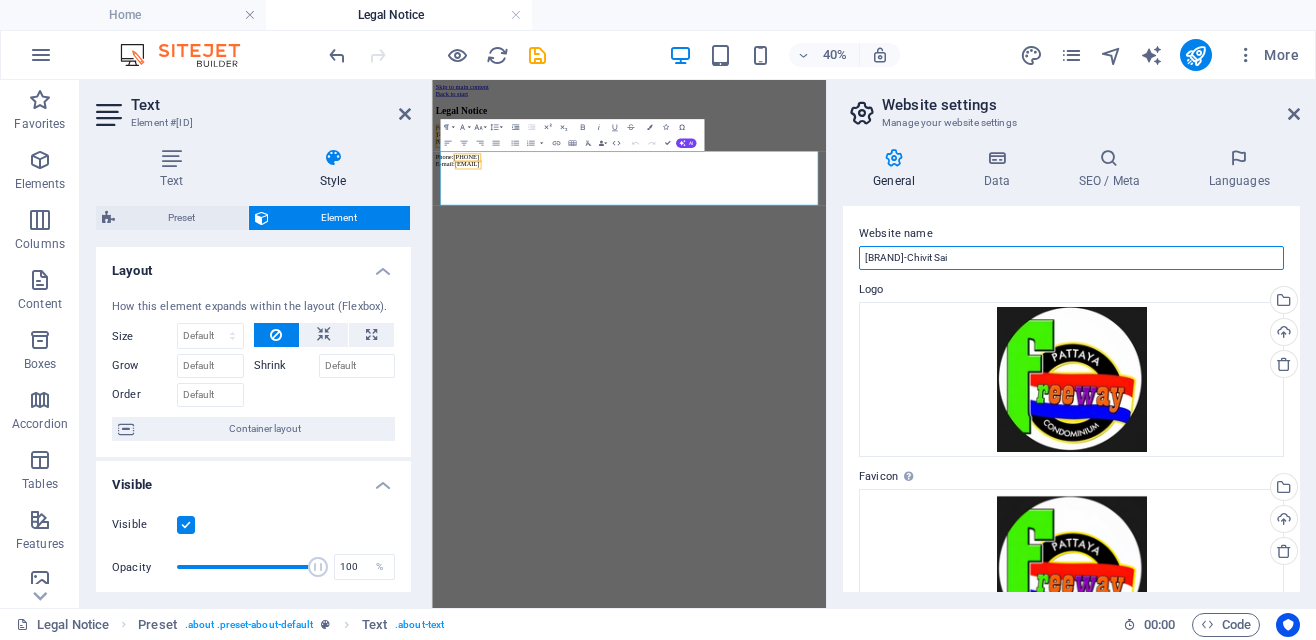 click on "Freway-apartments-Chivit Sai" at bounding box center (1071, 258) 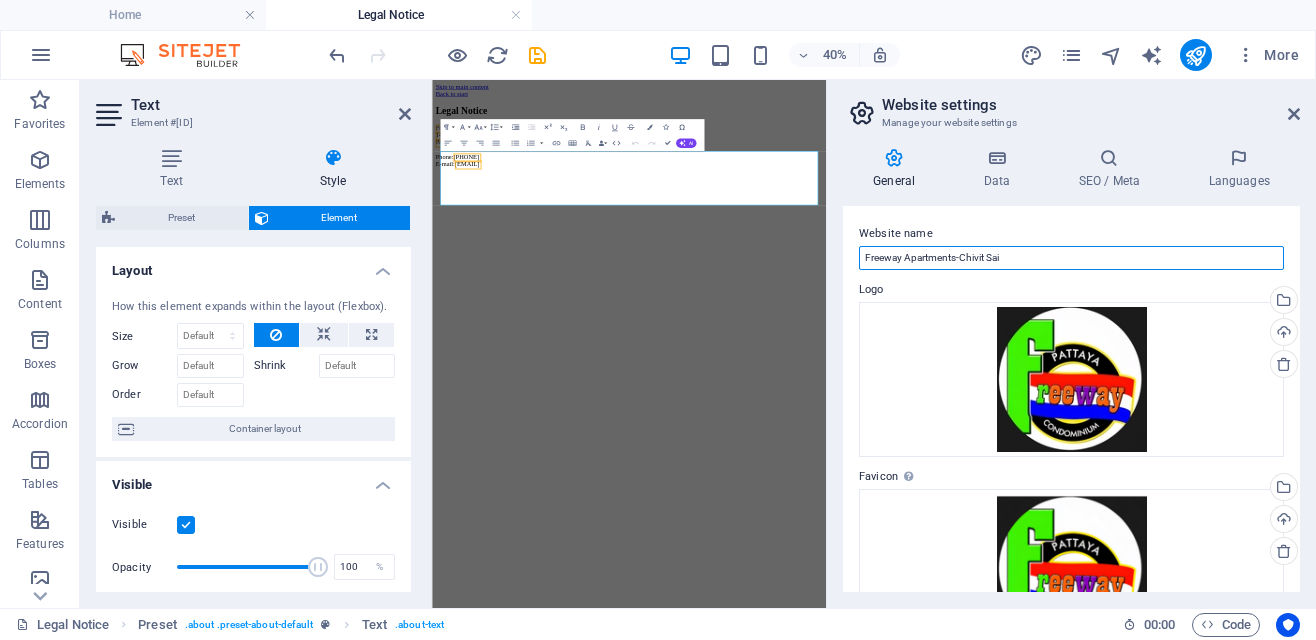 type on "Freeway Apartments- Chivit Sai" 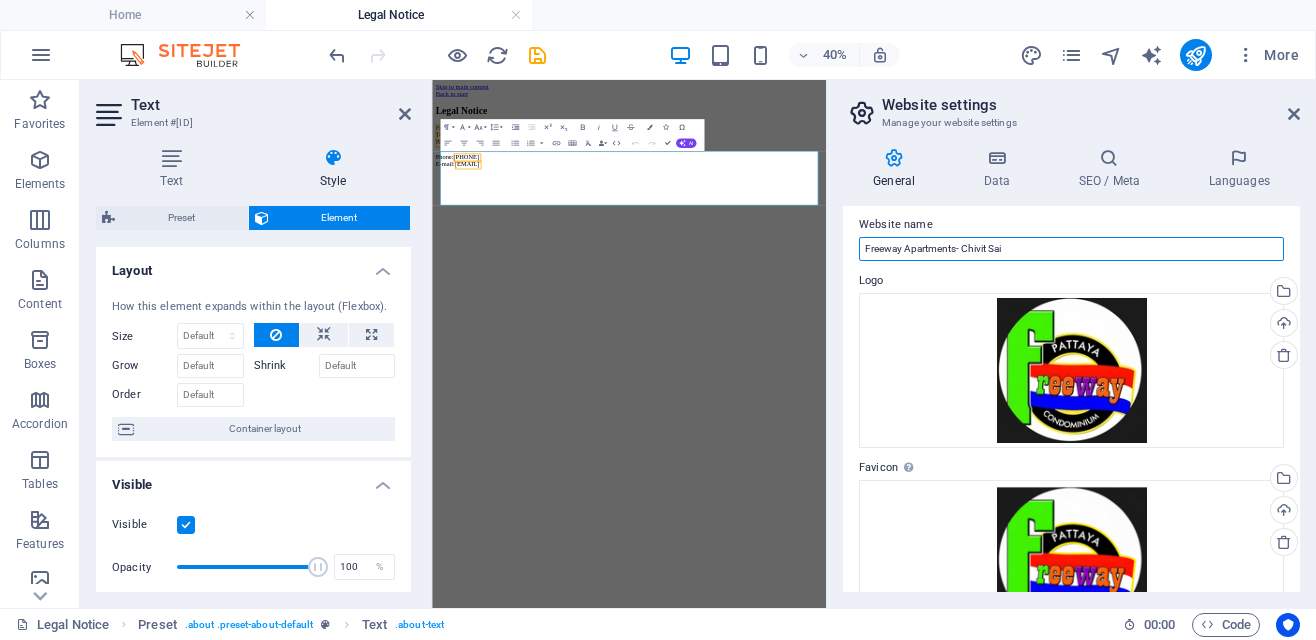 scroll, scrollTop: 0, scrollLeft: 0, axis: both 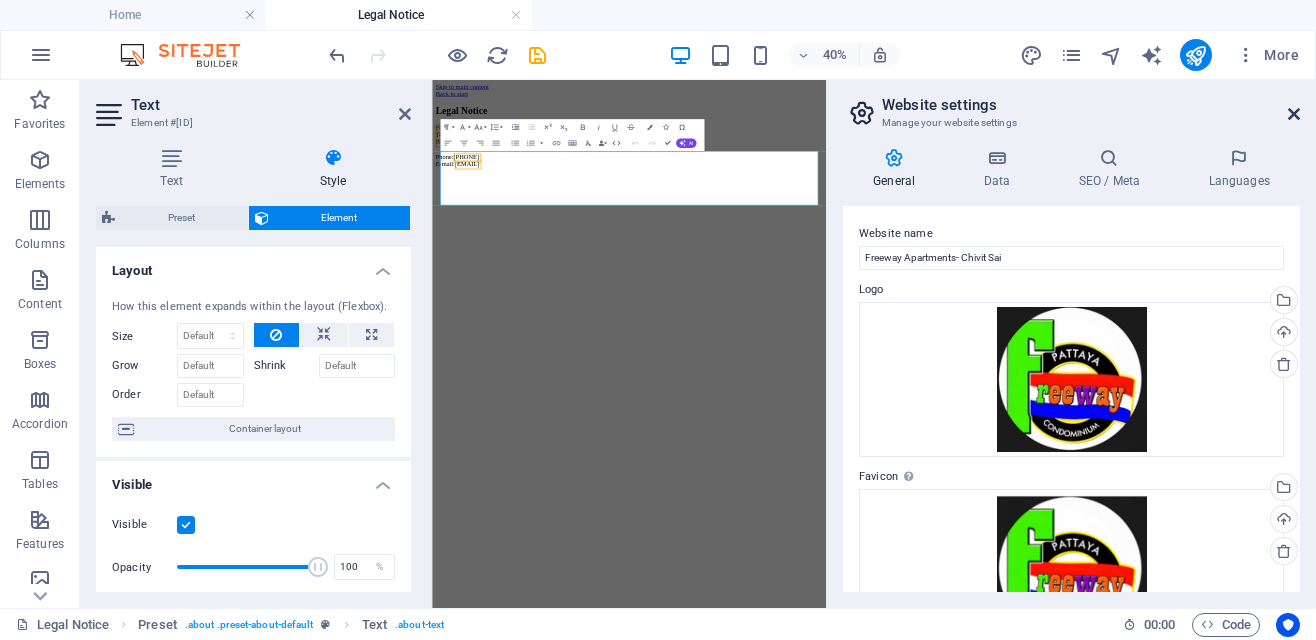 click at bounding box center [1294, 114] 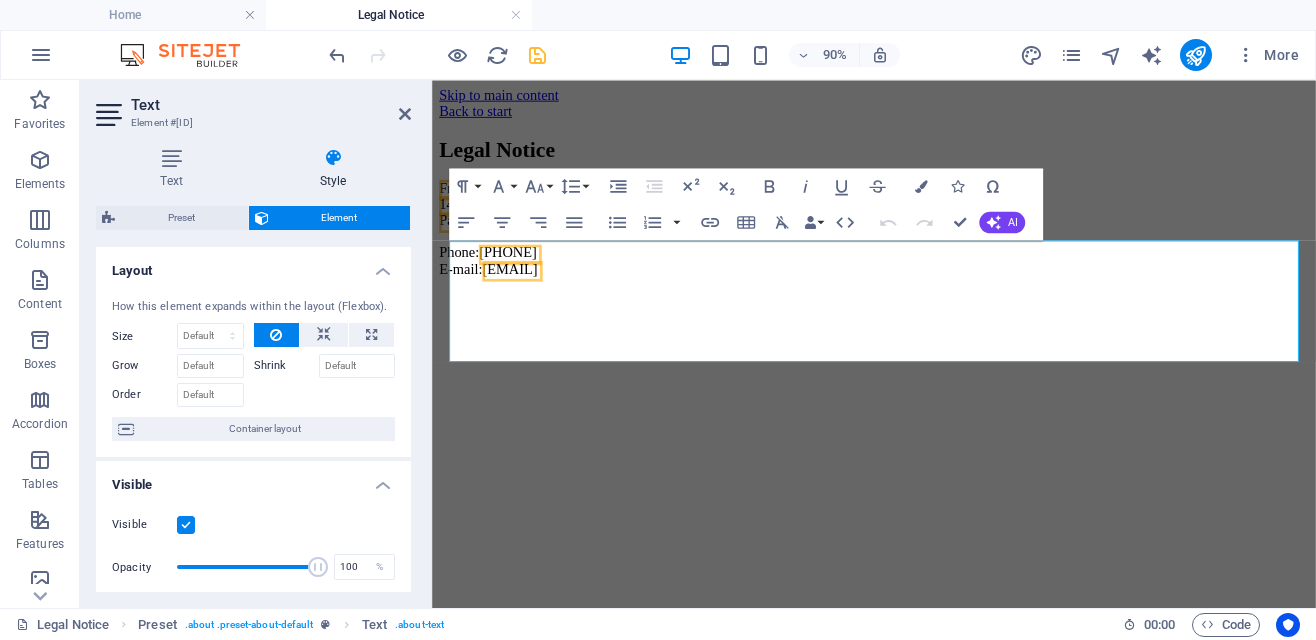 click at bounding box center [537, 55] 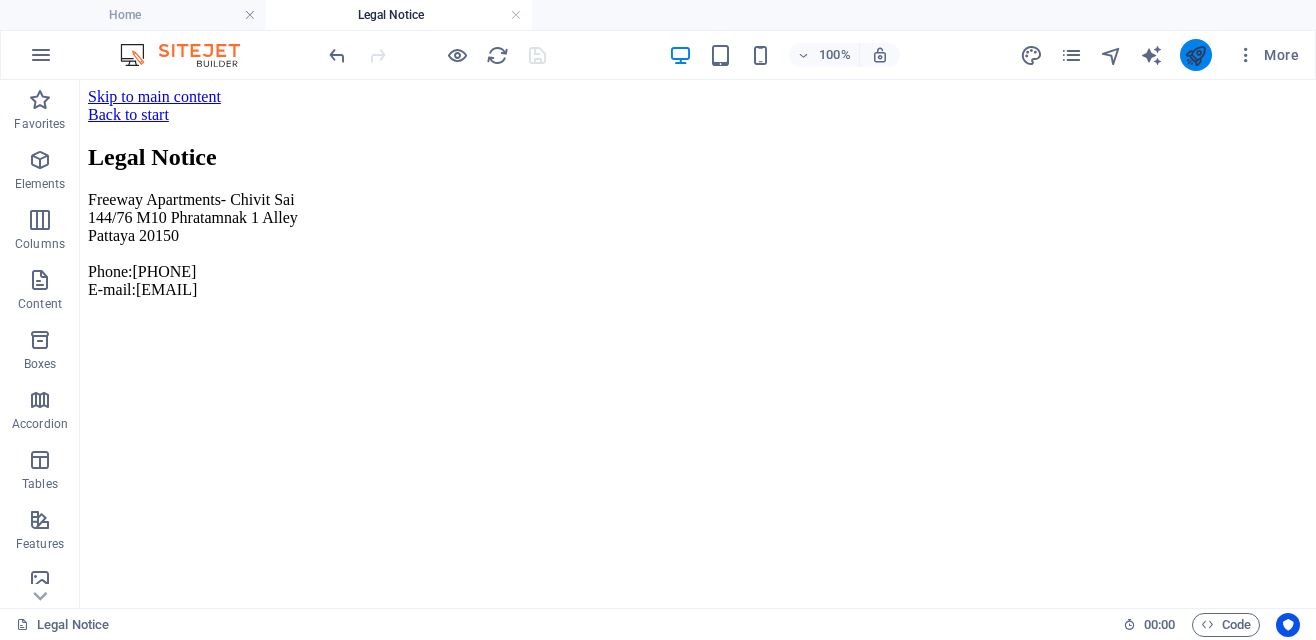 click at bounding box center (1195, 55) 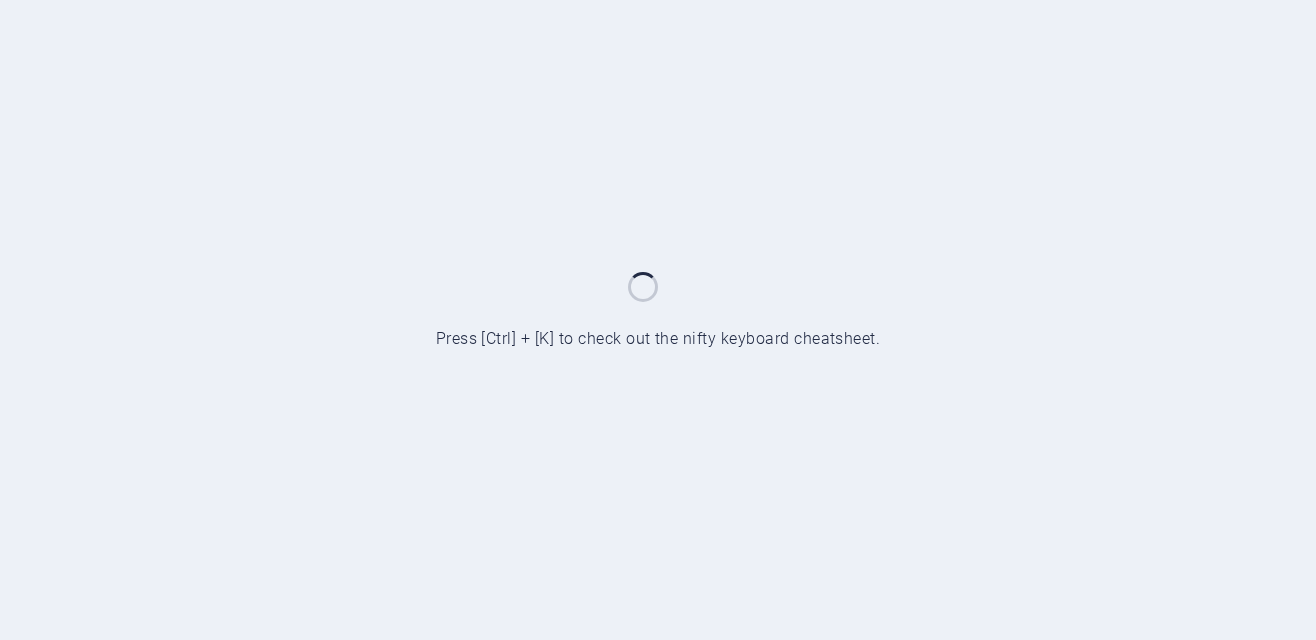 scroll, scrollTop: 0, scrollLeft: 0, axis: both 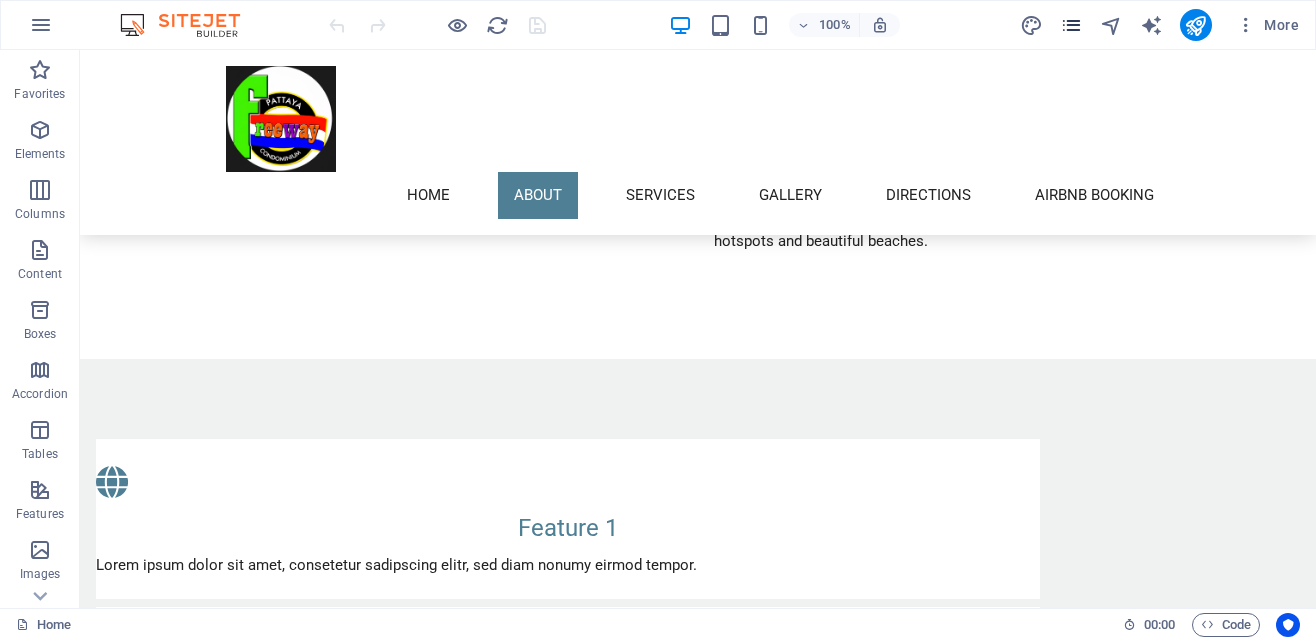 click at bounding box center [1071, 25] 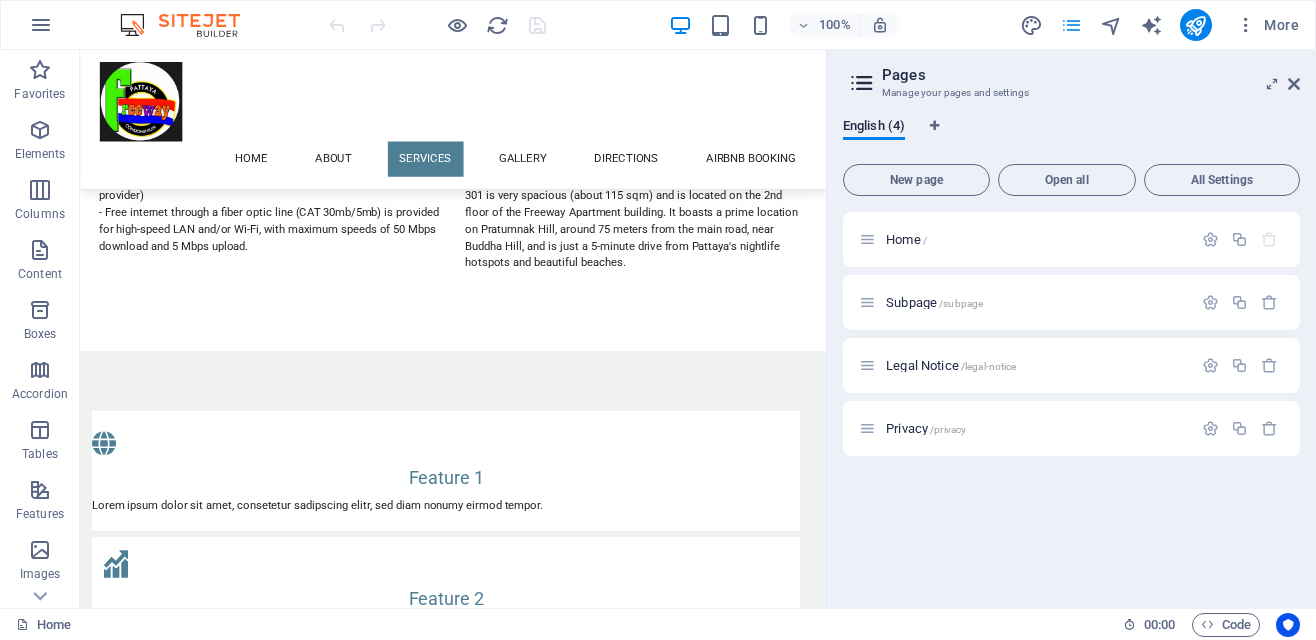 scroll, scrollTop: 1890, scrollLeft: 0, axis: vertical 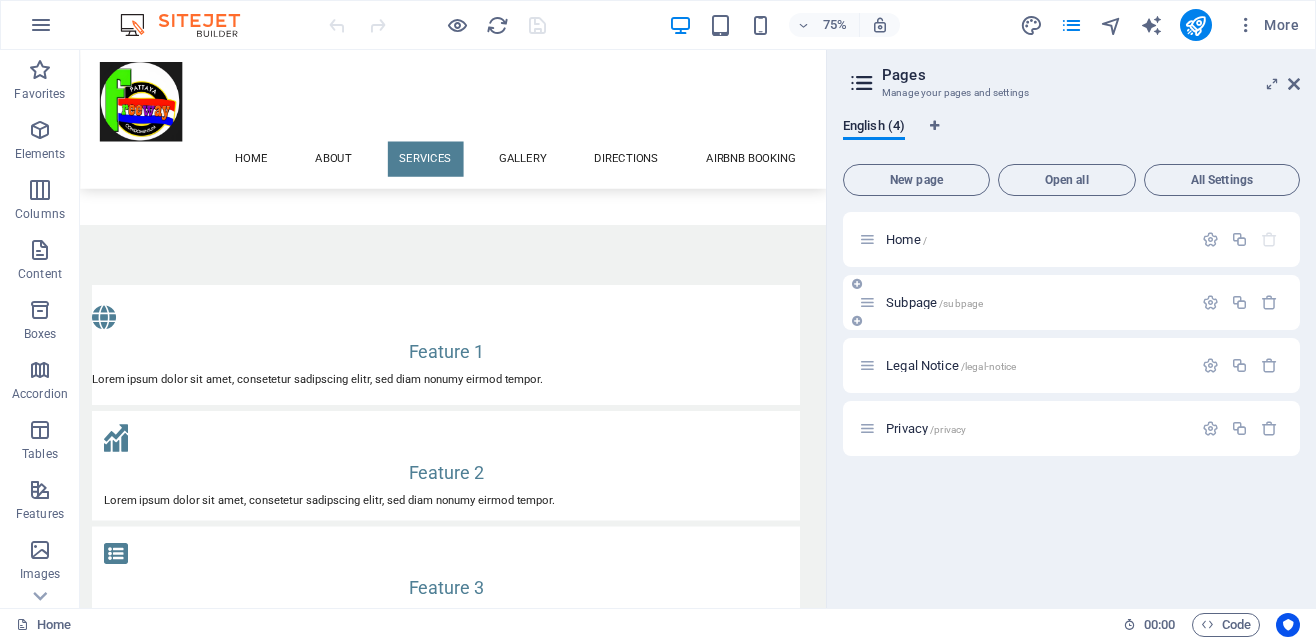 click on "Subpage /subpage" at bounding box center (934, 302) 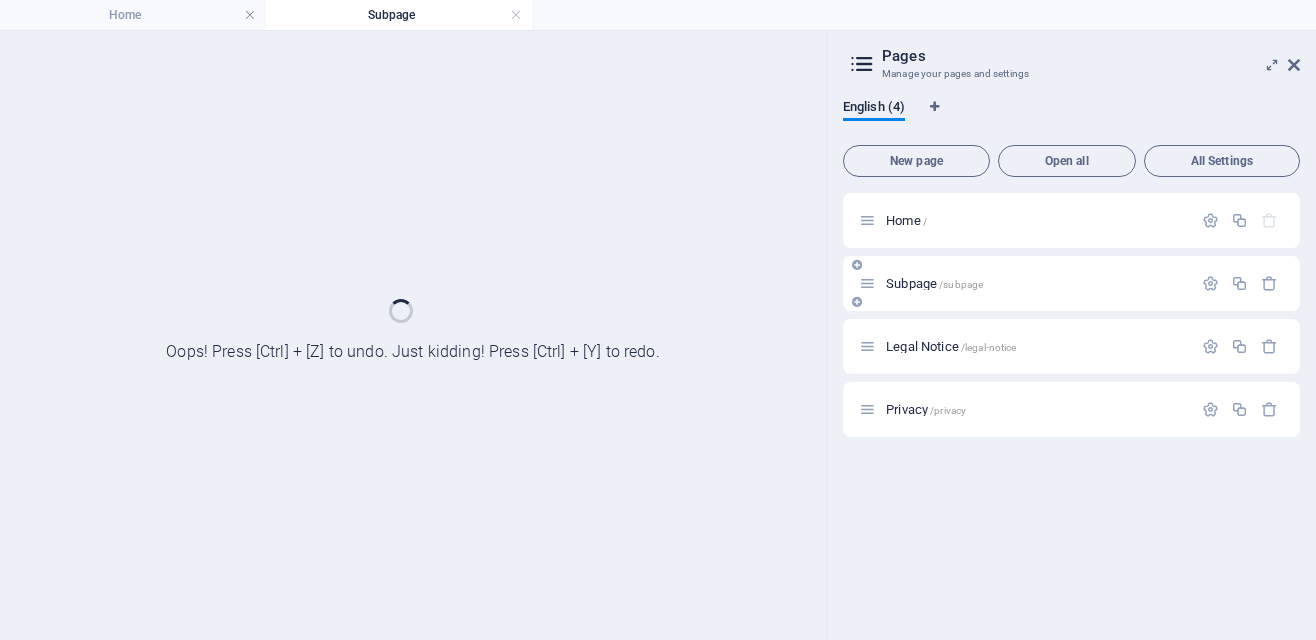 scroll, scrollTop: 0, scrollLeft: 0, axis: both 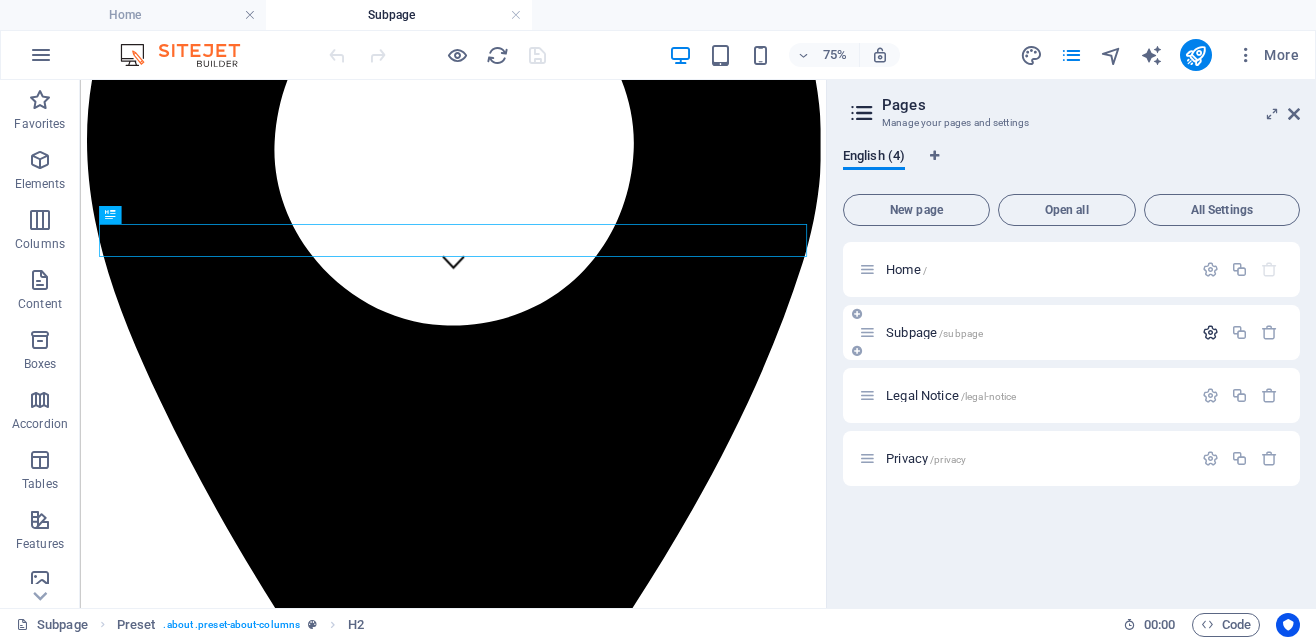 click at bounding box center (1210, 332) 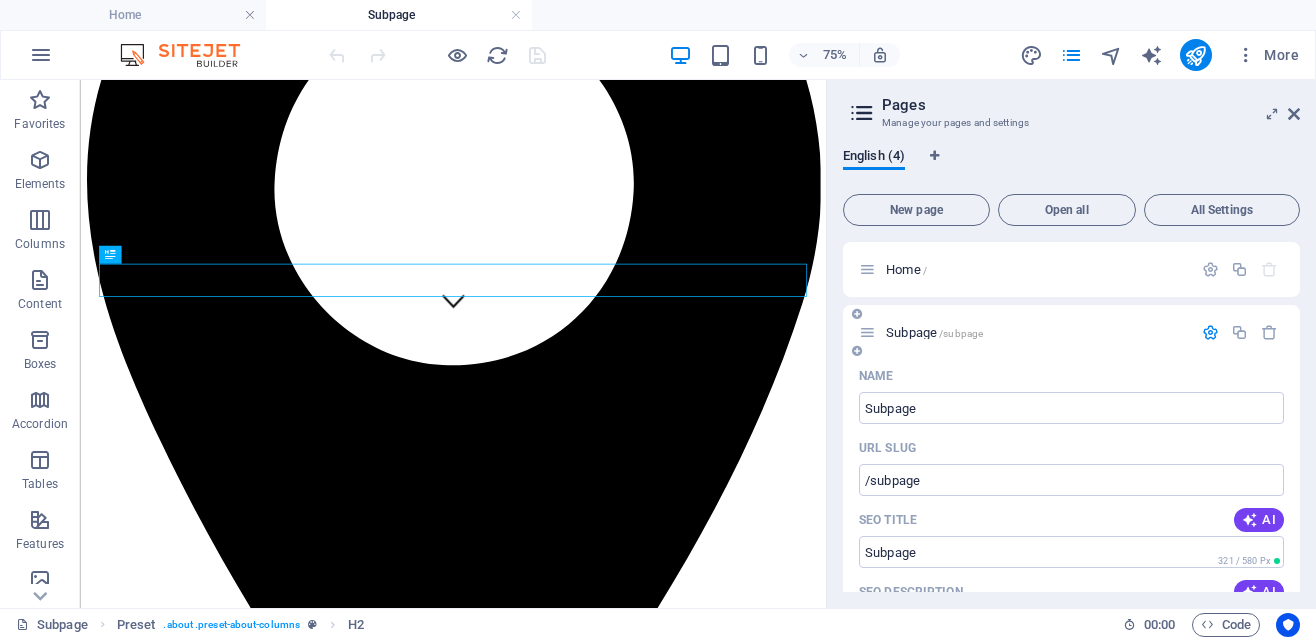 scroll, scrollTop: 352, scrollLeft: 0, axis: vertical 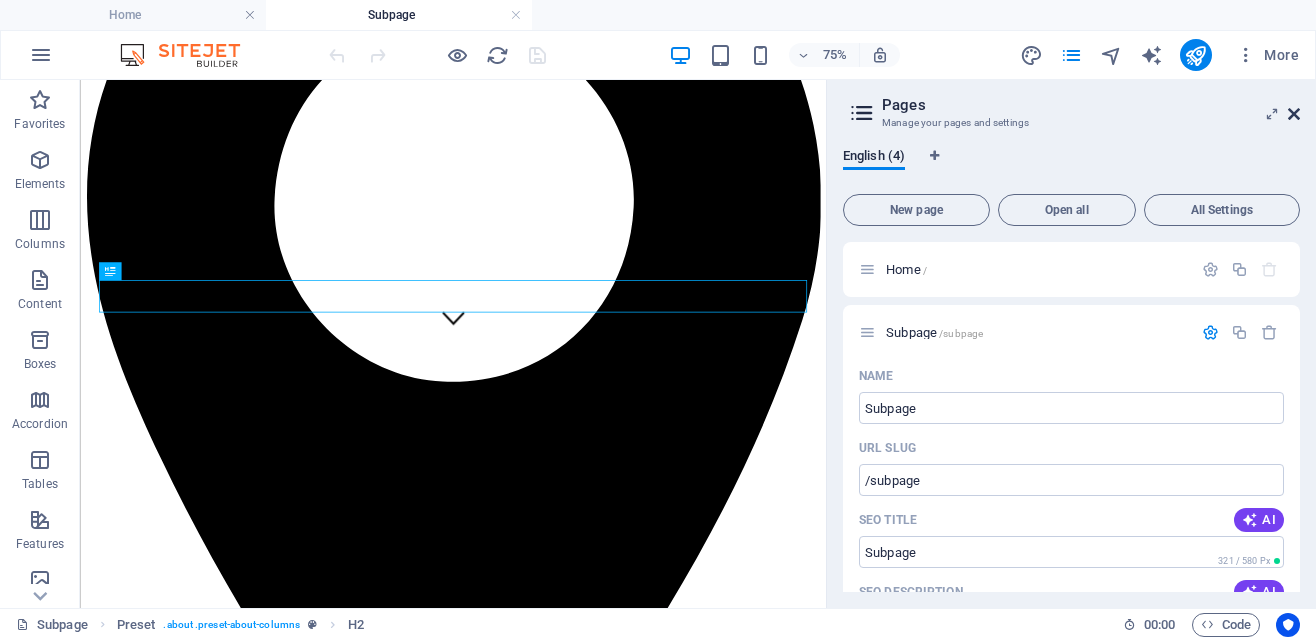 click at bounding box center (1294, 114) 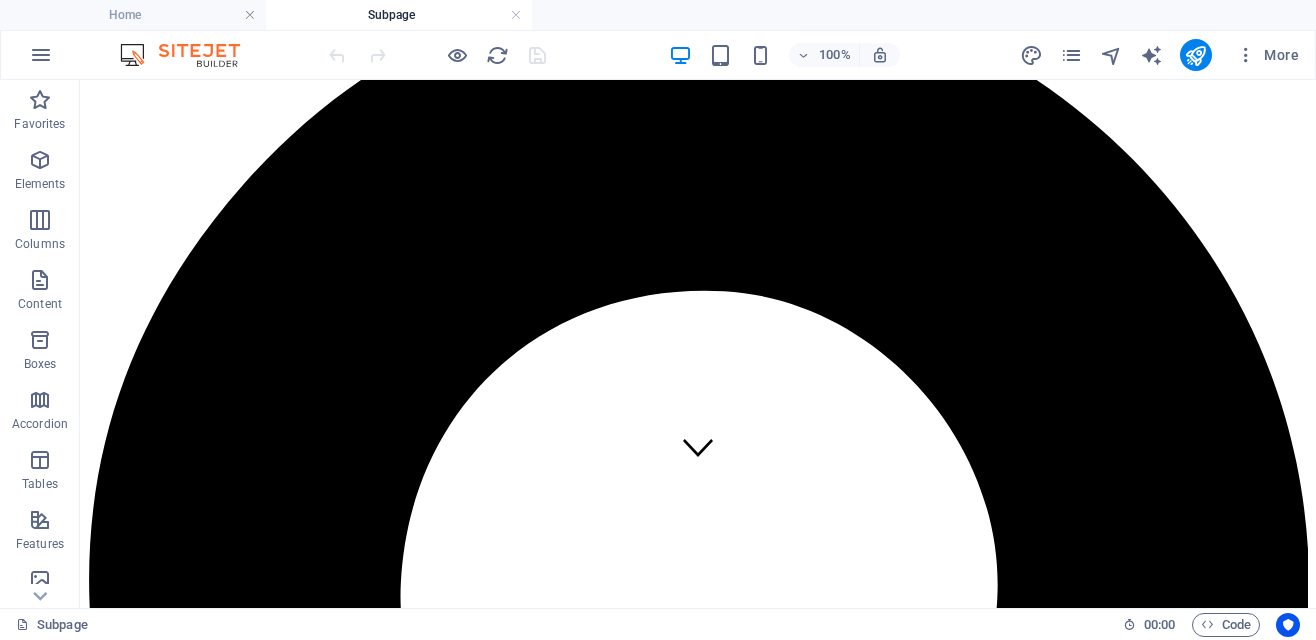 scroll, scrollTop: 0, scrollLeft: 0, axis: both 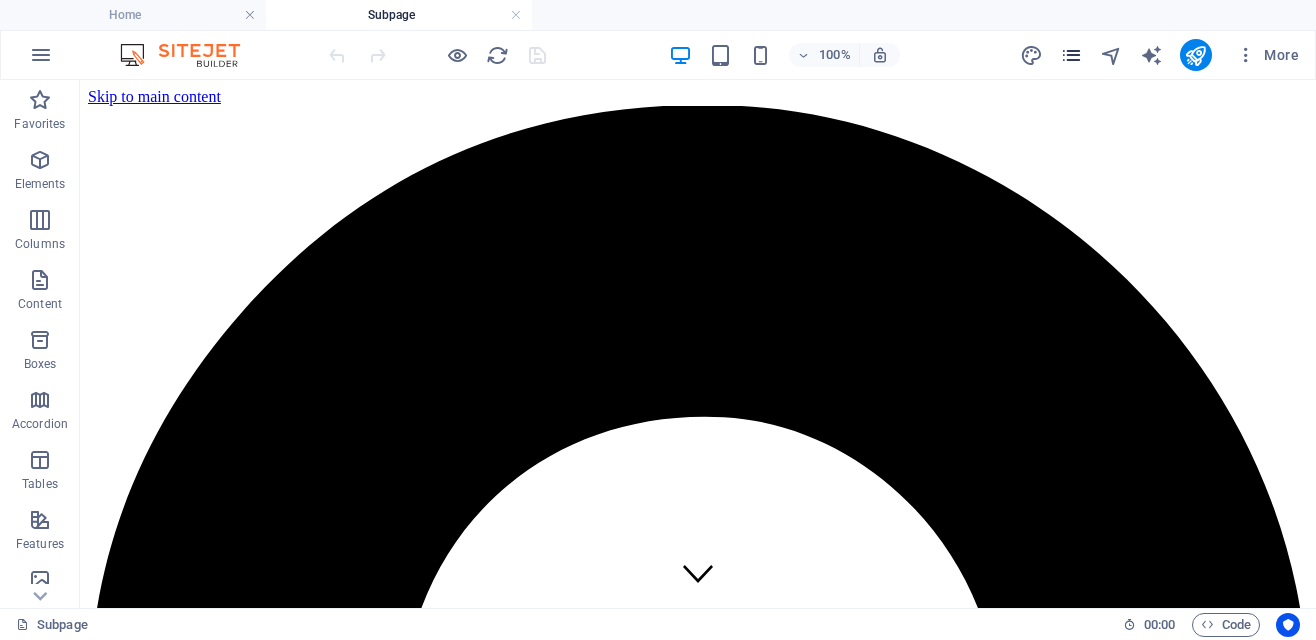 click at bounding box center (1071, 55) 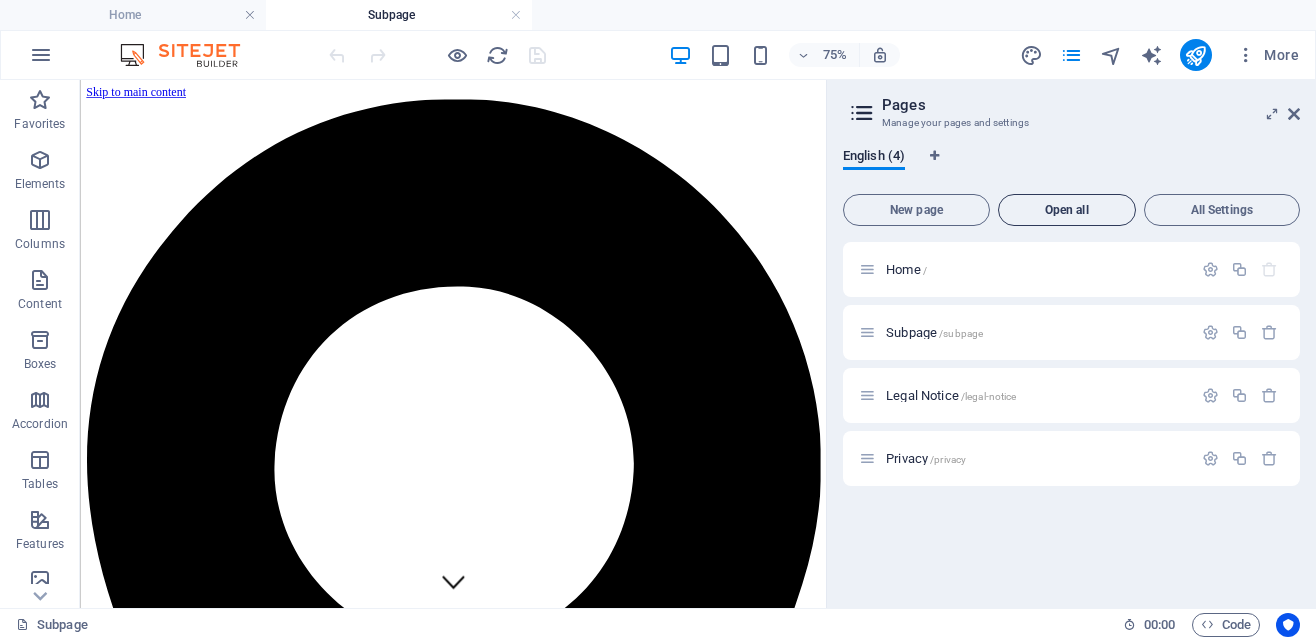 click on "Open all" at bounding box center (1067, 210) 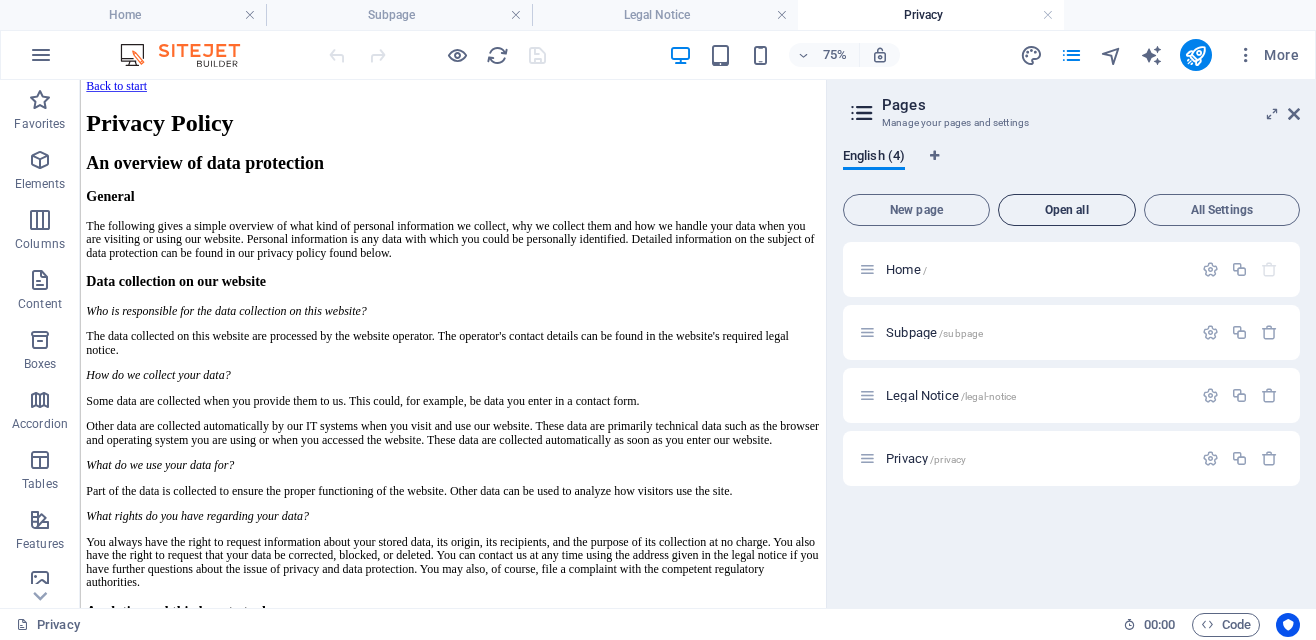 scroll, scrollTop: 0, scrollLeft: 0, axis: both 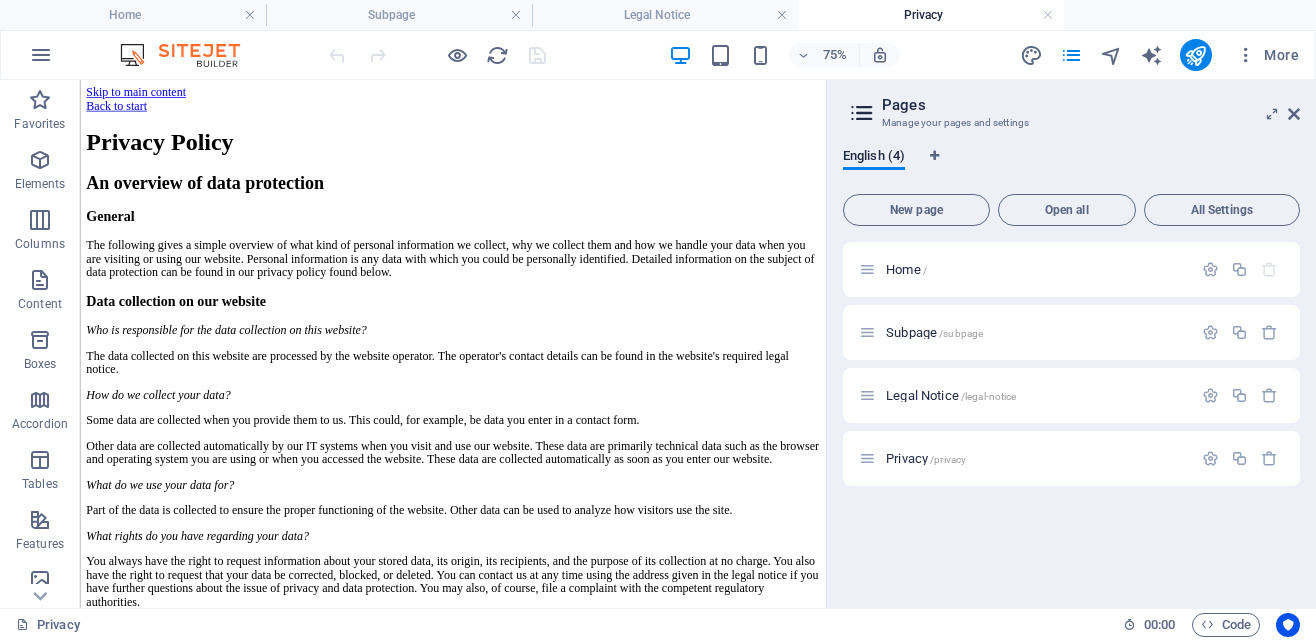 click on "Back to start" at bounding box center [577, 115] 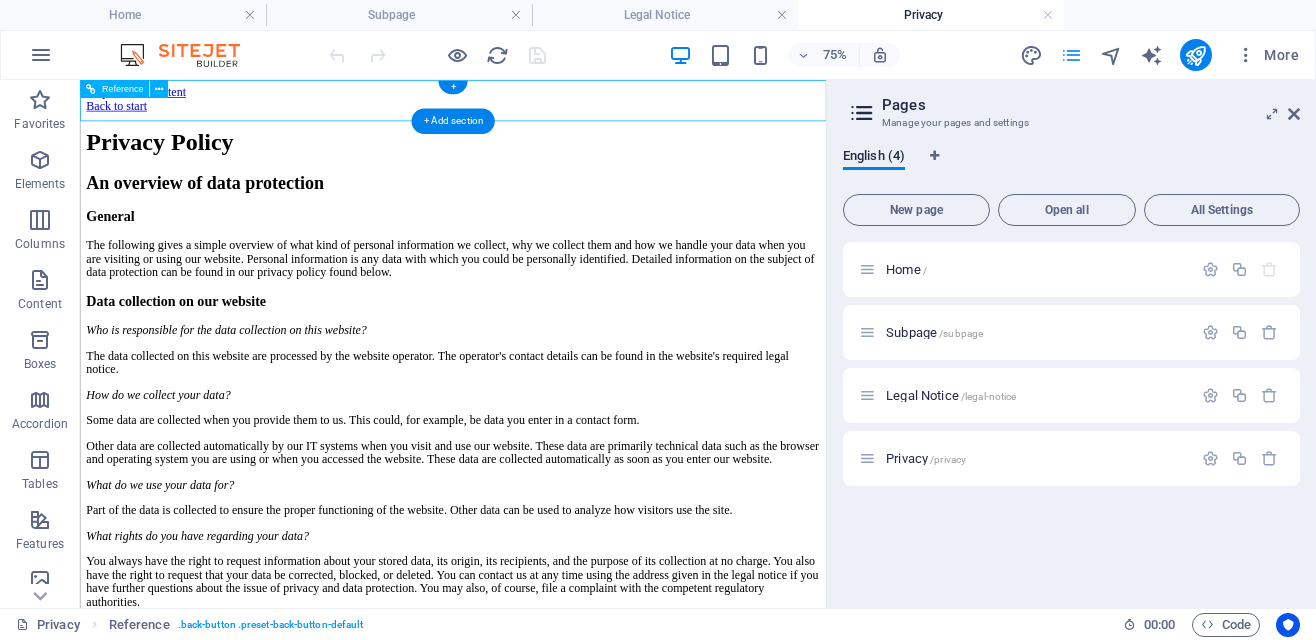 click at bounding box center (1071, 55) 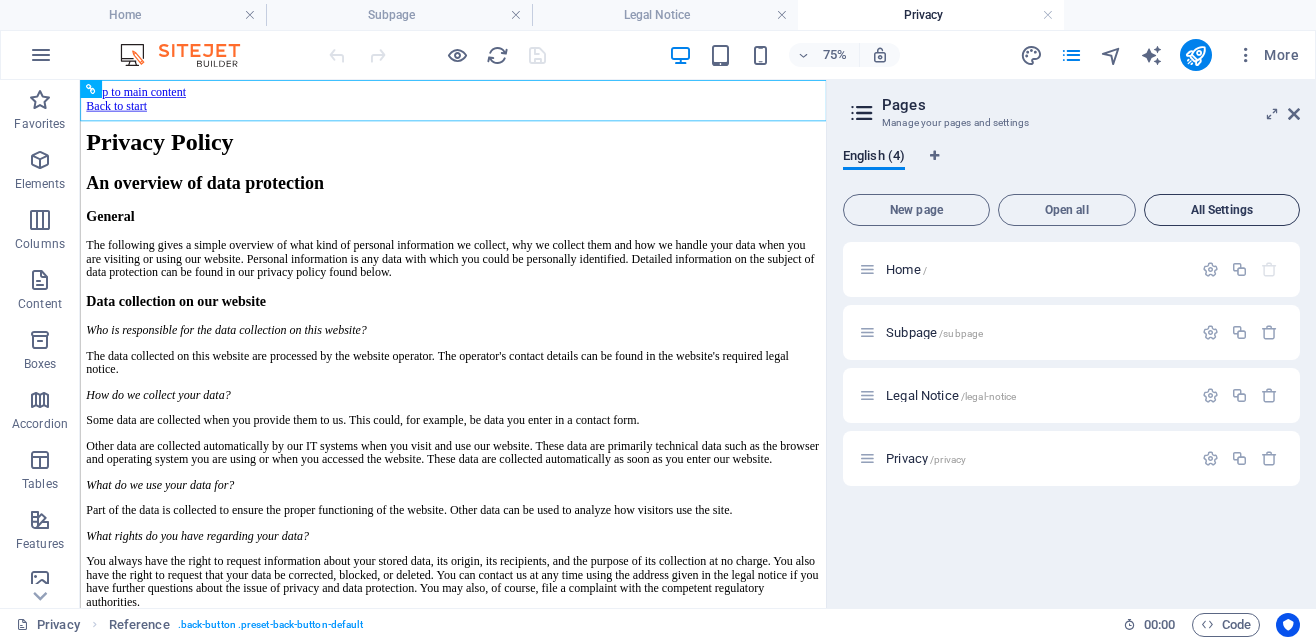 click on "All Settings" at bounding box center [1222, 210] 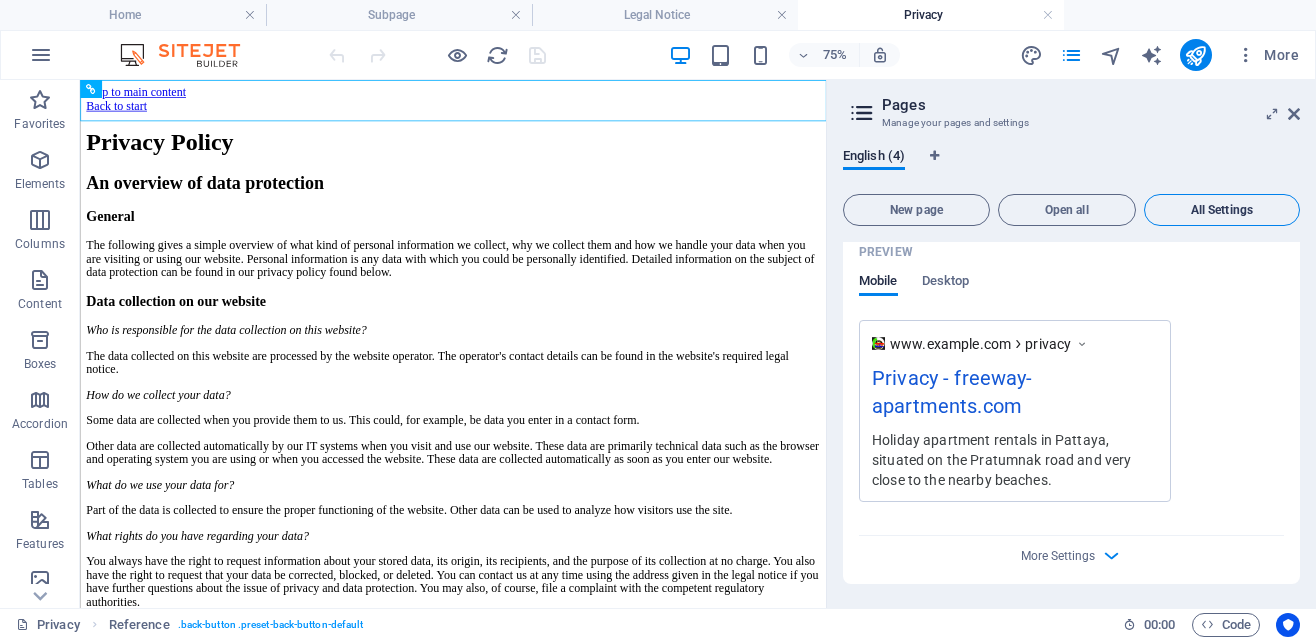 scroll, scrollTop: 3307, scrollLeft: 0, axis: vertical 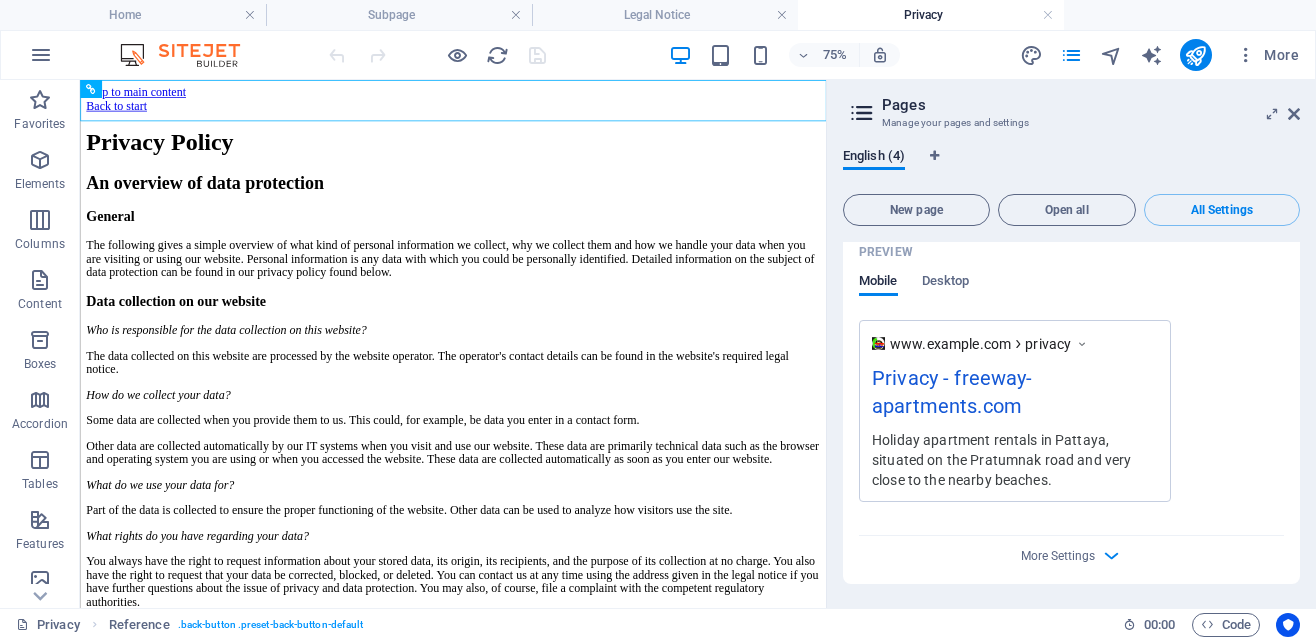 click on "Privacy - freeway-apartments.com" at bounding box center (1015, 396) 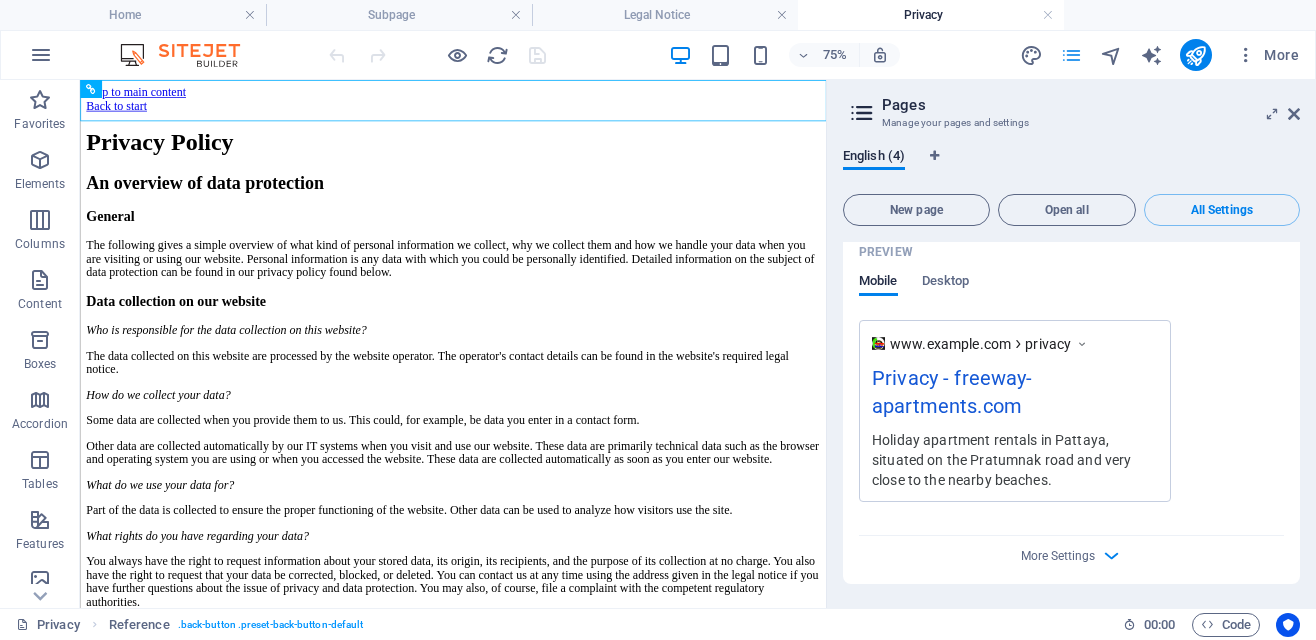click at bounding box center [1071, 55] 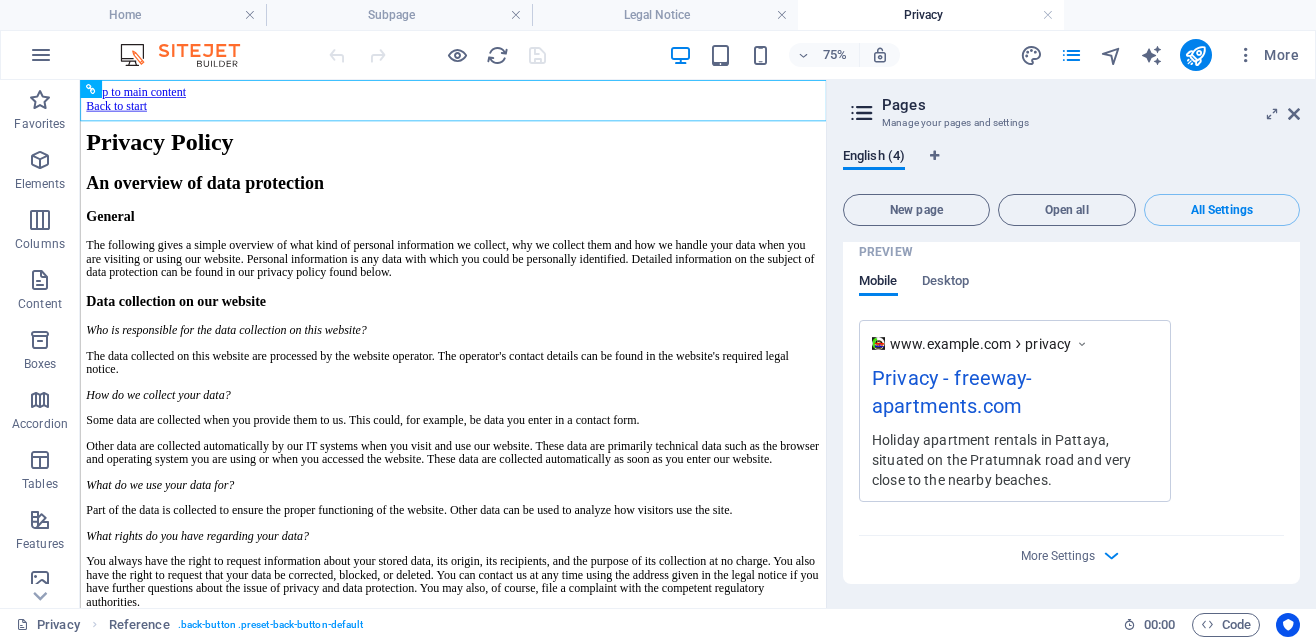 click on "Privacy Policy
An overview of data protection
General
The following gives a simple overview of what kind of personal information we collect, why we collect them and how we handle your data when you are visiting or using our website. Personal information is any data with which you could be personally identified. Detailed information on the subject of data protection can be found in our privacy policy found below.
Data collection on our website
Who is responsible for the data collection on this website?
The data collected on this website are processed by the website operator. The operator's contact details can be found in the website's required legal notice.
How do we collect your data?
Some data are collected when you provide them to us. This could, for example, be data you enter in a contact form.
What do we use your data for?
Part of the data is collected to ensure the proper functioning of the website. Other data can be used to analyze how visitors use the site." at bounding box center (577, 2132) 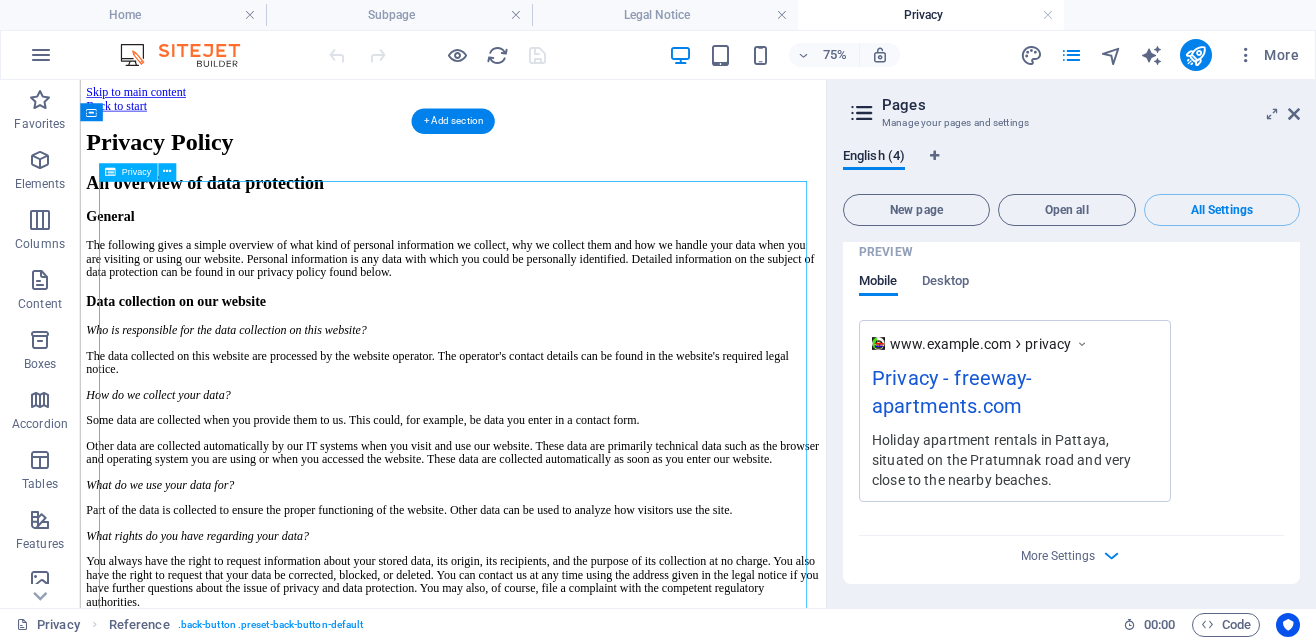 click on "Privacy Policy
An overview of data protection
General
The following gives a simple overview of what kind of personal information we collect, why we collect them and how we handle your data when you are visiting or using our website. Personal information is any data with which you could be personally identified. Detailed information on the subject of data protection can be found in our privacy policy found below.
Data collection on our website
Who is responsible for the data collection on this website?
The data collected on this website are processed by the website operator. The operator's contact details can be found in the website's required legal notice.
How do we collect your data?
Some data are collected when you provide them to us. This could, for example, be data you enter in a contact form.
What do we use your data for?
Part of the data is collected to ensure the proper functioning of the website. Other data can be used to analyze how visitors use the site." at bounding box center [577, 2132] 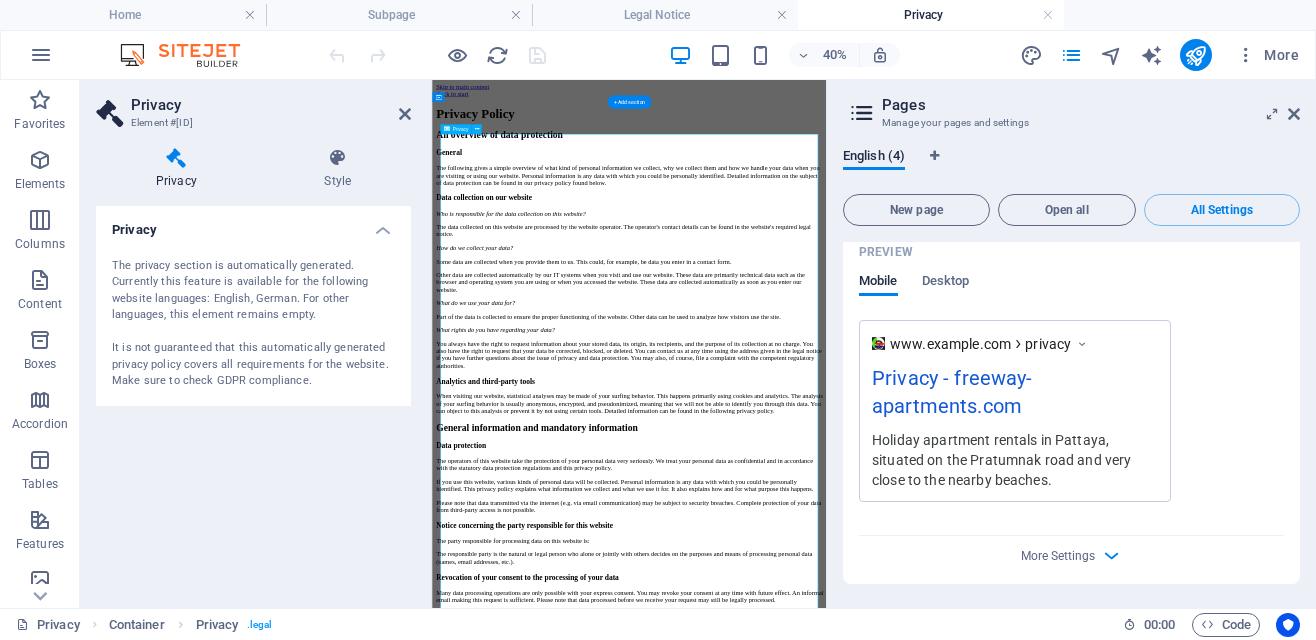 click on "Privacy Element #[ID]" at bounding box center (253, 106) 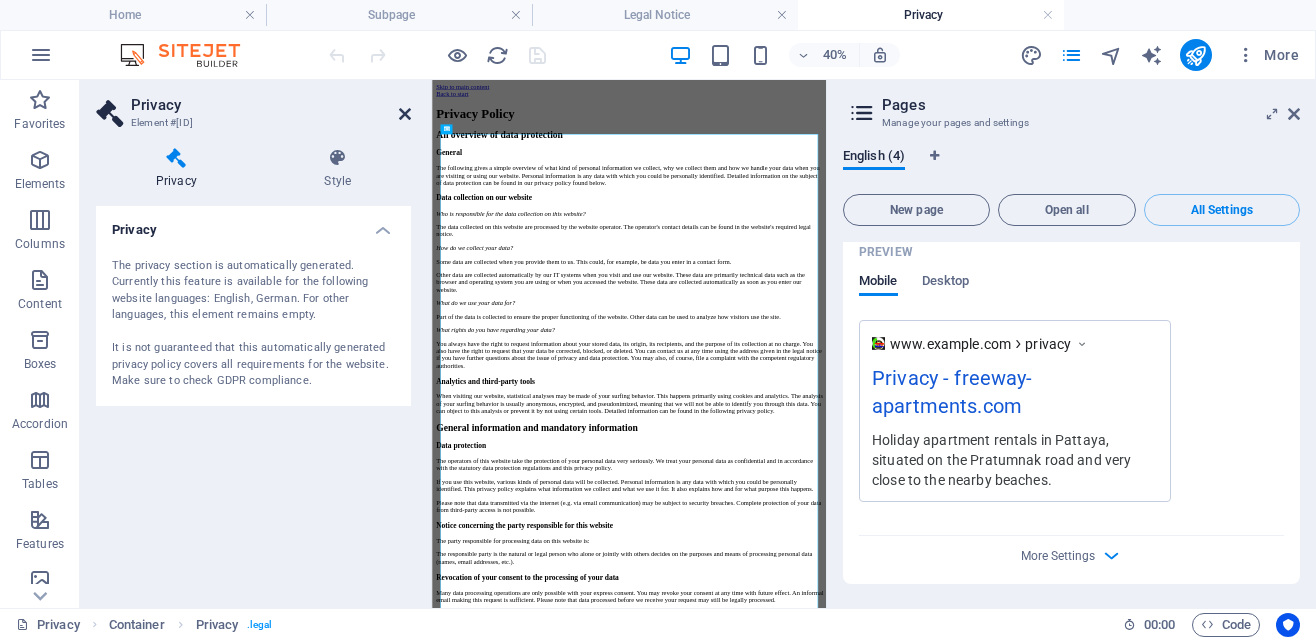 click at bounding box center [405, 114] 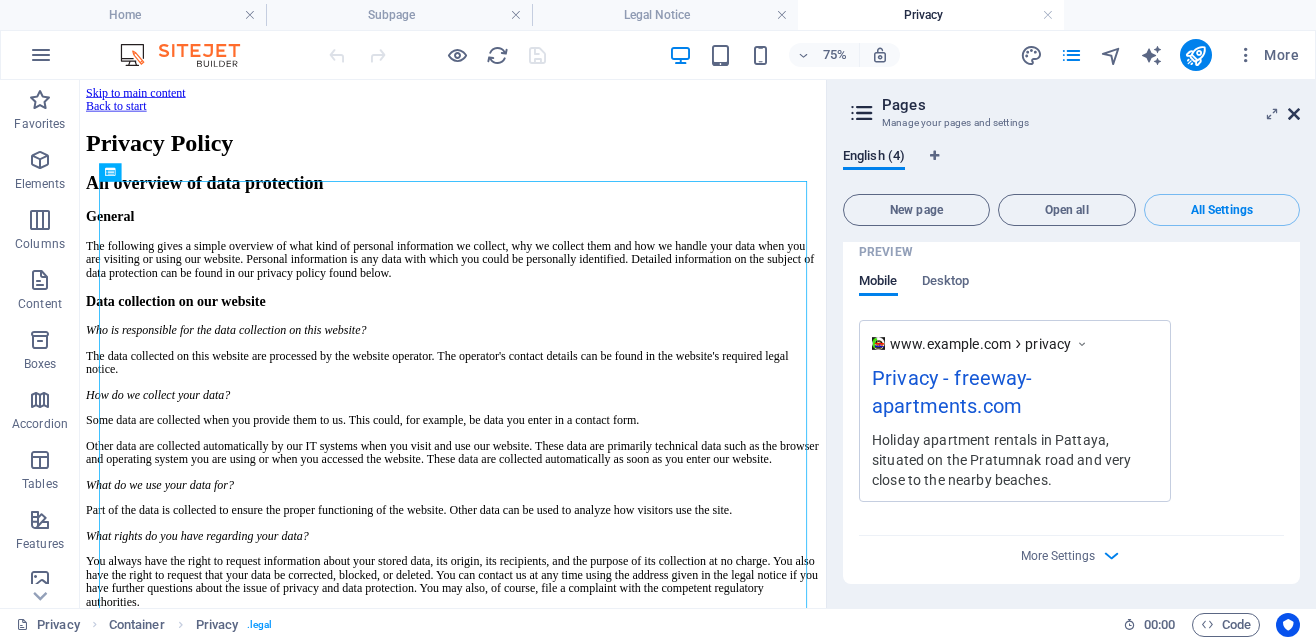 click at bounding box center [1294, 114] 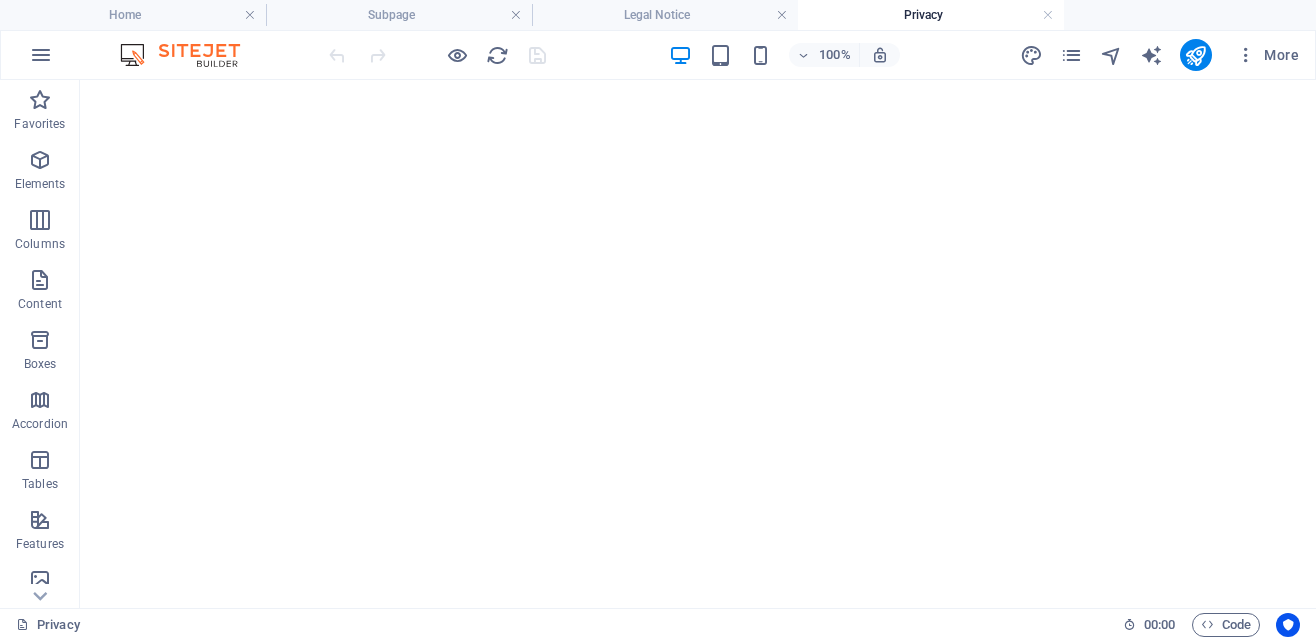 scroll, scrollTop: 3461, scrollLeft: 0, axis: vertical 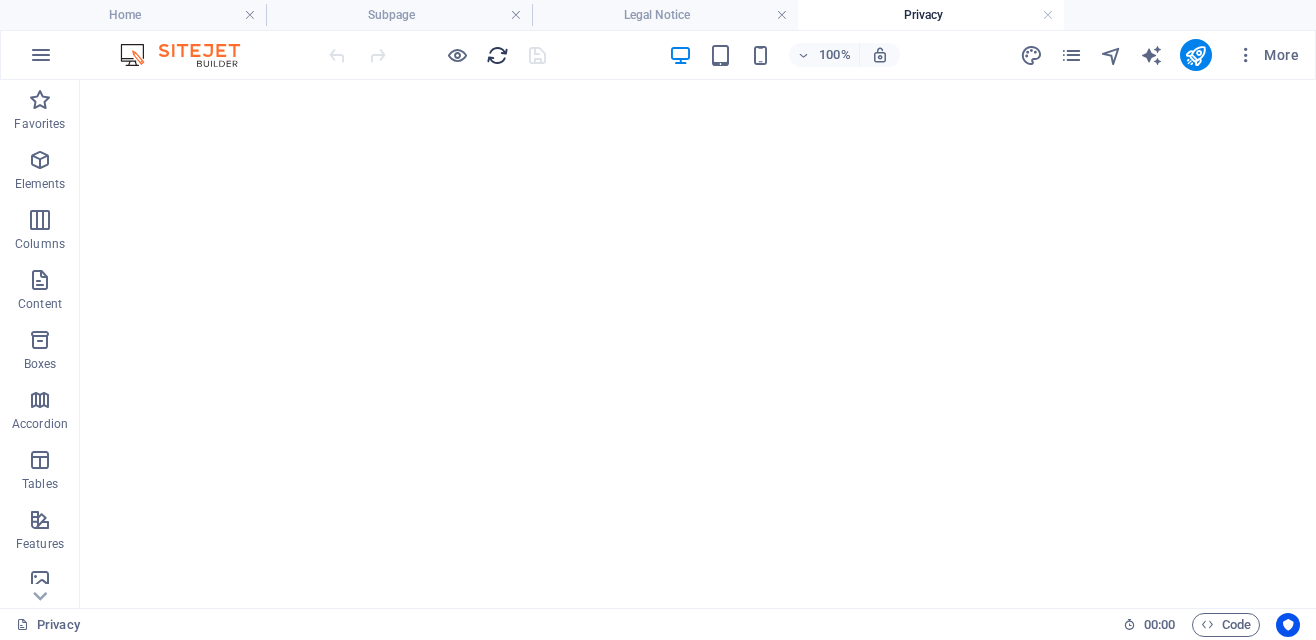 click at bounding box center (497, 55) 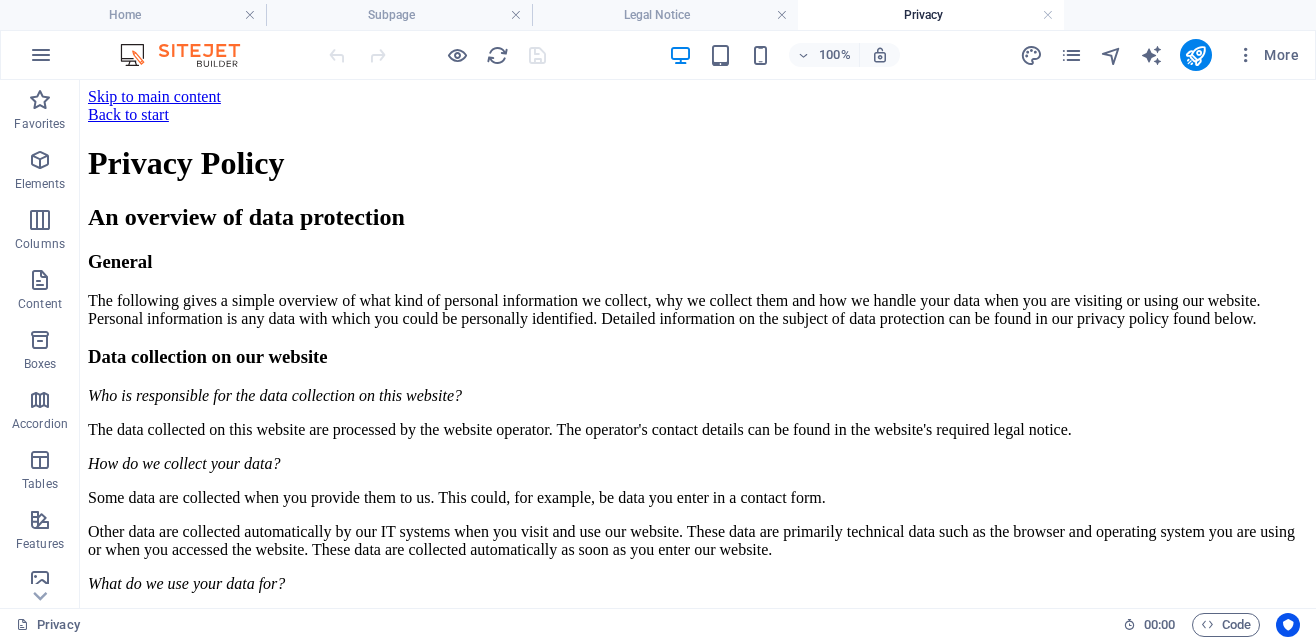 click on "Back to start" at bounding box center [698, 115] 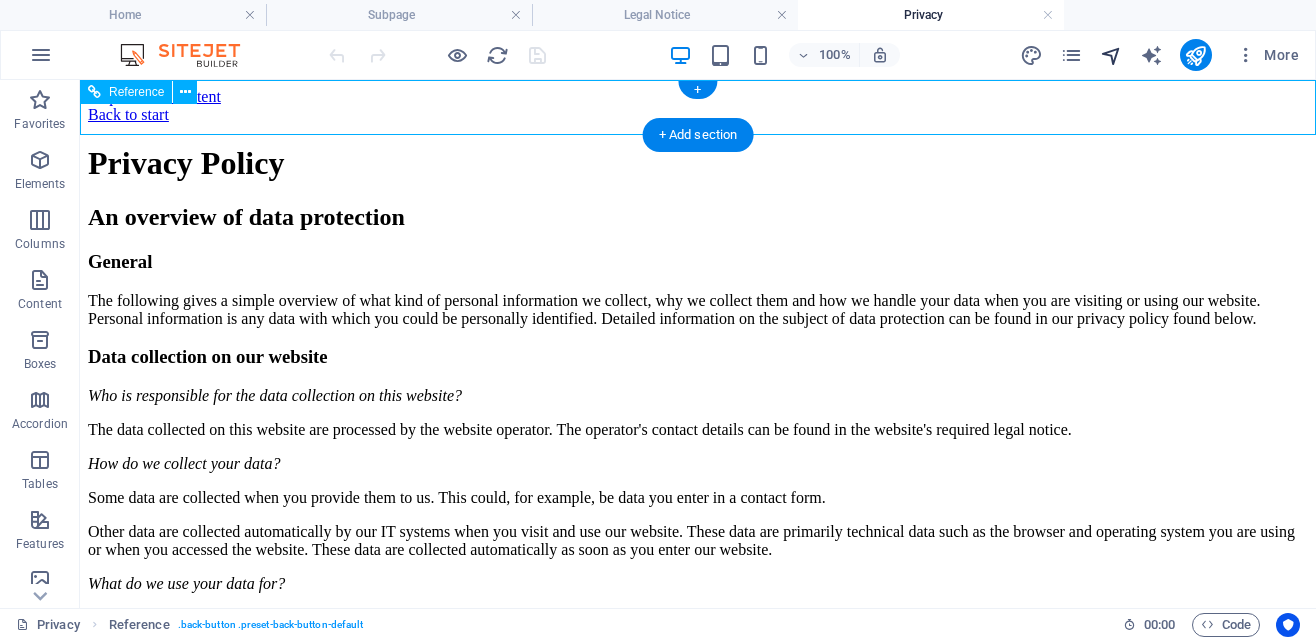 click at bounding box center [1111, 55] 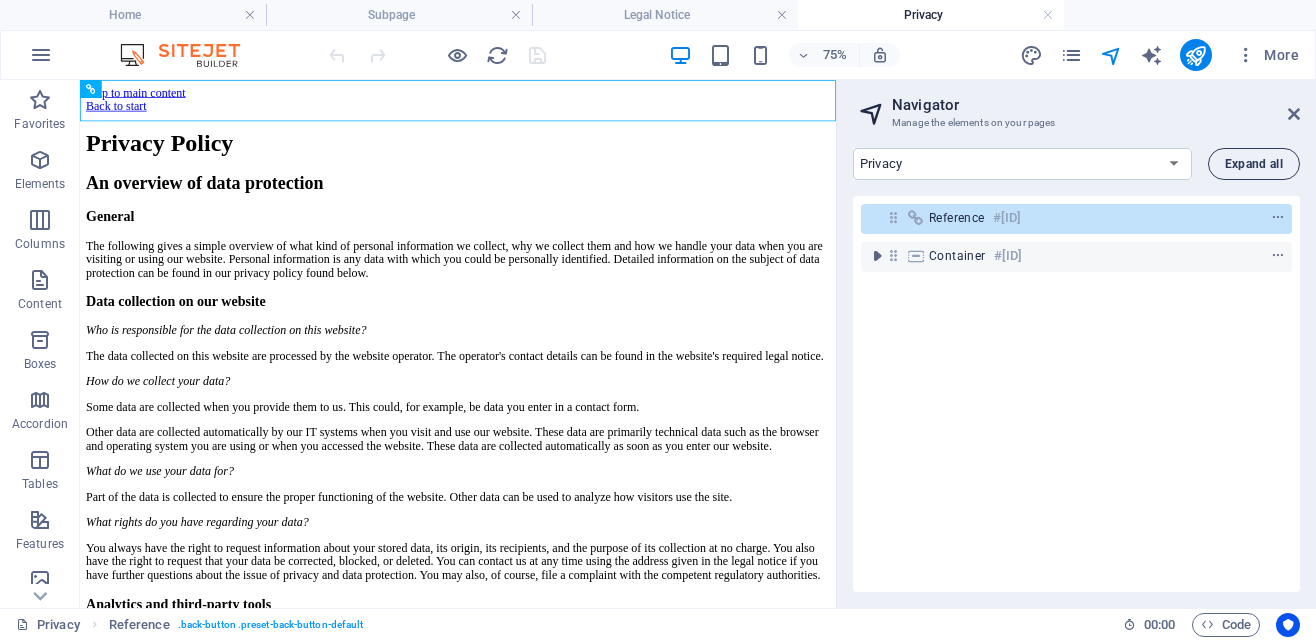 click on "Expand all" at bounding box center (1254, 164) 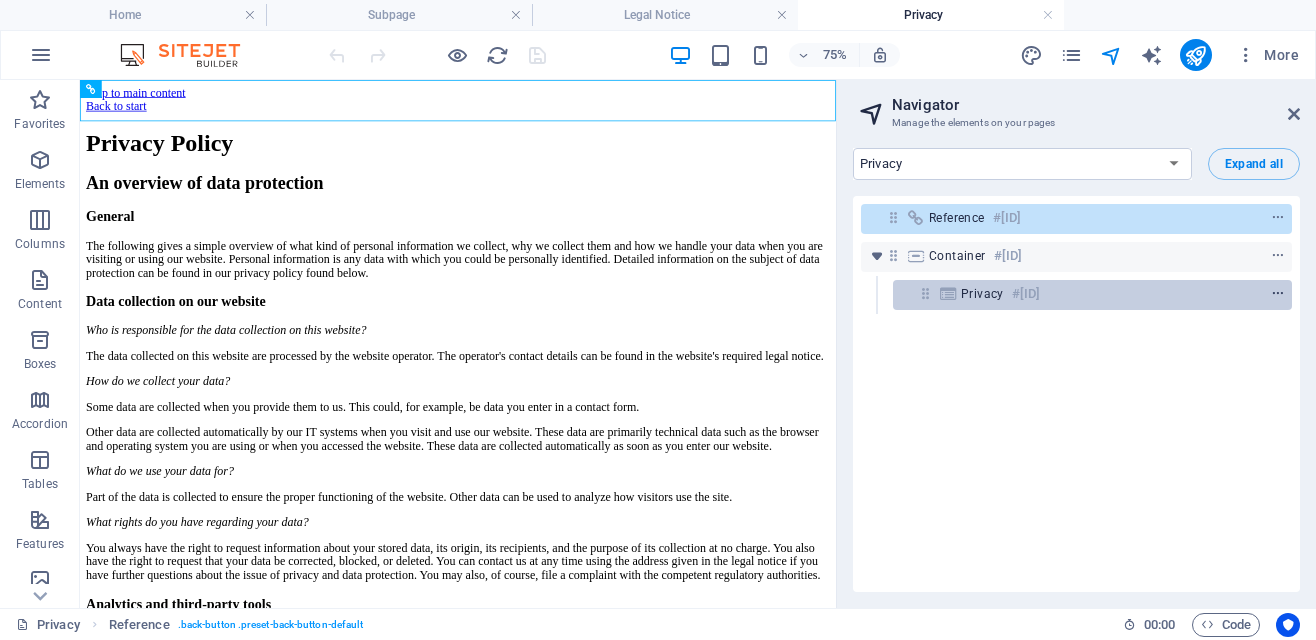 click at bounding box center (1278, 294) 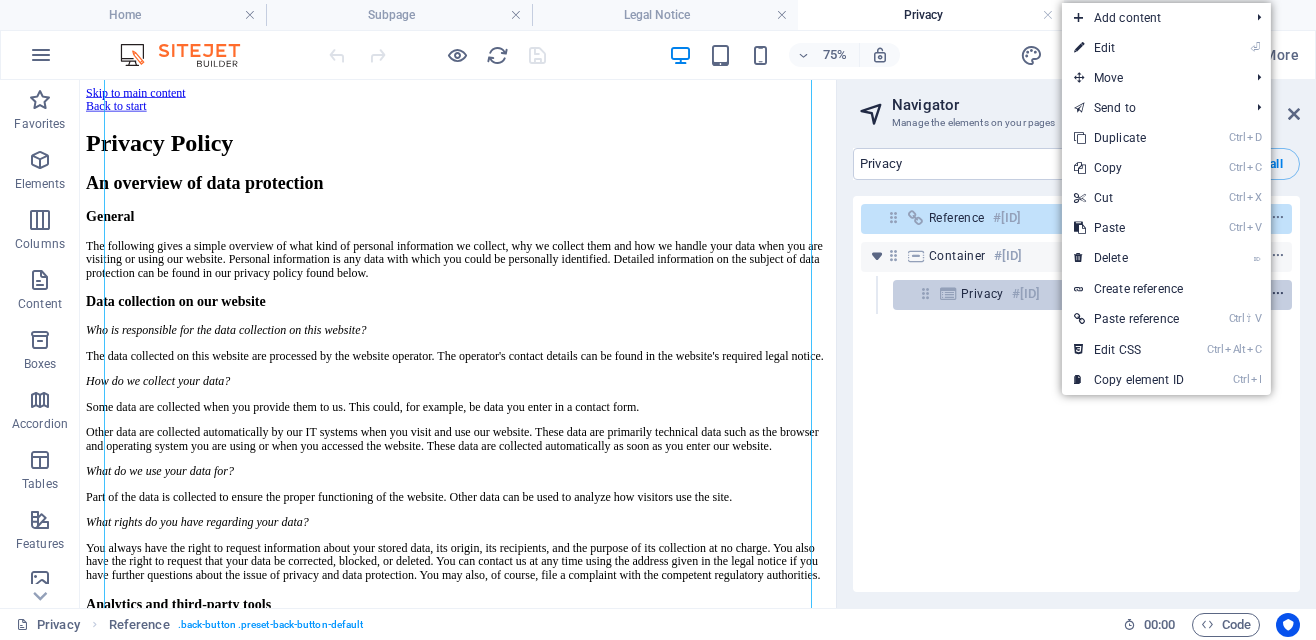 scroll, scrollTop: 2132, scrollLeft: 0, axis: vertical 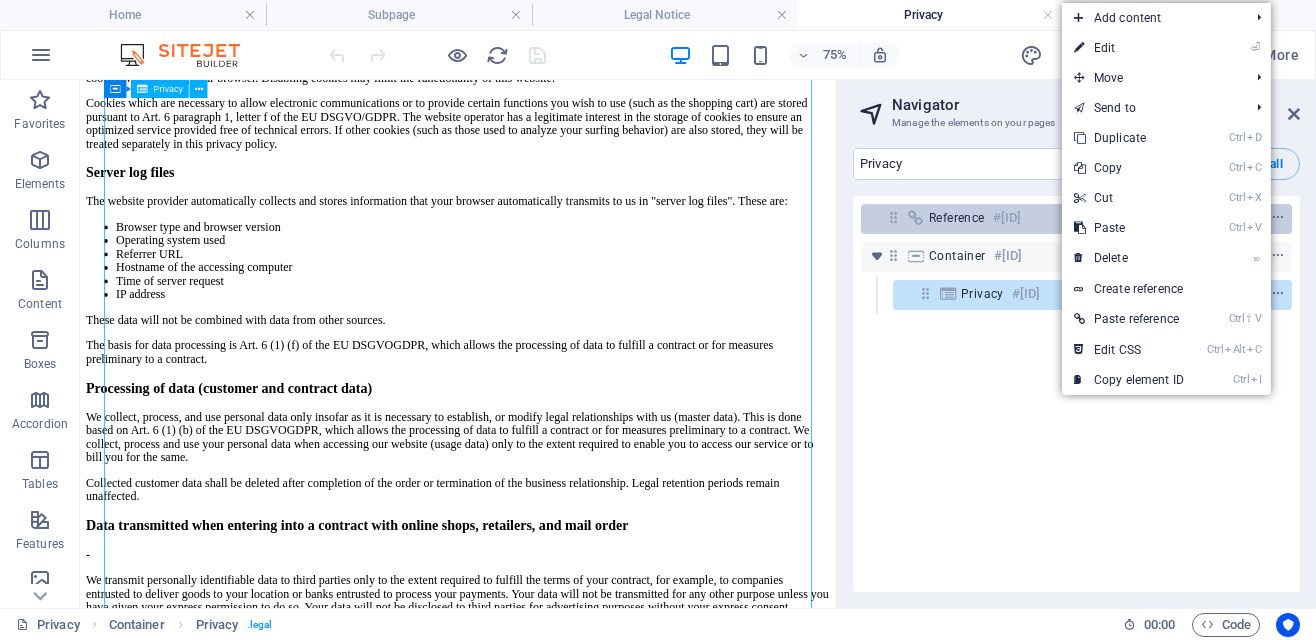 click on "Reference #[ID]" at bounding box center (1060, 218) 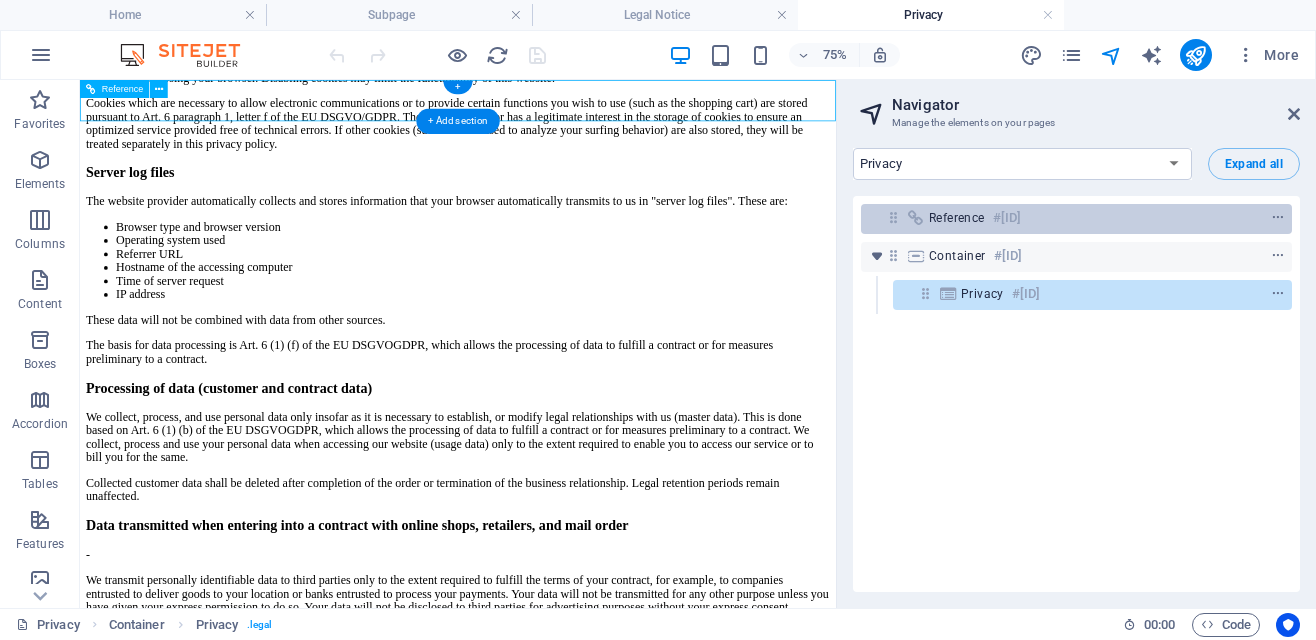 scroll, scrollTop: 0, scrollLeft: 0, axis: both 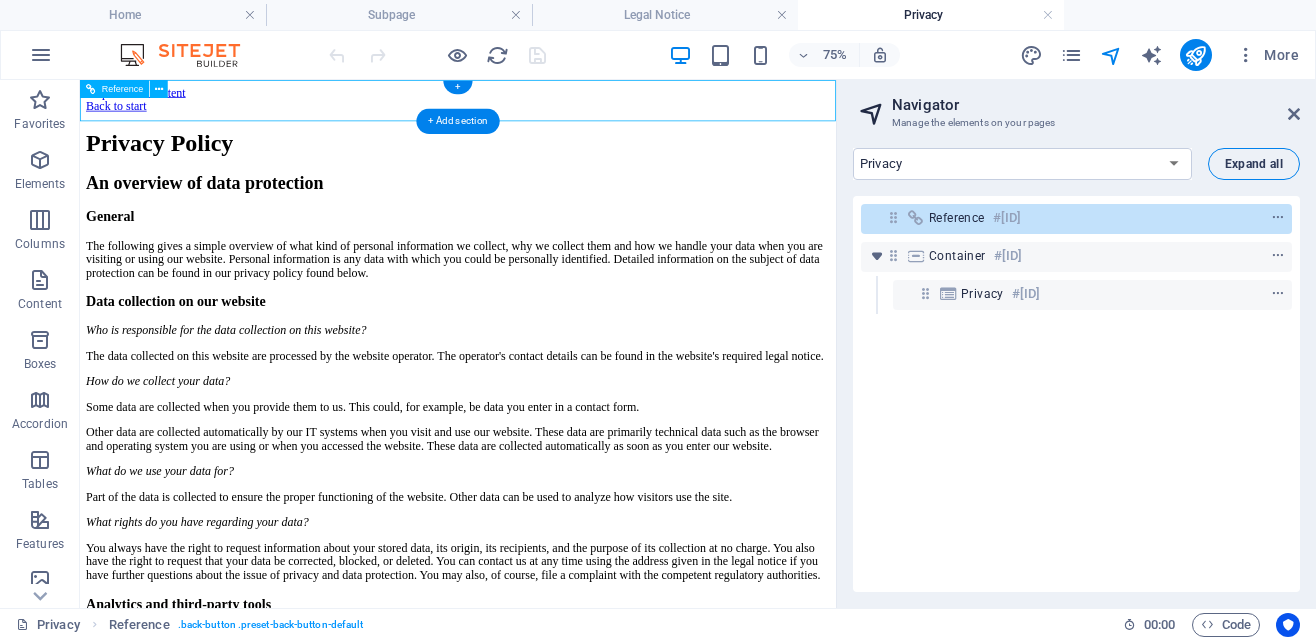 click on "Expand all" at bounding box center (1254, 164) 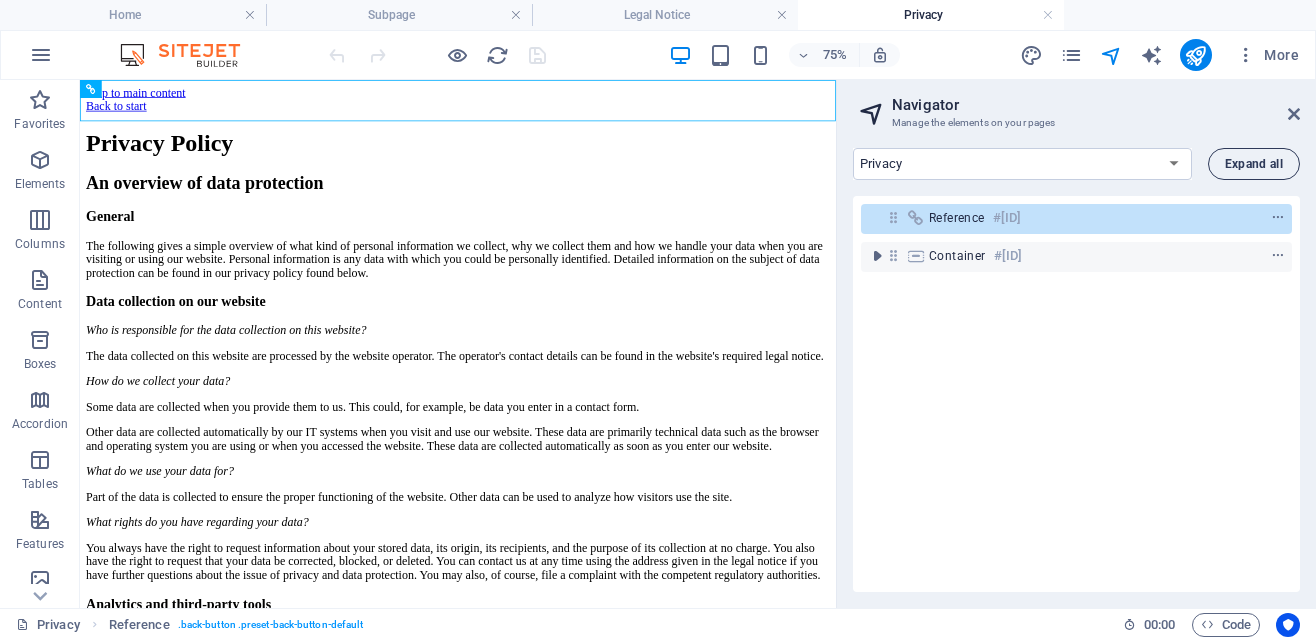 click on "Expand all" at bounding box center (1254, 164) 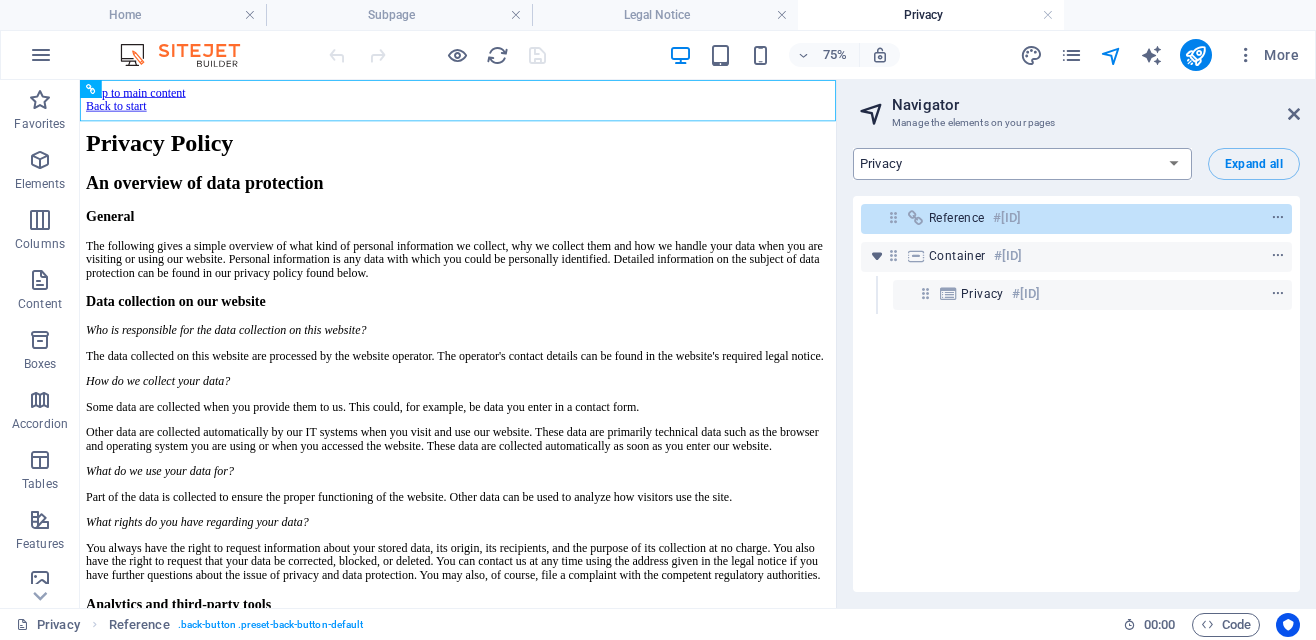 click on "Home  Subpage  Legal Notice  Privacy" at bounding box center (1022, 164) 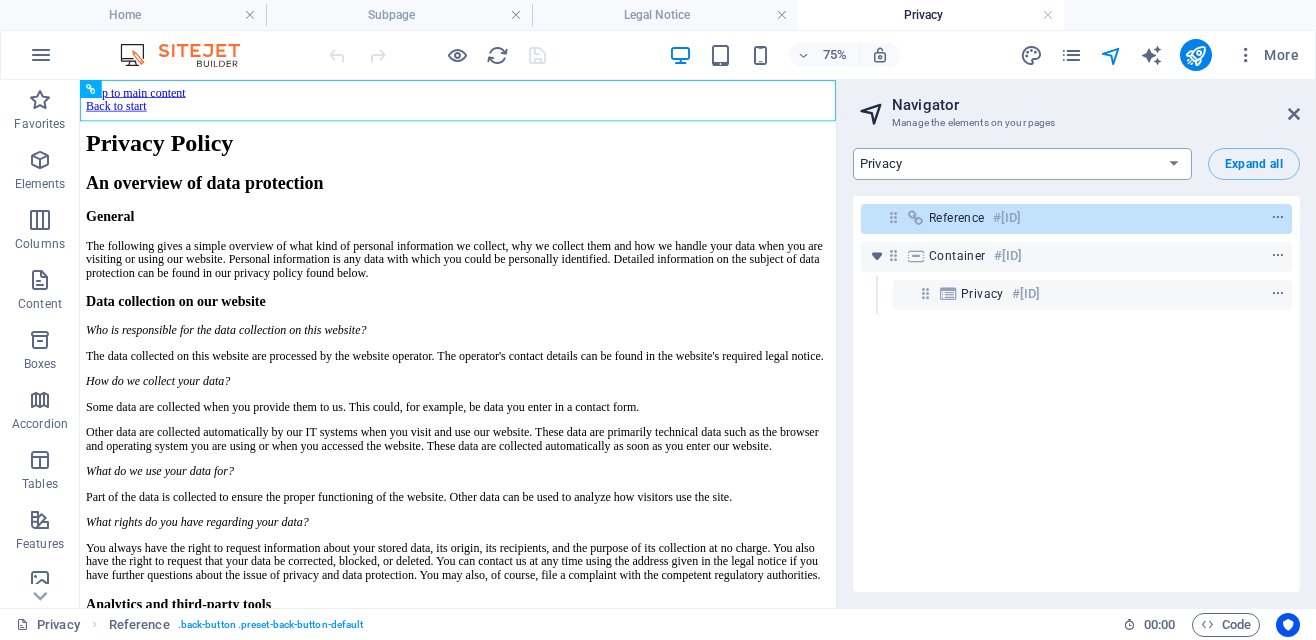 select on "15856414-en" 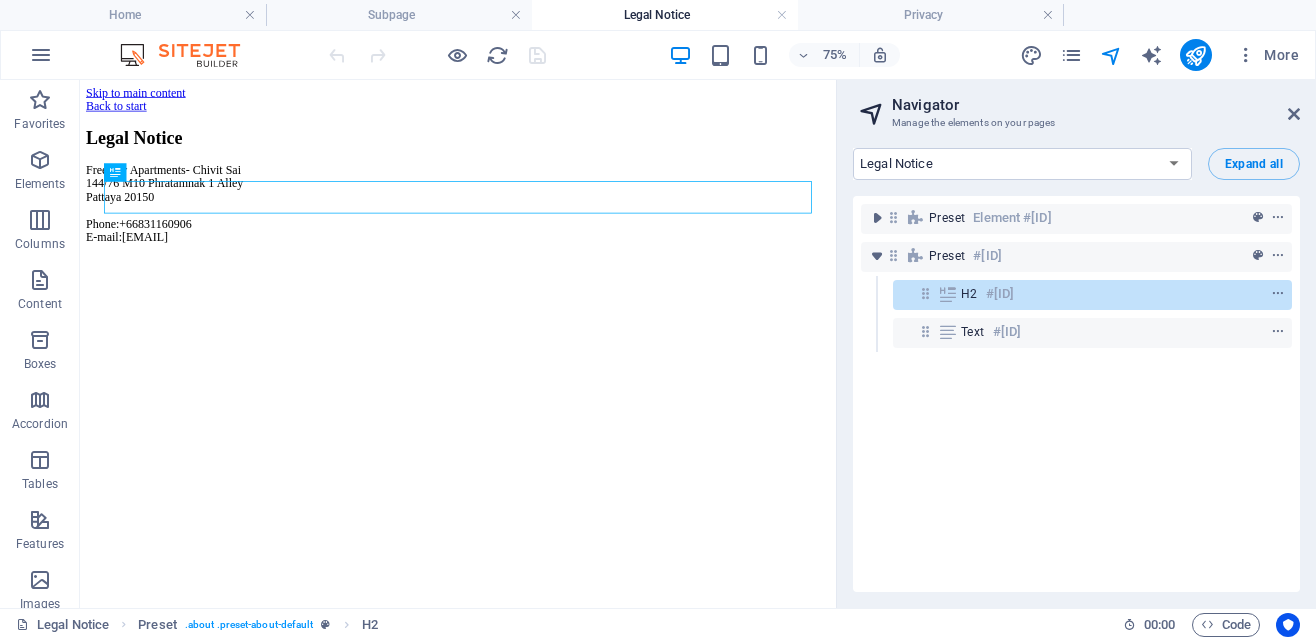 click on "Freeway Apartments- Chivit Sai [NUMBER]/[NUMBER] M10 Phratamnak 1 Alley Pattaya [POSTAL_CODE] Phone: [PHONE] E-mail: [EMAIL]" at bounding box center (584, 245) 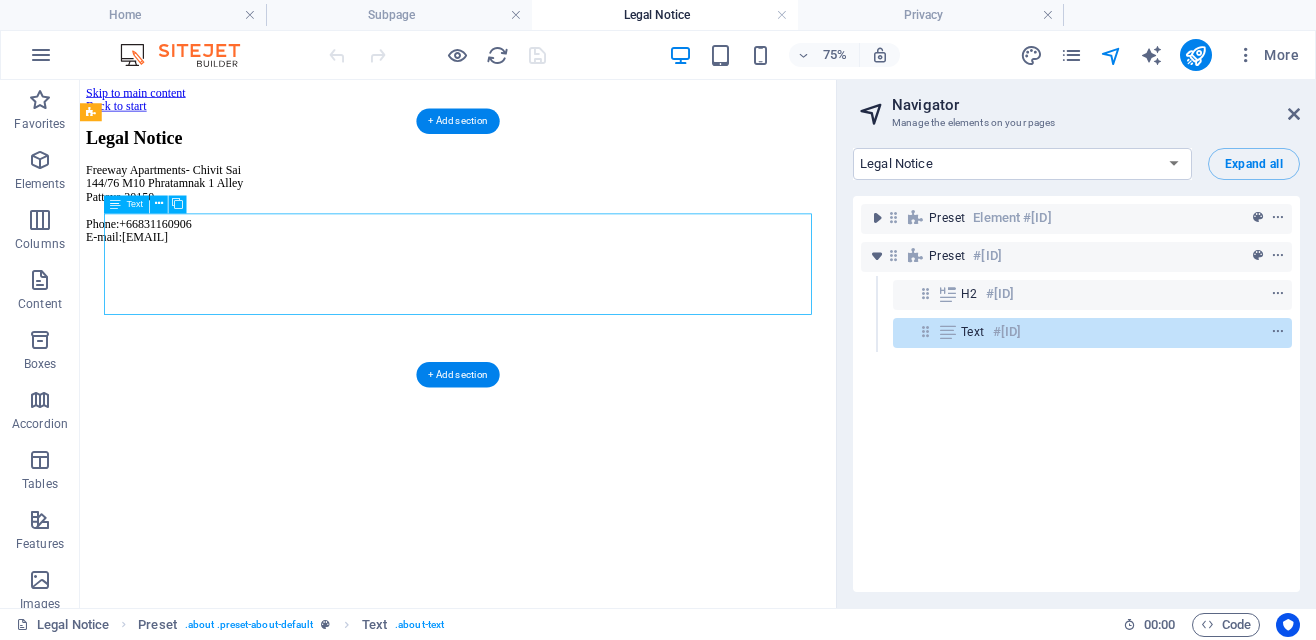 click on "Freeway Apartments- Chivit Sai [NUMBER]/[NUMBER] M10 Phratamnak 1 Alley Pattaya [POSTAL_CODE] Phone: [PHONE] E-mail: [EMAIL]" at bounding box center (584, 245) 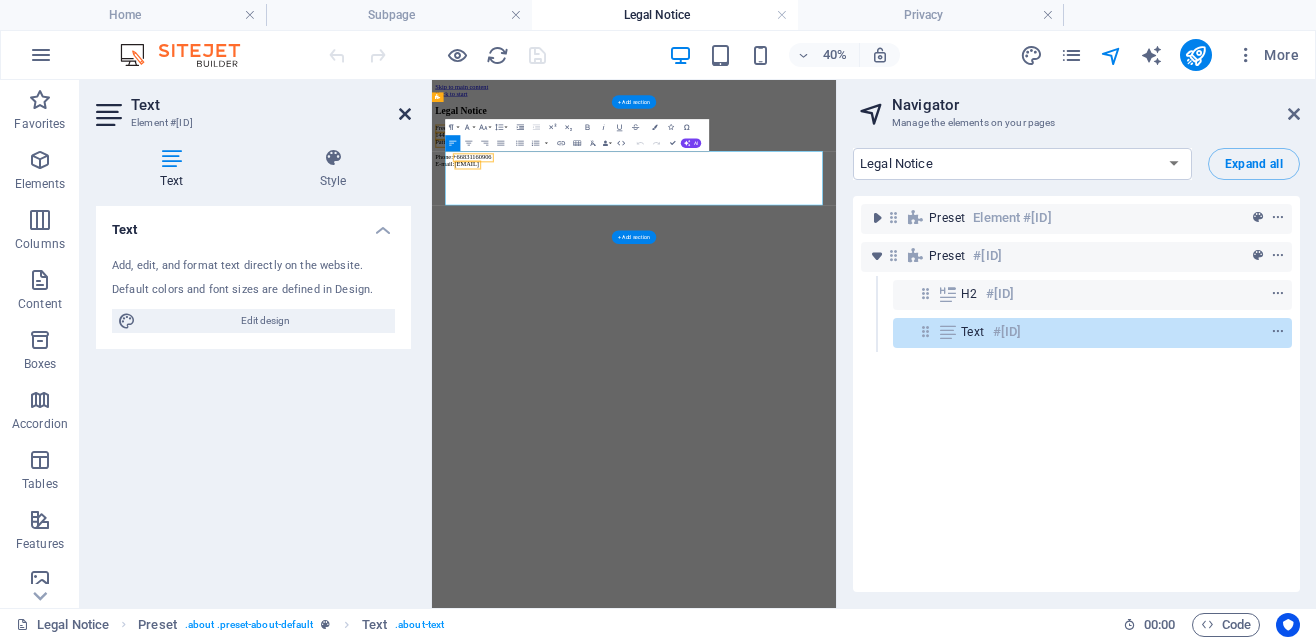 click at bounding box center [405, 114] 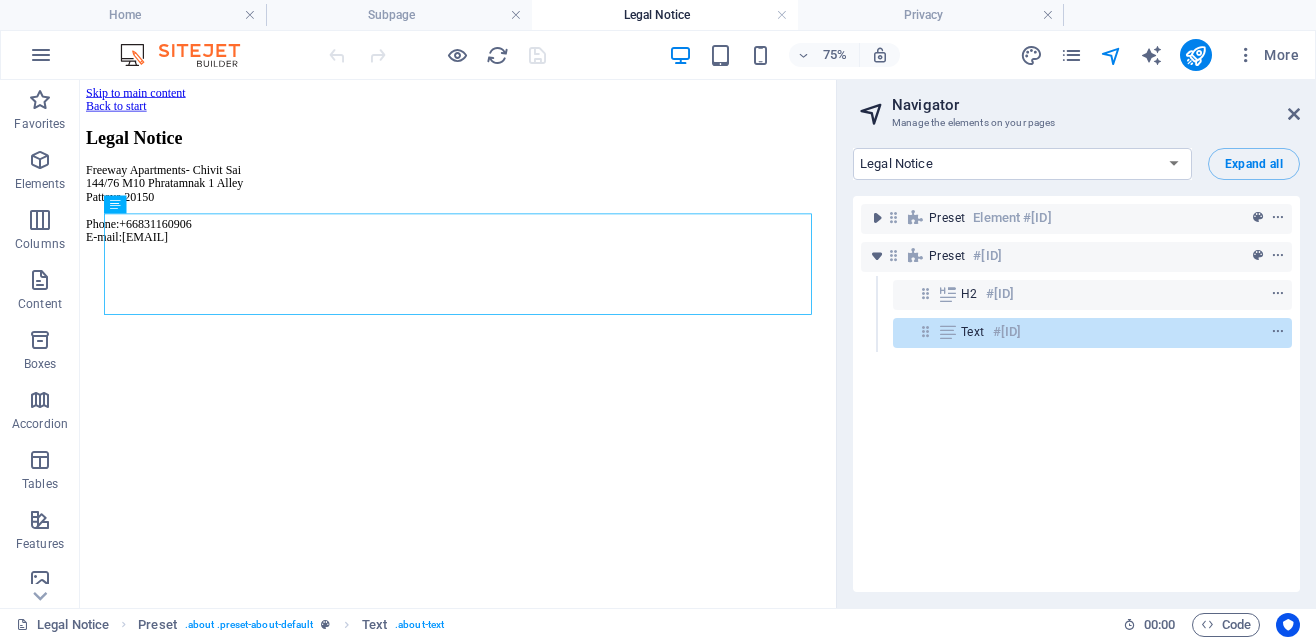 click on "Freeway Apartments- Chivit Sai [NUMBER]/[NUMBER] M10 Phratamnak 1 Alley Pattaya [POSTAL_CODE] Phone: [PHONE] E-mail: [EMAIL]" at bounding box center [584, 245] 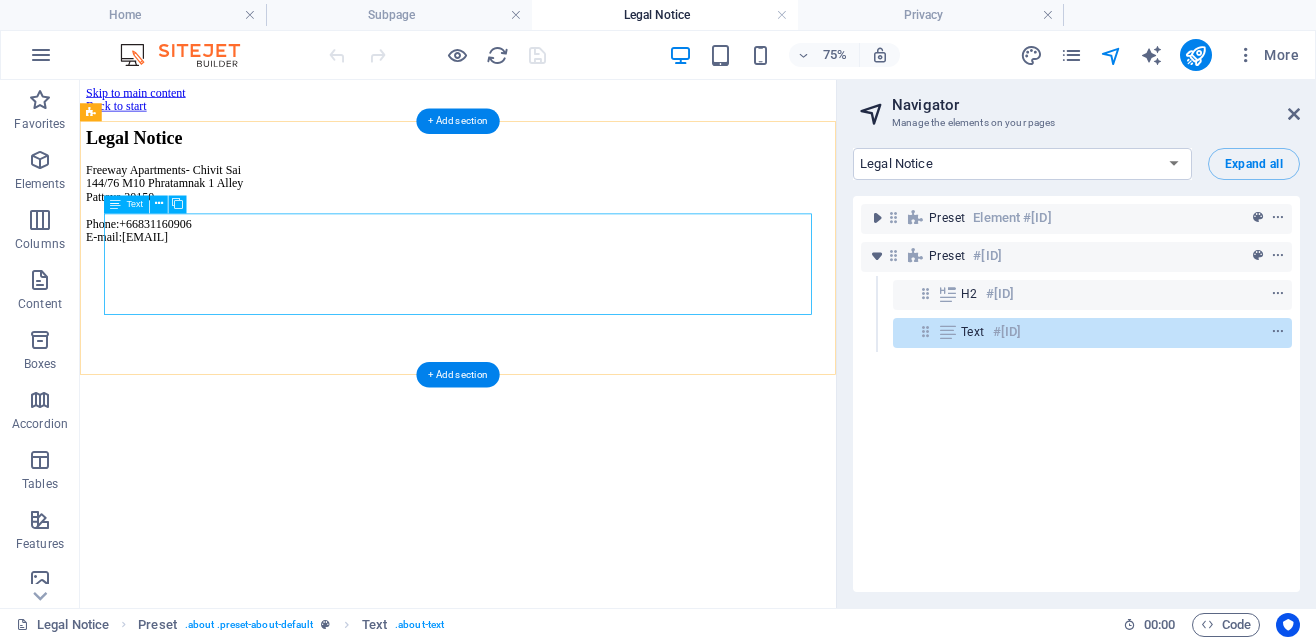 click on "Freeway Apartments- Chivit Sai [NUMBER]/[NUMBER] M10 Phratamnak 1 Alley Pattaya [POSTAL_CODE] Phone: [PHONE] E-mail: [EMAIL]" at bounding box center (584, 245) 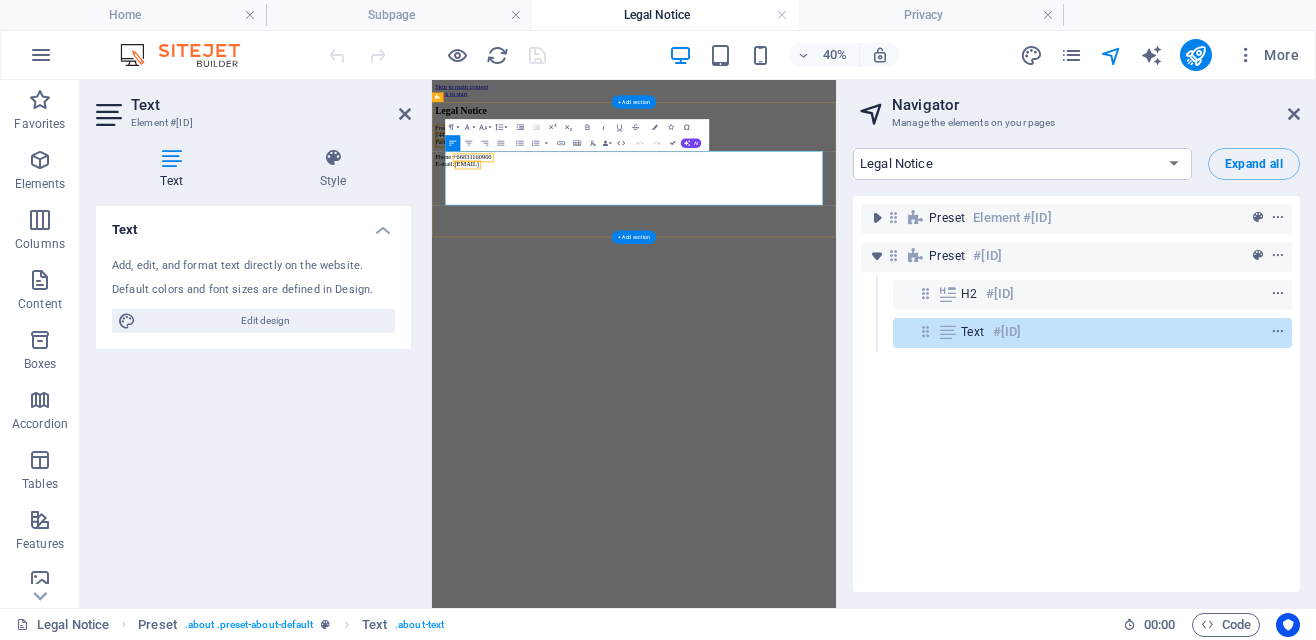 click on "Freeway Apartments- Chivit Sai [NUMBER]/[NUMBER] M10 Phratamnak 1 Alley Pattaya [POSTAL_CODE] Phone: [PHONE] E-mail: [EMAIL]" at bounding box center [937, 245] 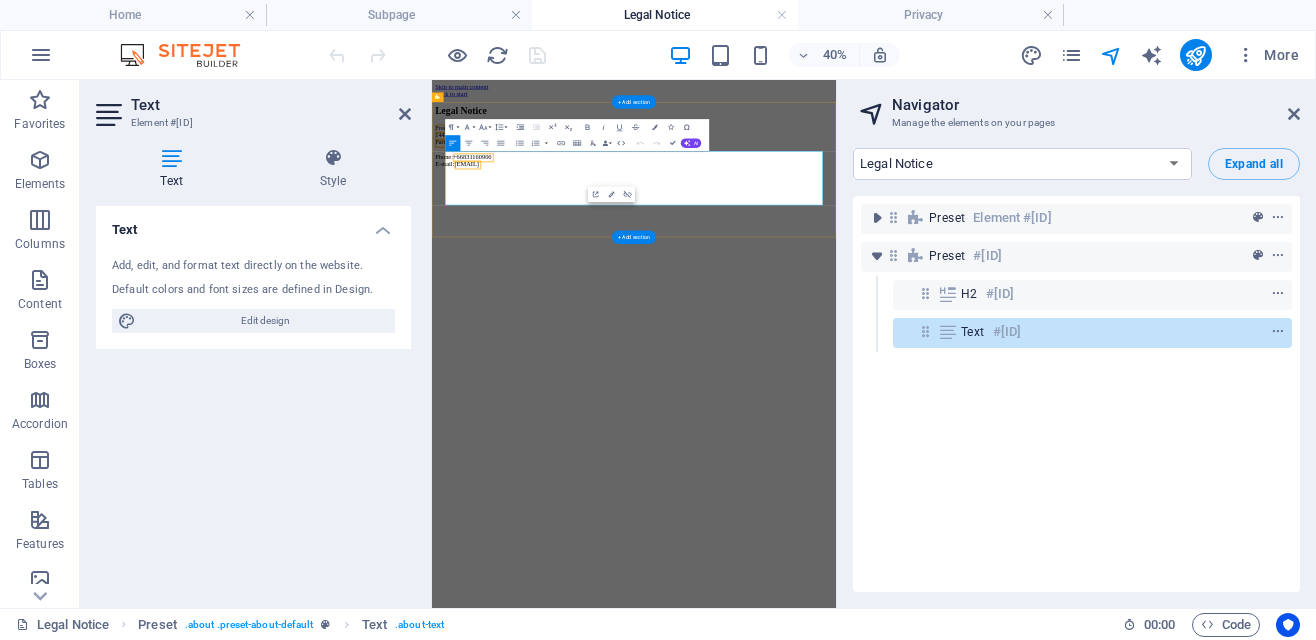 click on "Freeway Apartments- Chivit Sai [NUMBER]/[NUMBER] M10 Phratamnak 1 Alley Pattaya [POSTAL_CODE] Phone: [PHONE] E-mail: [EMAIL]" at bounding box center [937, 245] 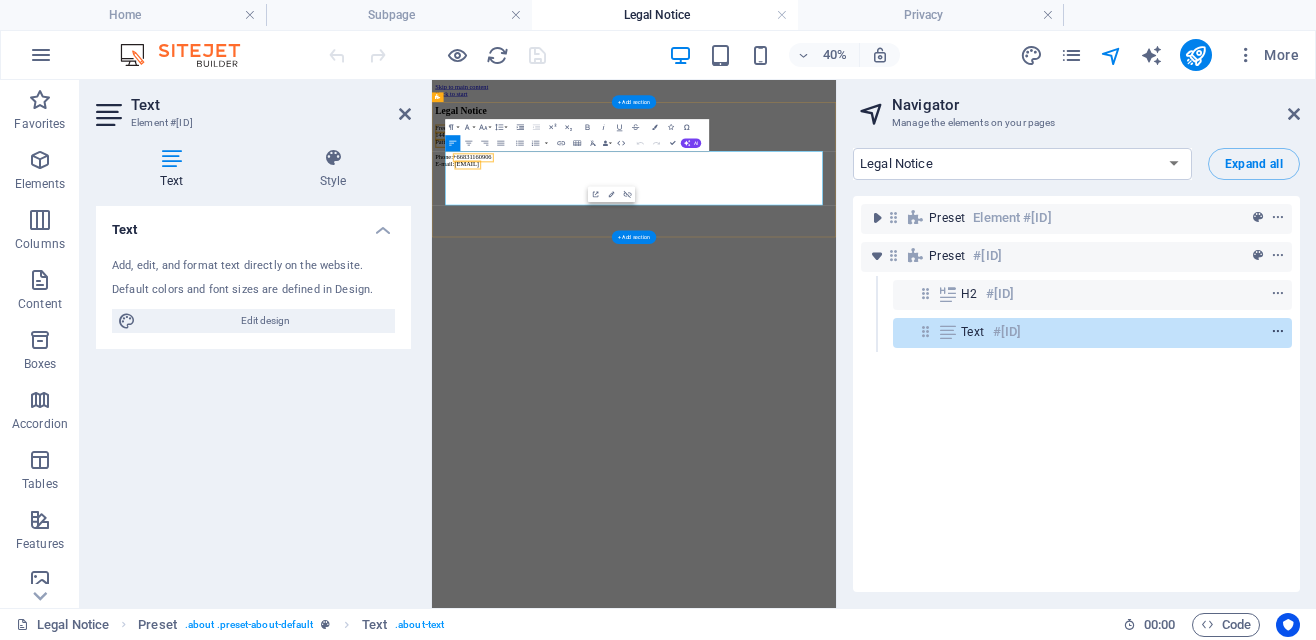 click at bounding box center (1278, 332) 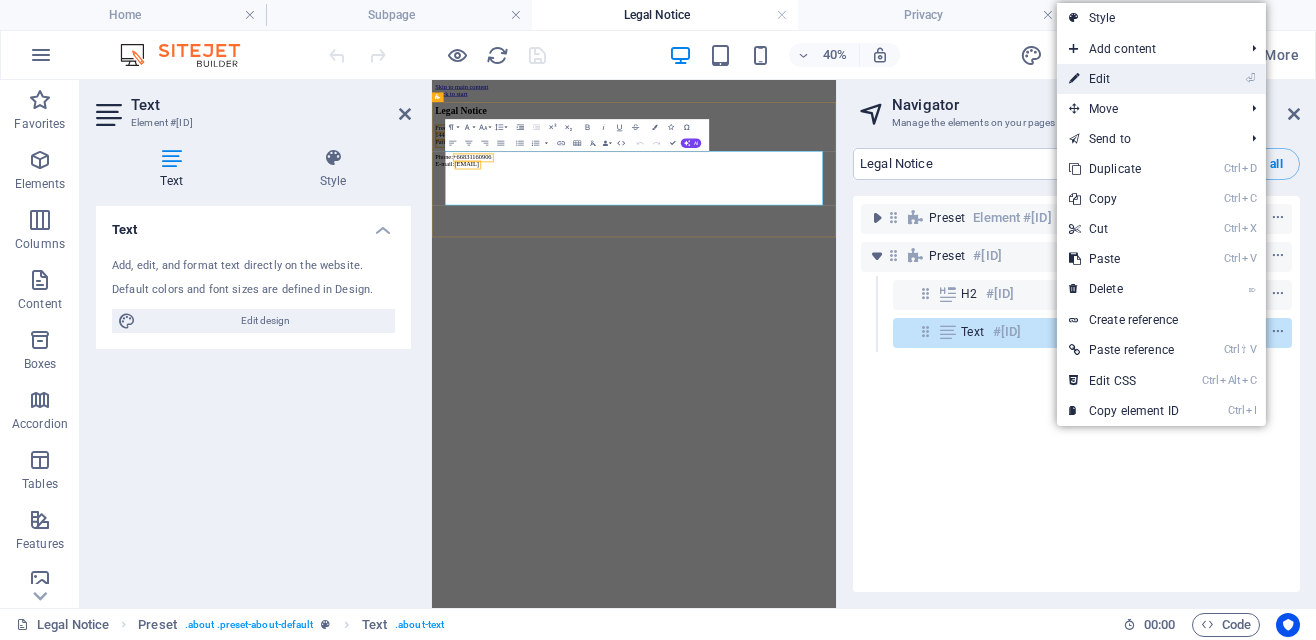 click on "⏎  Edit" at bounding box center [1124, 79] 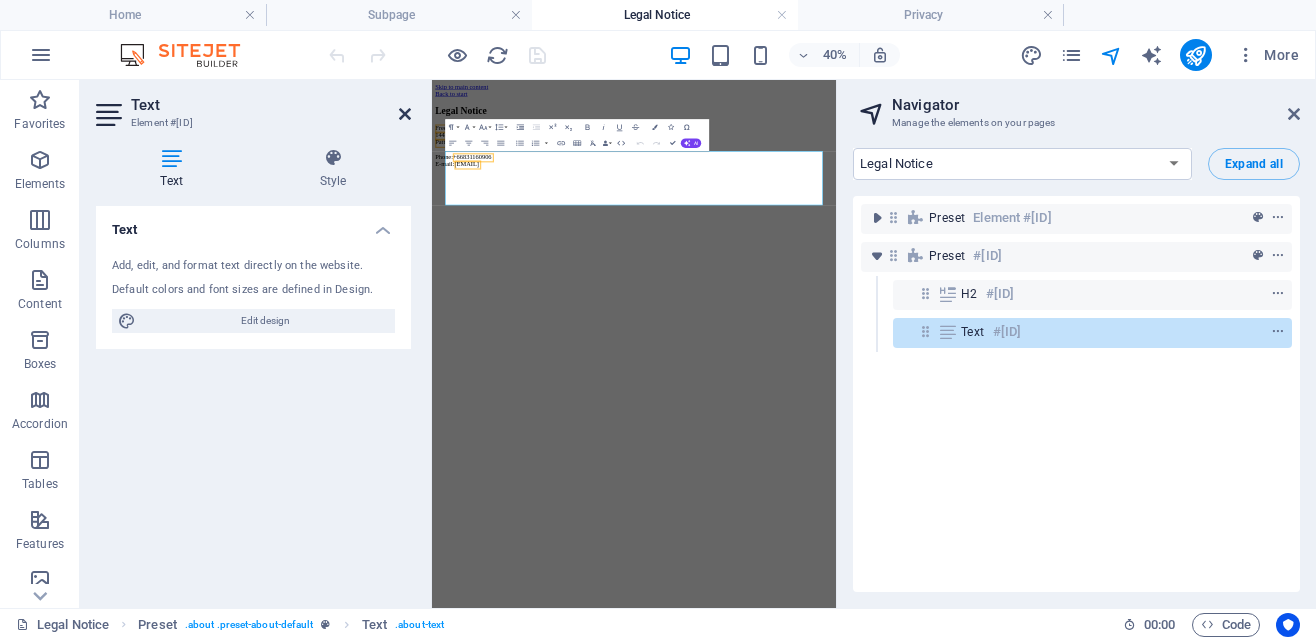click at bounding box center [405, 114] 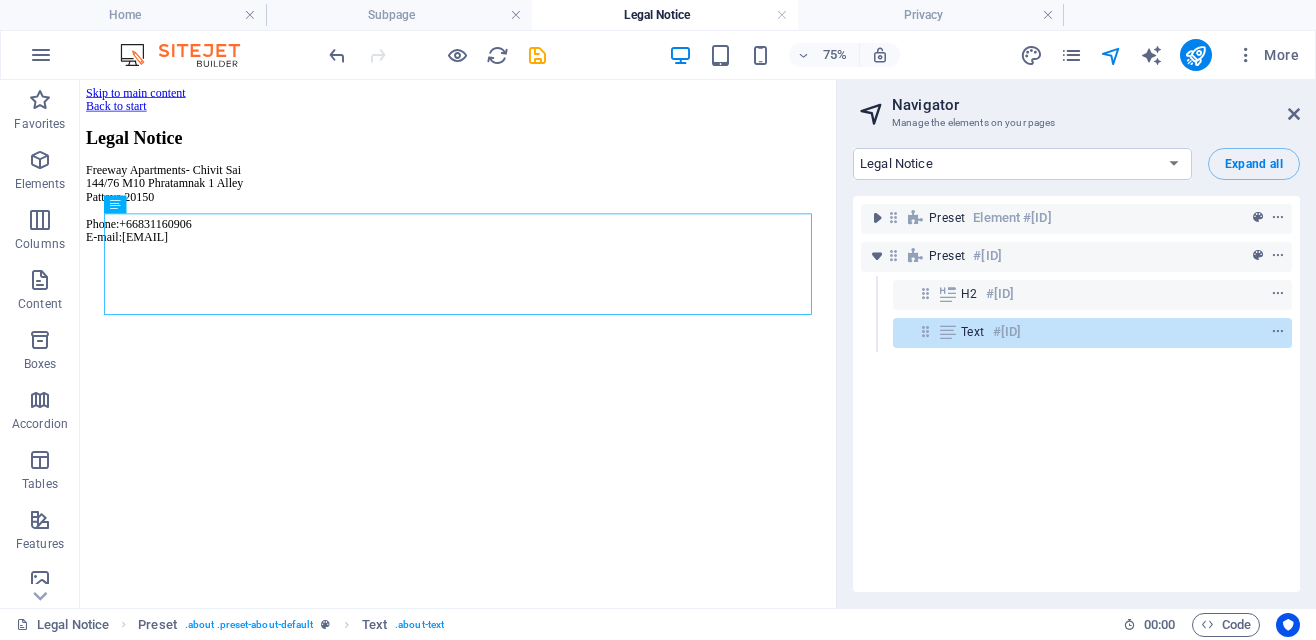 click on "Text" at bounding box center (115, 204) 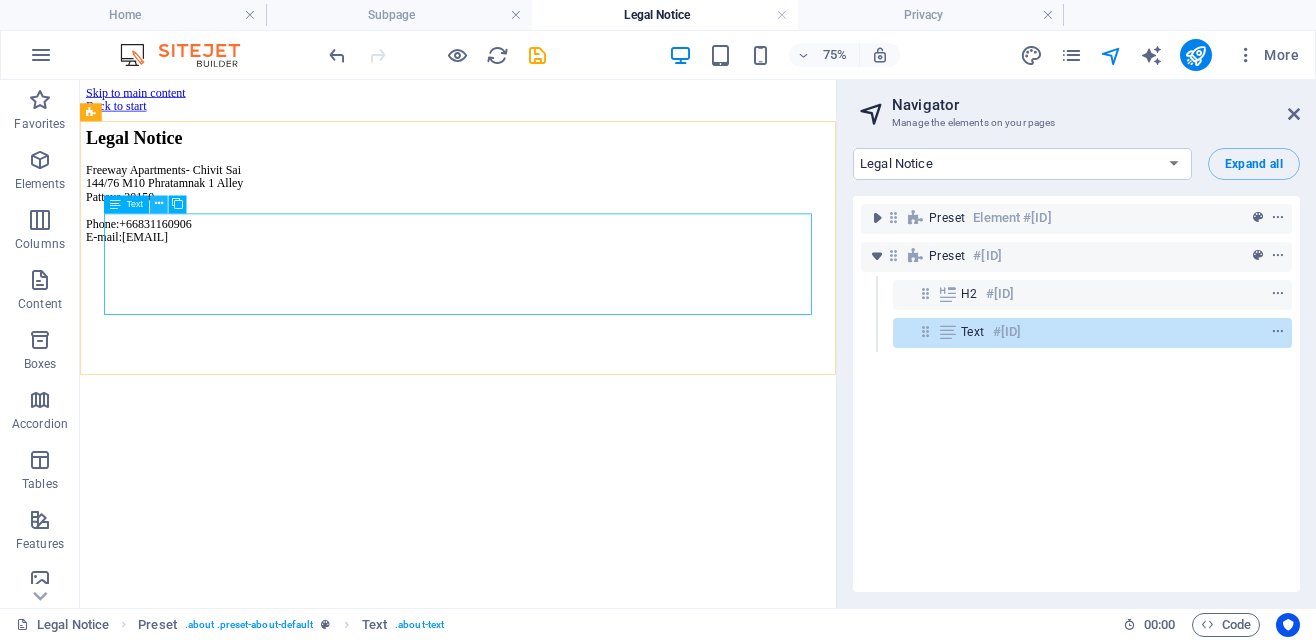 click at bounding box center [159, 204] 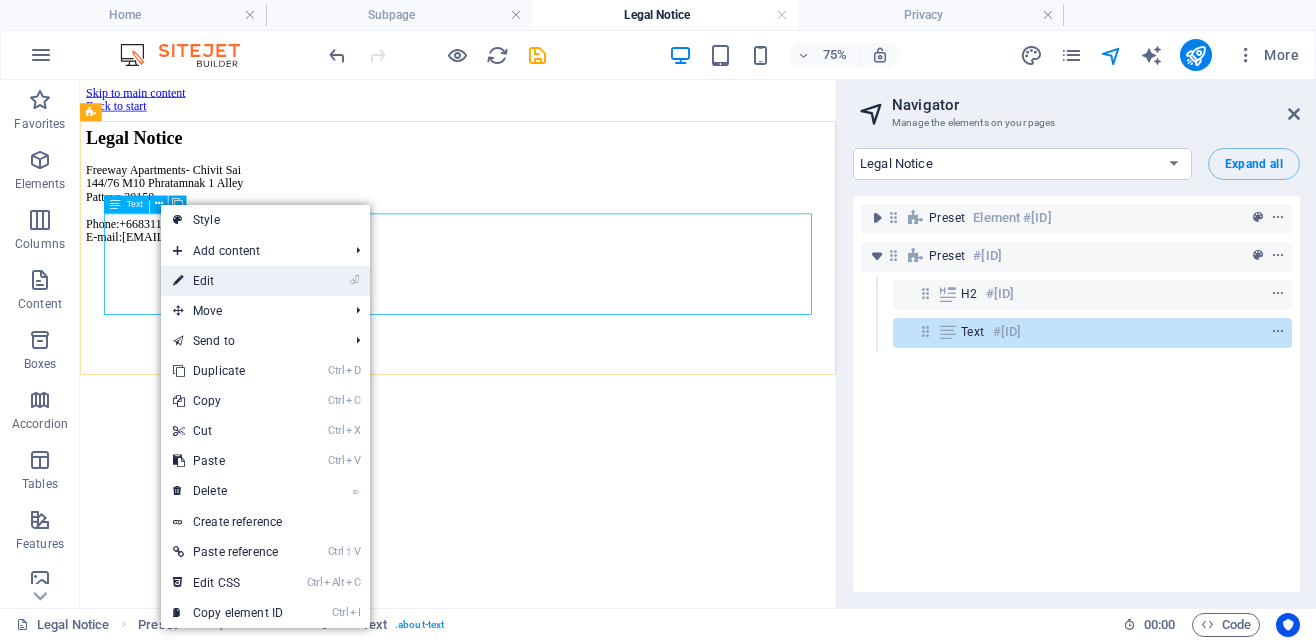 click on "⏎  Edit" at bounding box center [228, 281] 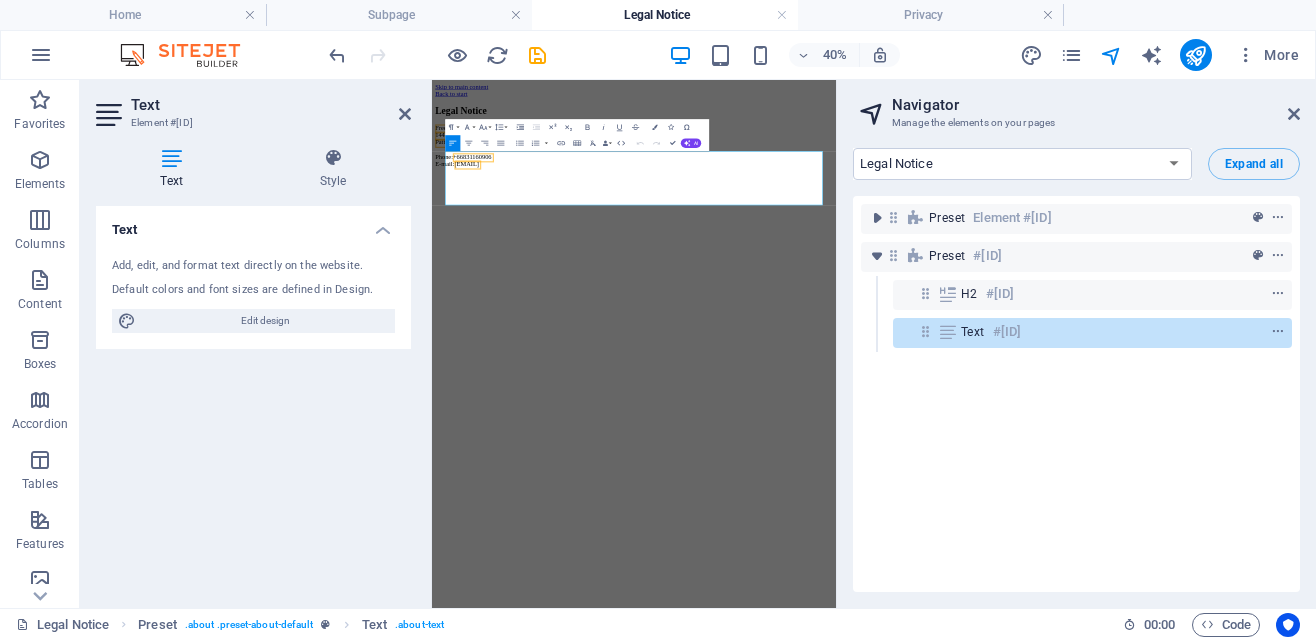 click on "Freeway Apartments- Chivit Sai [NUMBER]/[NUMBER] M10 Phratamnak 1 Alley Pattaya [POSTAL_CODE] Phone: [PHONE] E-mail: [EMAIL]" at bounding box center [937, 245] 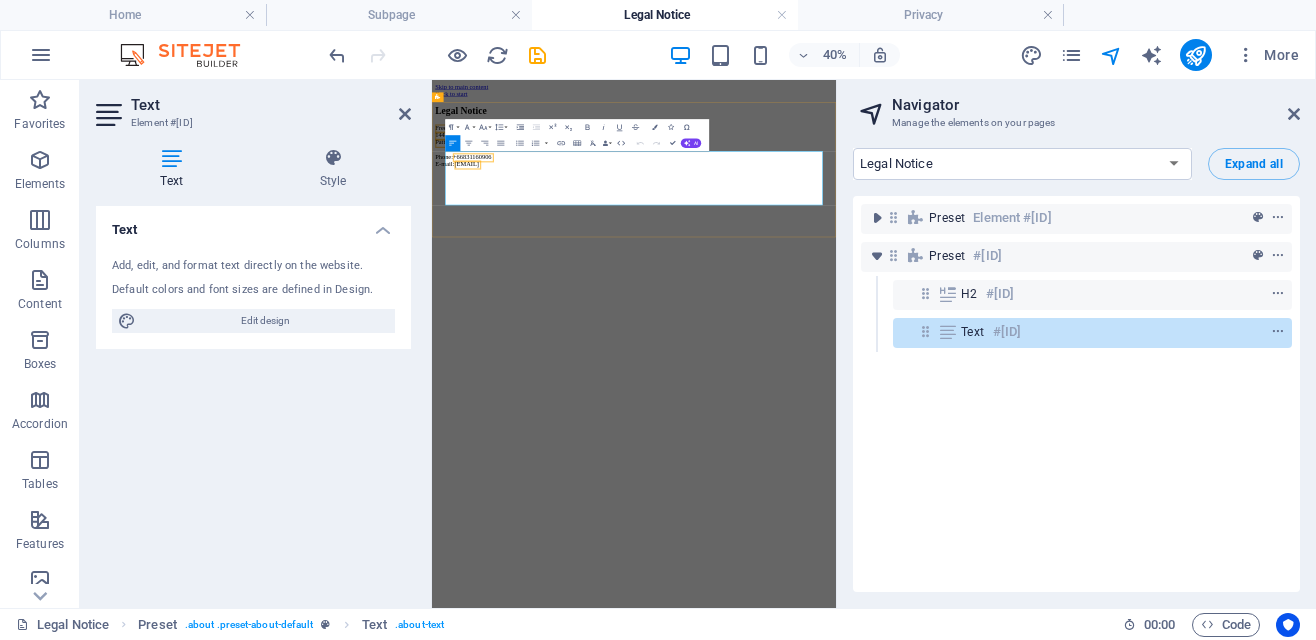 type 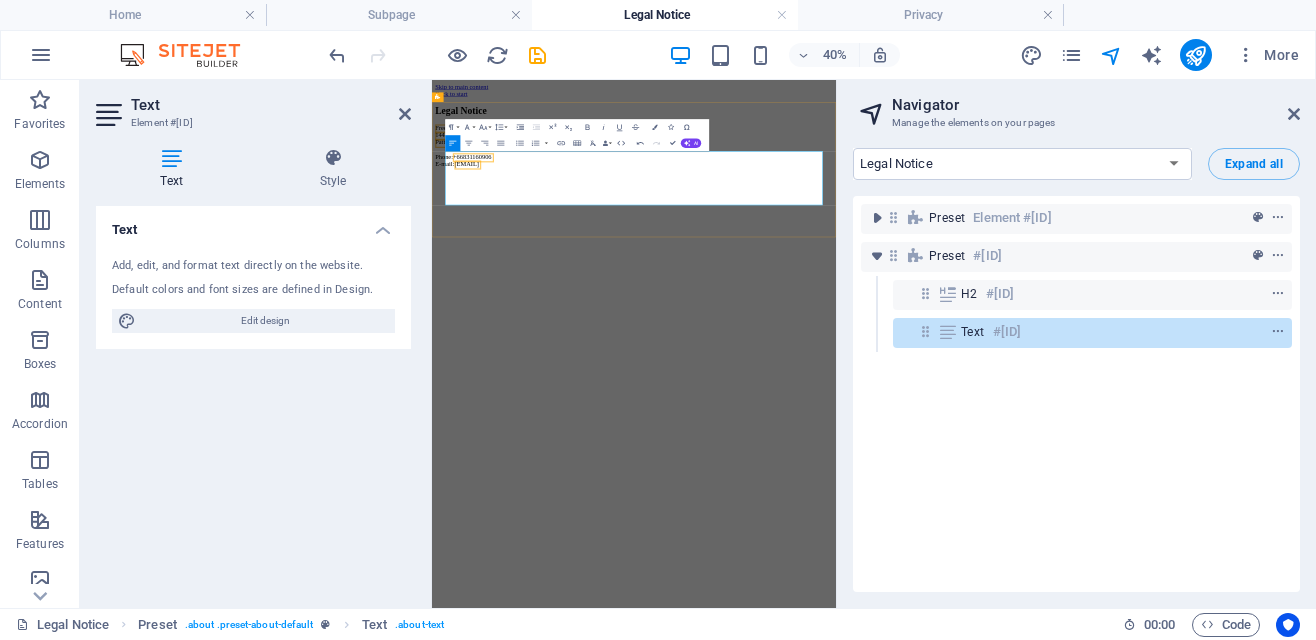 click on "Freeway Apartments- Chivit Sai [NUMBER]/[NUMBER] M10 Phratamnak 1 Alley Pattaya [POSTAL_CODE] Thailand Phone: [PHONE] E-mail: [EMAIL]" at bounding box center (937, 245) 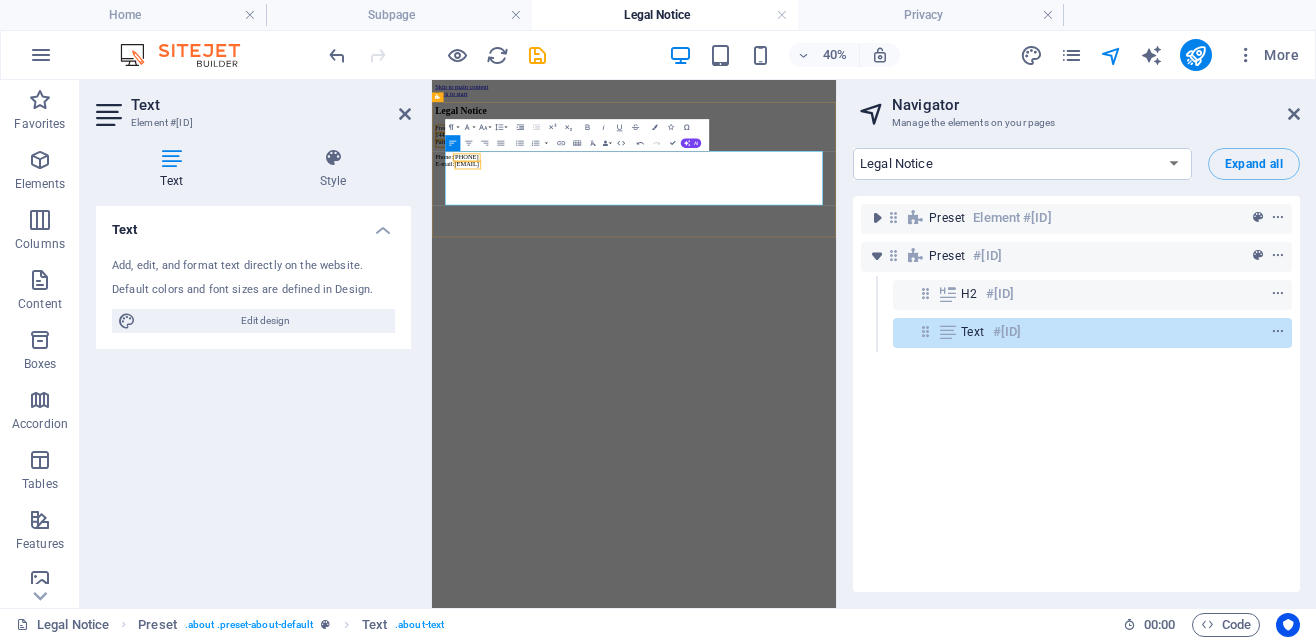 click on "Freeway Apartments- Chivit Sai [NUMBER]/[NUMBER] M10 Phratamnak 1 Alley Pattaya [POSTAL_CODE] Thailand Phone: [PHONE] EEmail: [EMAIL]" at bounding box center [937, 245] 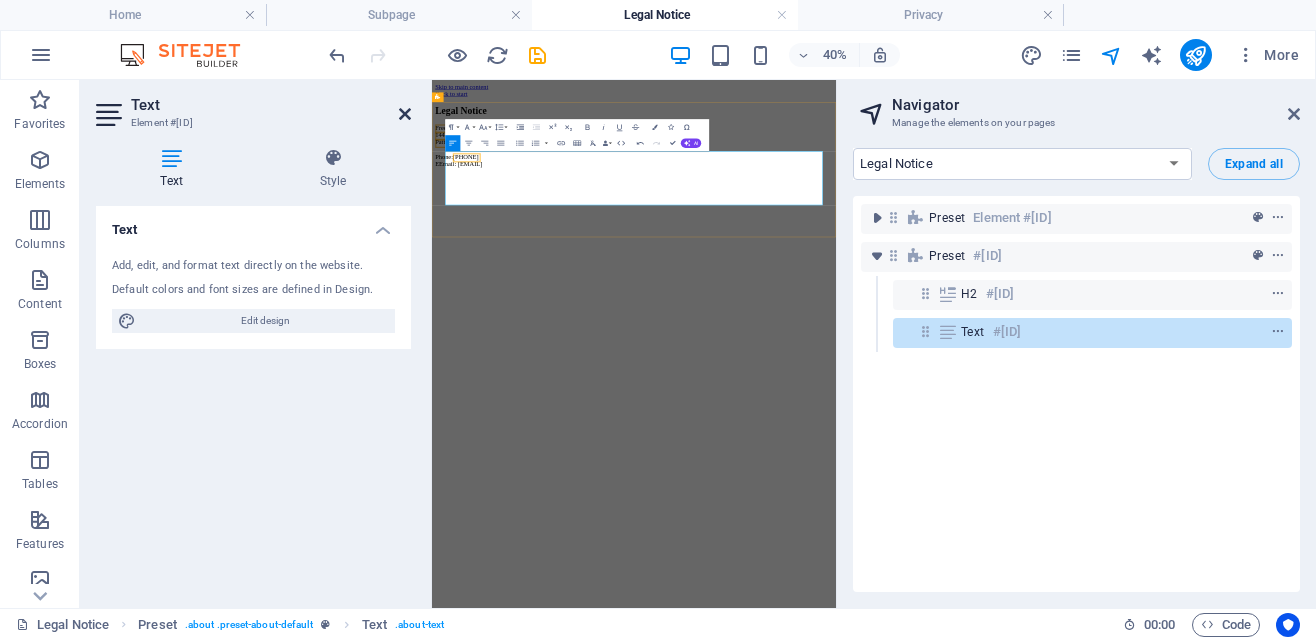 click at bounding box center (405, 114) 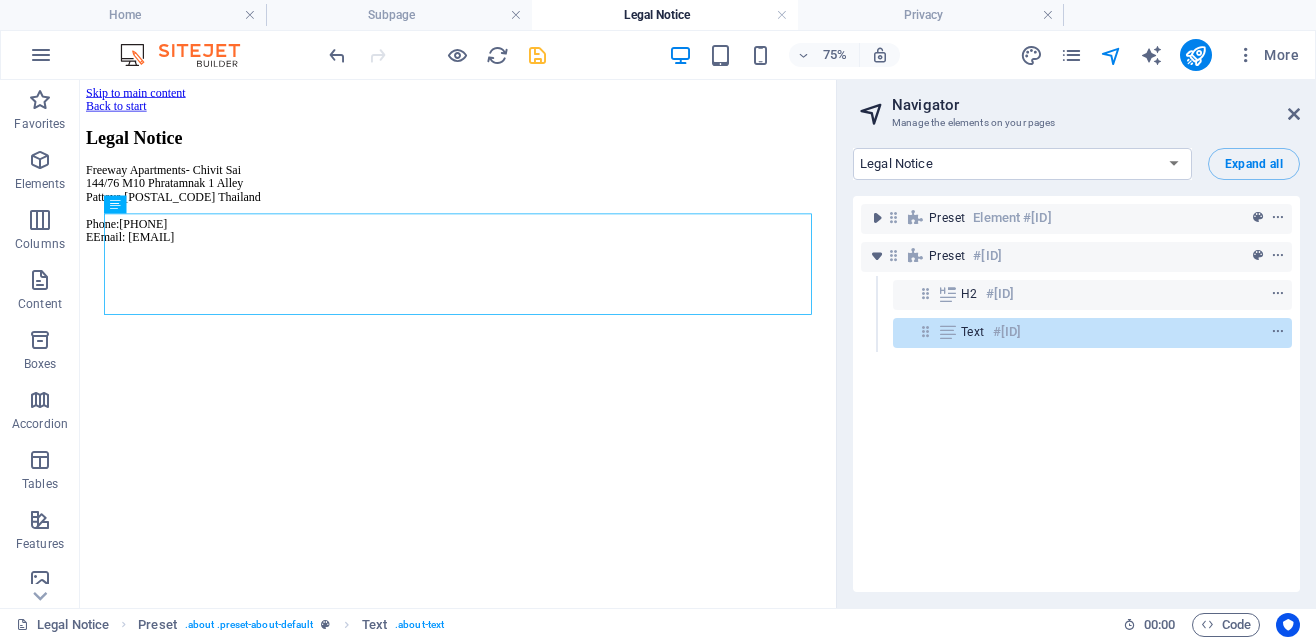 click at bounding box center [537, 55] 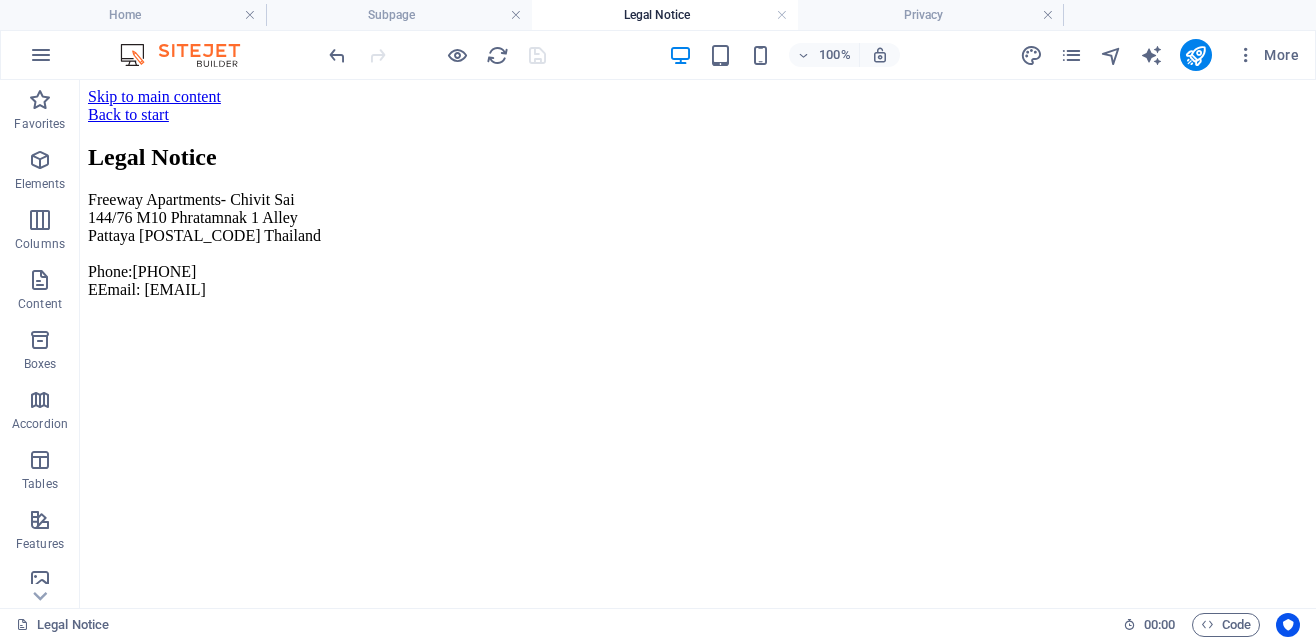 click on "Freeway Apartments- Chivit Sai [NUMBER]/[NUMBER] M10 Phratamnak 1 Alley Pattaya [POSTAL_CODE] Thailand Phone: [PHONE] EEmail: [EMAIL]" at bounding box center (698, 245) 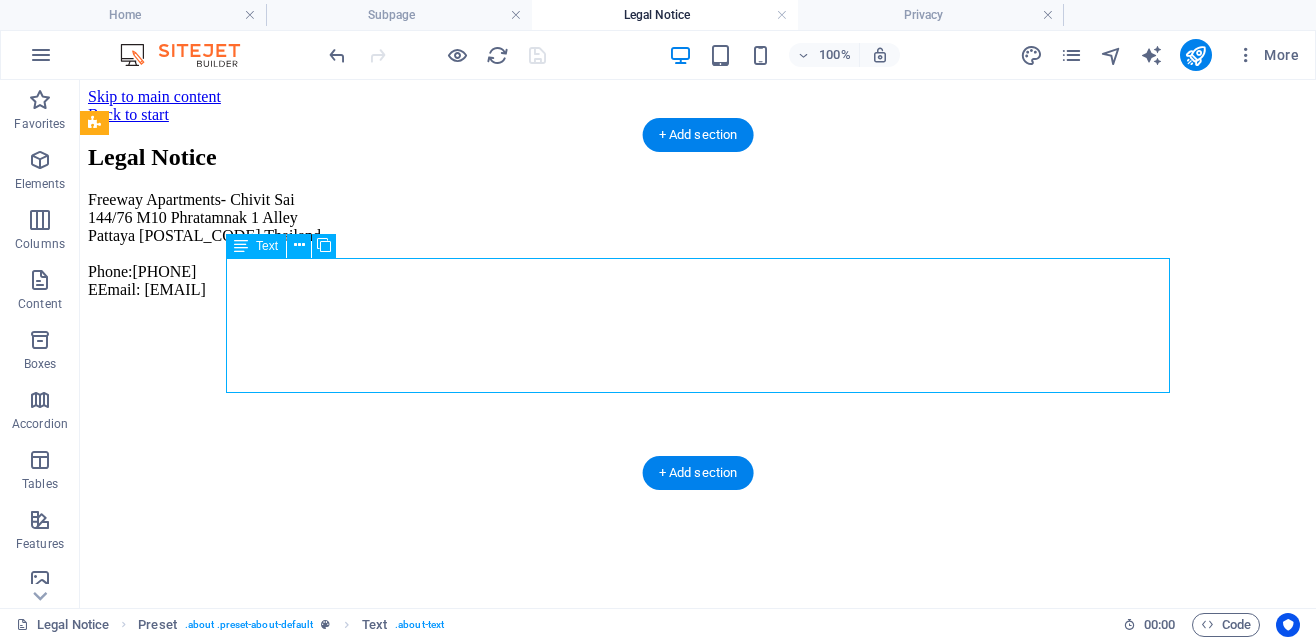 click on "Freeway Apartments- Chivit Sai [NUMBER]/[NUMBER] M10 Phratamnak 1 Alley Pattaya [POSTAL_CODE] Thailand Phone: [PHONE] EEmail: [EMAIL]" at bounding box center [698, 245] 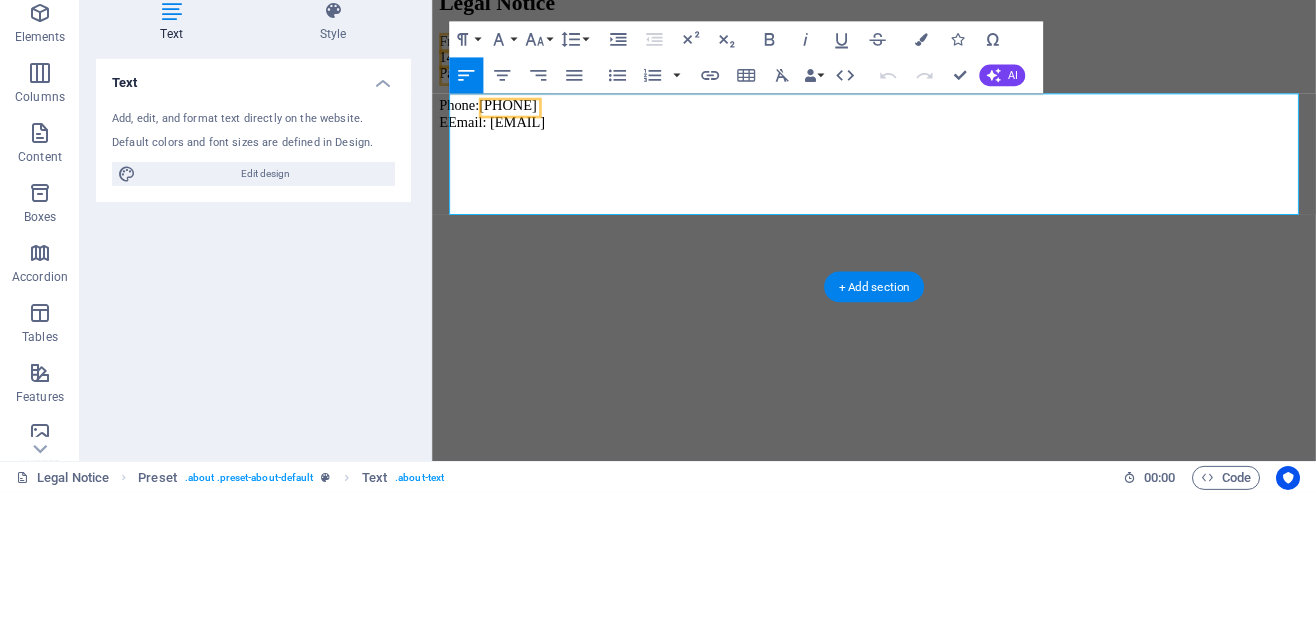 click on "Freeway Apartments- Chivit Sai [NUMBER]/[NUMBER] M10 Phratamnak 1 Alley Pattaya [POSTAL_CODE] Thailand Phone: [PHONE] EEmail: [EMAIL]" at bounding box center [923, 98] 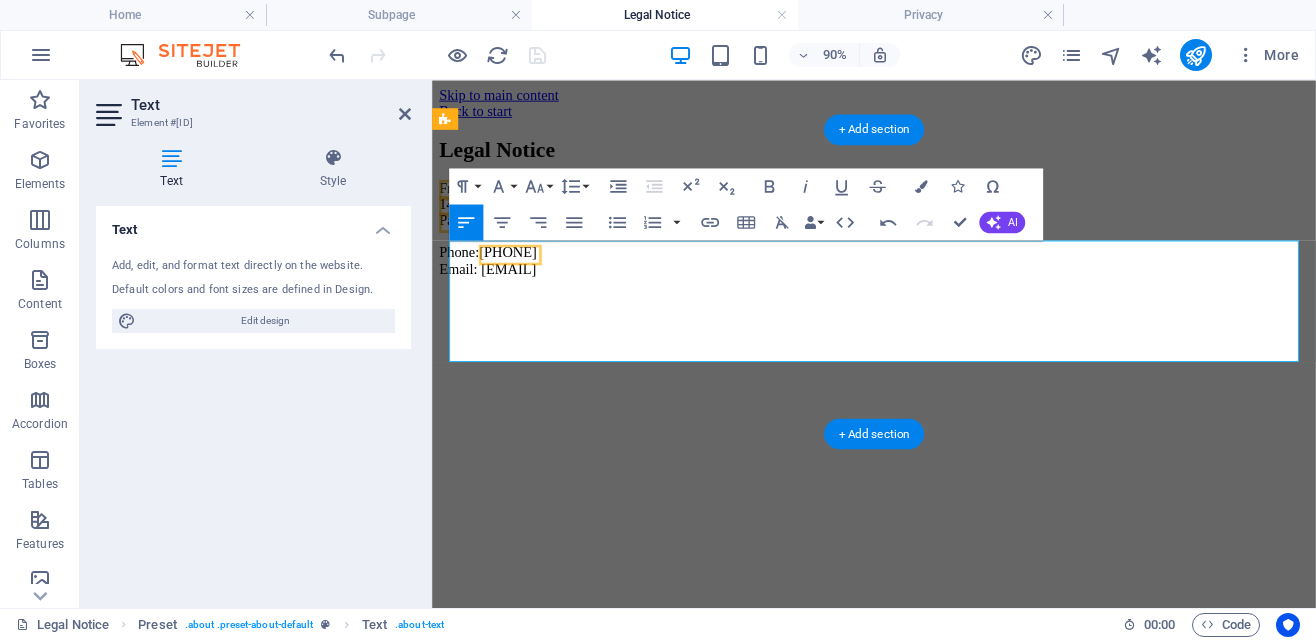 click on "Legal Notice Freeway Apartments- Chivit Sai [NUMBER]/[NUMBER] M10 Phratamnak 1 Alley Pattaya [POSTAL_CODE] Thailand Phone: [PHONE] Email: [EMAIL]" at bounding box center (923, 221) 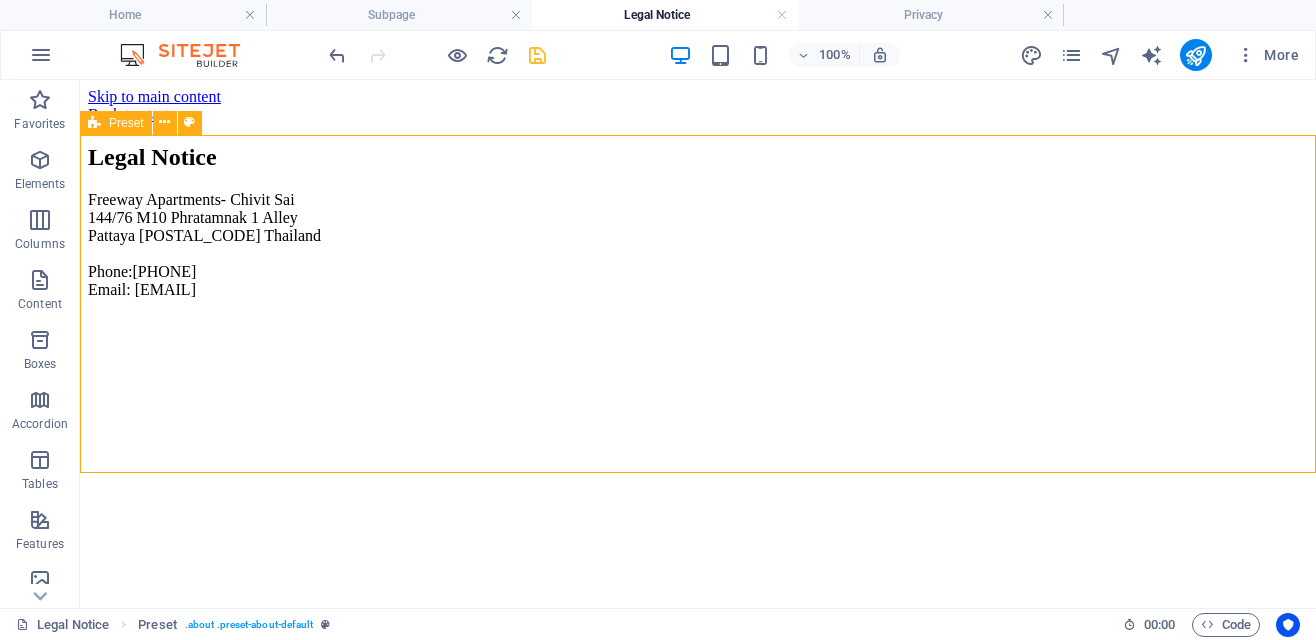 click at bounding box center (537, 55) 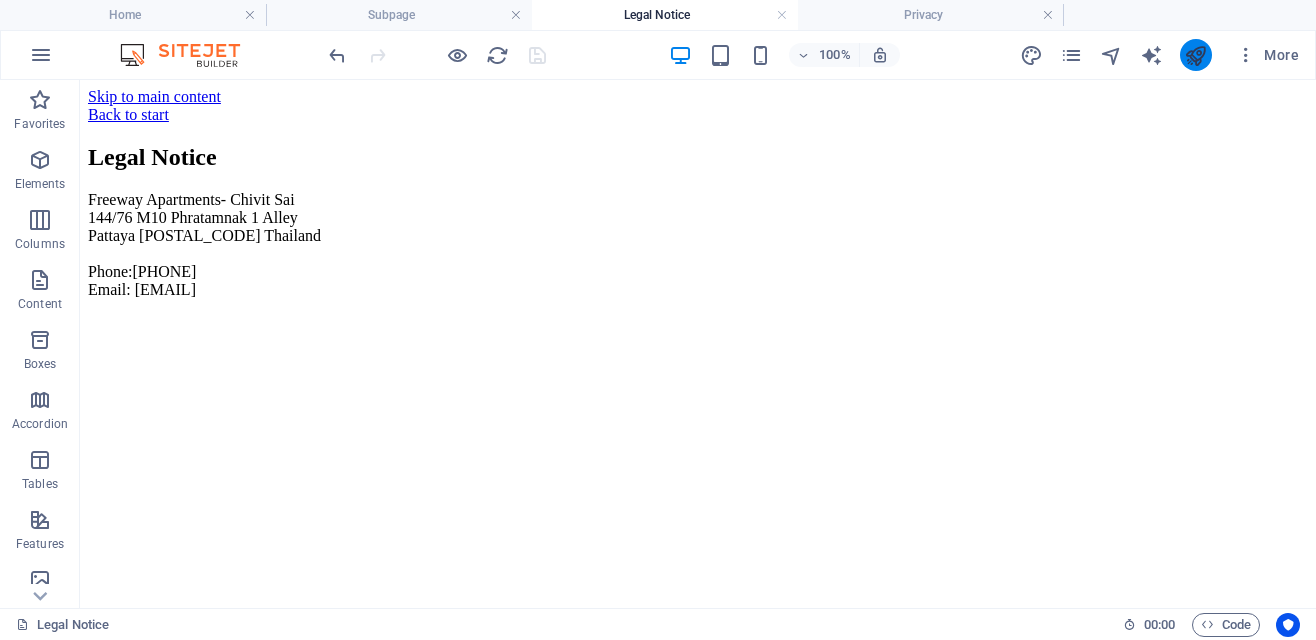 click at bounding box center [1195, 55] 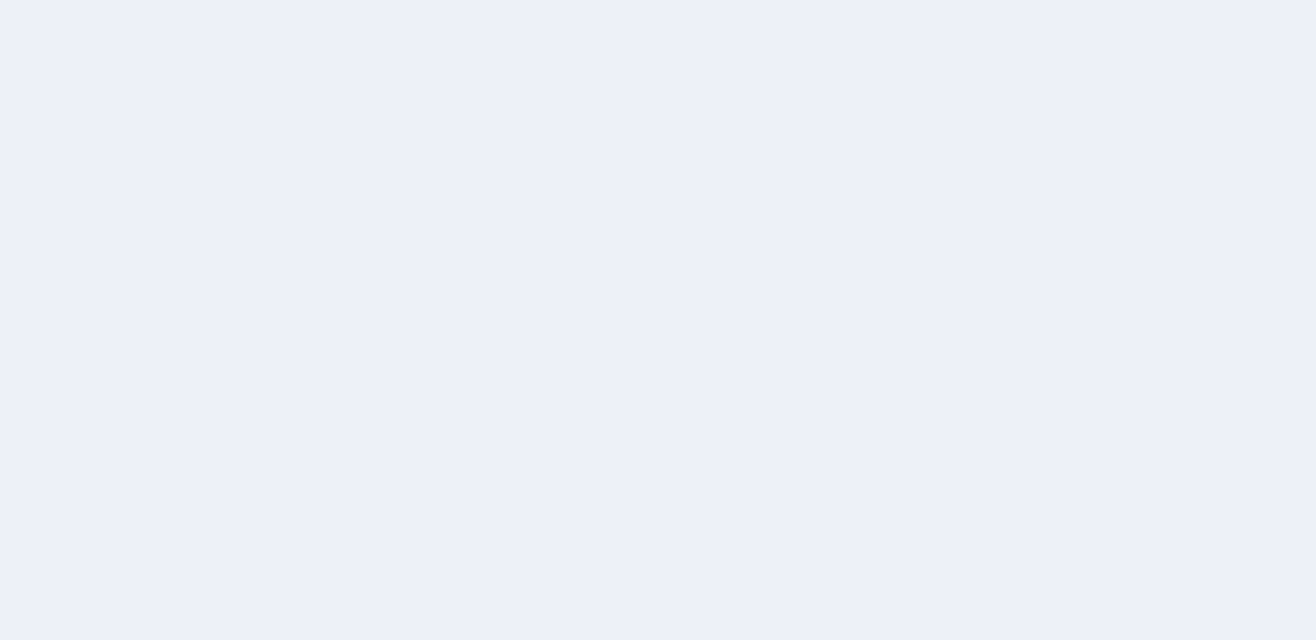 scroll, scrollTop: 0, scrollLeft: 0, axis: both 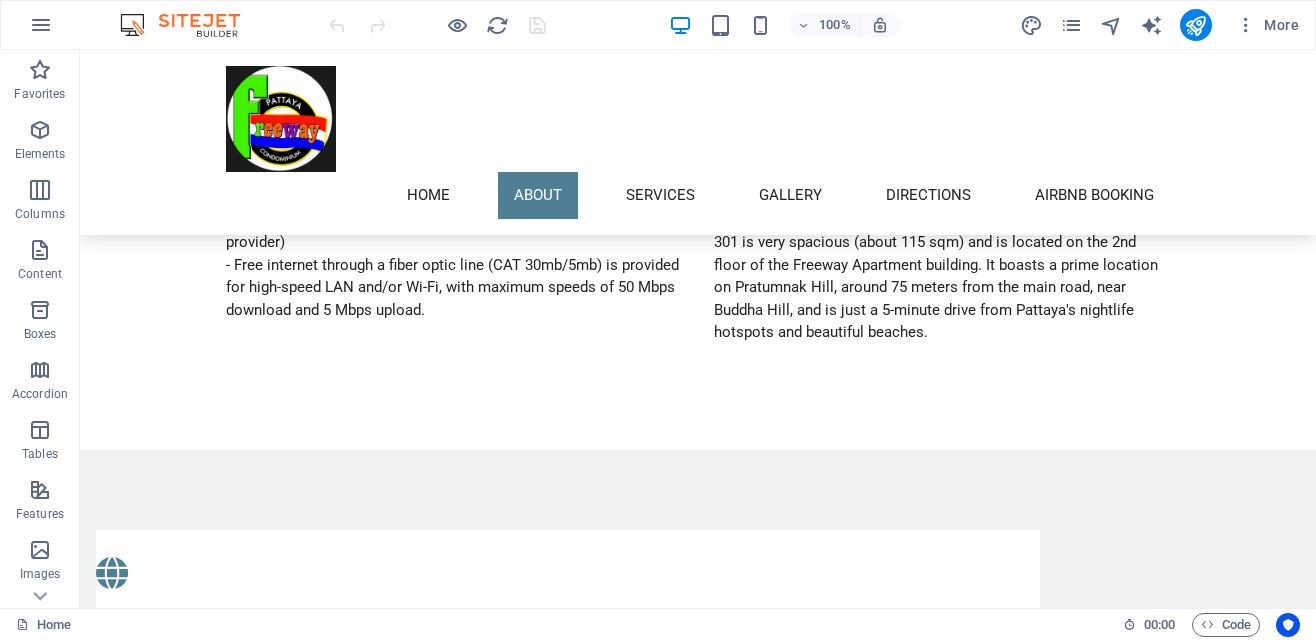 click at bounding box center [698, 1358] 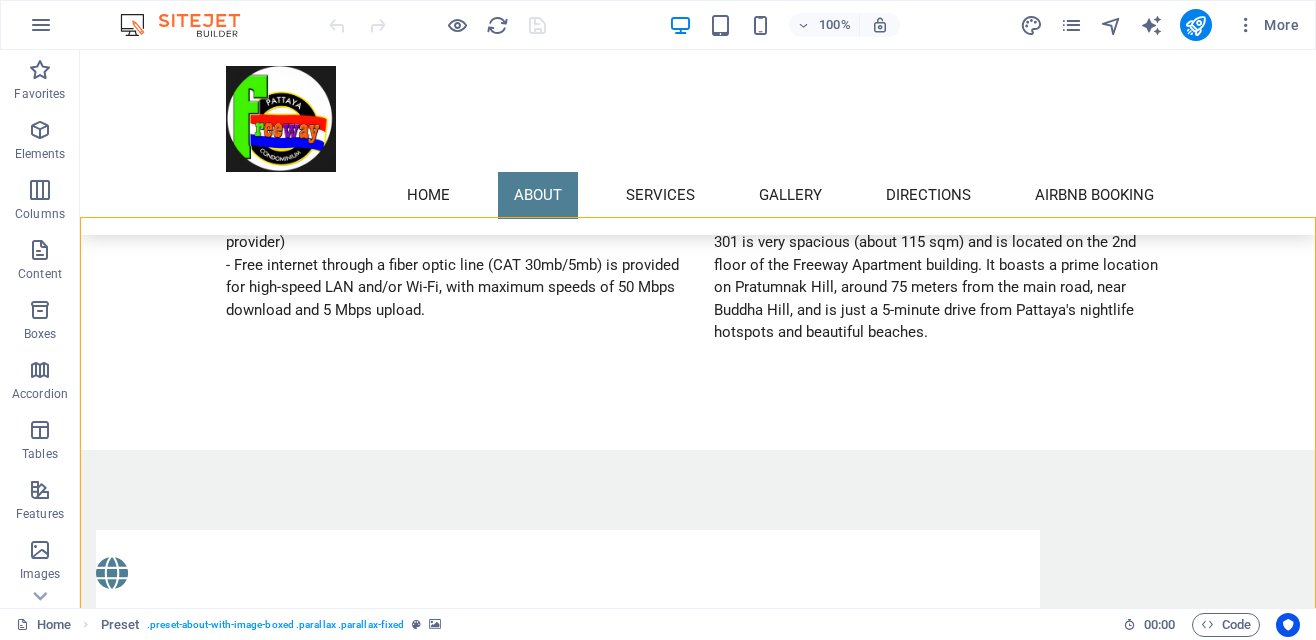 click at bounding box center (698, 1358) 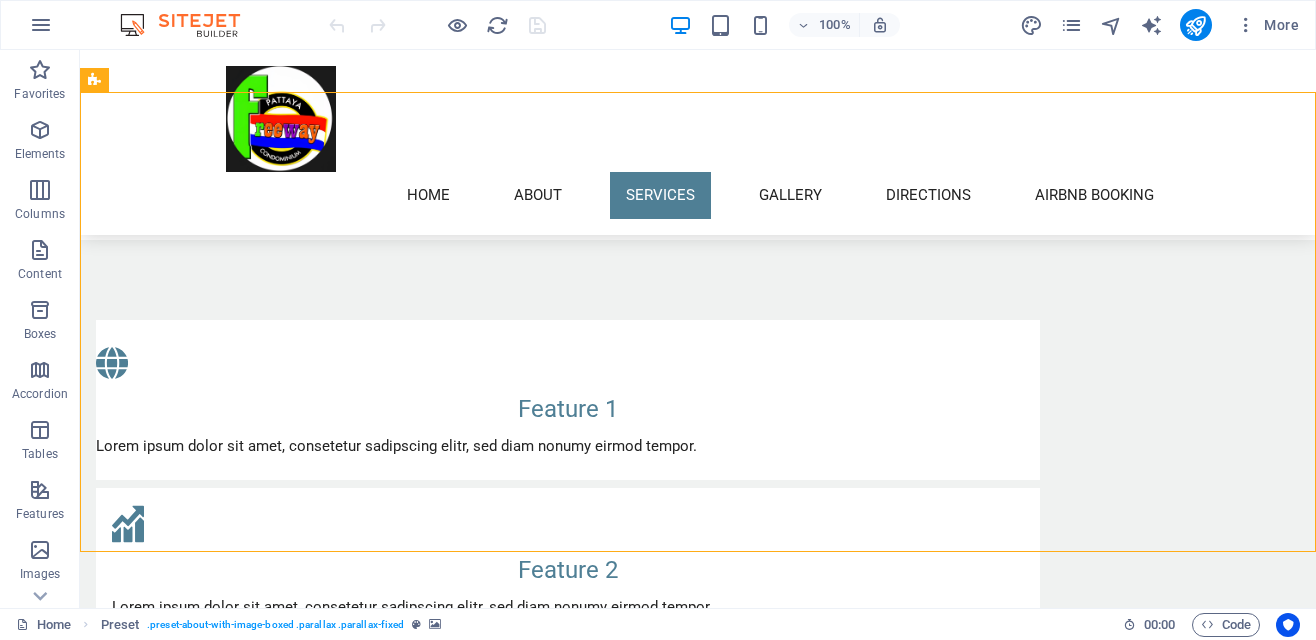 scroll, scrollTop: 1762, scrollLeft: 0, axis: vertical 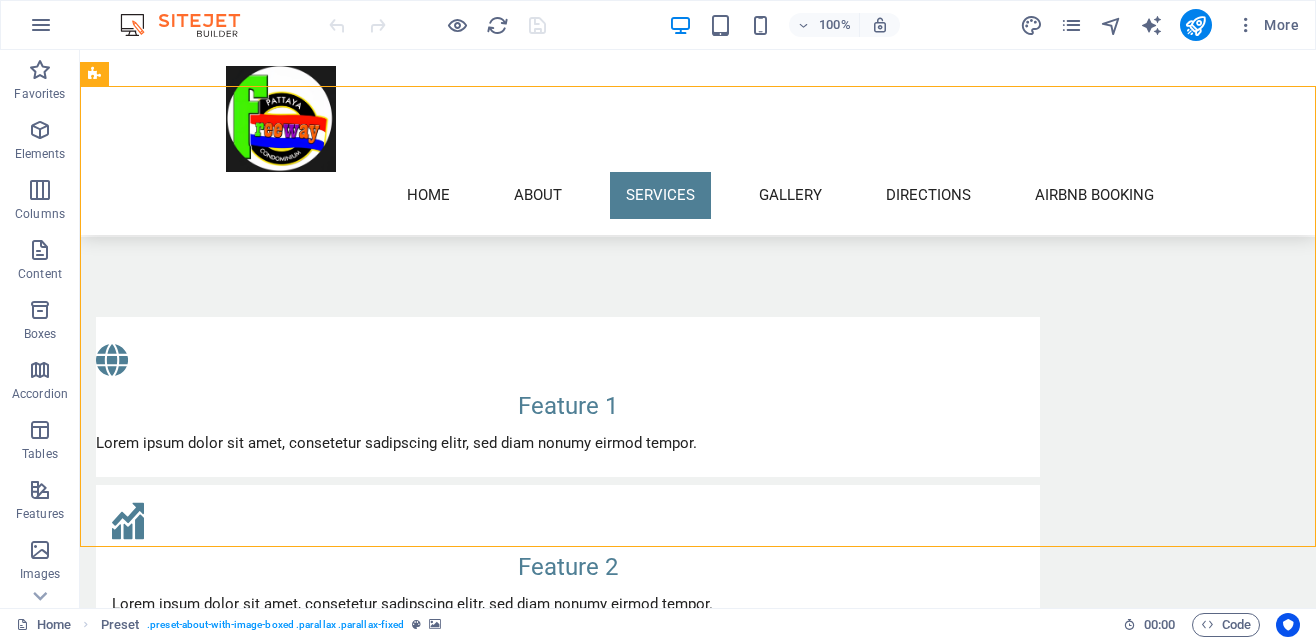 click on "Home About Services Gallery  Directions Airbnb Booking" at bounding box center (698, 142) 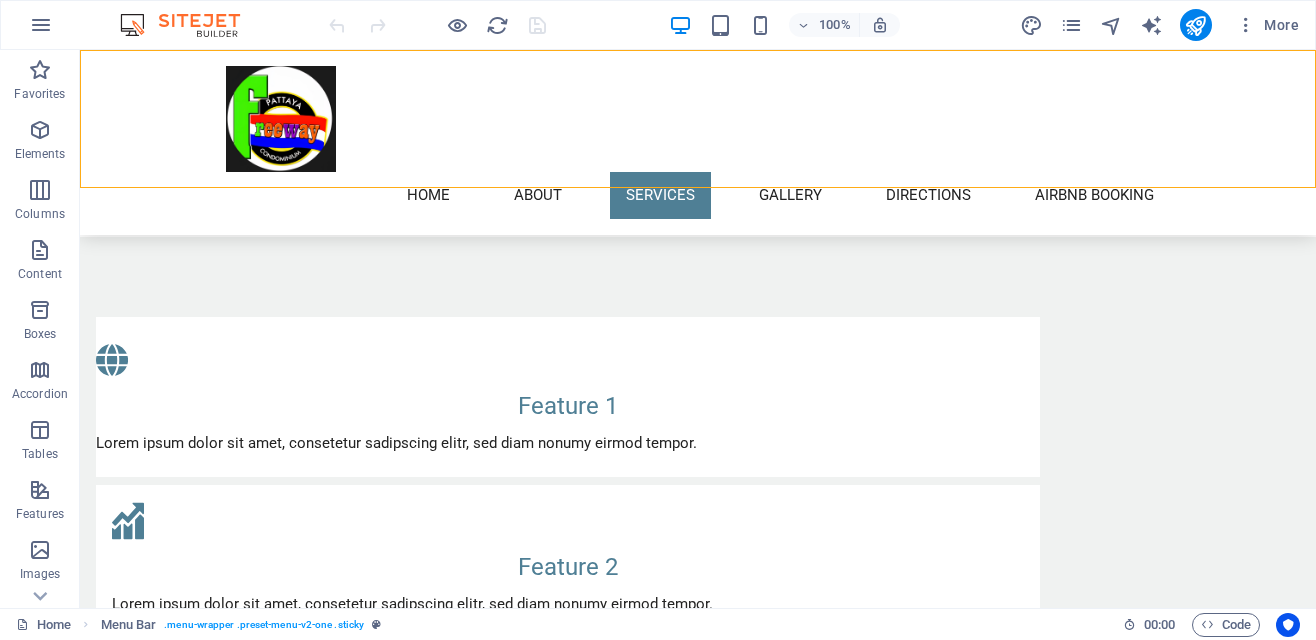 click at bounding box center [698, 1145] 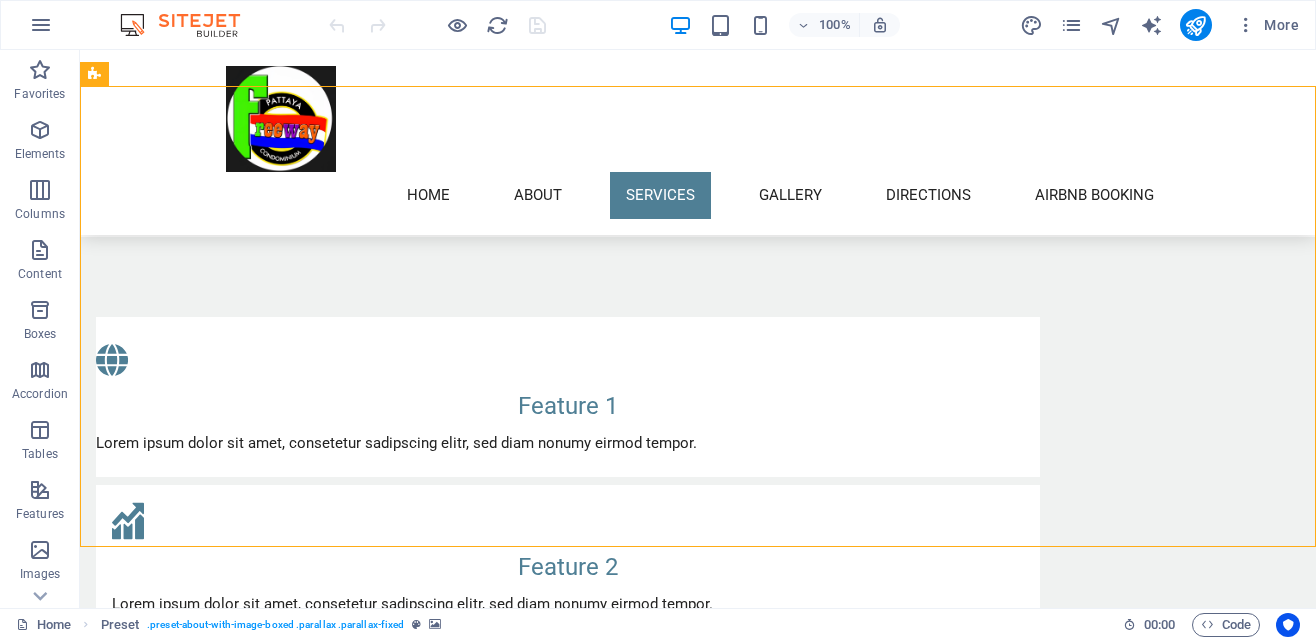 click on "Preset" at bounding box center (94, 74) 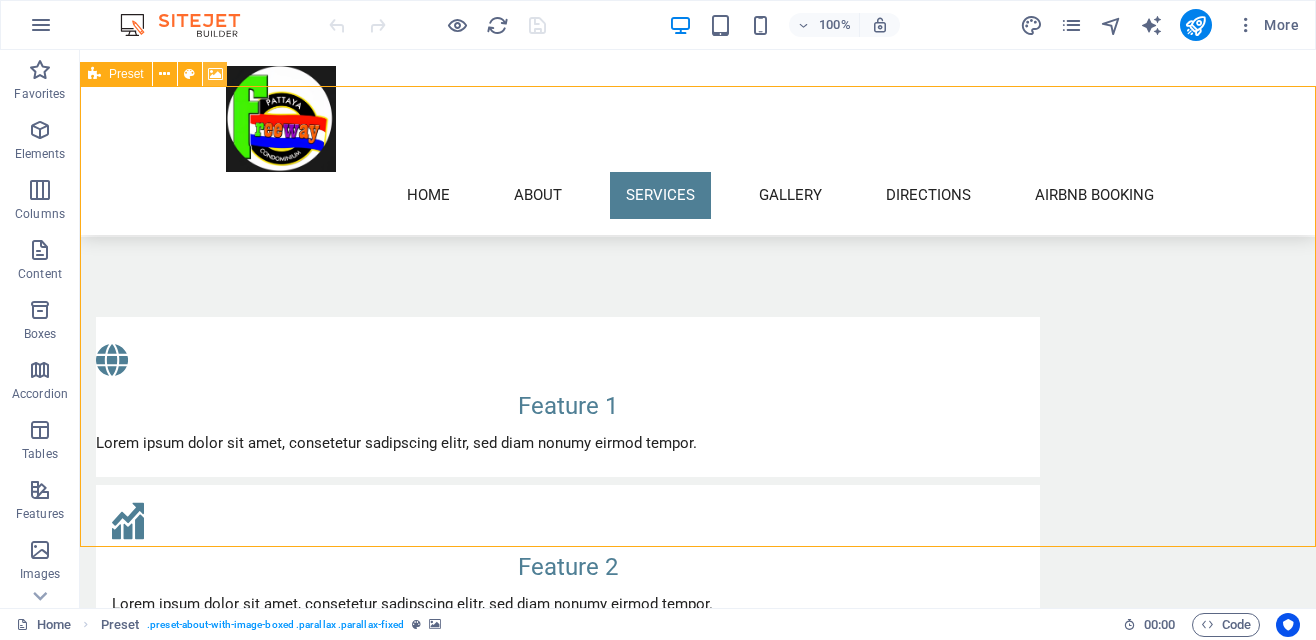 click at bounding box center (215, 74) 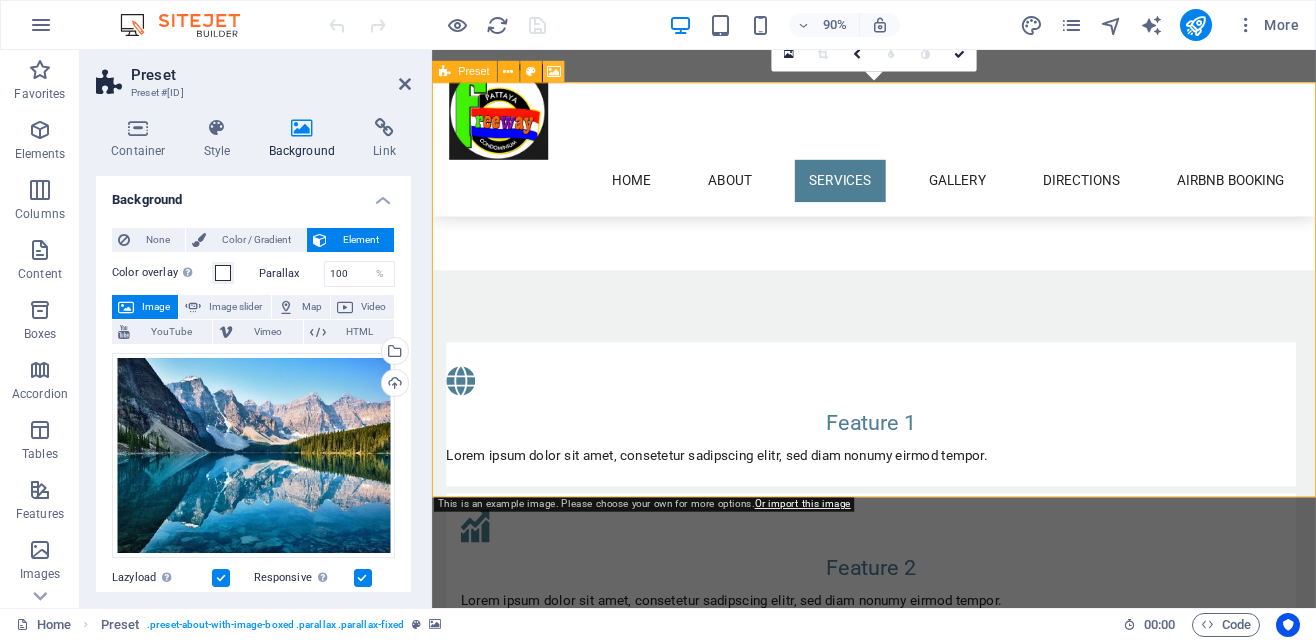 scroll, scrollTop: 1818, scrollLeft: 0, axis: vertical 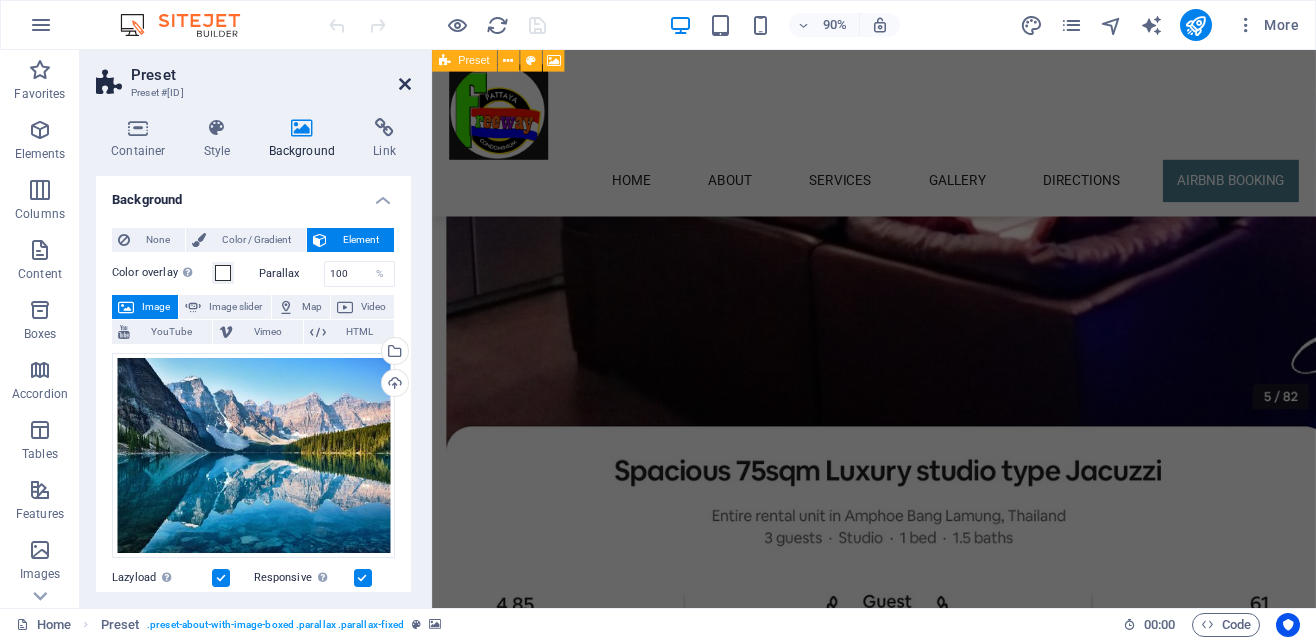 click at bounding box center [405, 84] 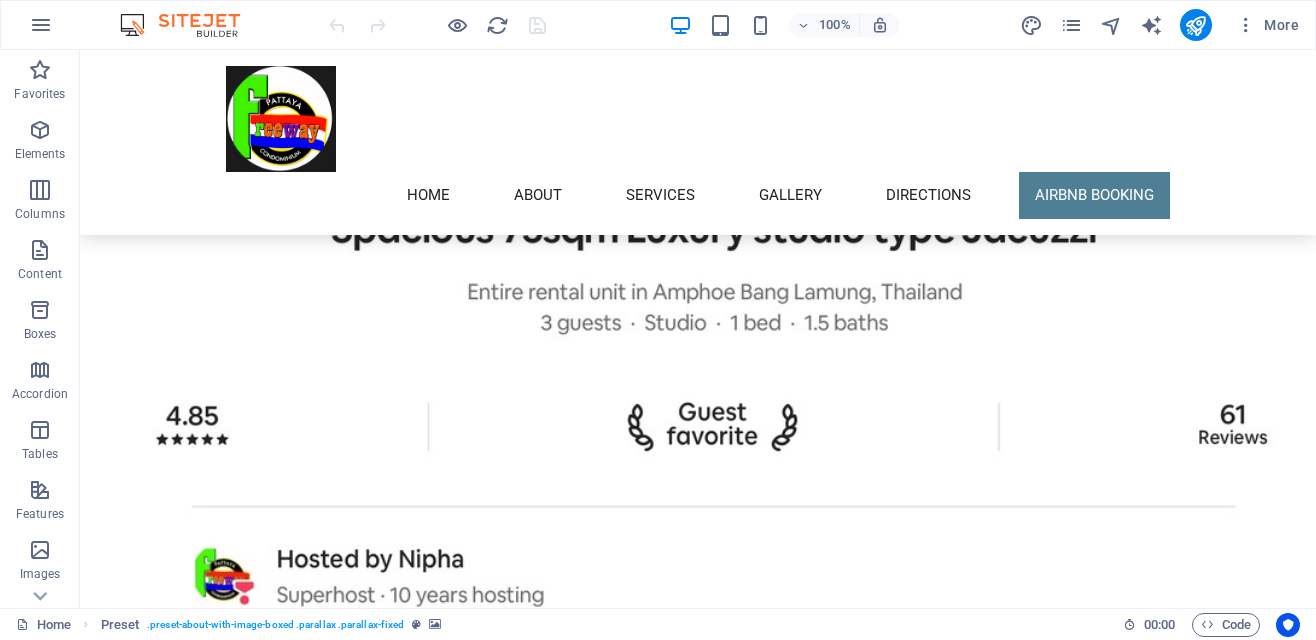 scroll, scrollTop: 7585, scrollLeft: 0, axis: vertical 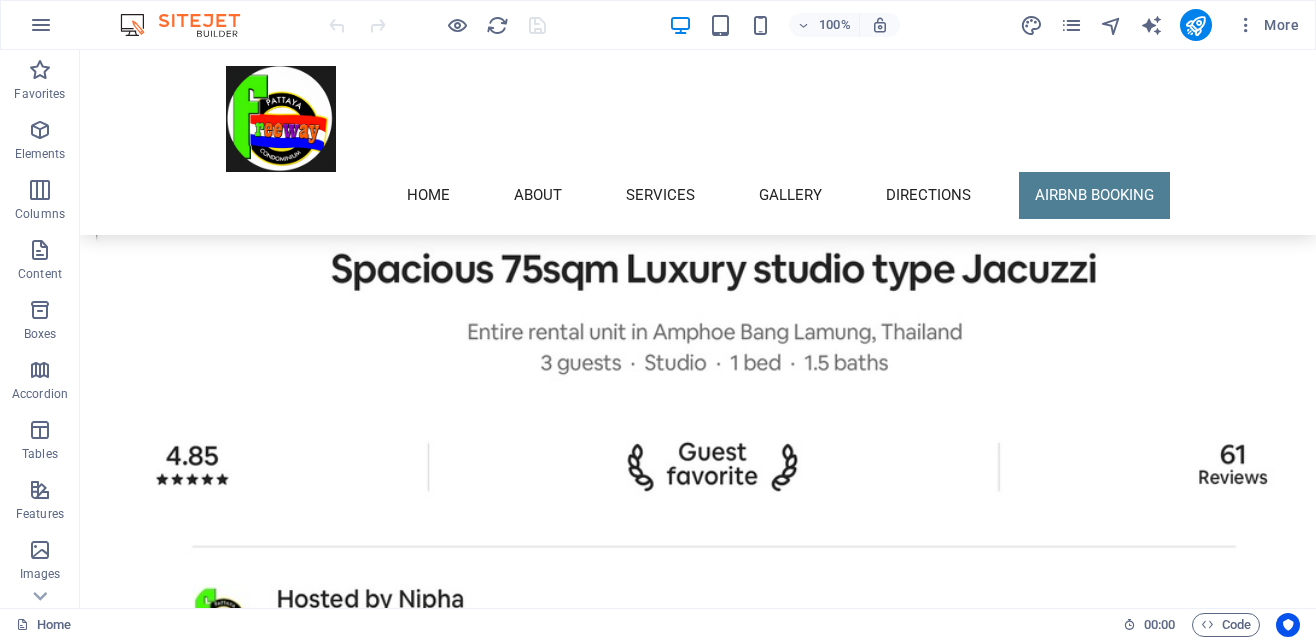 click at bounding box center (371, 10252) 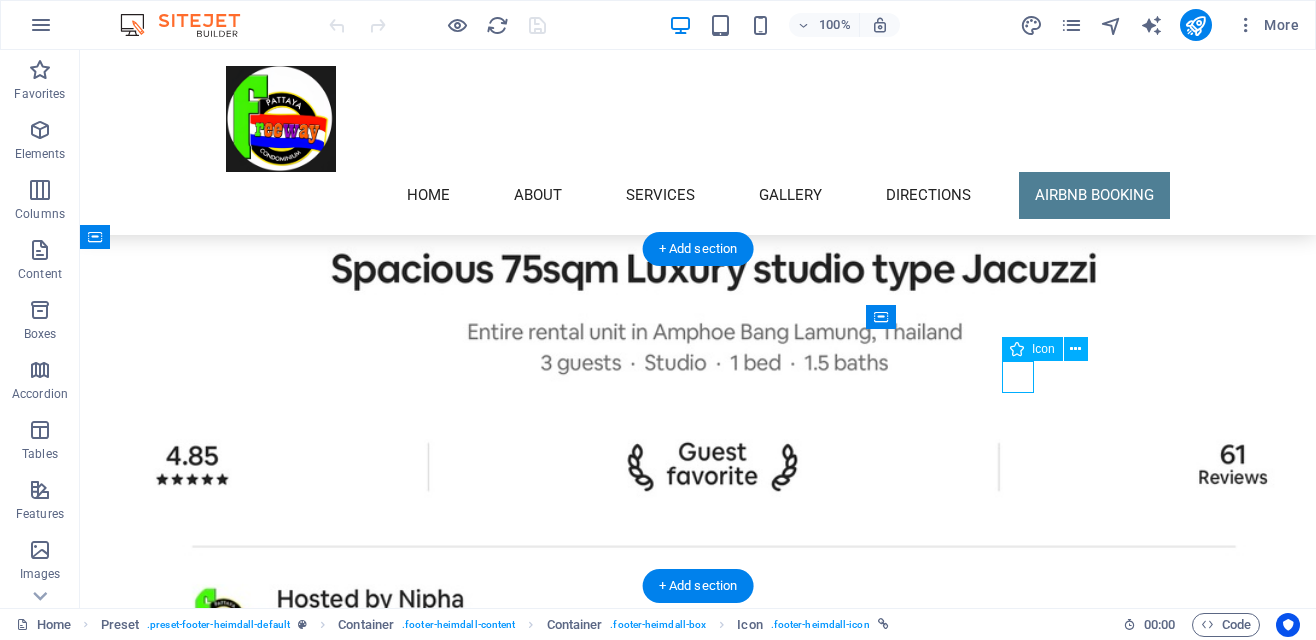 click on "Send Email    Legal Notice  |  Privacy" at bounding box center (371, 10258) 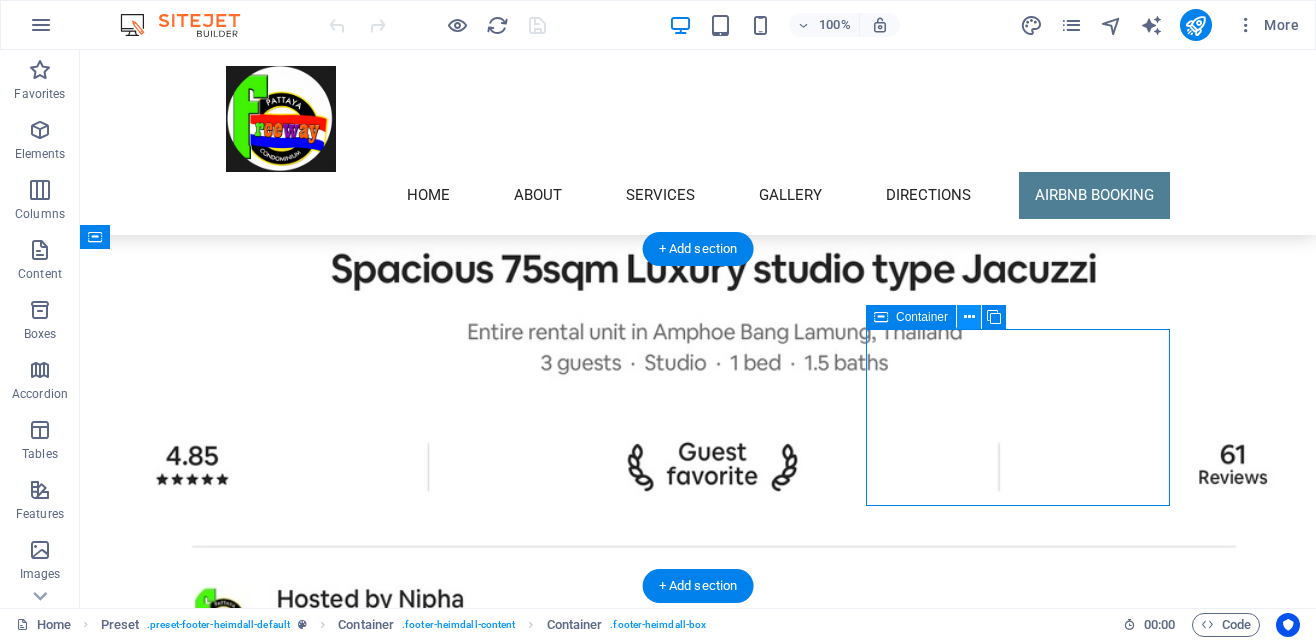 click at bounding box center [969, 317] 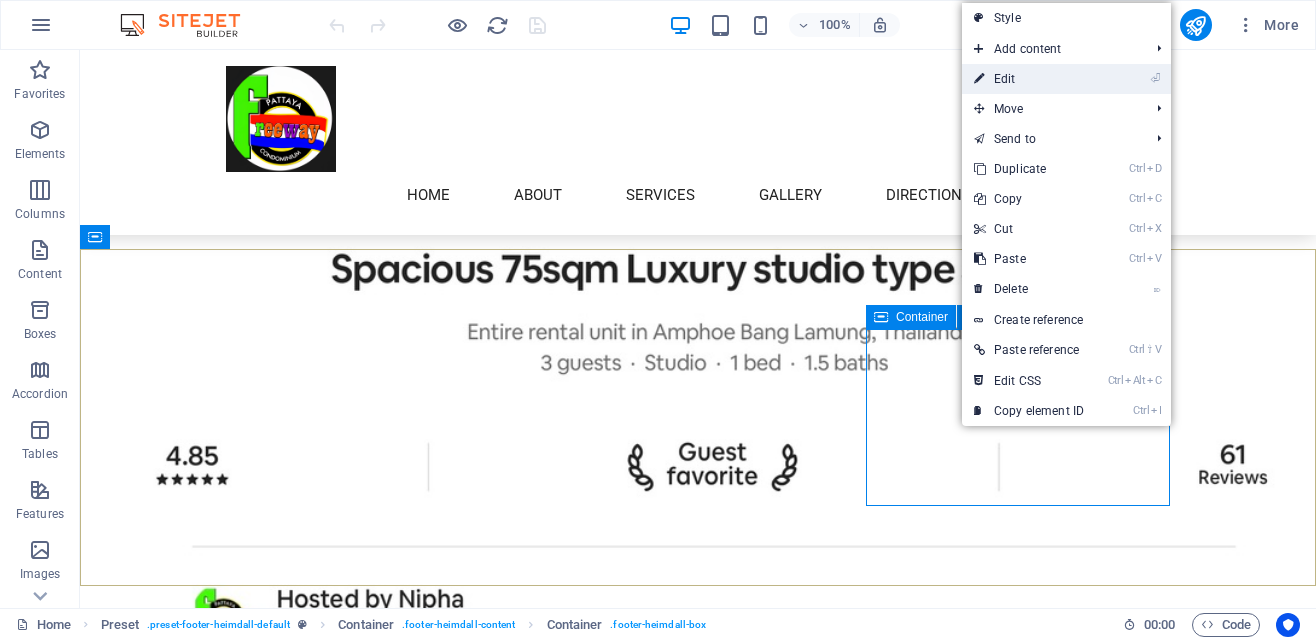 click on "⏎  Edit" at bounding box center [1029, 79] 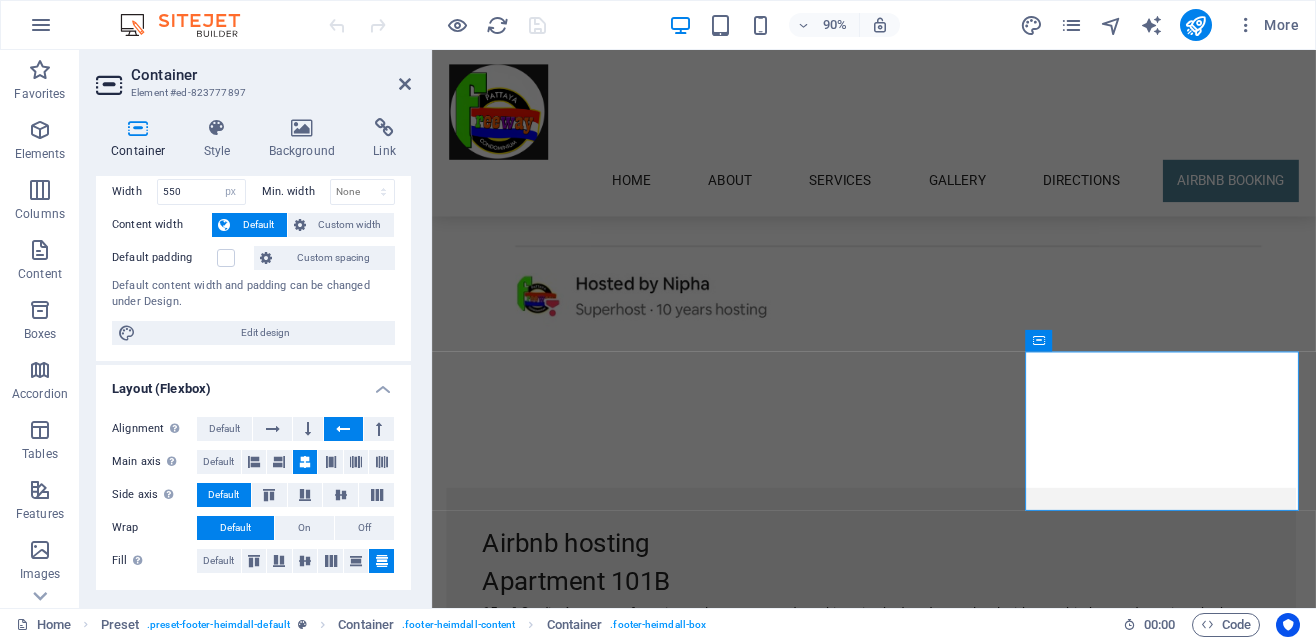 scroll, scrollTop: 0, scrollLeft: 0, axis: both 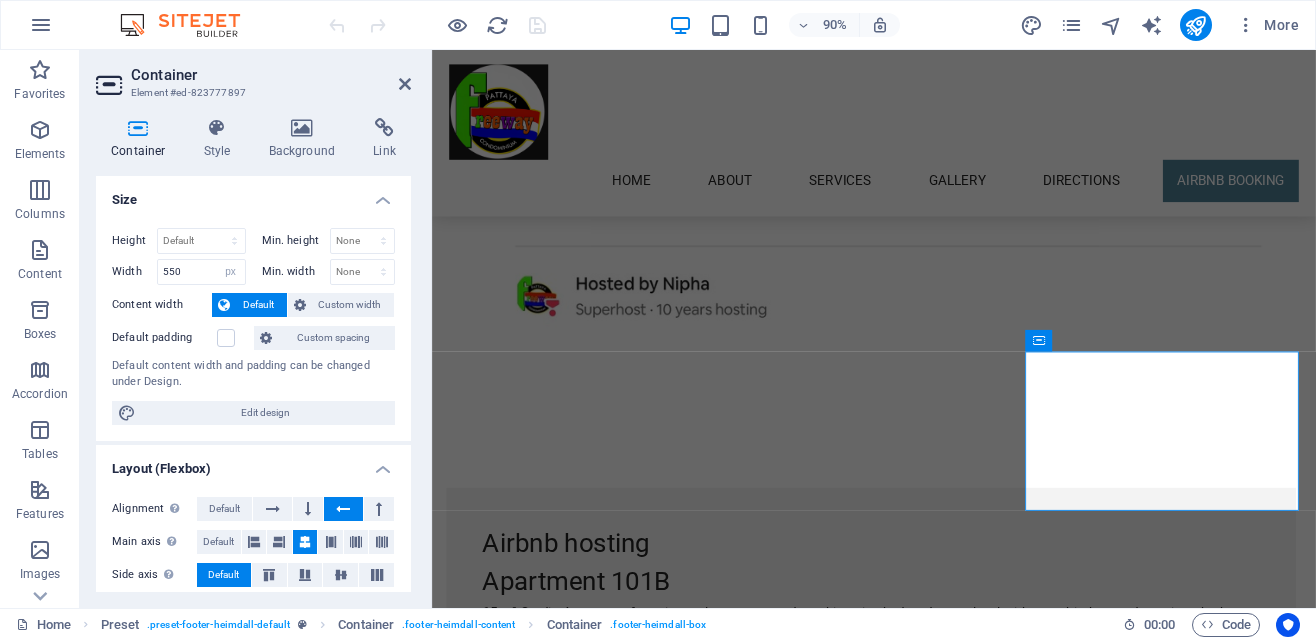 click at bounding box center (723, 9378) 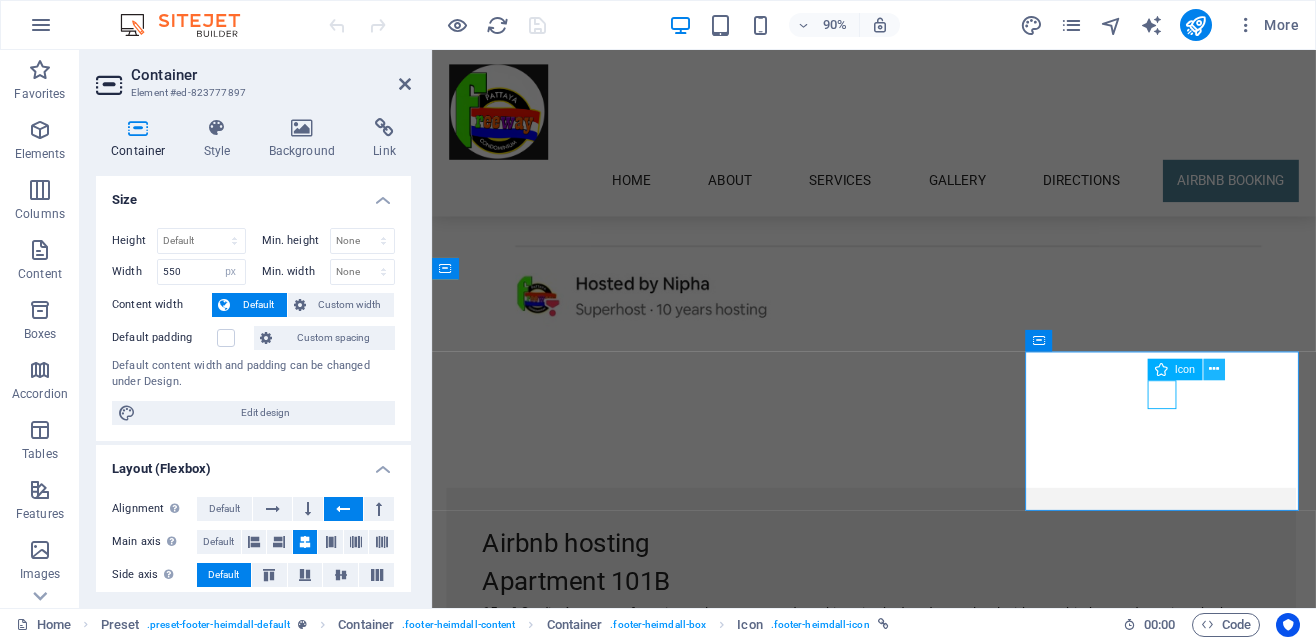 click at bounding box center (1214, 369) 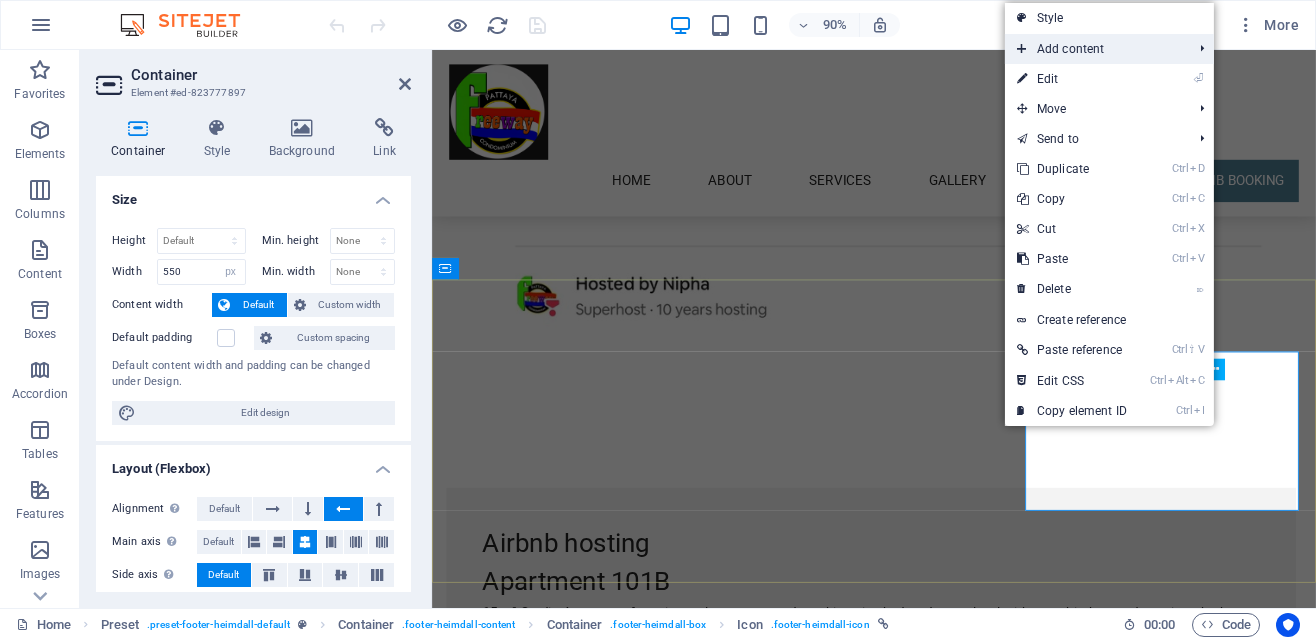 click on "Add content" at bounding box center (1094, 49) 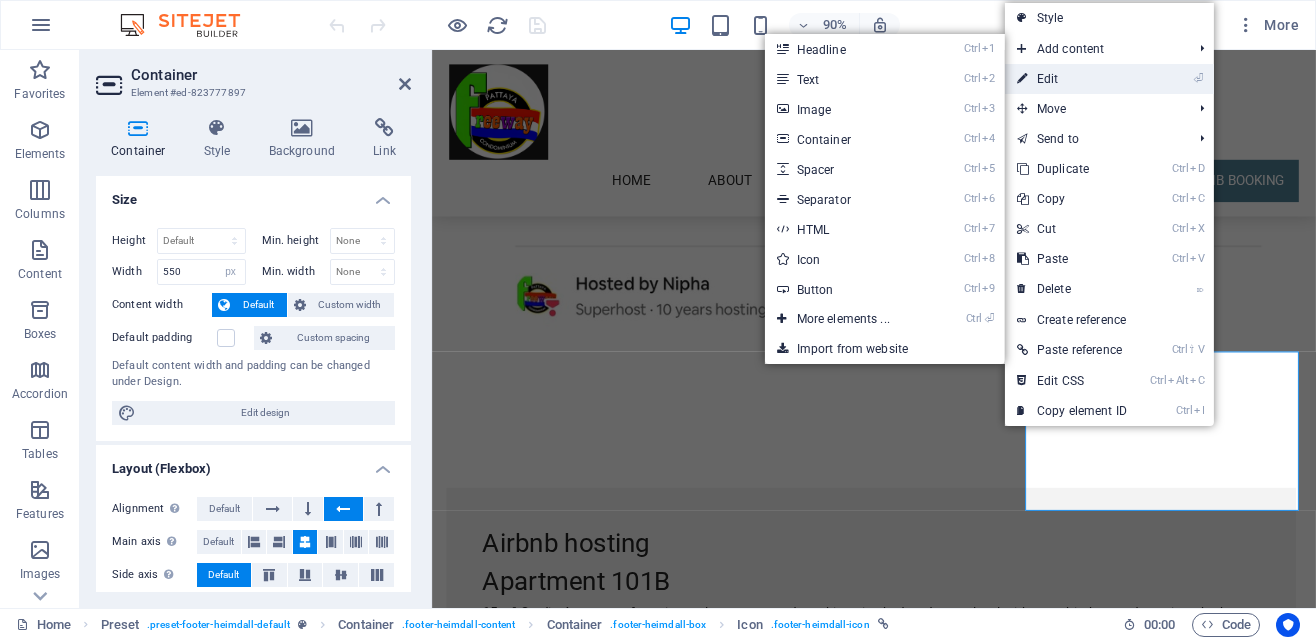 click on "⏎  Edit" at bounding box center (1072, 79) 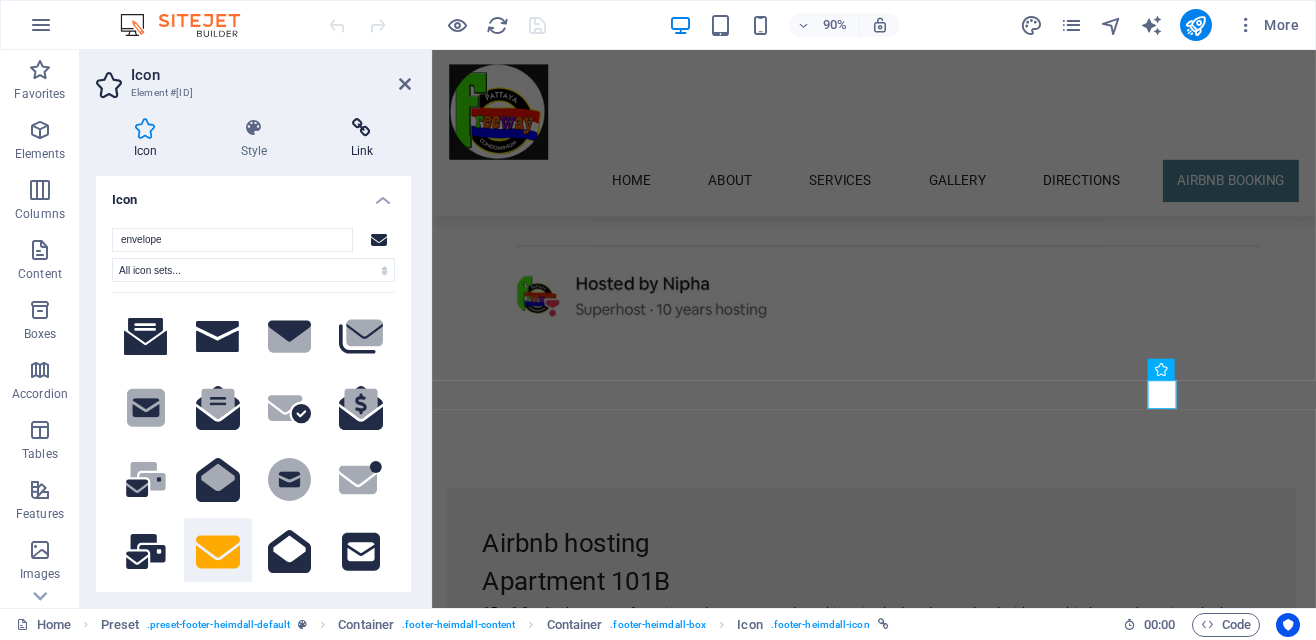 click on "Link" at bounding box center (362, 139) 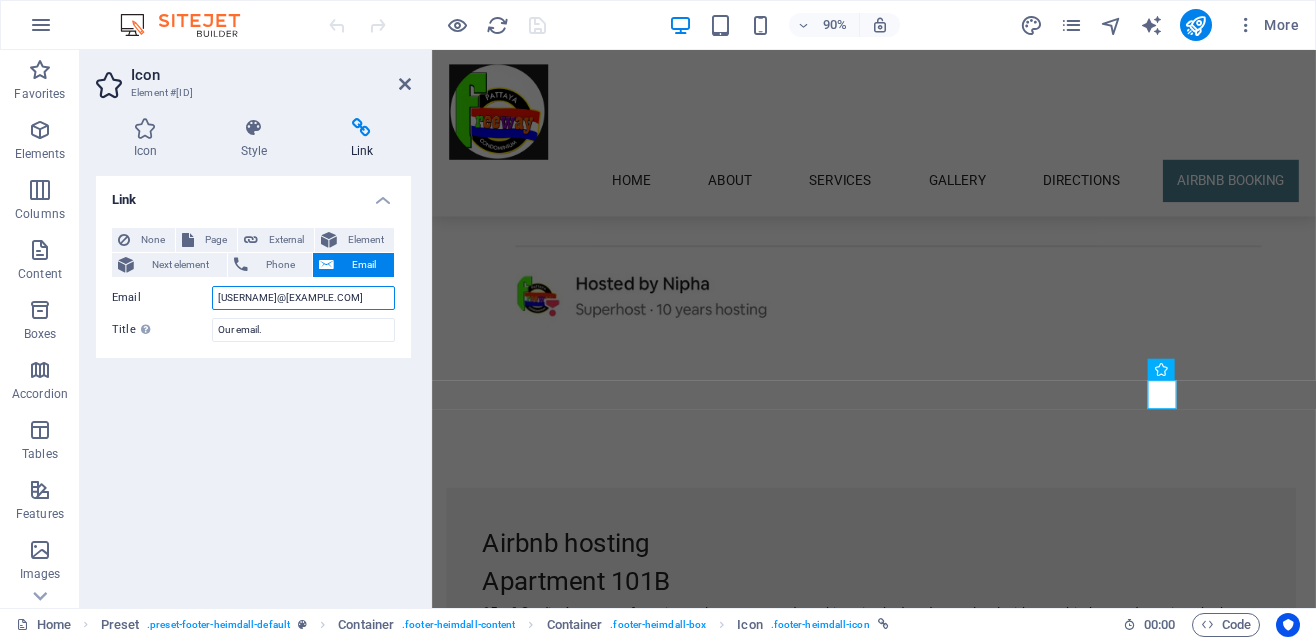 click on "[USERNAME]@[EXAMPLE.COM]" at bounding box center [303, 298] 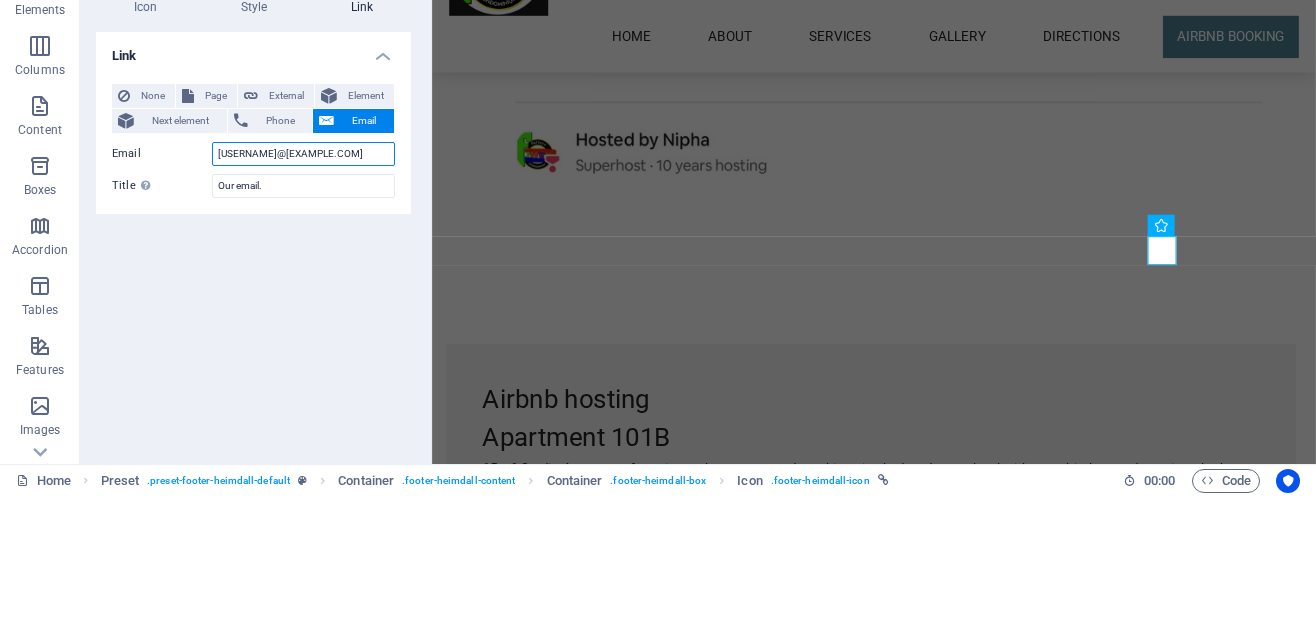 type on "freewayapartment" 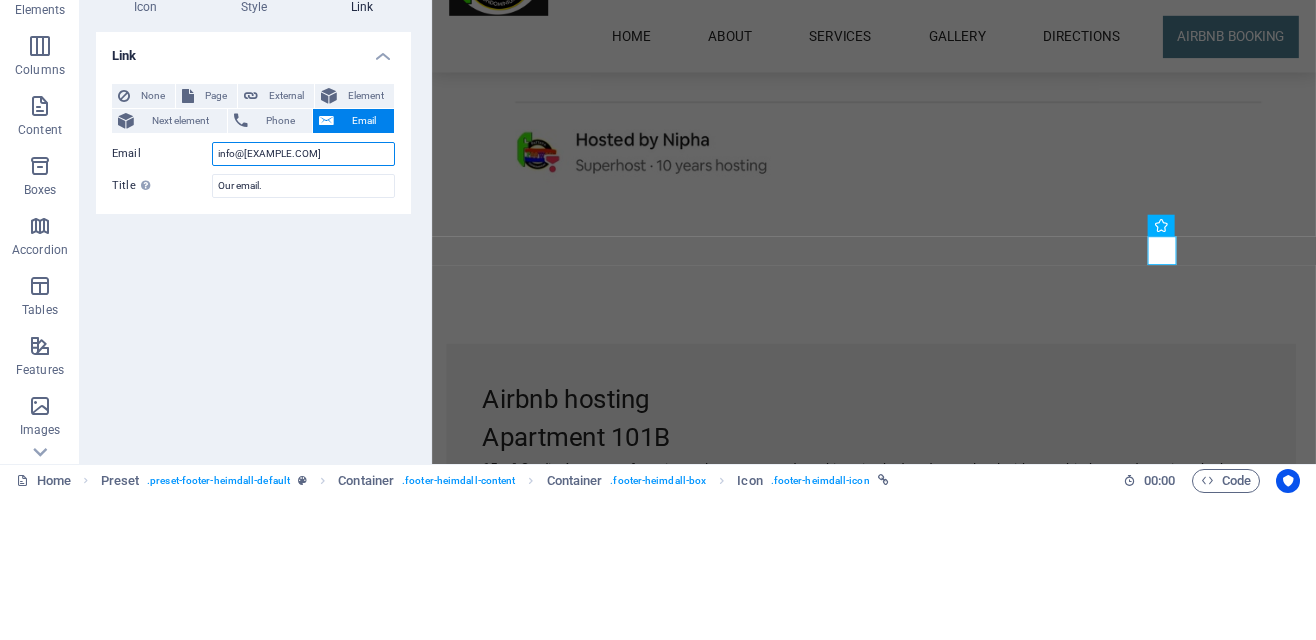 type on "info@[EXAMPLE.COM]" 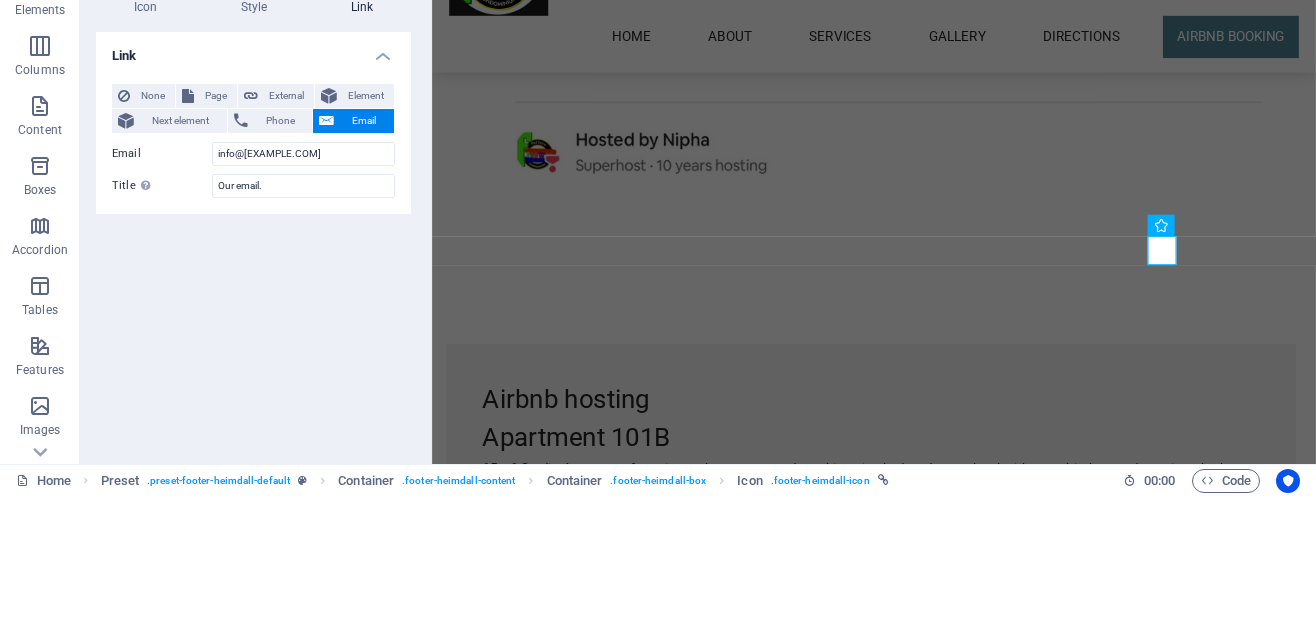 click on "Link None Page External Element Next element Phone Email Page Home Subpage Legal Notice Privacy Element
URL Phone Email info@[EXAMPLE.COM] The “:” character must not be used. Link target New tab Same tab Overlay Title Additional link description, should not be the same as the link text. The title is most often shown as a tooltip text when the mouse moves over the element. Leave empty if uncertain. Our email. Relationship Sets the  relationship of this link to the link target . For example, the value "nofollow" instructs search engines not to follow the link. Can be left empty. alternate author bookmark external help license next nofollow noreferrer noopener prev search tag" at bounding box center (253, 384) 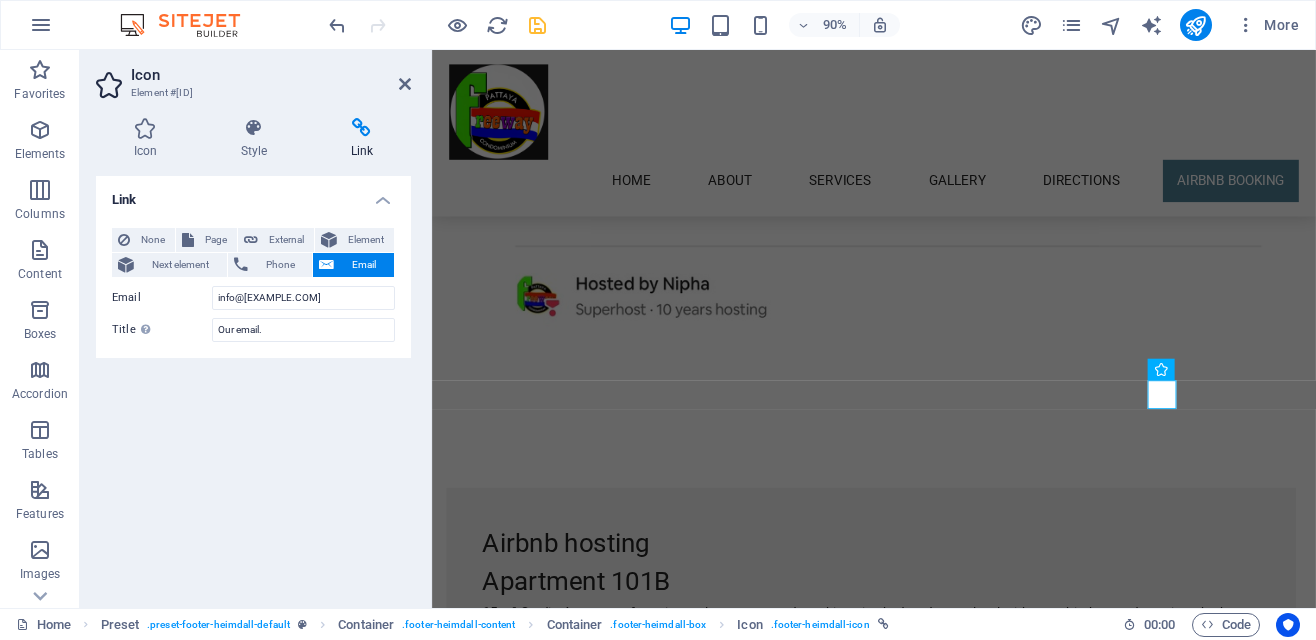 click at bounding box center (537, 25) 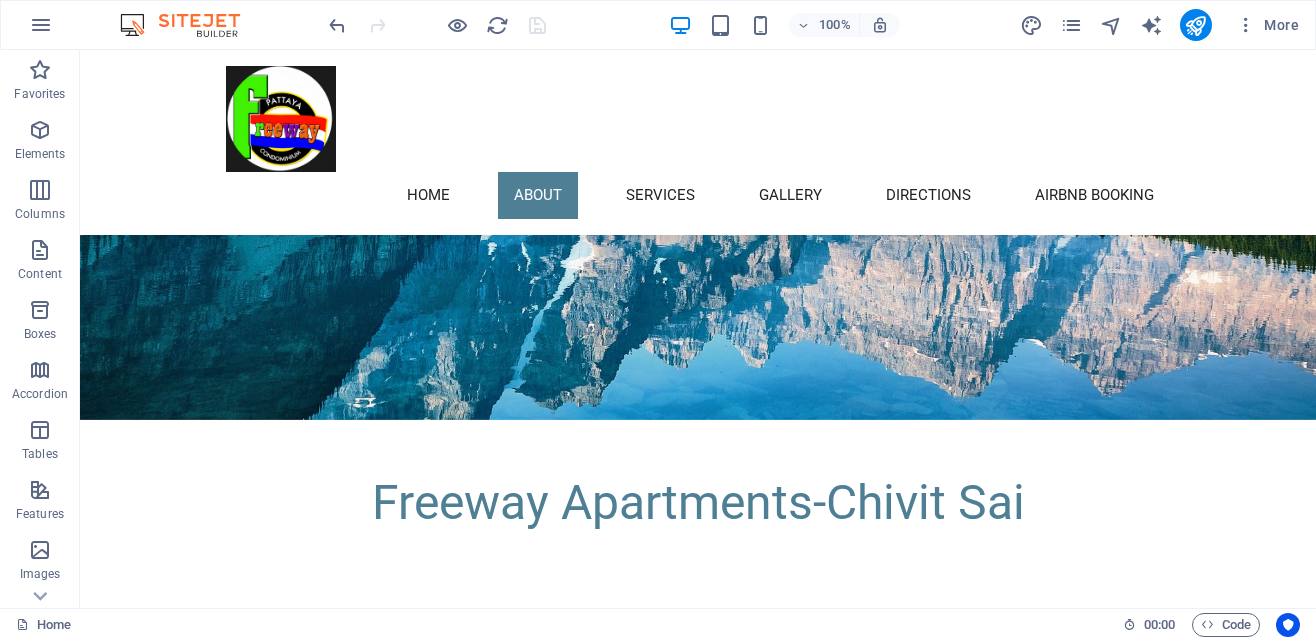 scroll, scrollTop: 444, scrollLeft: 0, axis: vertical 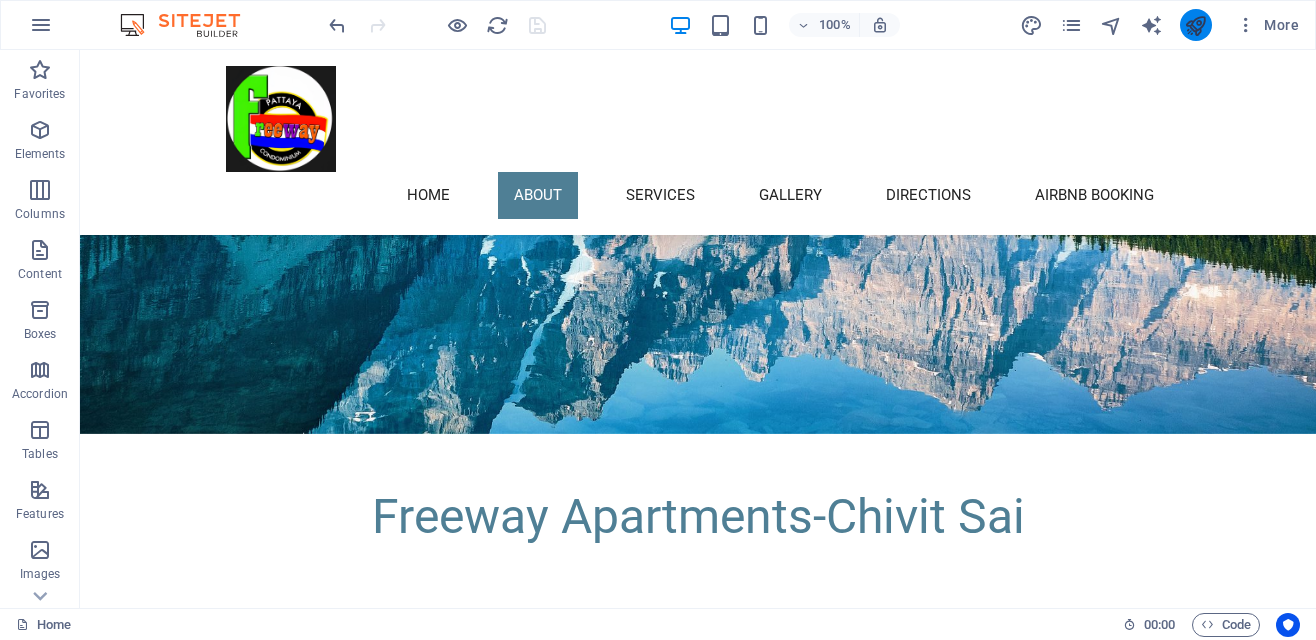 click at bounding box center (1195, 25) 